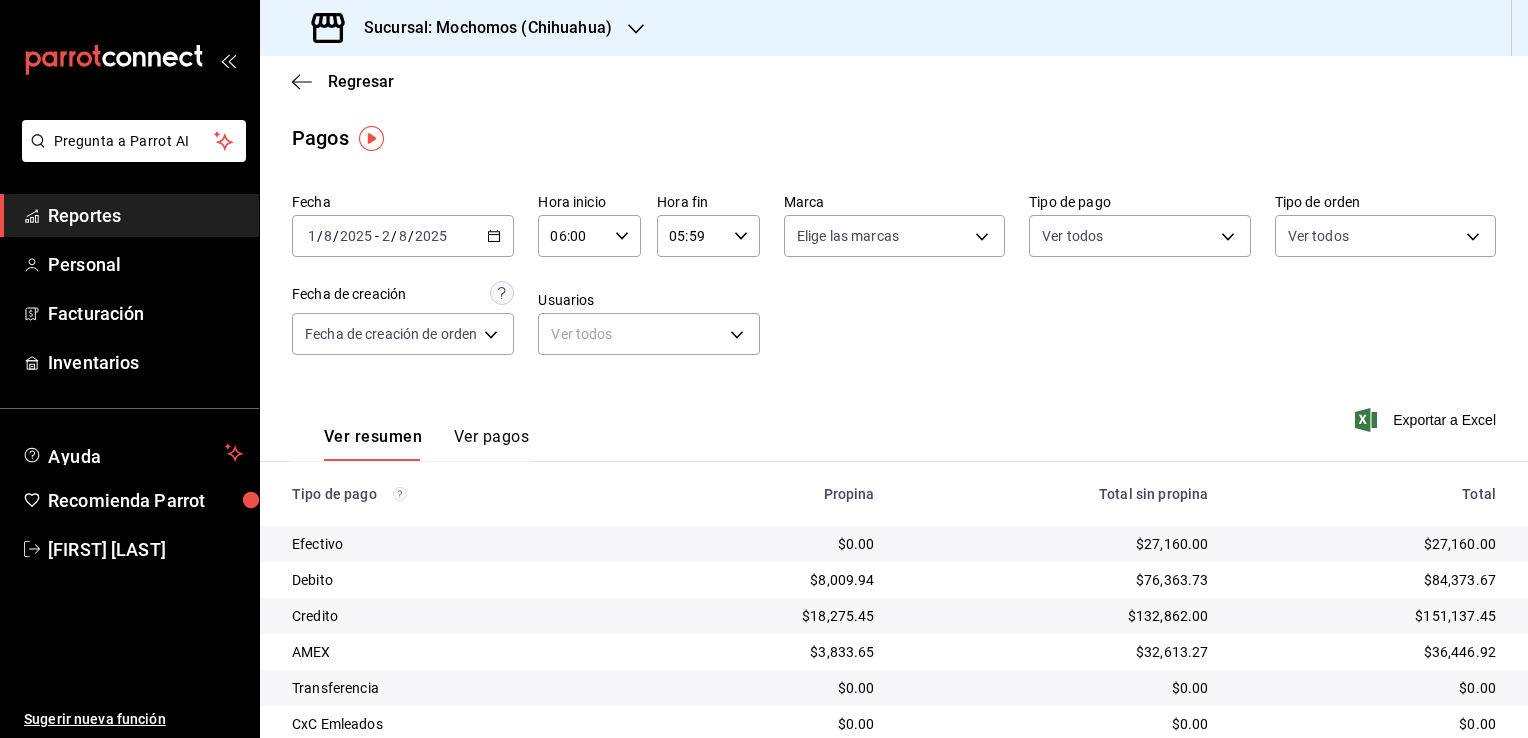 scroll, scrollTop: 0, scrollLeft: 0, axis: both 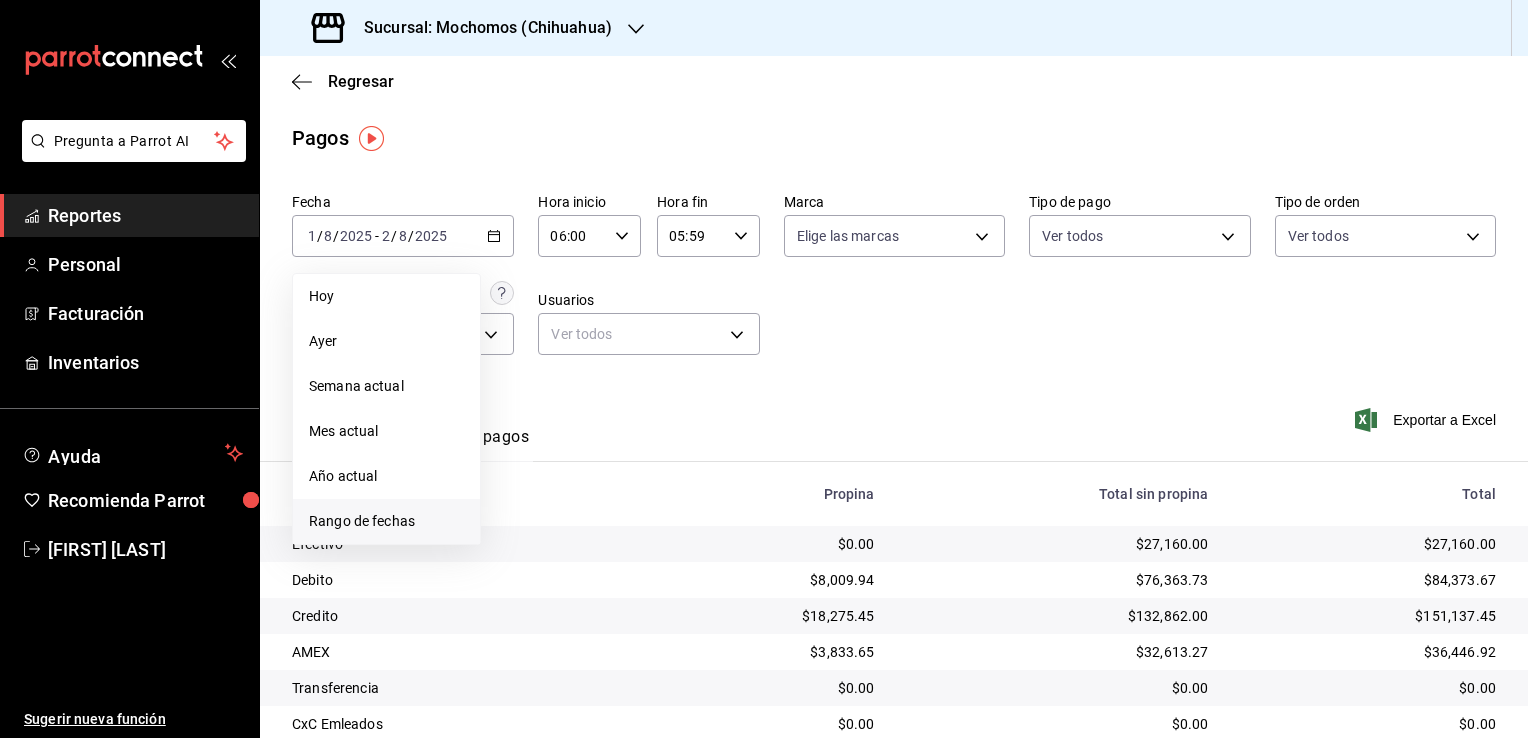 click on "Rango de fechas" at bounding box center [386, 521] 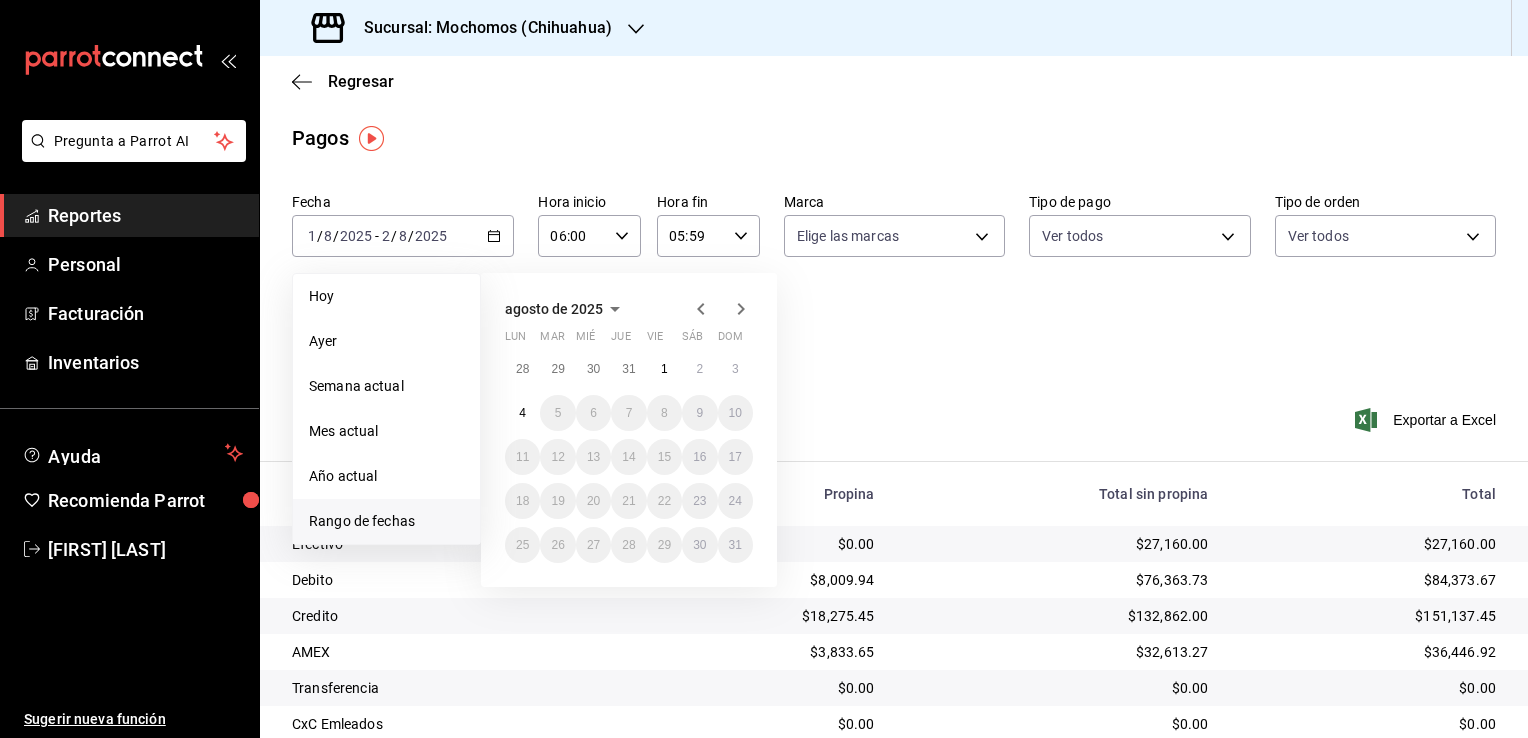 click 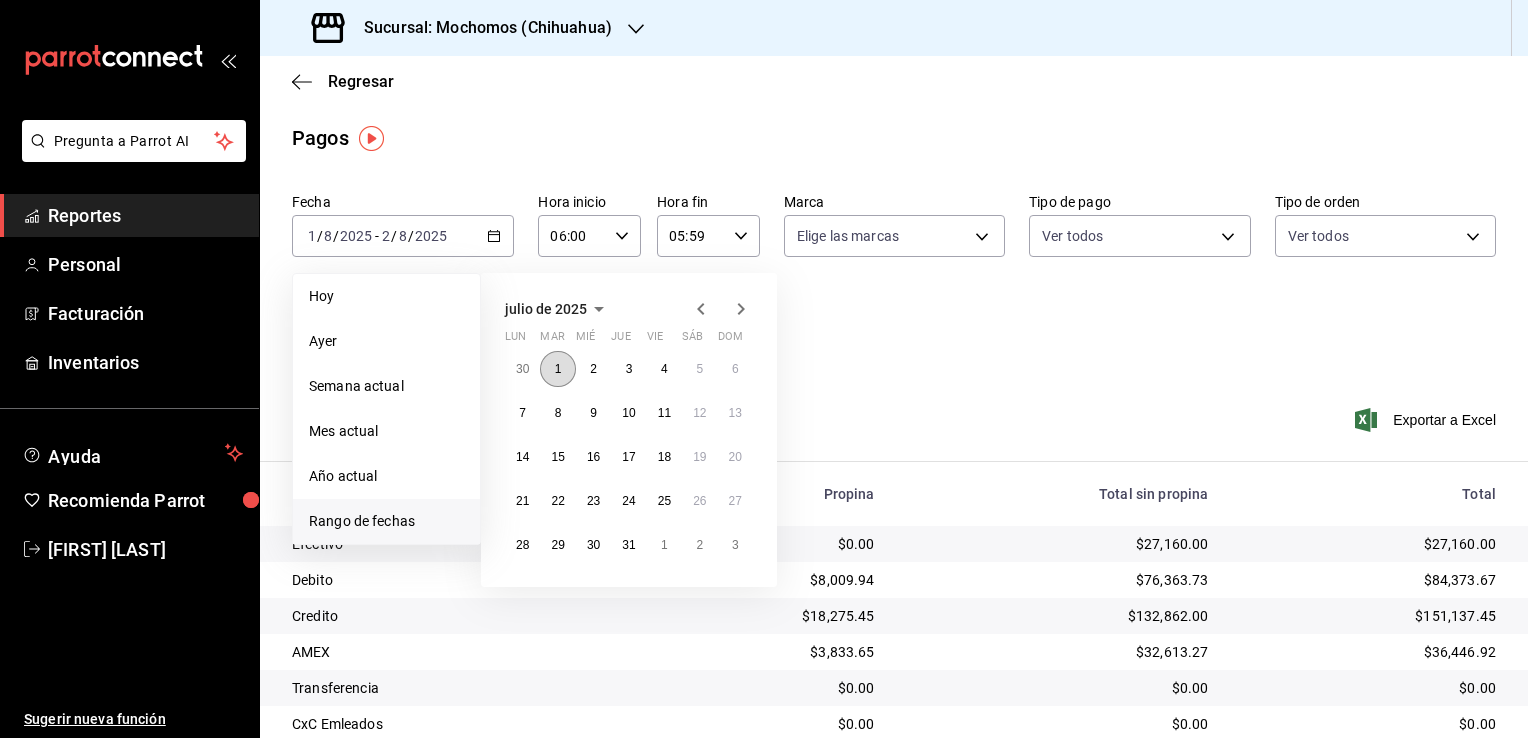 click on "1" at bounding box center (557, 369) 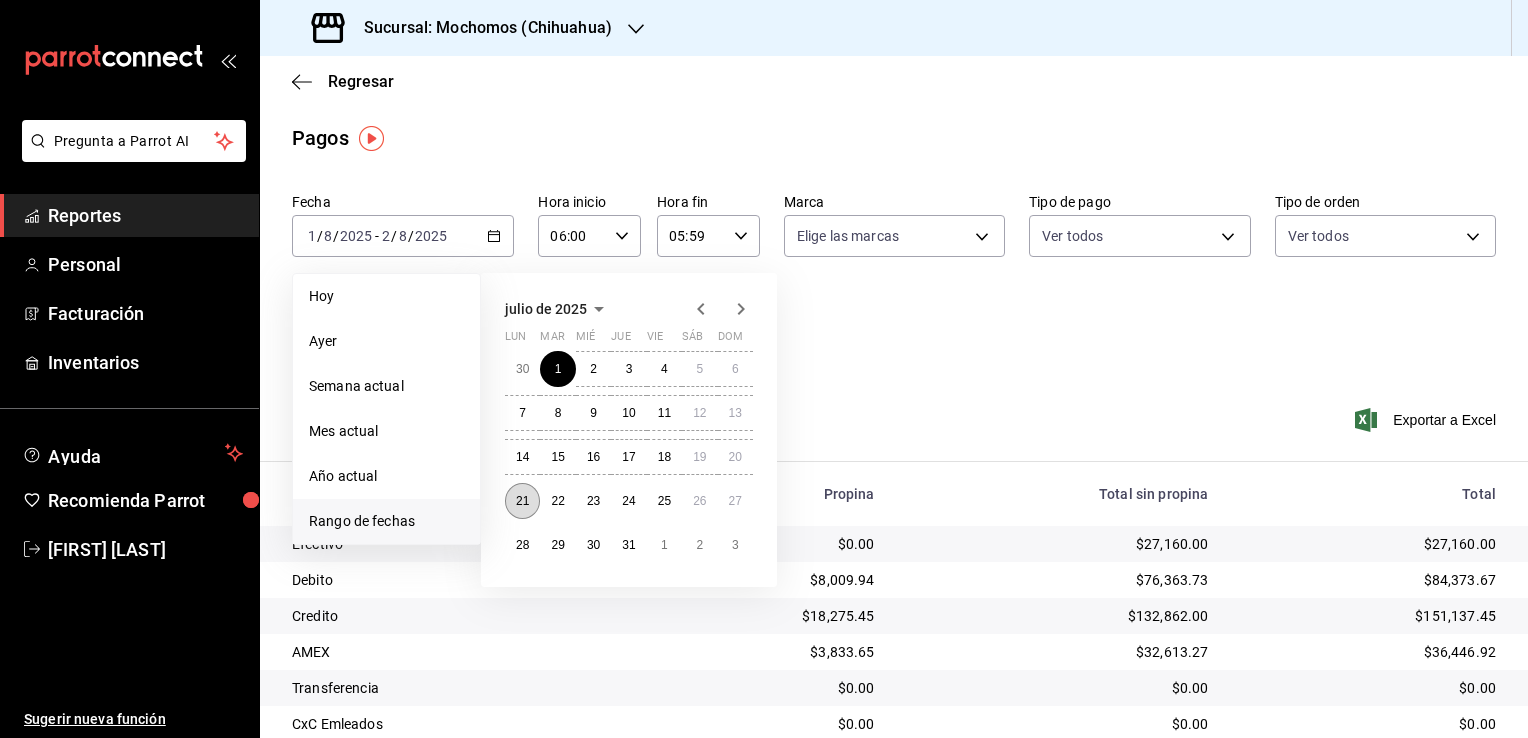 click on "21" at bounding box center (522, 501) 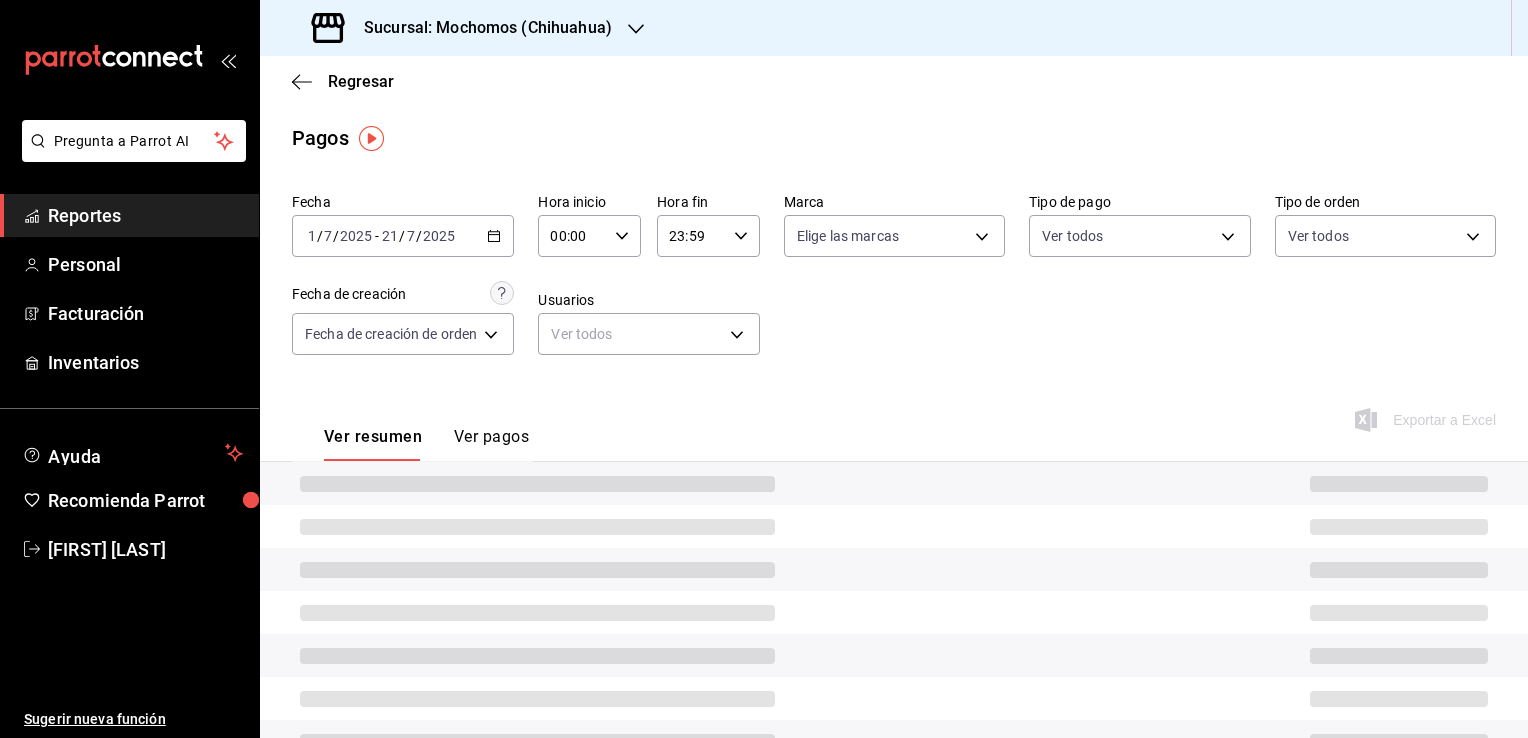 click 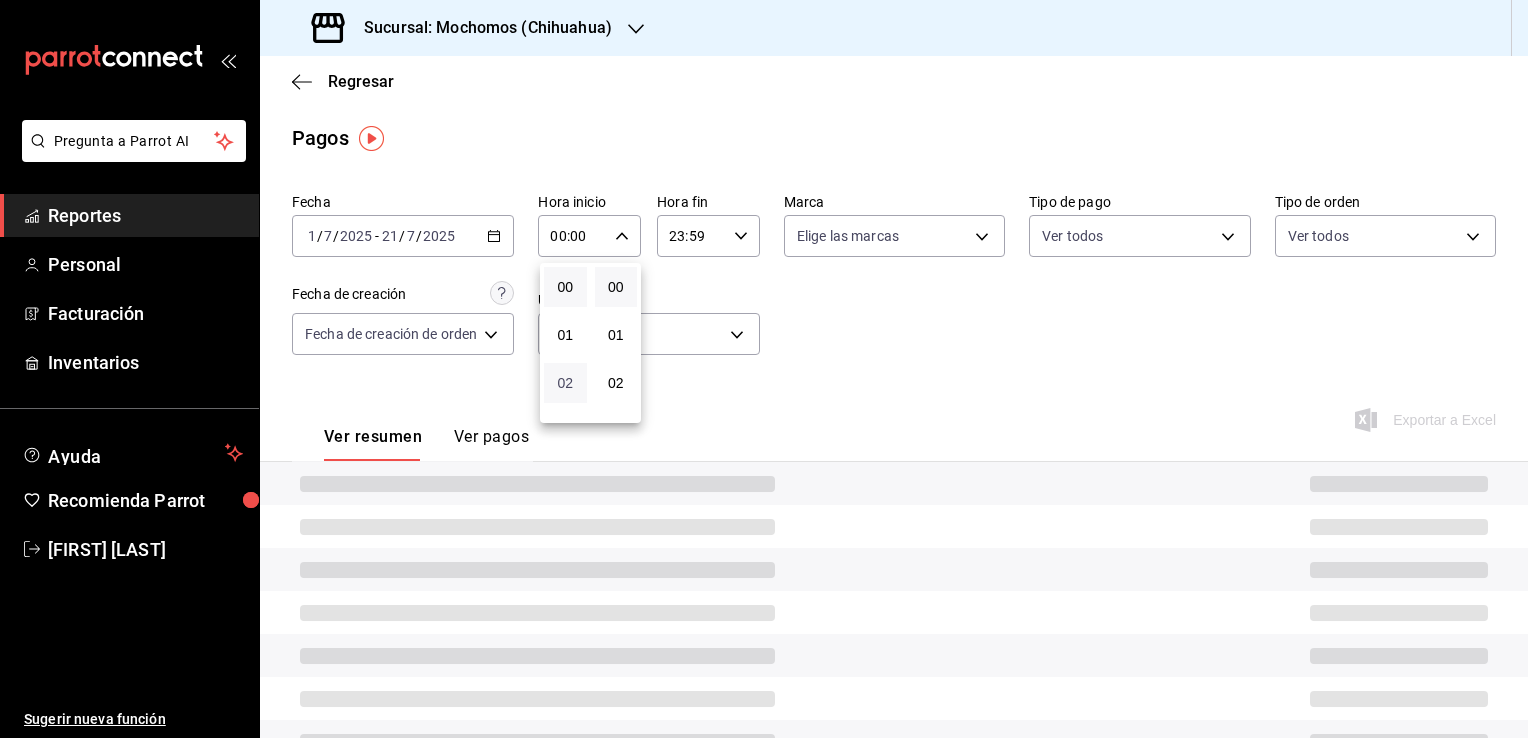 click on "02" at bounding box center (565, 383) 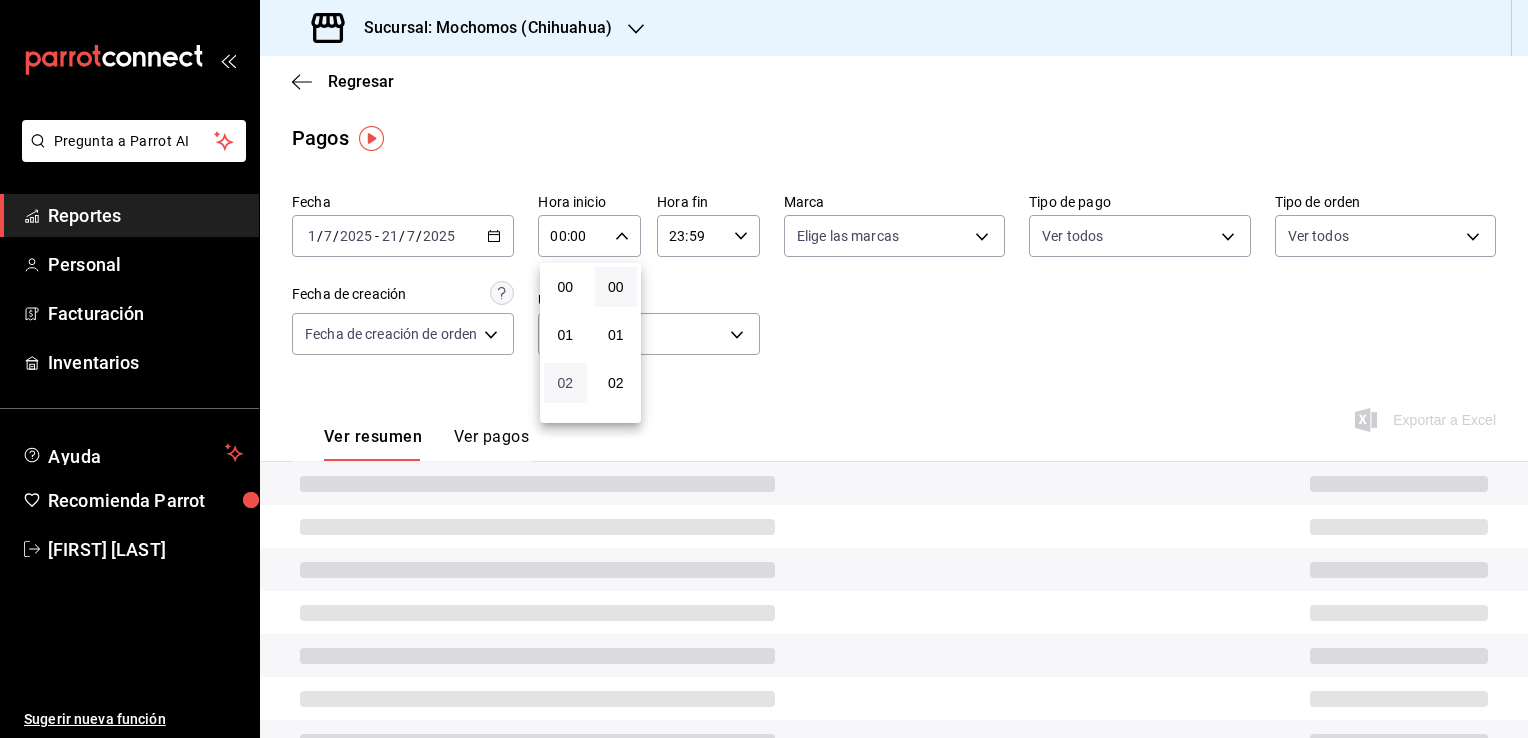 type on "02:00" 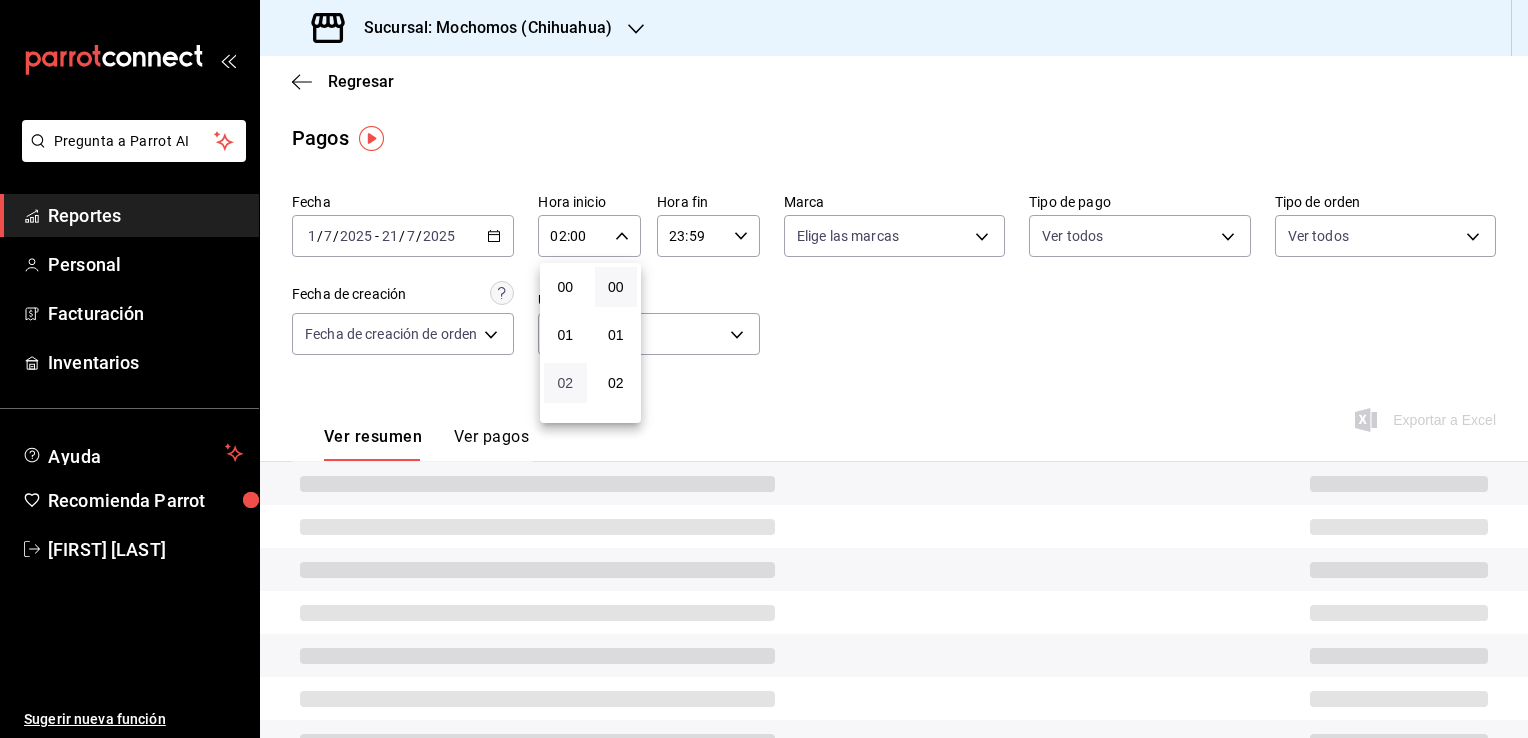 type 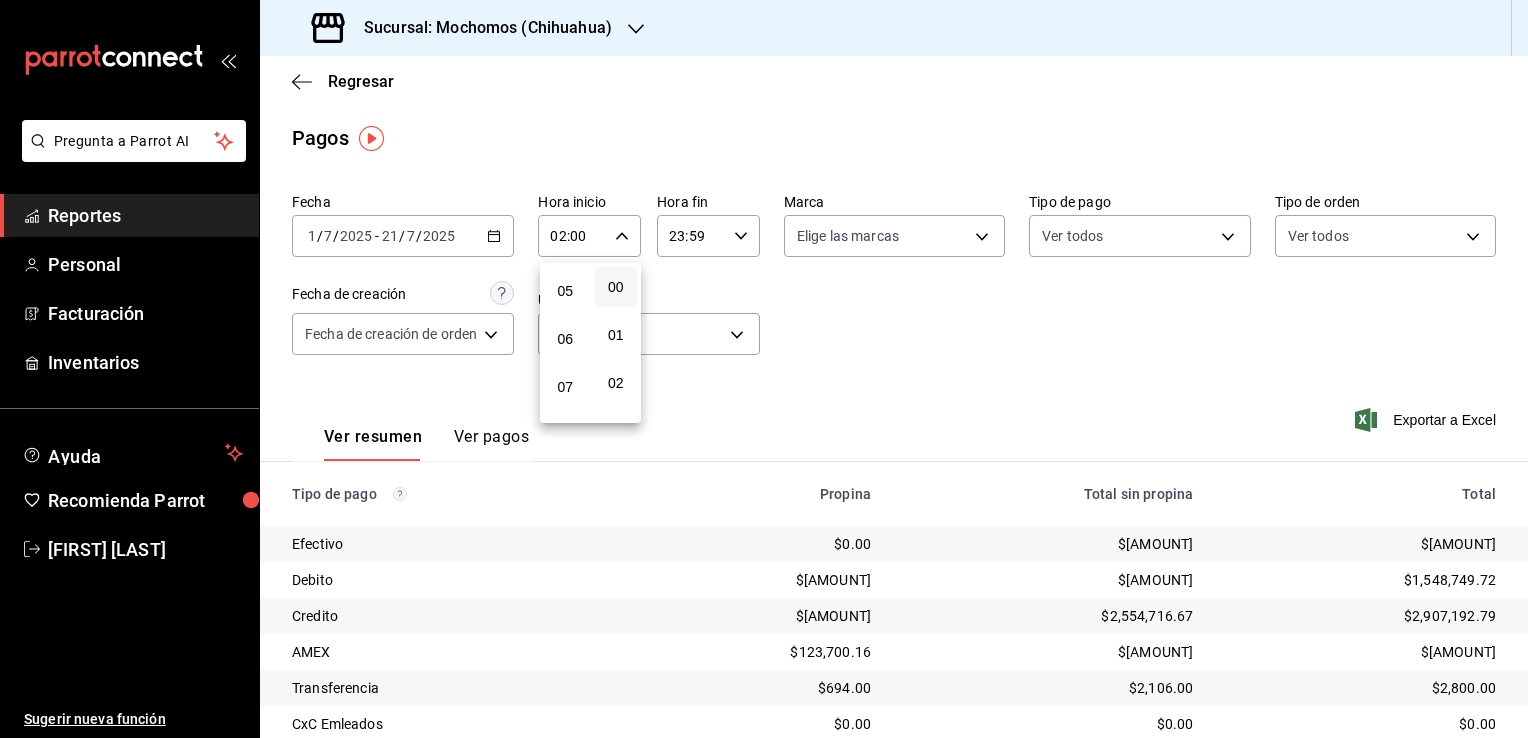 scroll, scrollTop: 240, scrollLeft: 0, axis: vertical 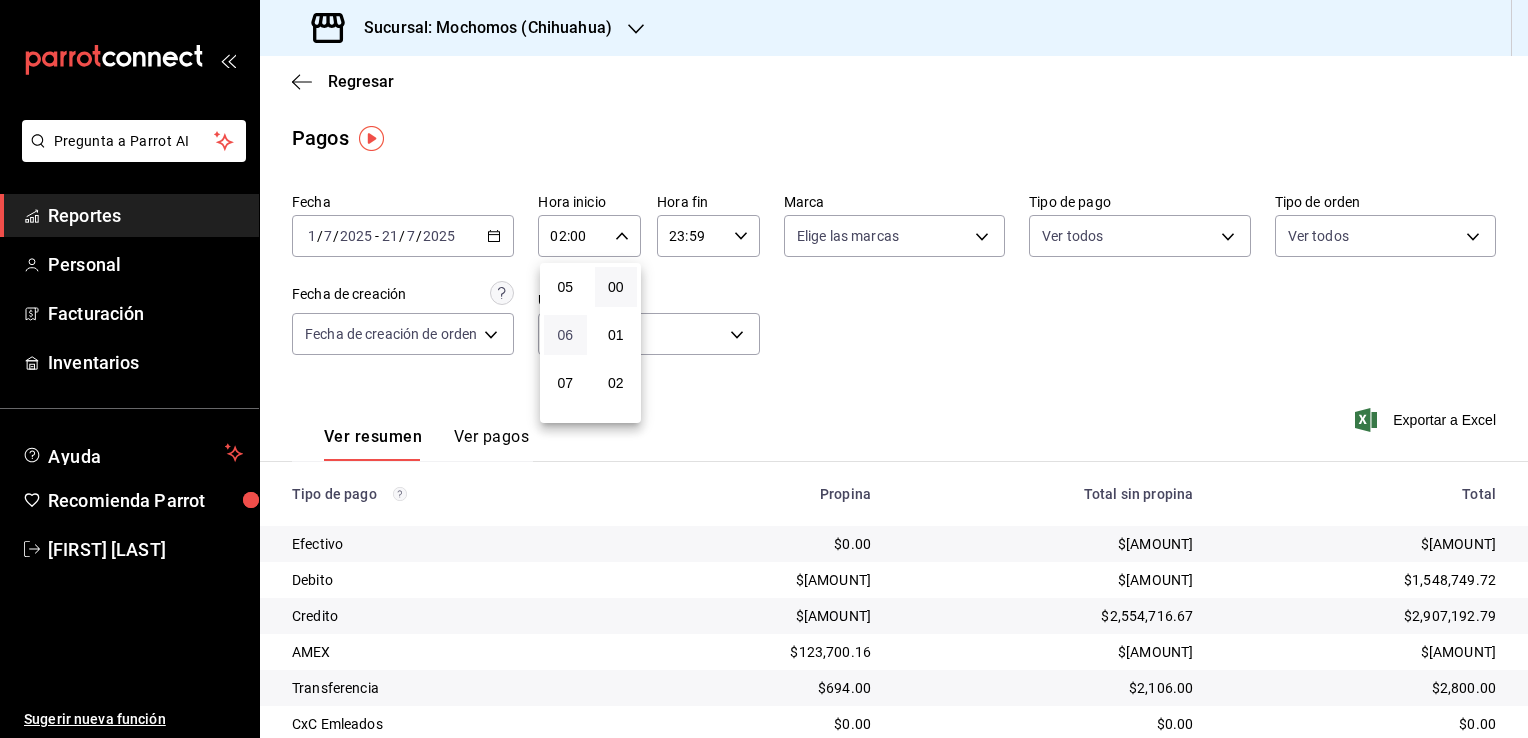 click on "06" at bounding box center [565, 335] 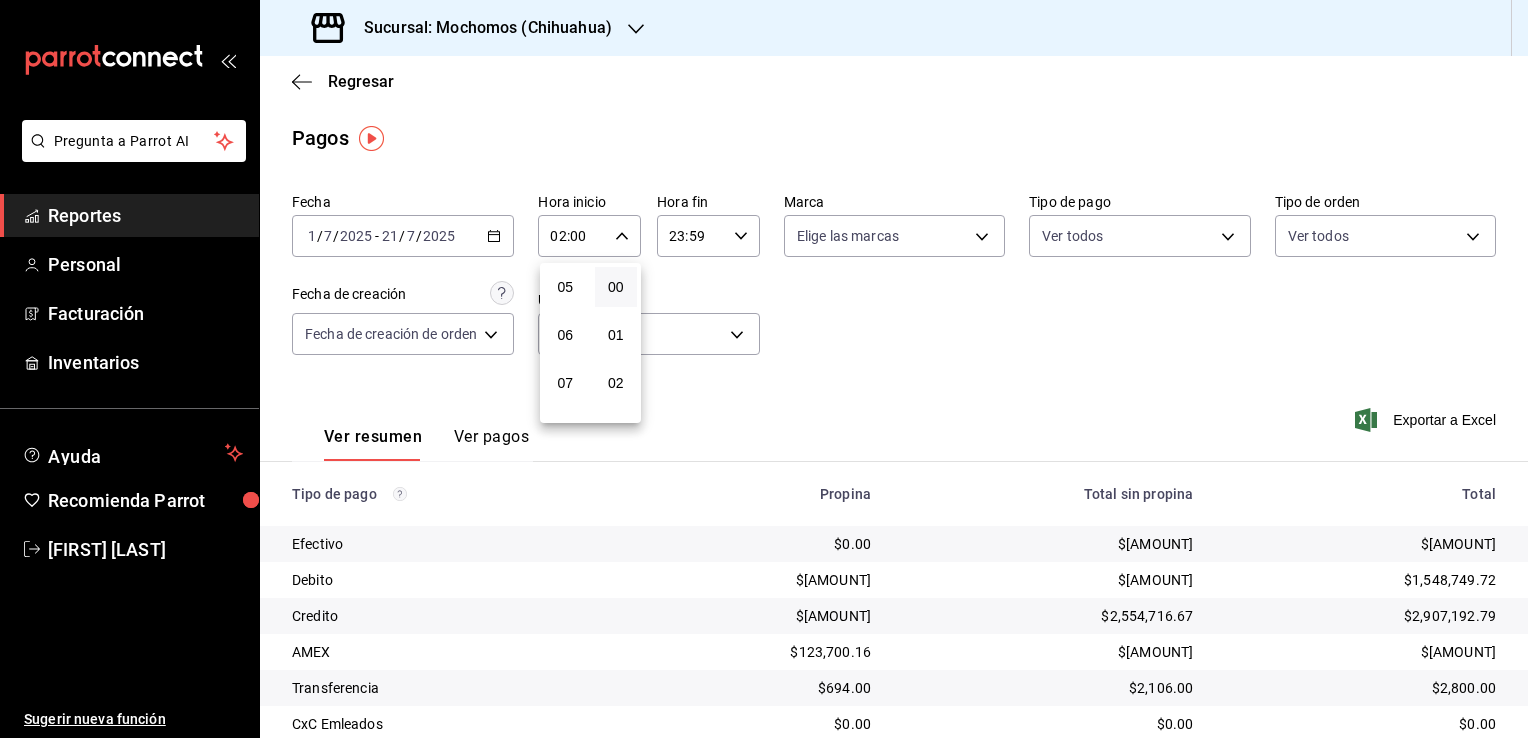 type on "06:00" 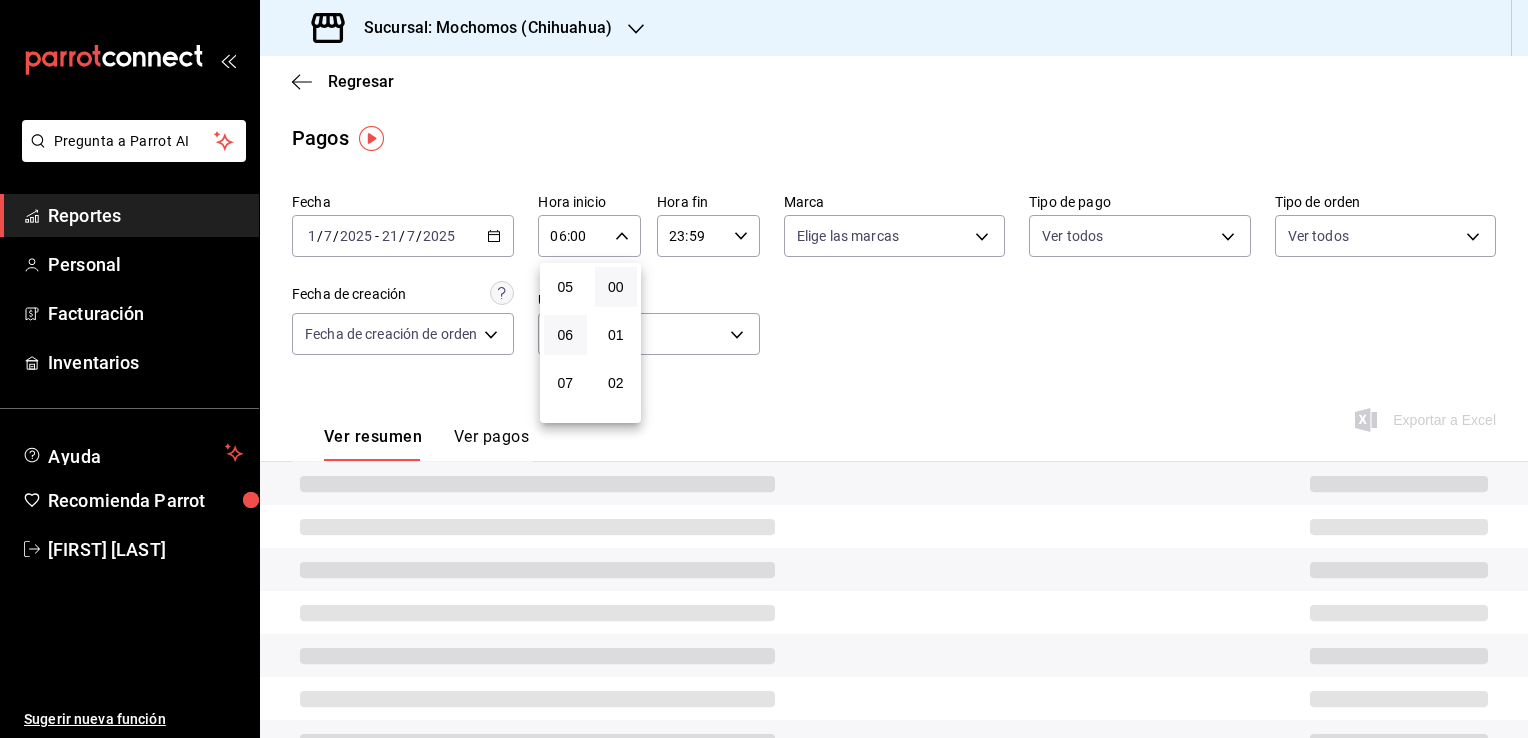 click at bounding box center (764, 369) 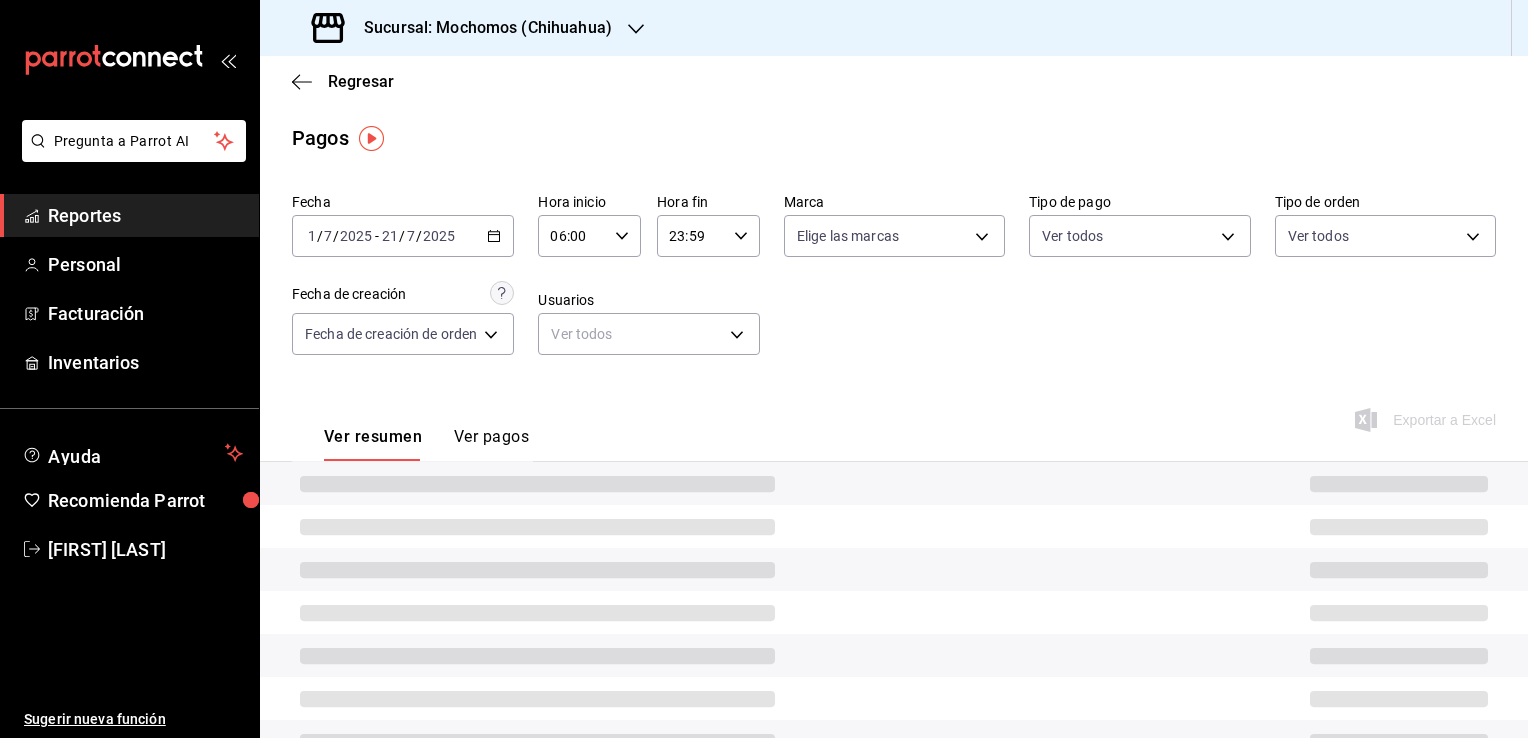 click 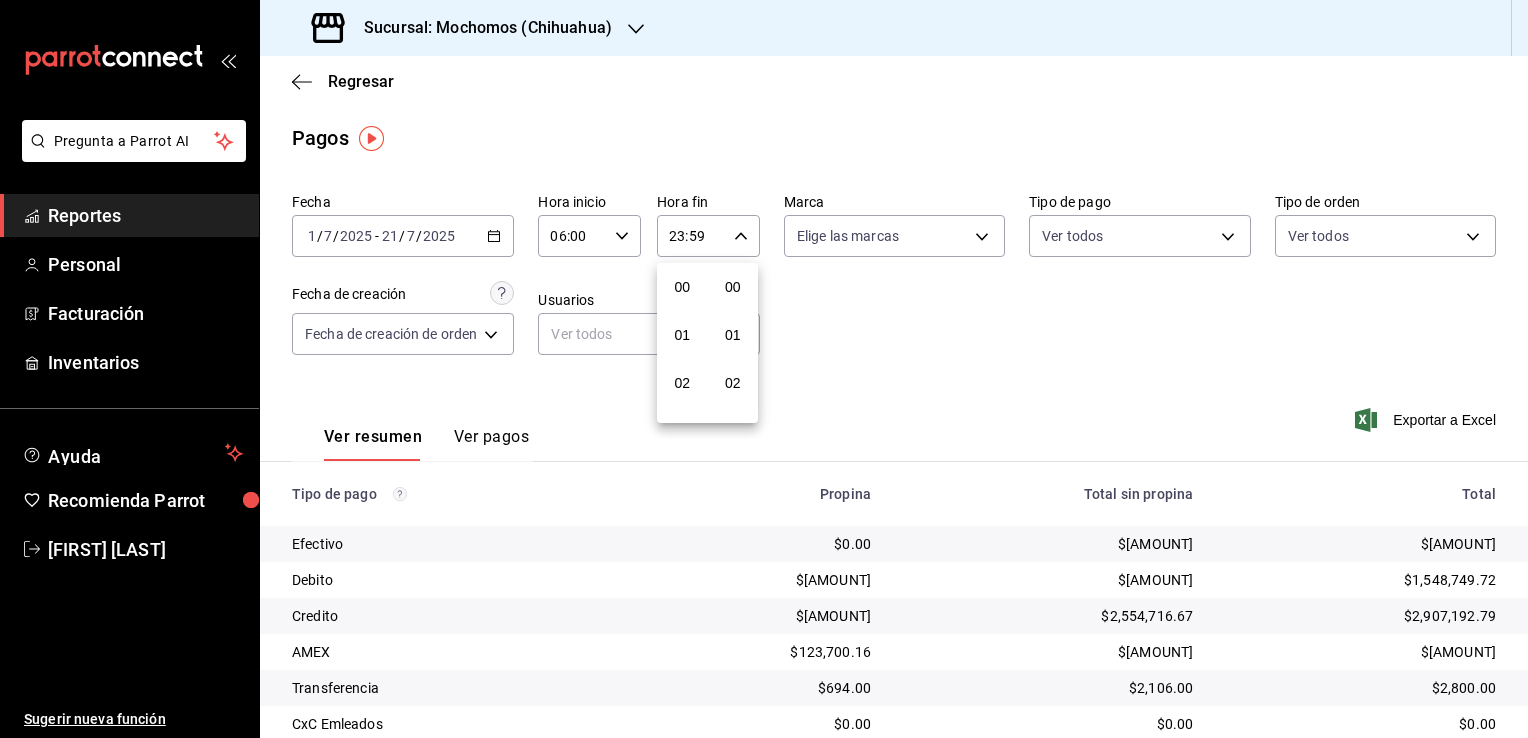 scroll, scrollTop: 1011, scrollLeft: 0, axis: vertical 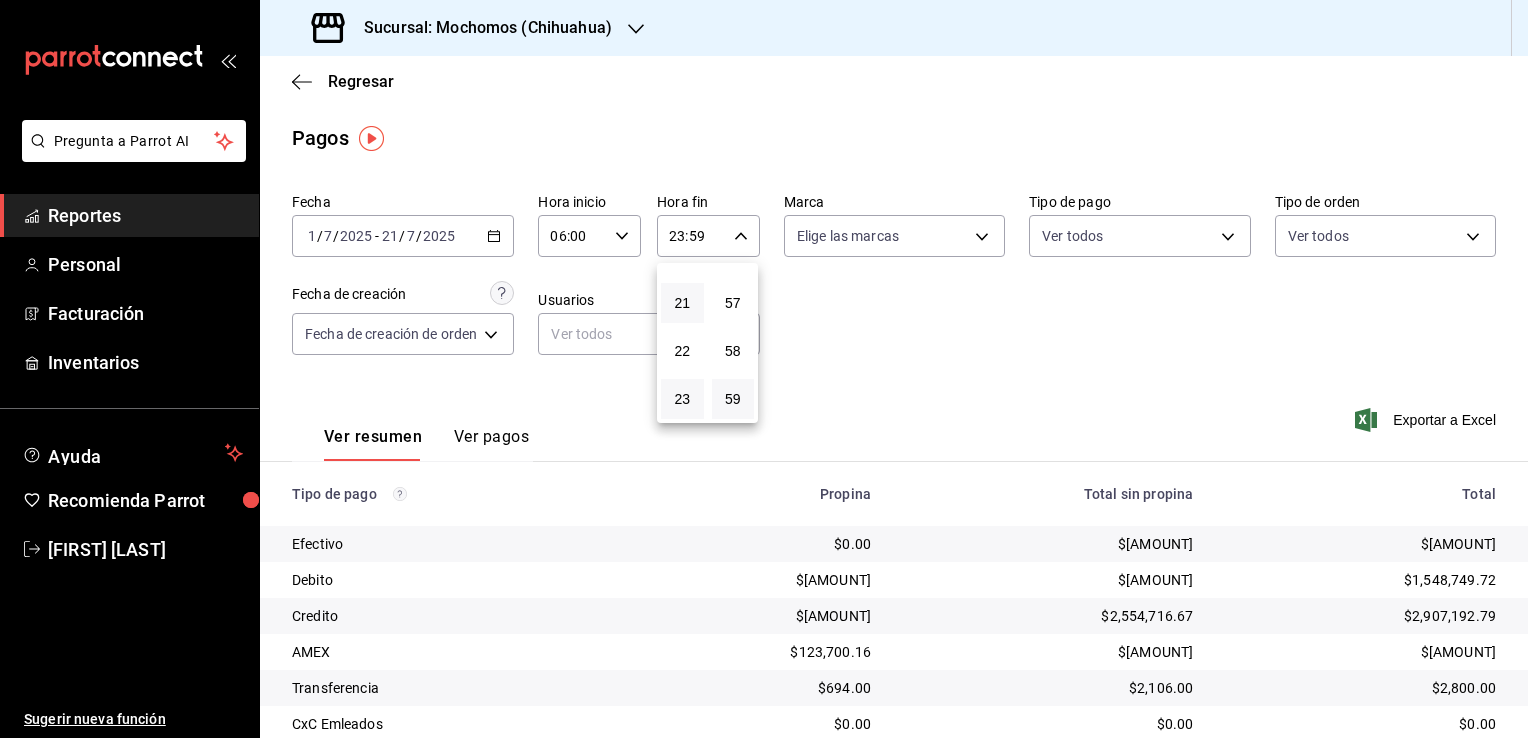 click on "21" at bounding box center (682, 303) 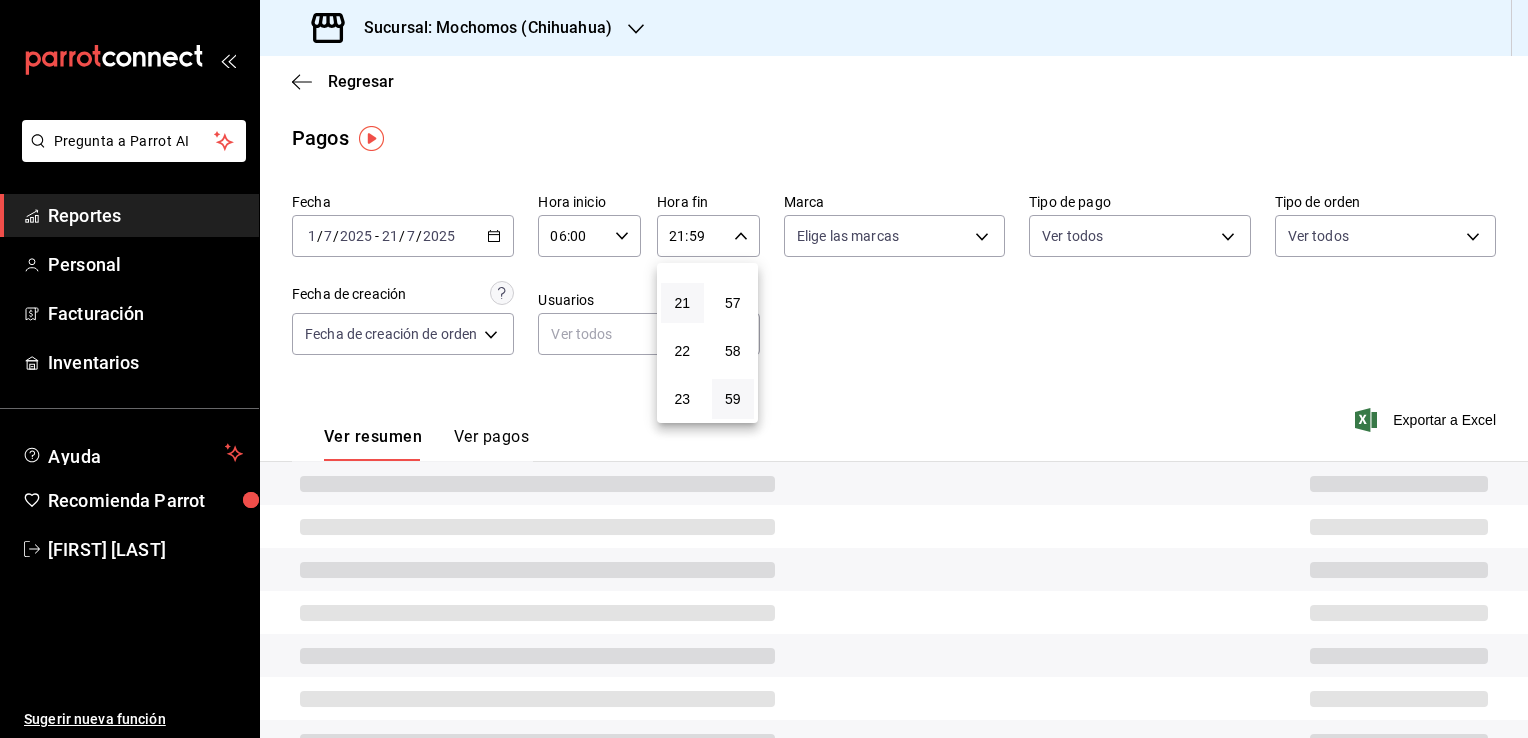 type 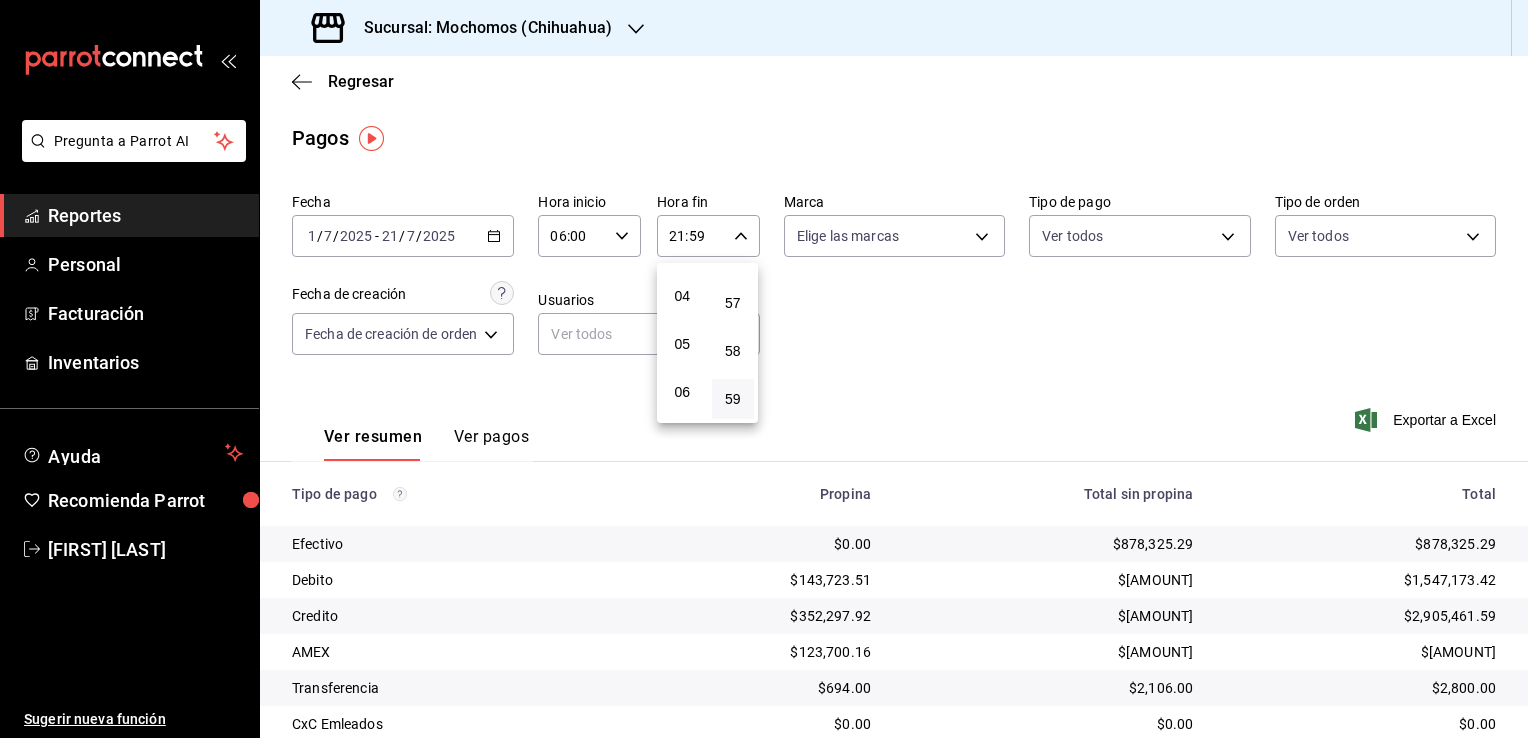 scroll, scrollTop: 171, scrollLeft: 0, axis: vertical 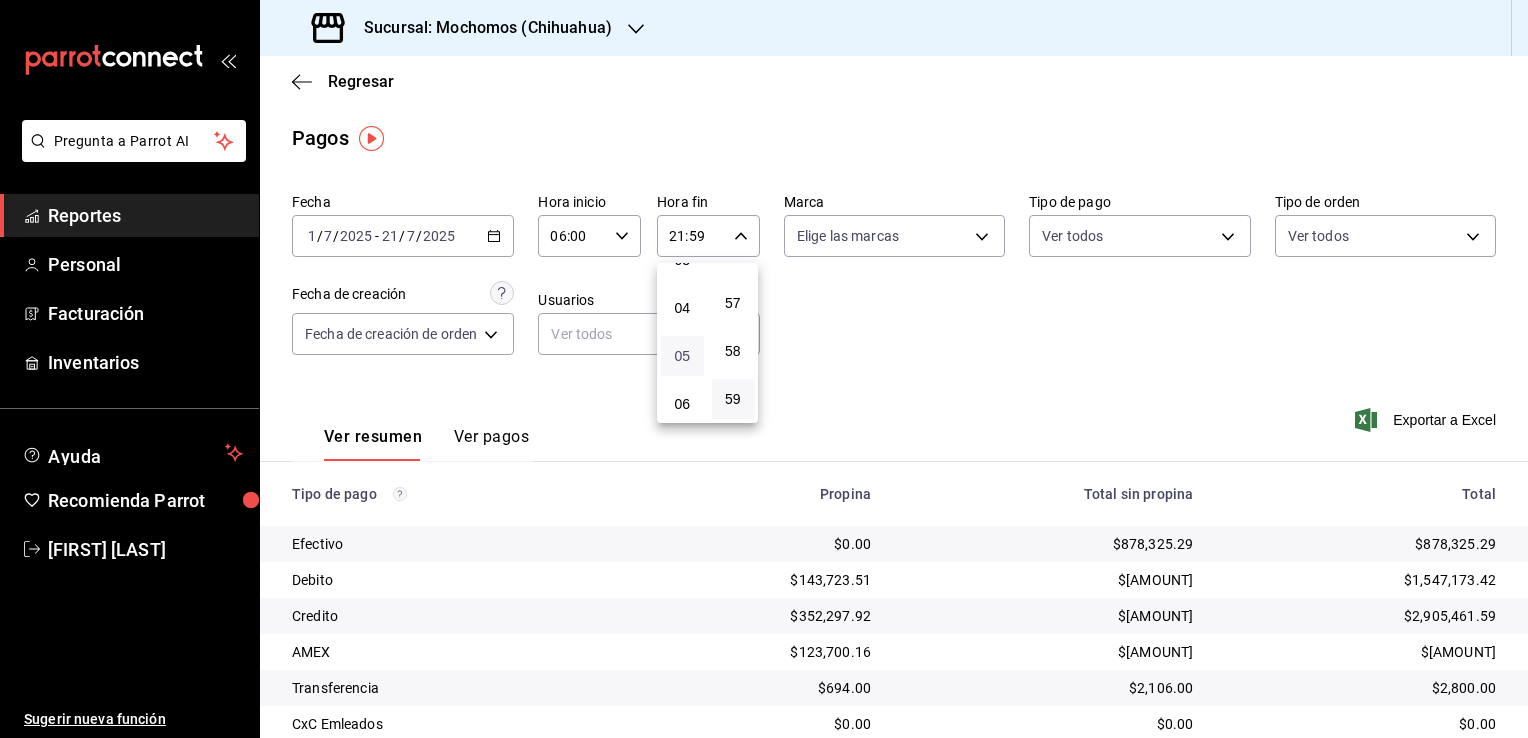 click on "05" at bounding box center [682, 356] 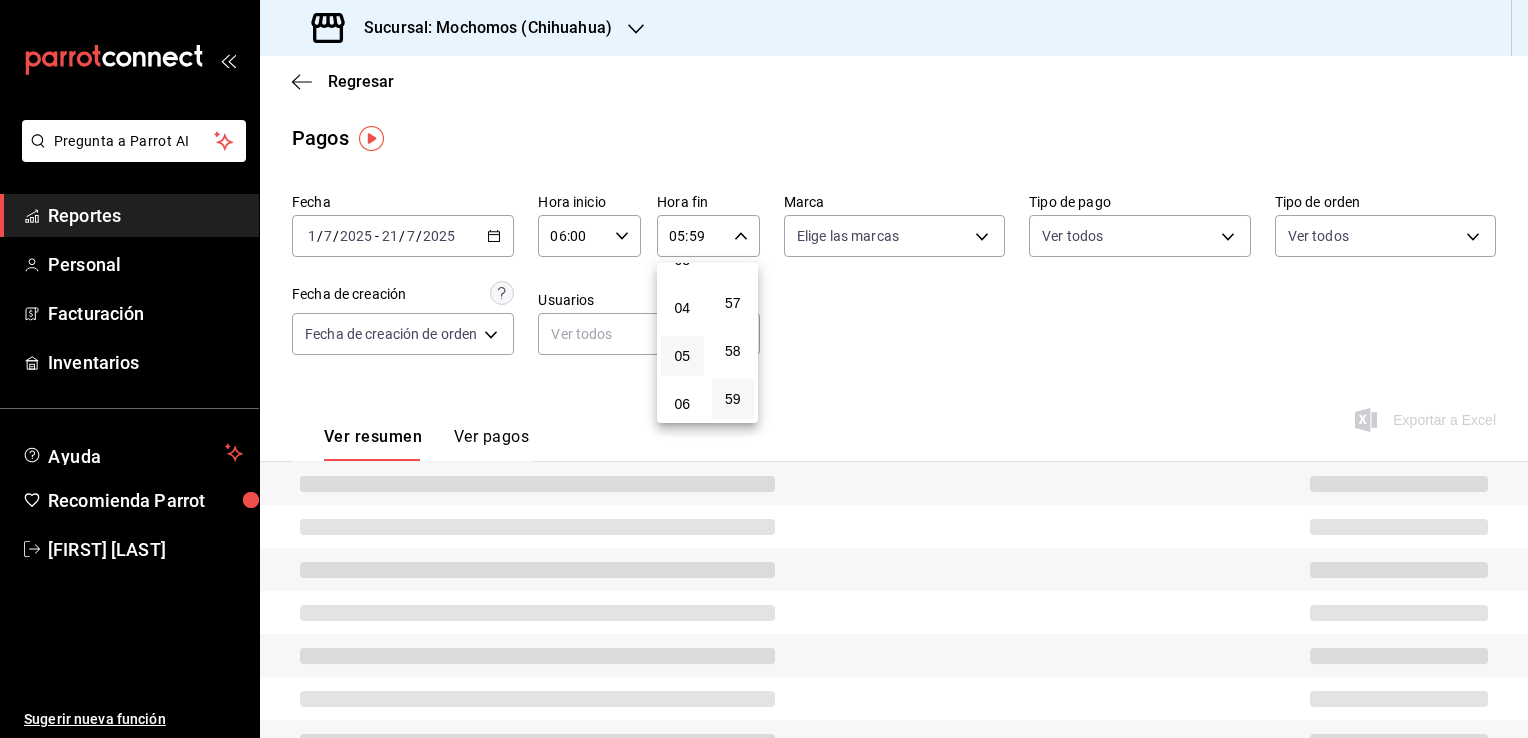 click at bounding box center (764, 369) 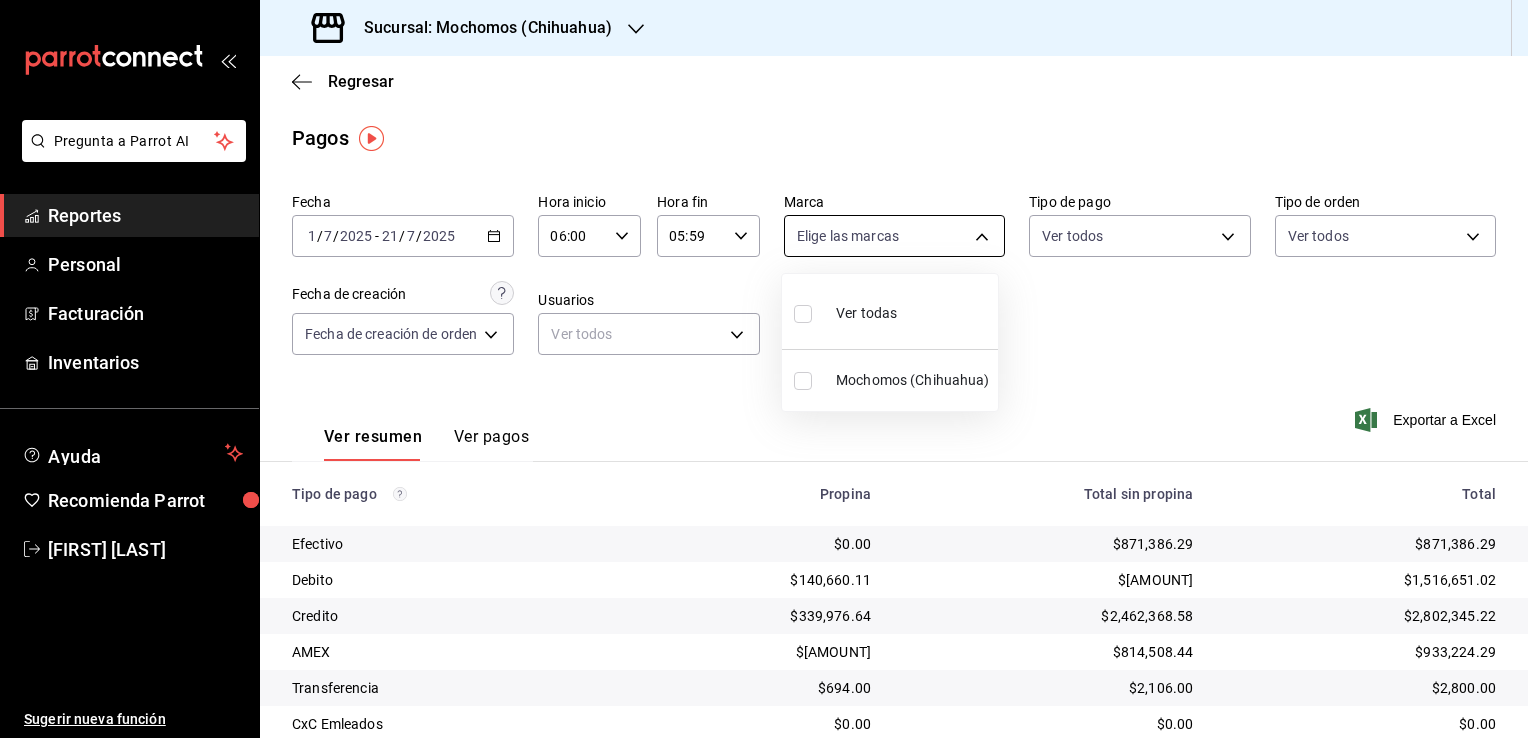 click on "Pregunta a Parrot AI Reportes   Personal   Facturación   Inventarios   Ayuda Recomienda Parrot   Vanessa Torres   Sugerir nueva función   Sucursal: Mochomos (Chihuahua) Regresar Pagos Fecha [DATE] [DATE] - [DATE] [DATE] Hora inicio 06:00 Hora inicio Hora fin 05:59 Hora fin Marca Elige las marcas Tipo de pago Ver todos Tipo de orden Ver todos Fecha de creación   Fecha de creación de orden ORDER Usuarios Ver todos null Ver resumen Ver pagos Exportar a Excel Tipo de pago   Propina Total sin propina Total Efectivo $0.00 $871,386.29 $871,386.29 Debito $140,660.11 $1,375,990.91 $1,516,651.02 Credito $339,976.64 $2,462,368.58 $2,802,345.22 AMEX $118,715.85 $814,508.44 $933,224.29 Transferencia $694.00 $2,106.00 $2,800.00 CxC Emleados $0.00 $0.00 $0.00 CxC Clientes $0.00 $0.00 $0.00 Total $600,046.60 $5,526,360.22 $6,126,406.82 Pregunta a Parrot AI Reportes   Personal   Facturación   Inventarios   Ayuda Recomienda Parrot   Vanessa Torres   Sugerir nueva función" at bounding box center [764, 369] 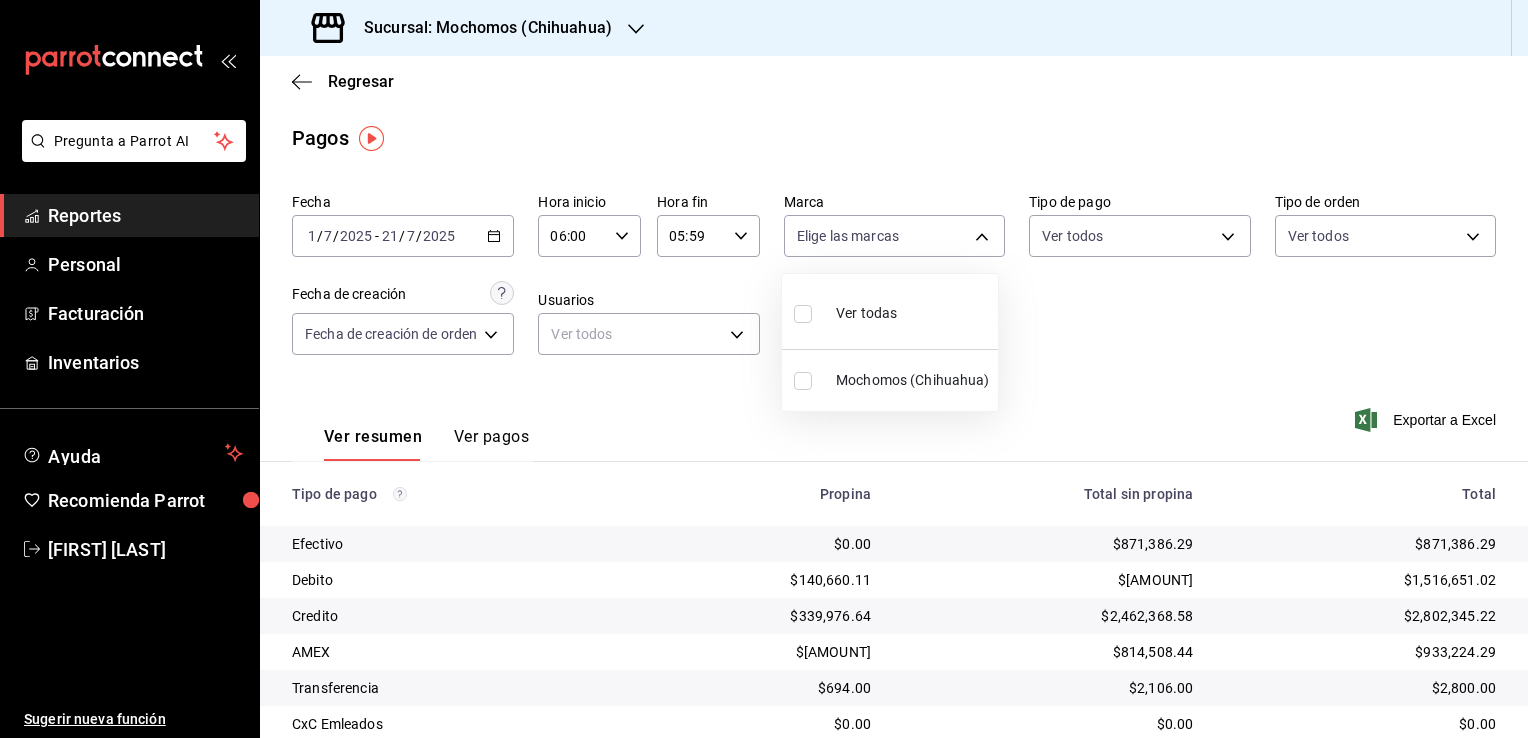 click on "Ver todas" at bounding box center [866, 313] 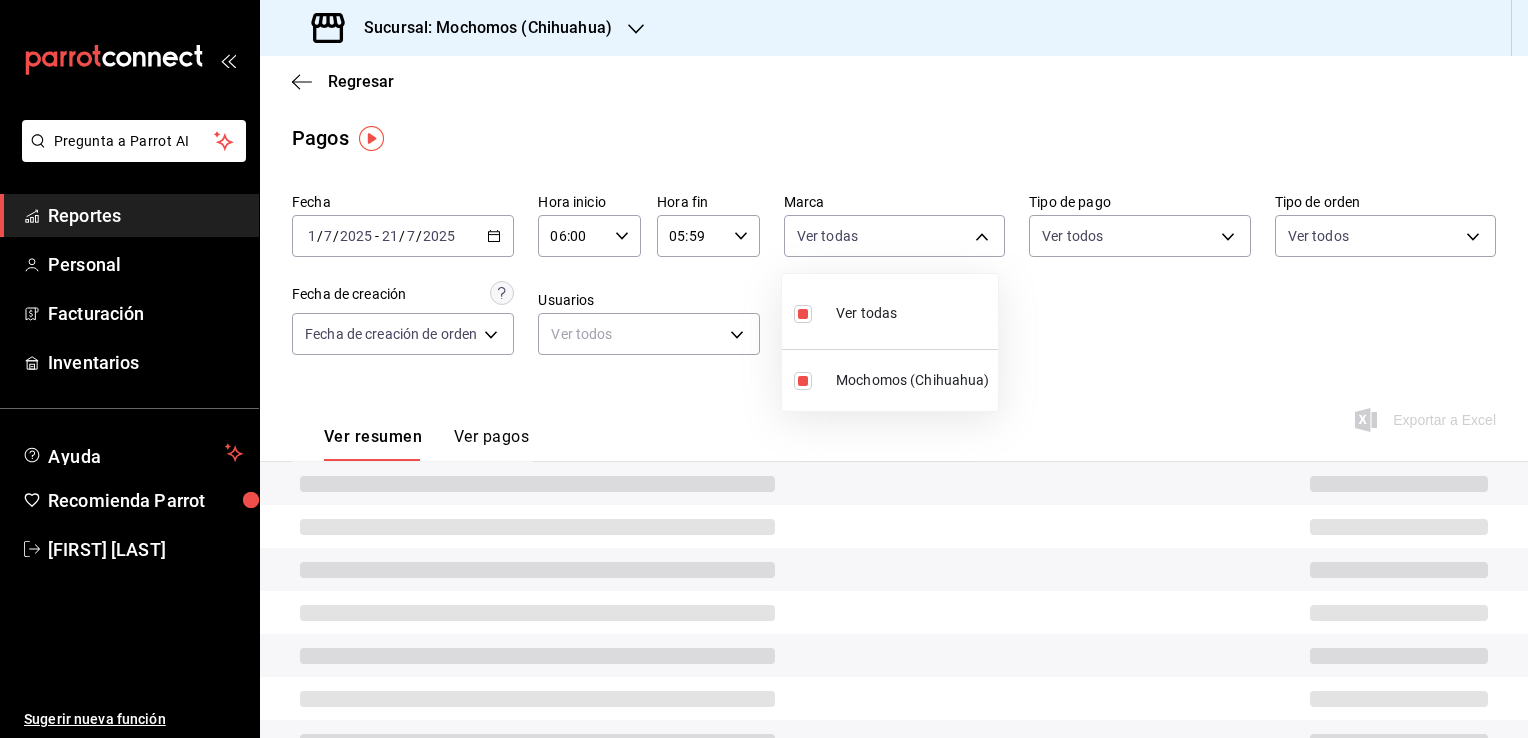 click at bounding box center (764, 369) 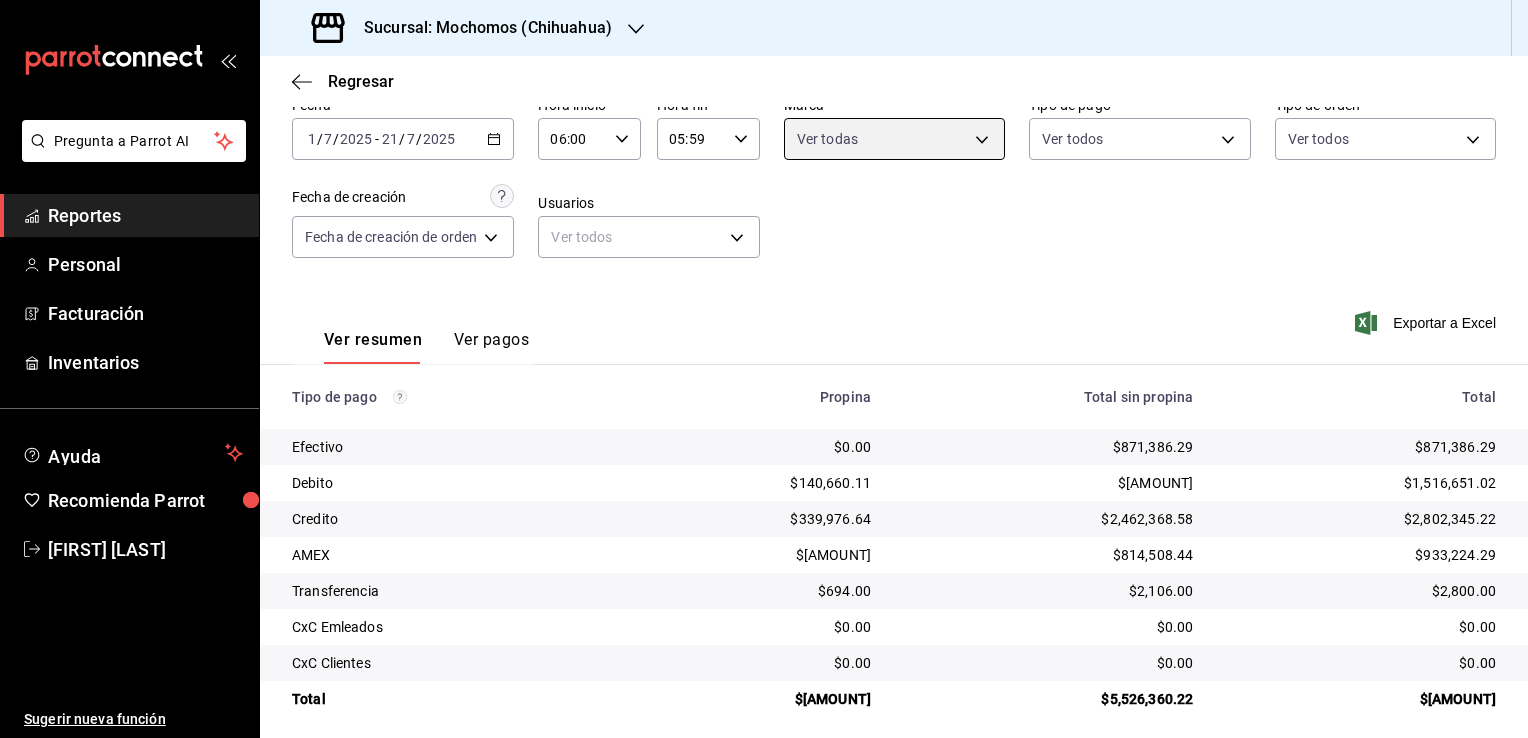 scroll, scrollTop: 108, scrollLeft: 0, axis: vertical 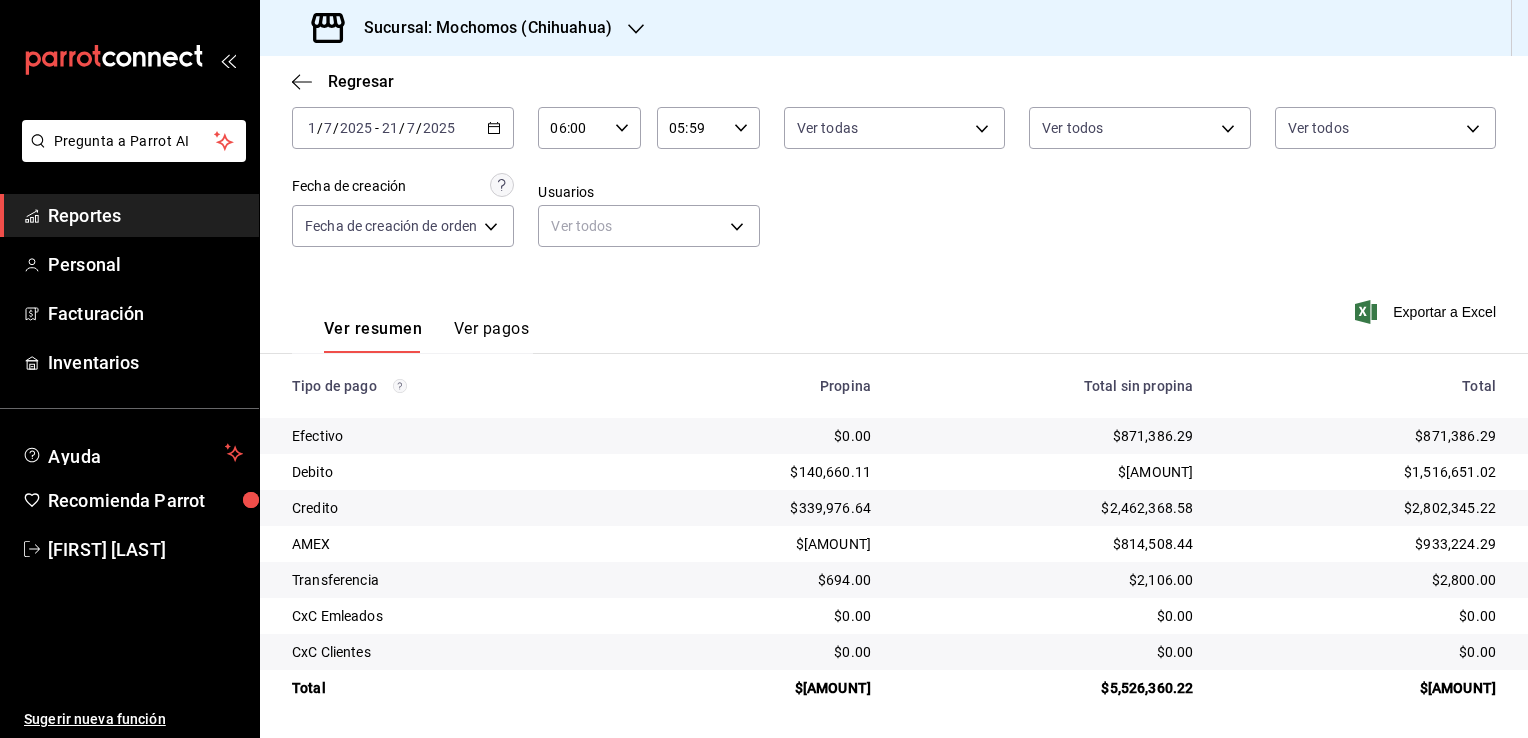 click on "Sucursal: Mochomos (Chihuahua)" at bounding box center [480, 28] 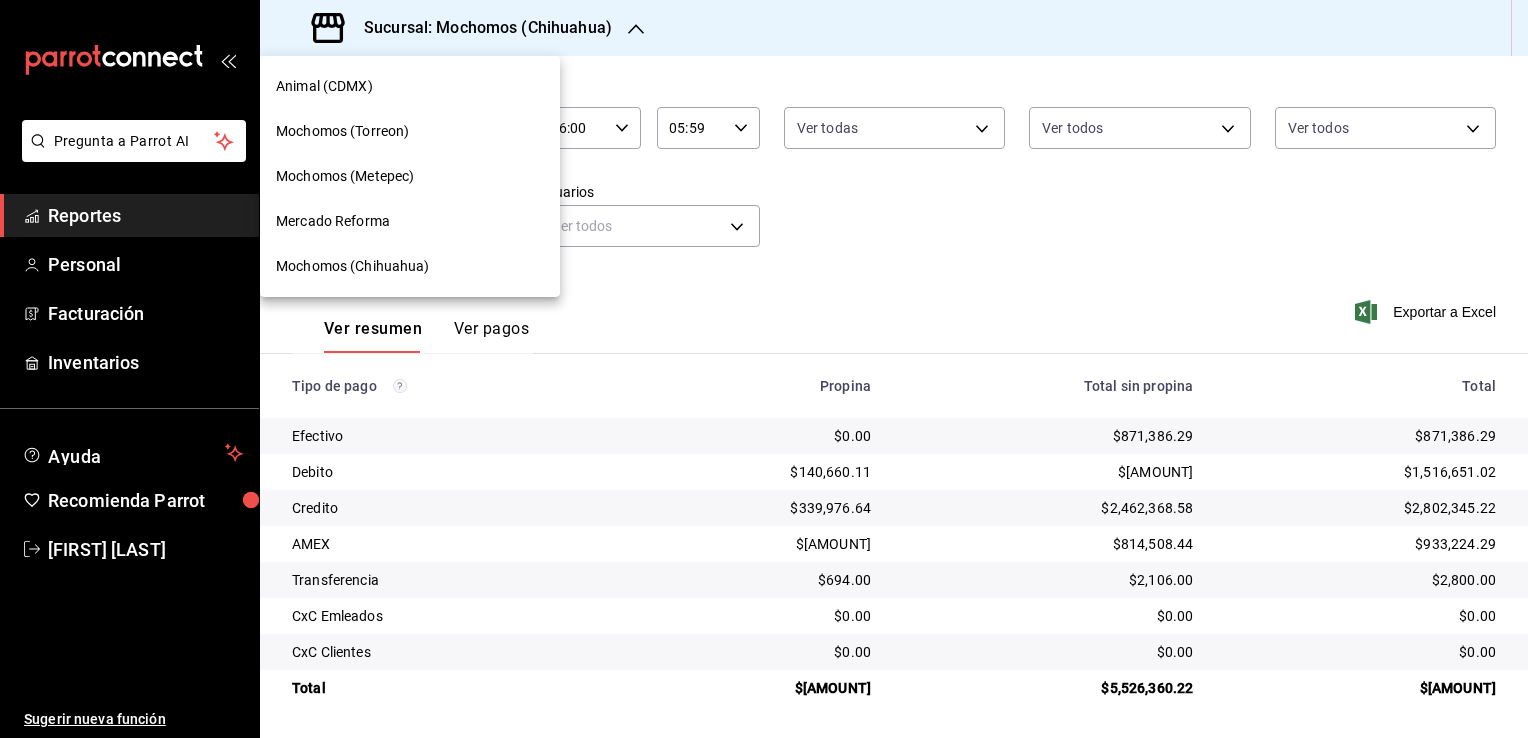 click on "Mercado Reforma" at bounding box center (333, 221) 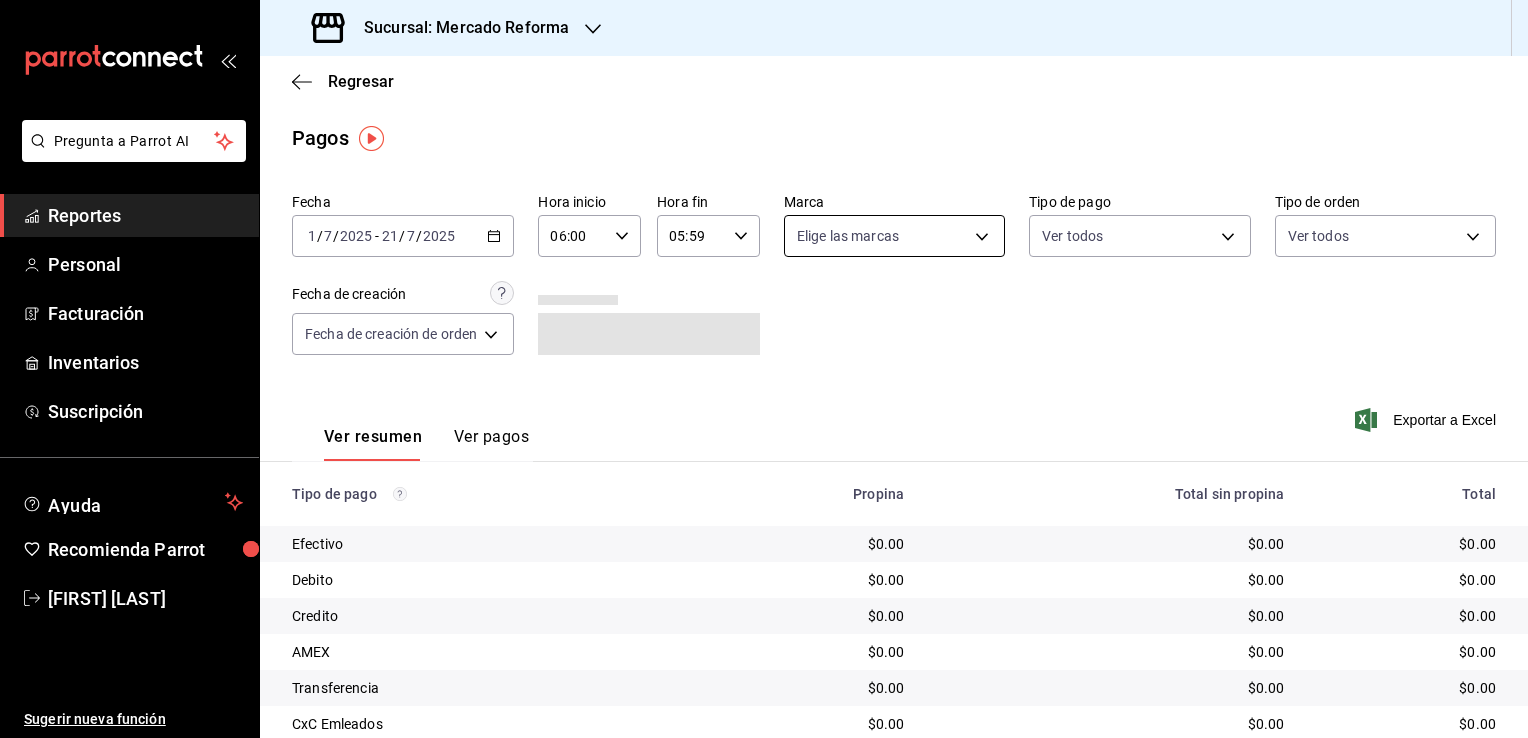 click on "Pregunta a Parrot AI Reportes   Personal   Facturación   Inventarios   Suscripción   Ayuda Recomienda Parrot   Vanessa Torres   Sugerir nueva función   Sucursal: Mercado Reforma Regresar Pagos Fecha [DATE] [DATE] - [DATE] [DATE] Hora inicio 06:00 Hora inicio Hora fin 05:59 Hora fin Marca Elige las marcas Tipo de pago Ver todos Tipo de orden Ver todos Fecha de creación   Fecha de creación de orden ORDER Ver resumen Ver pagos Exportar a Excel Tipo de pago   Propina Total sin propina Total Efectivo $0.00 $0.00 $0.00 Debito $0.00 $0.00 $0.00 Credito $0.00 $0.00 $0.00 AMEX $0.00 $0.00 $0.00 Transferencia $0.00 $0.00 $0.00 CxC Emleados $0.00 $0.00 $0.00 CxC Clientes $0.00 $0.00 $0.00 Rappi $0.00 $0.00 $0.00 Uber $0.00 $0.00 $0.00 Total $0.00 $0.00 $0.00 GANA 1 MES GRATIS EN TU SUSCRIPCIÓN AQUÍ Ver video tutorial Ir a video Pregunta a Parrot AI Reportes   Personal   Facturación   Inventarios   Suscripción   Ayuda Recomienda Parrot   Vanessa Torres   Sugerir nueva función" at bounding box center [764, 369] 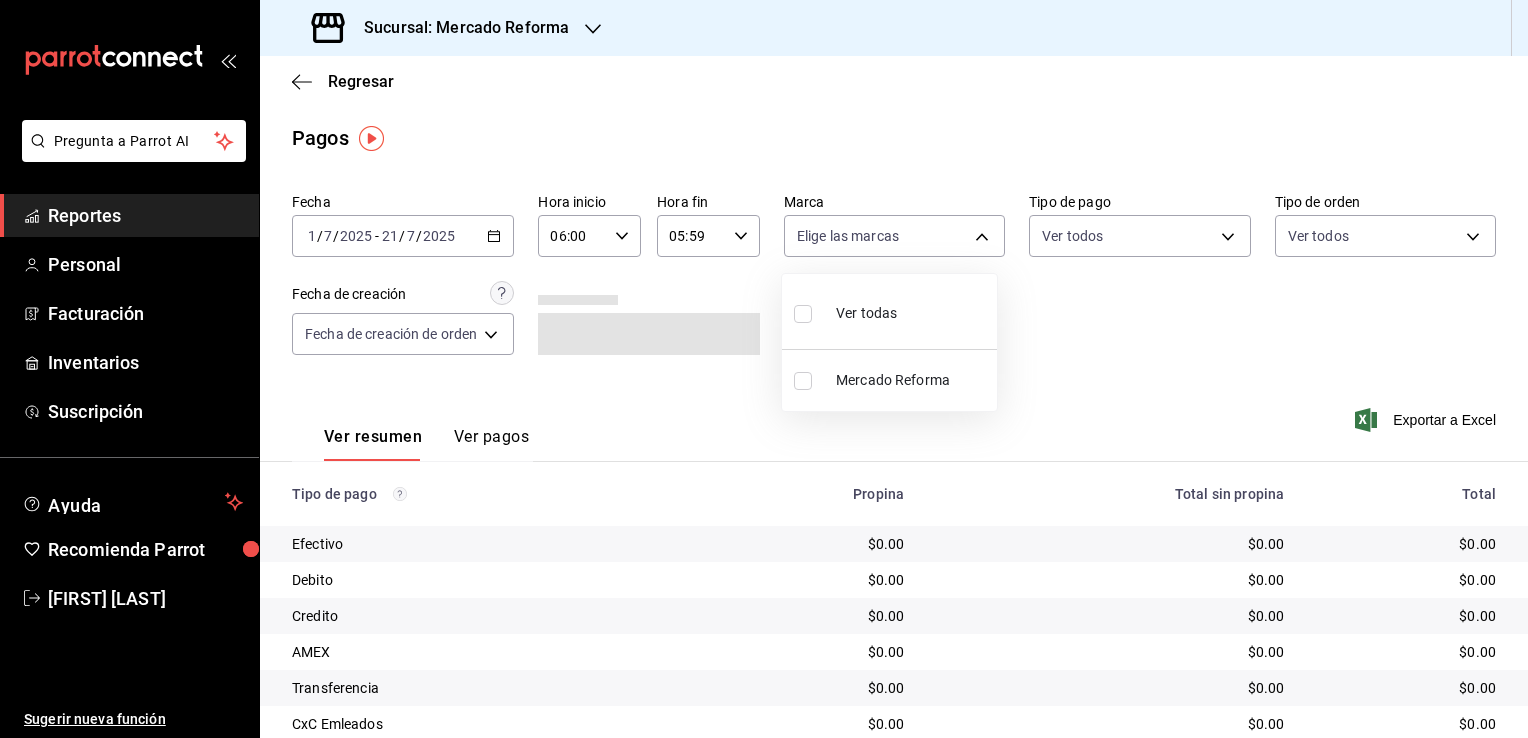 click on "Ver todas" at bounding box center [866, 313] 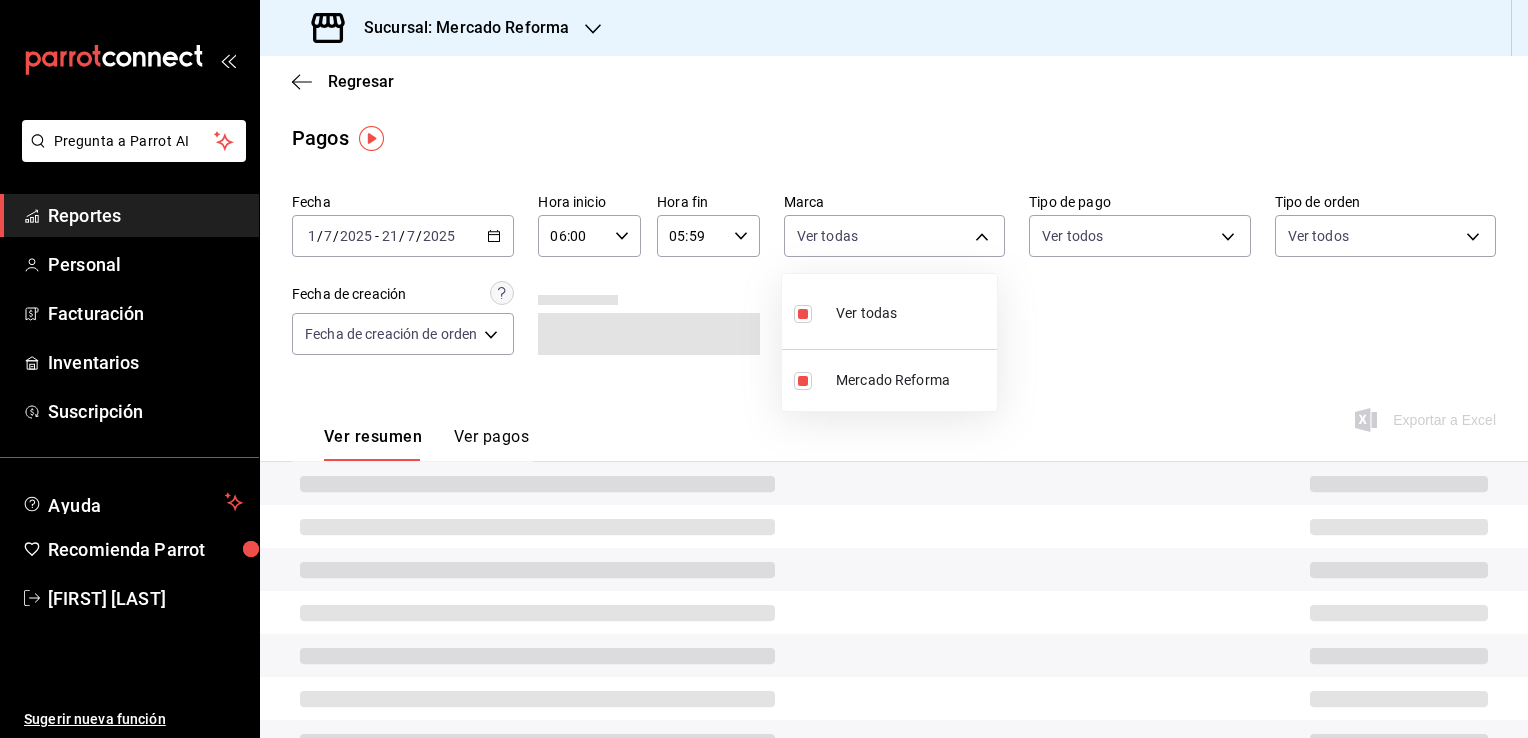 click at bounding box center [764, 369] 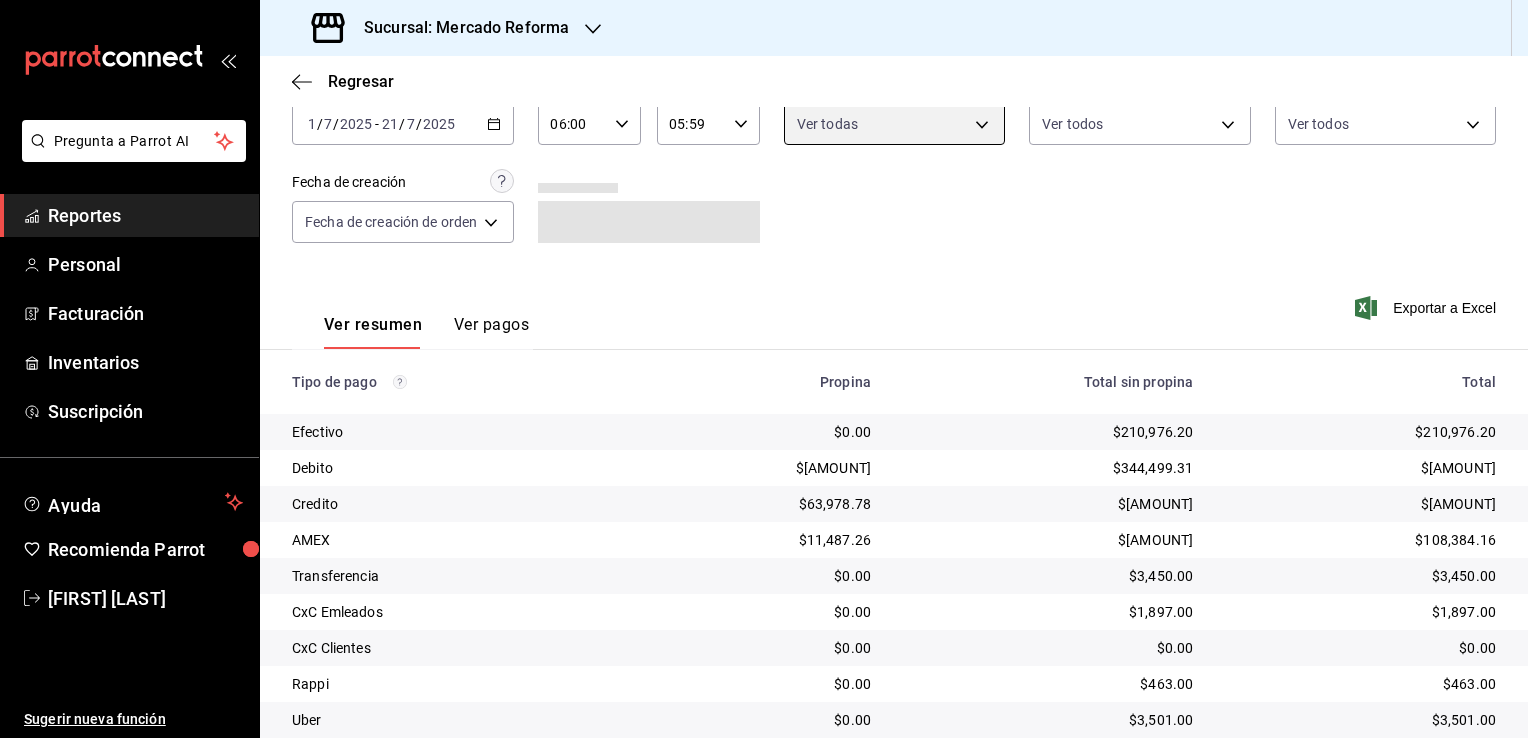 scroll, scrollTop: 180, scrollLeft: 0, axis: vertical 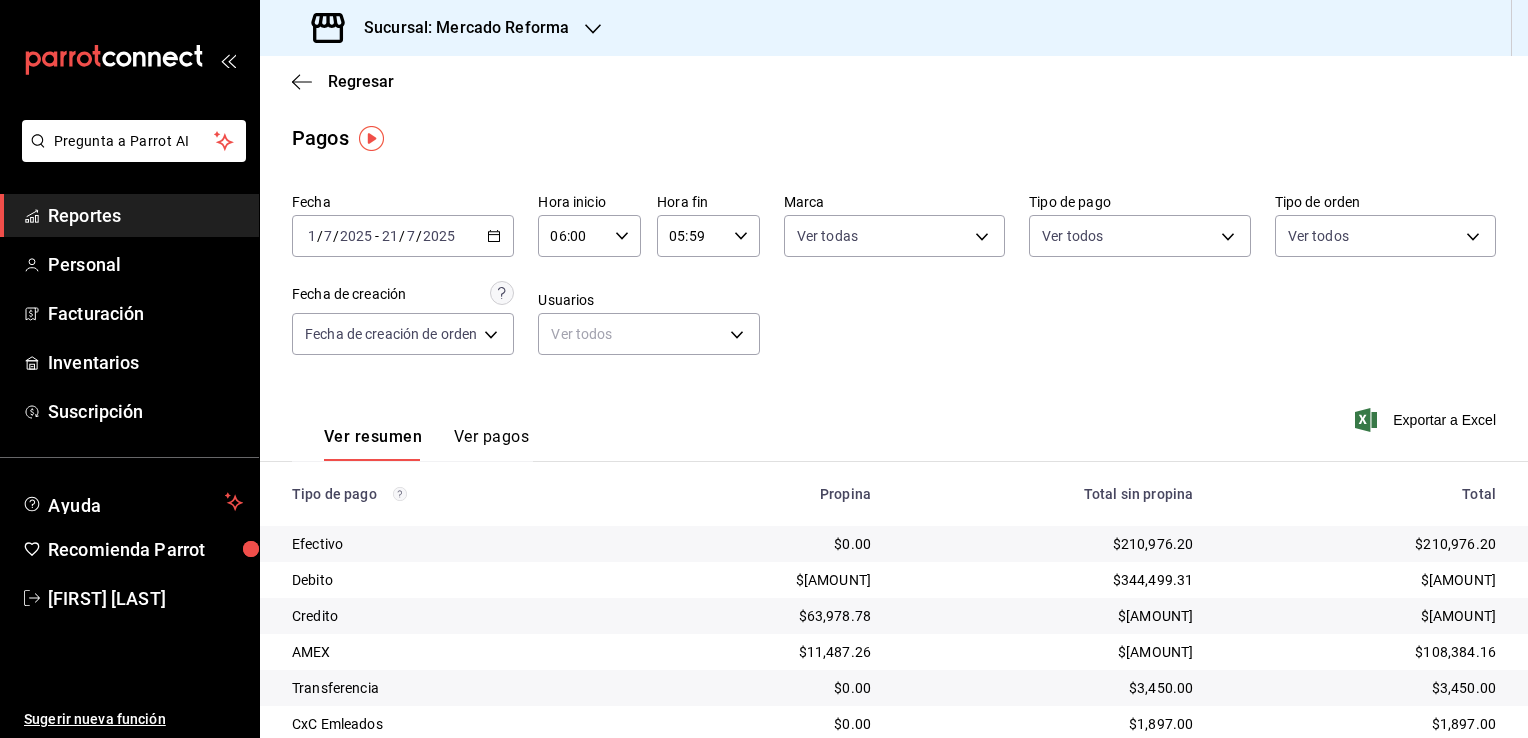 click 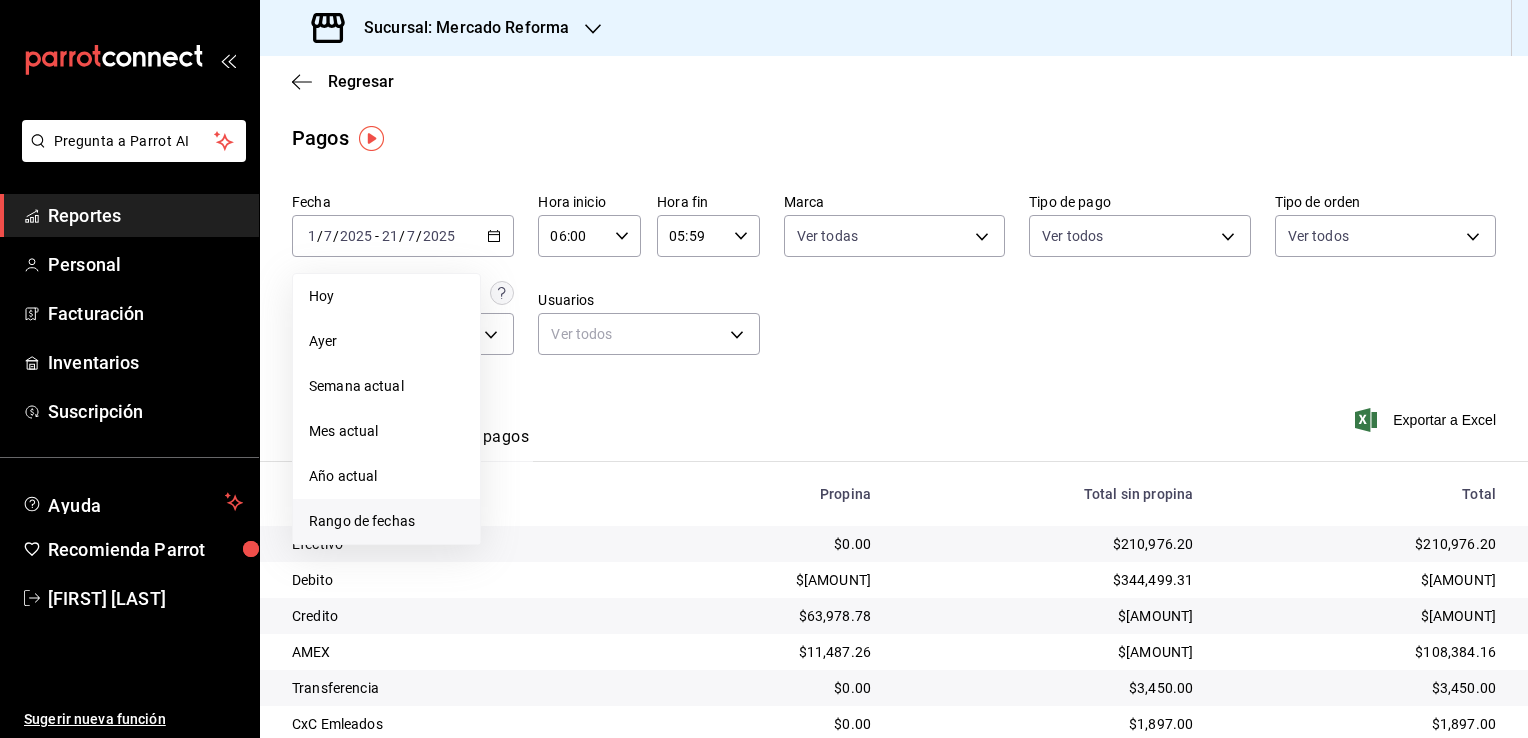 click on "Rango de fechas" at bounding box center (386, 521) 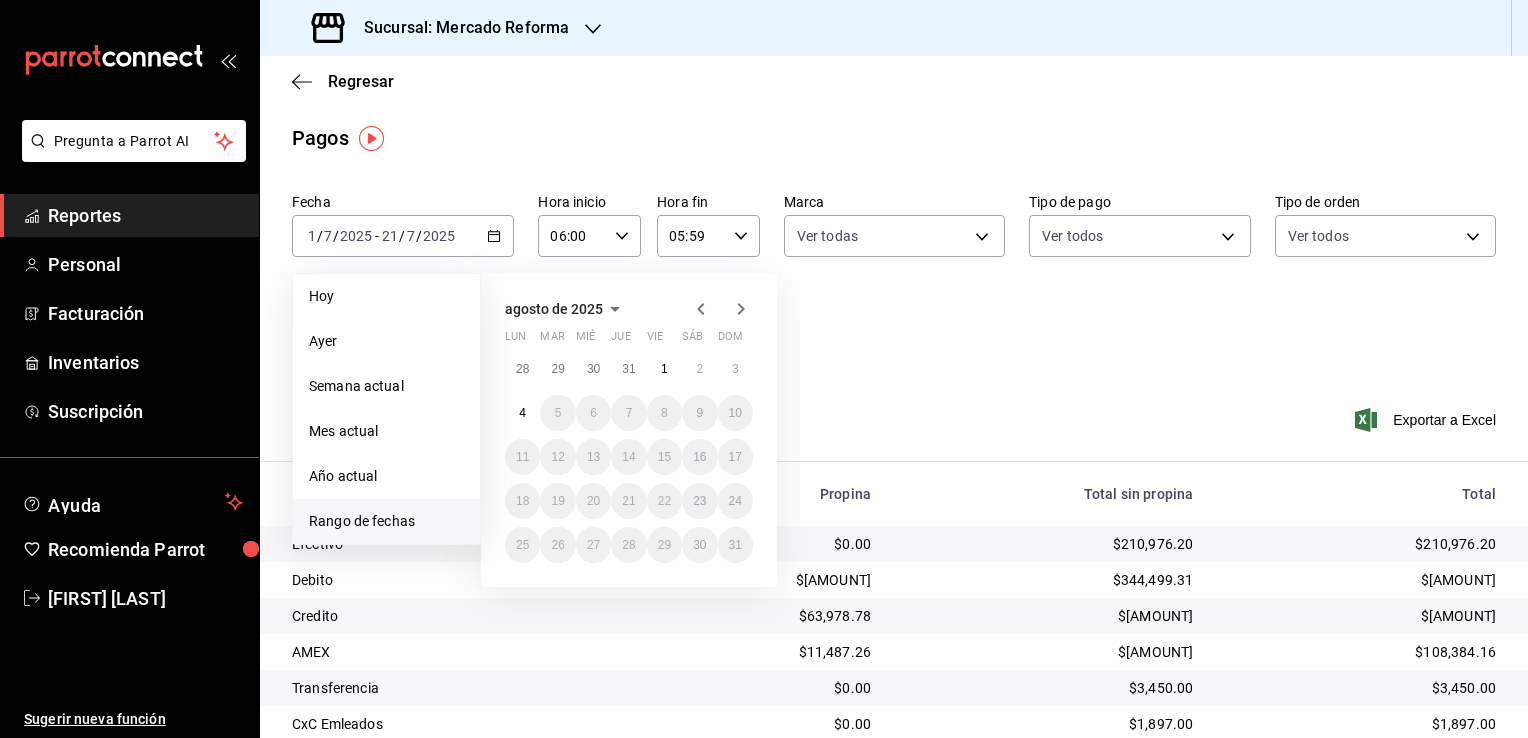 click 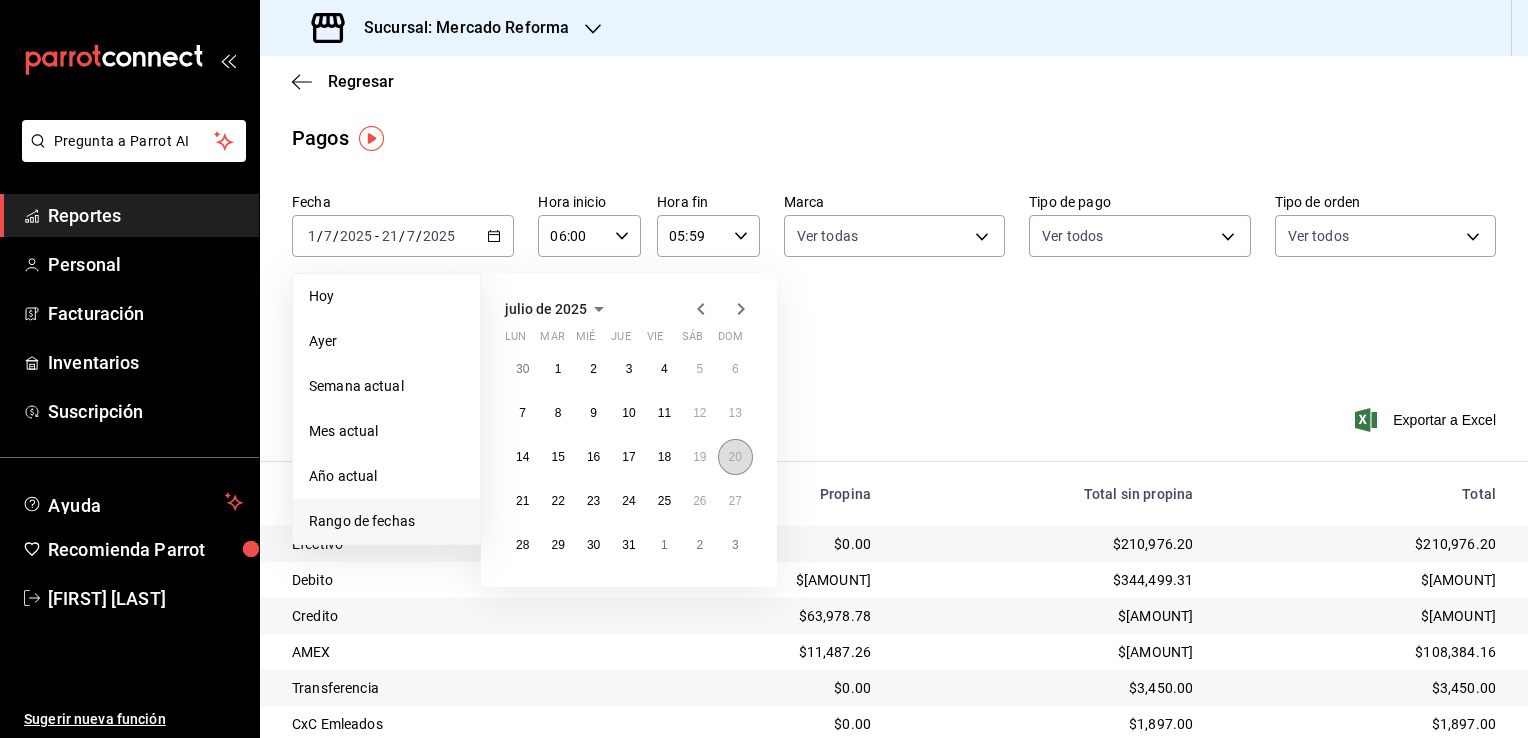 click on "20" at bounding box center [735, 457] 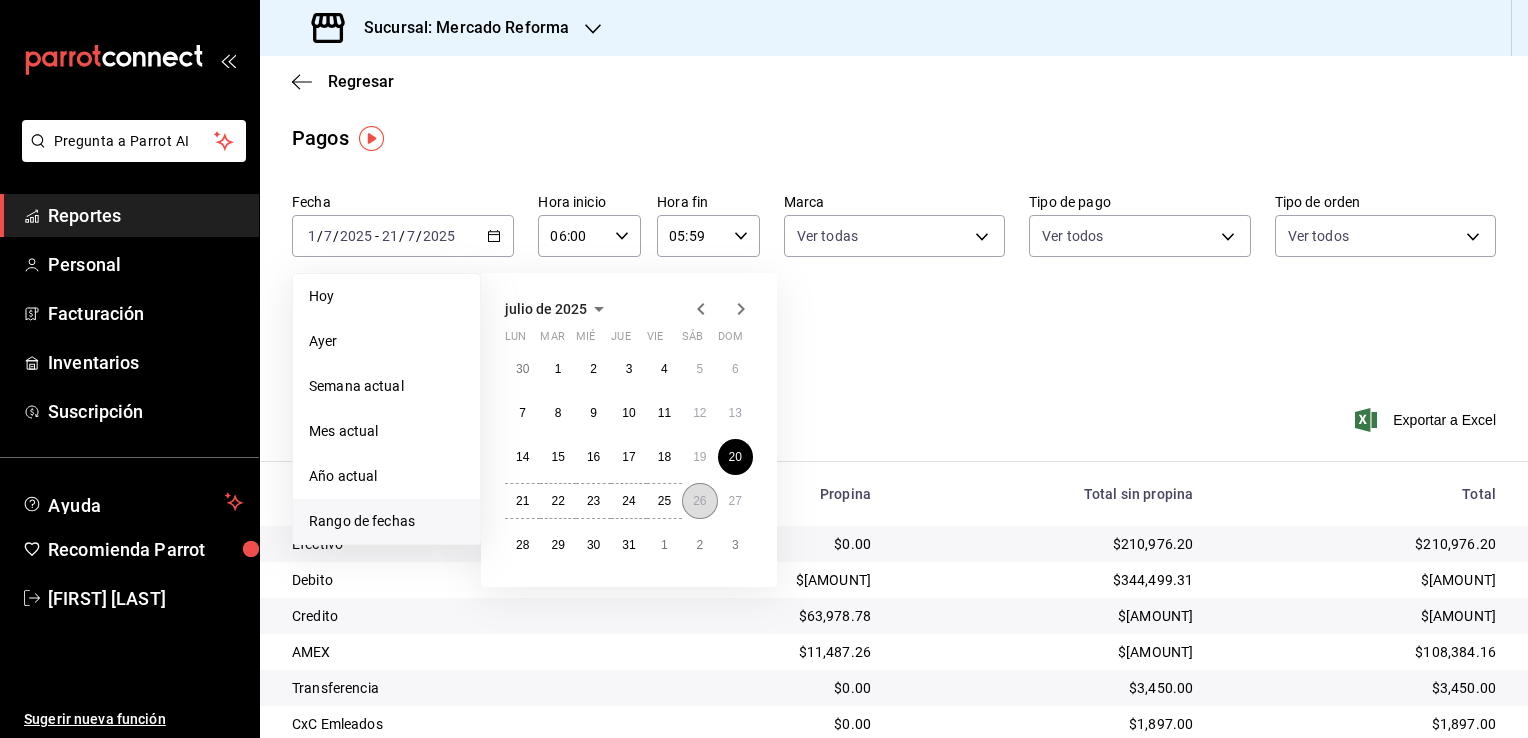 click on "26" at bounding box center (699, 501) 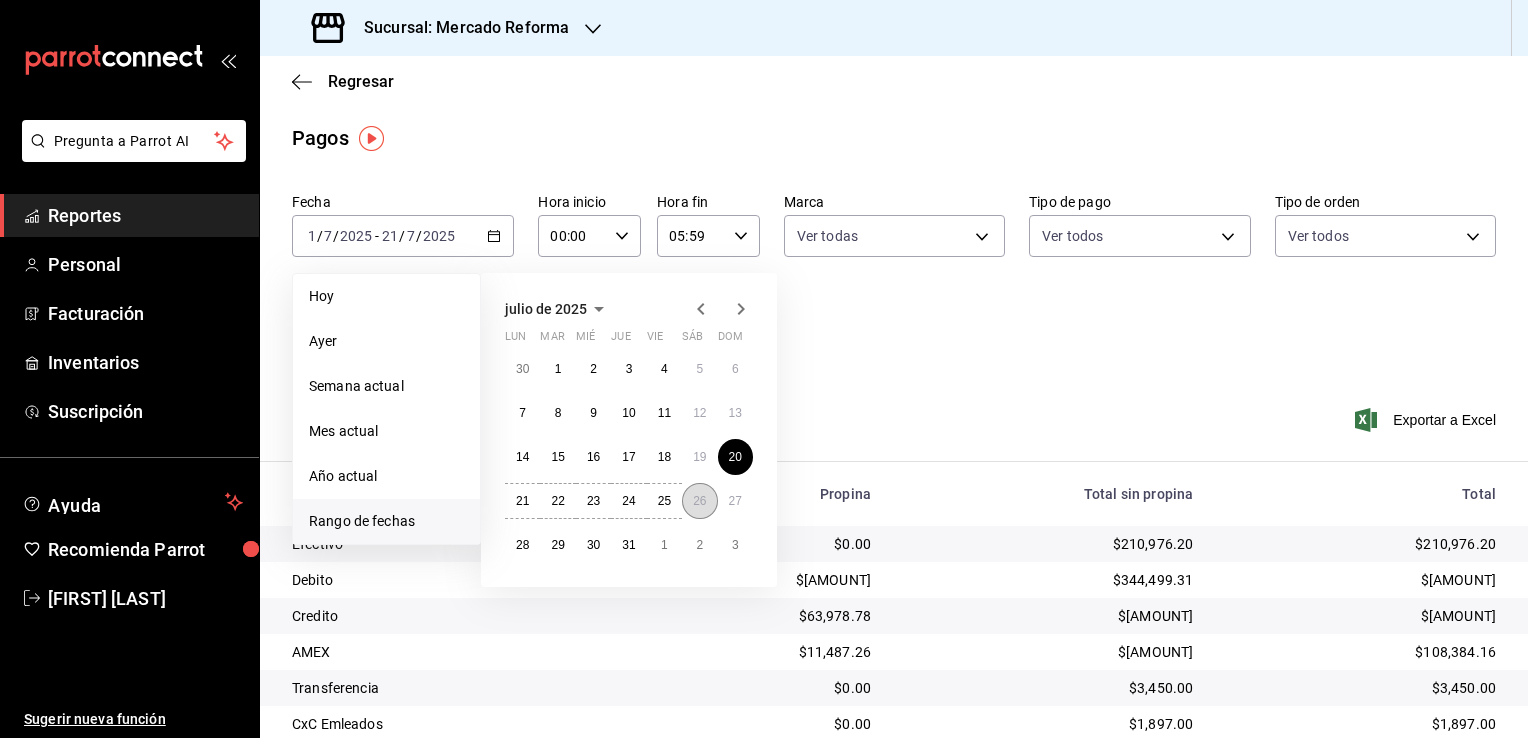 type on "23:59" 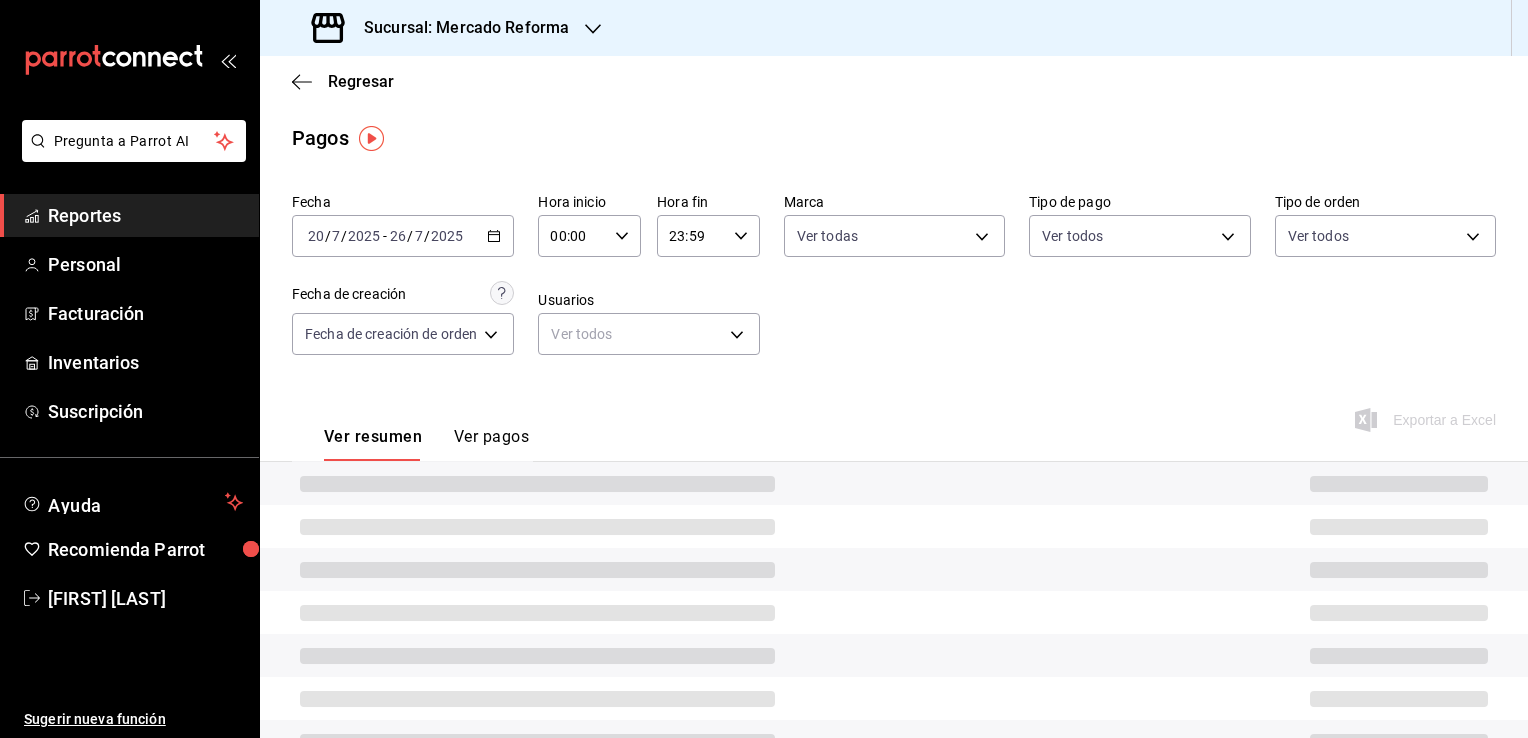 click 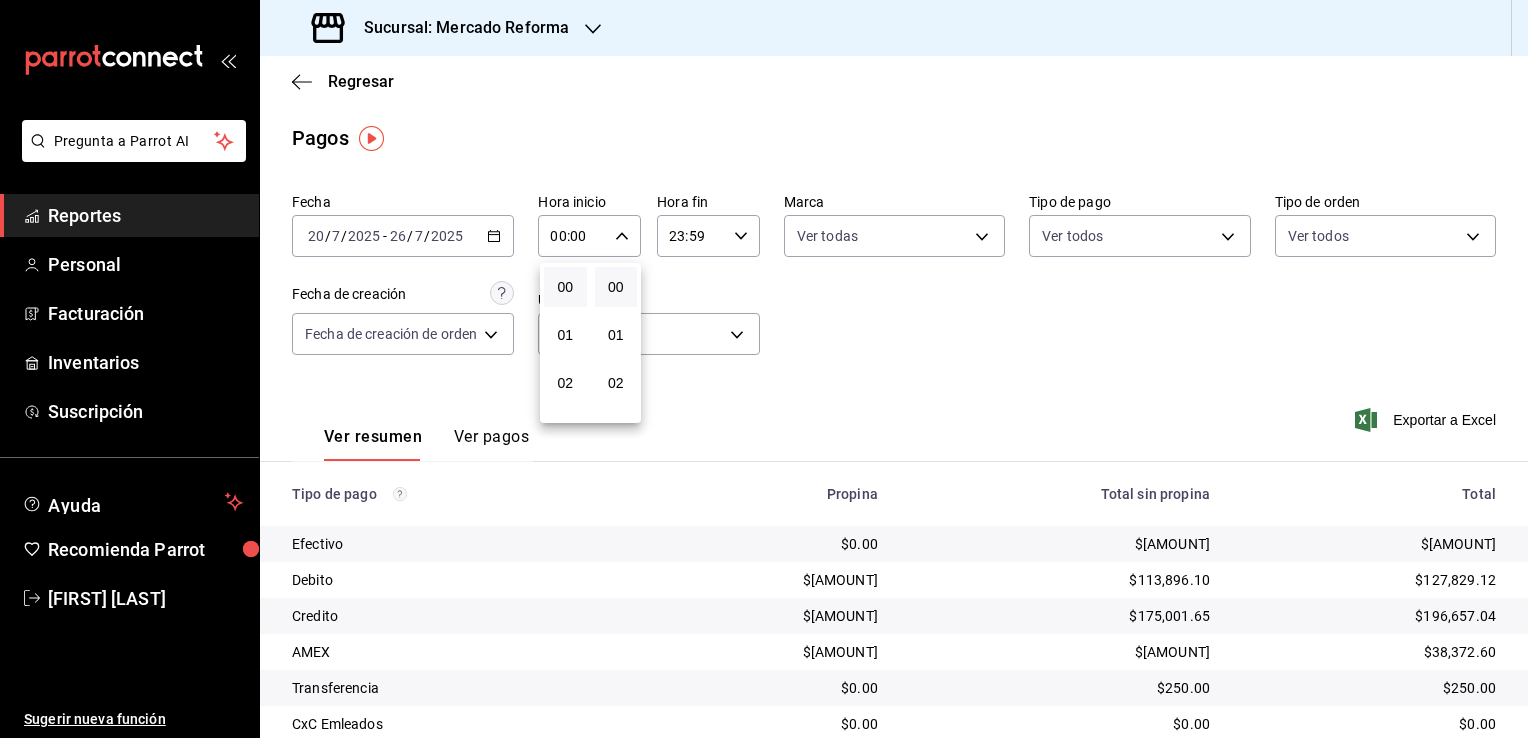 click at bounding box center (764, 369) 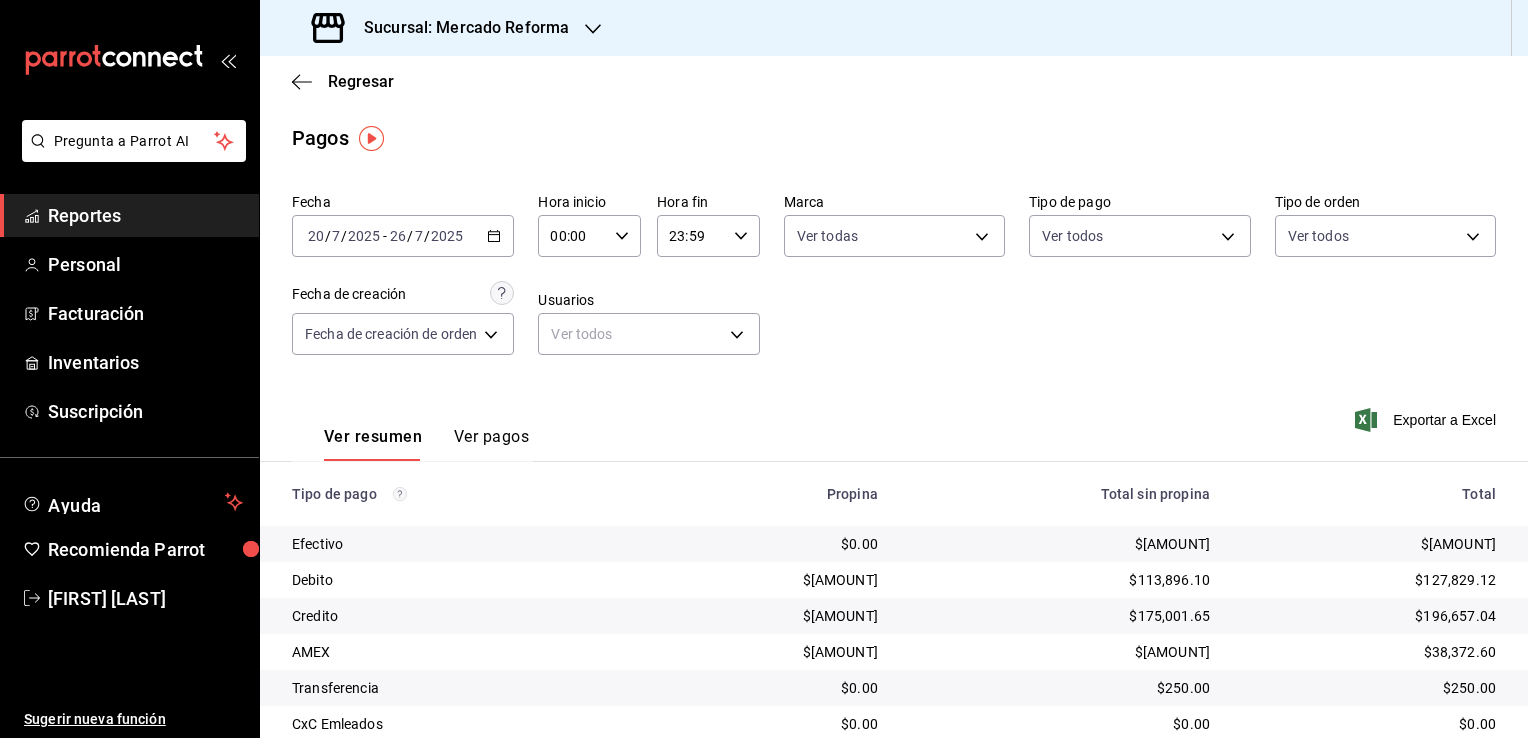 click 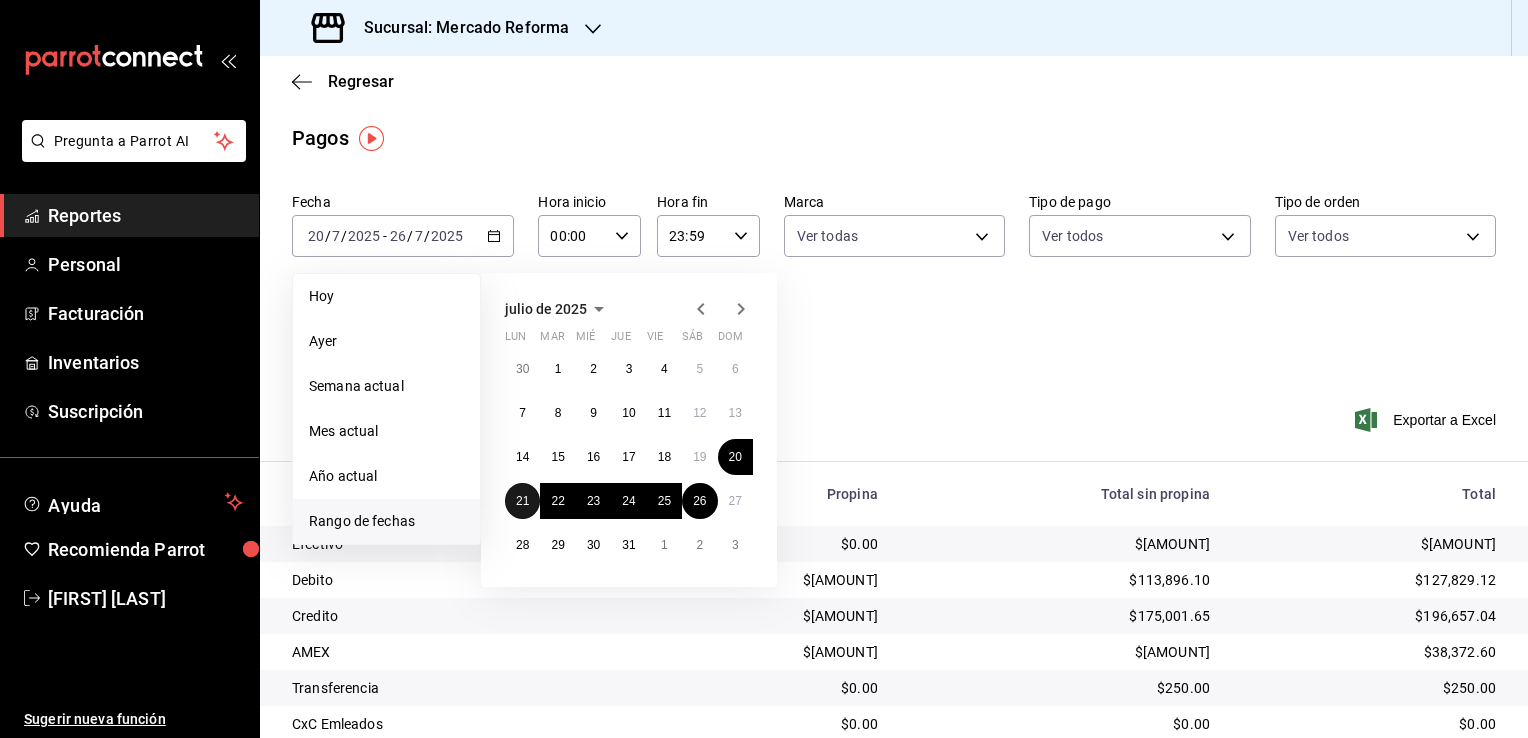 click on "21" at bounding box center [522, 501] 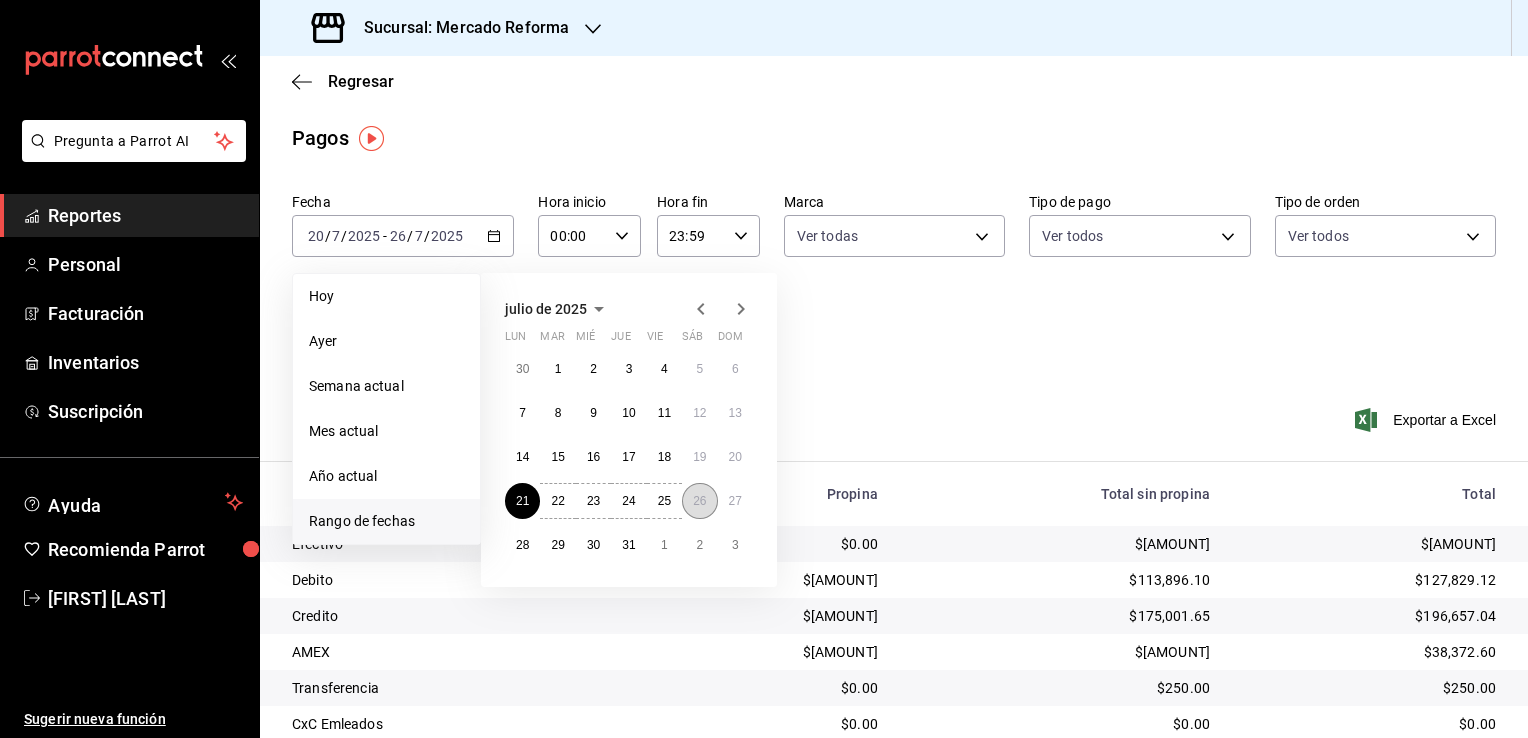 click on "26" at bounding box center (699, 501) 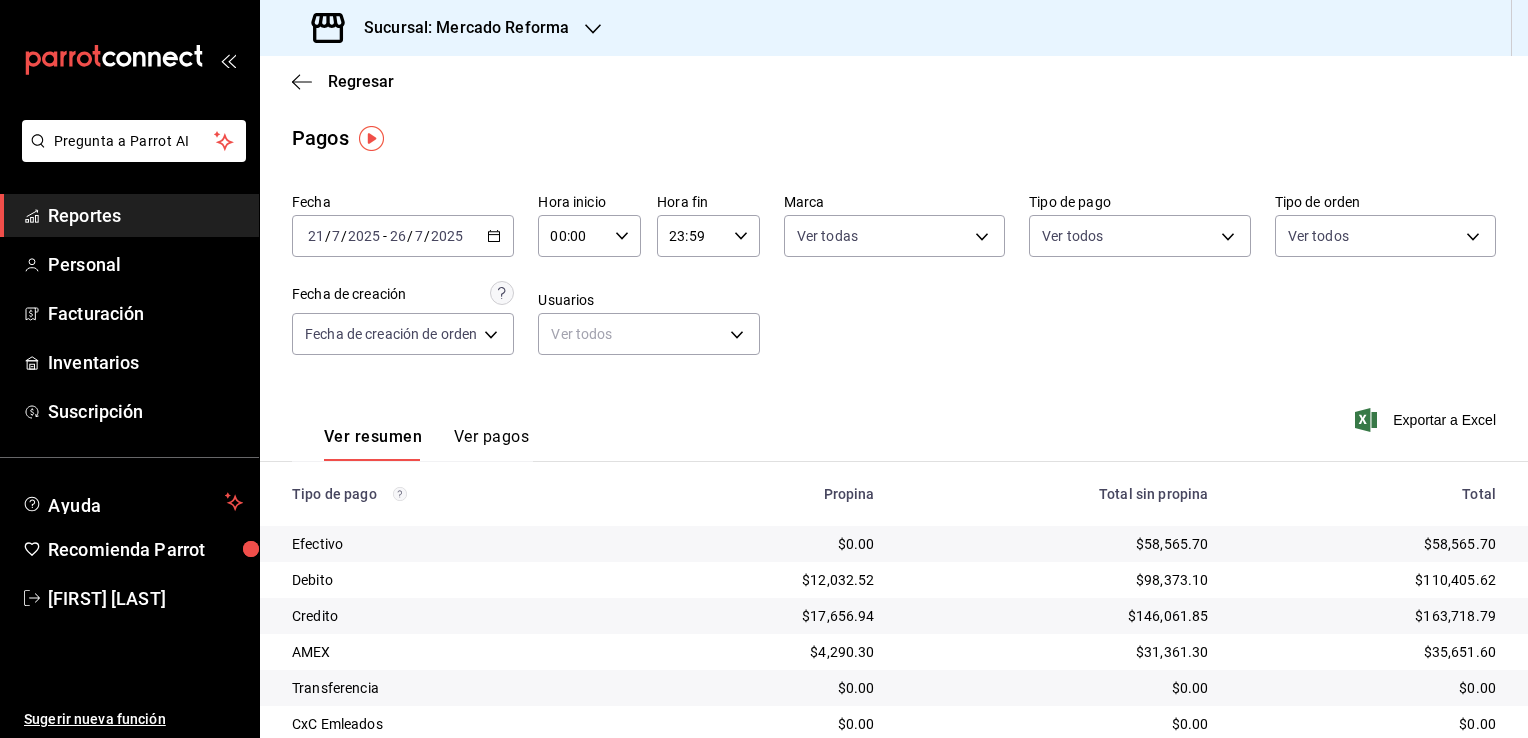 click 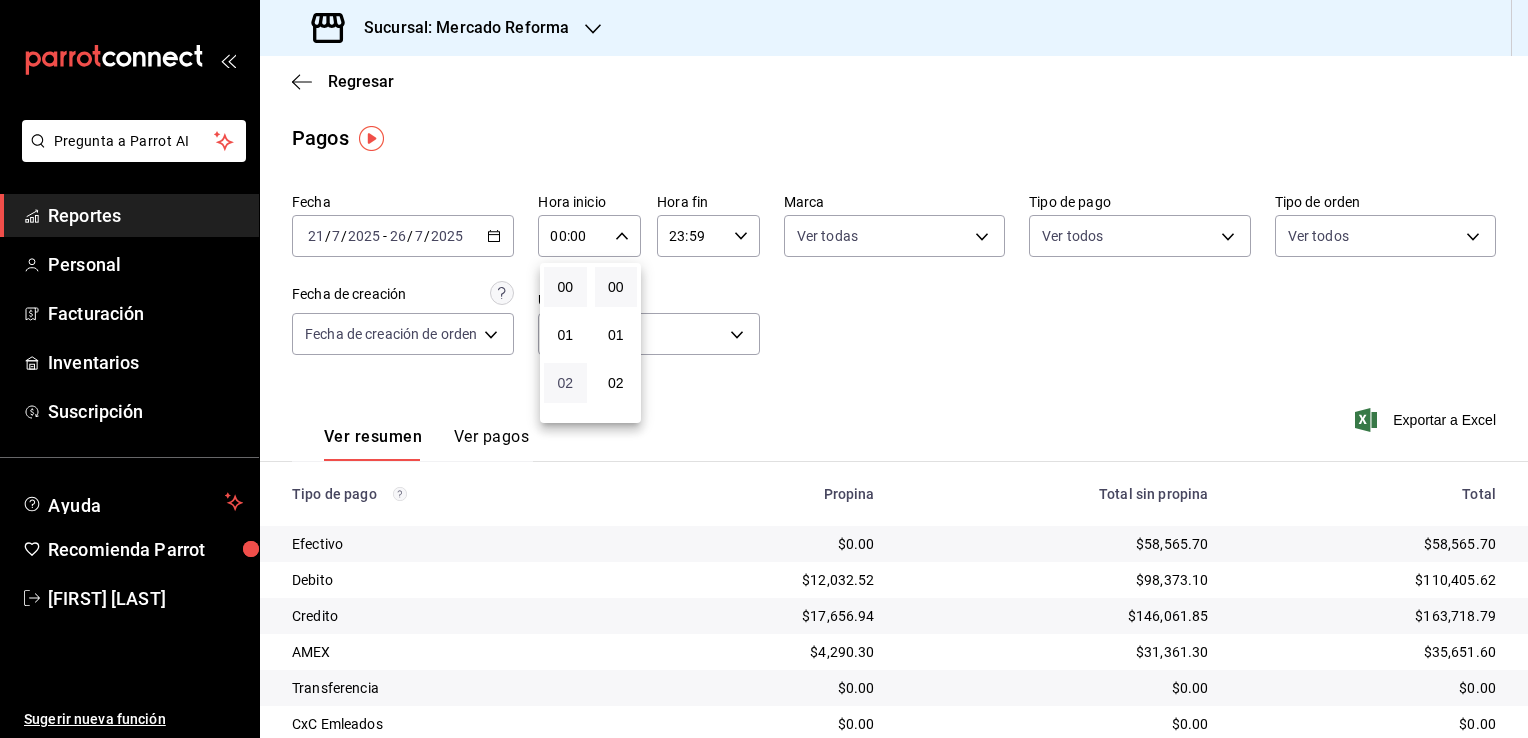 click on "02" at bounding box center [565, 383] 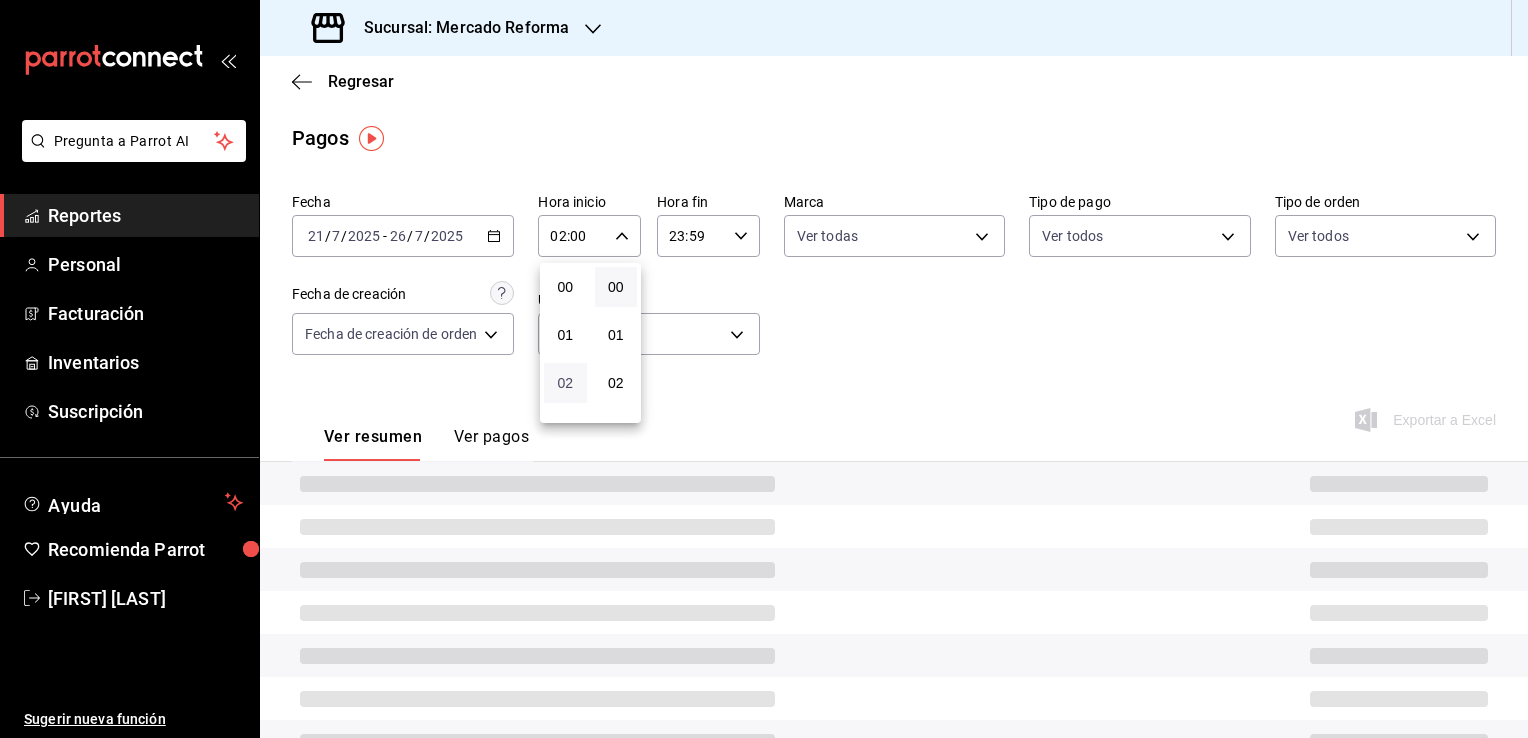 type 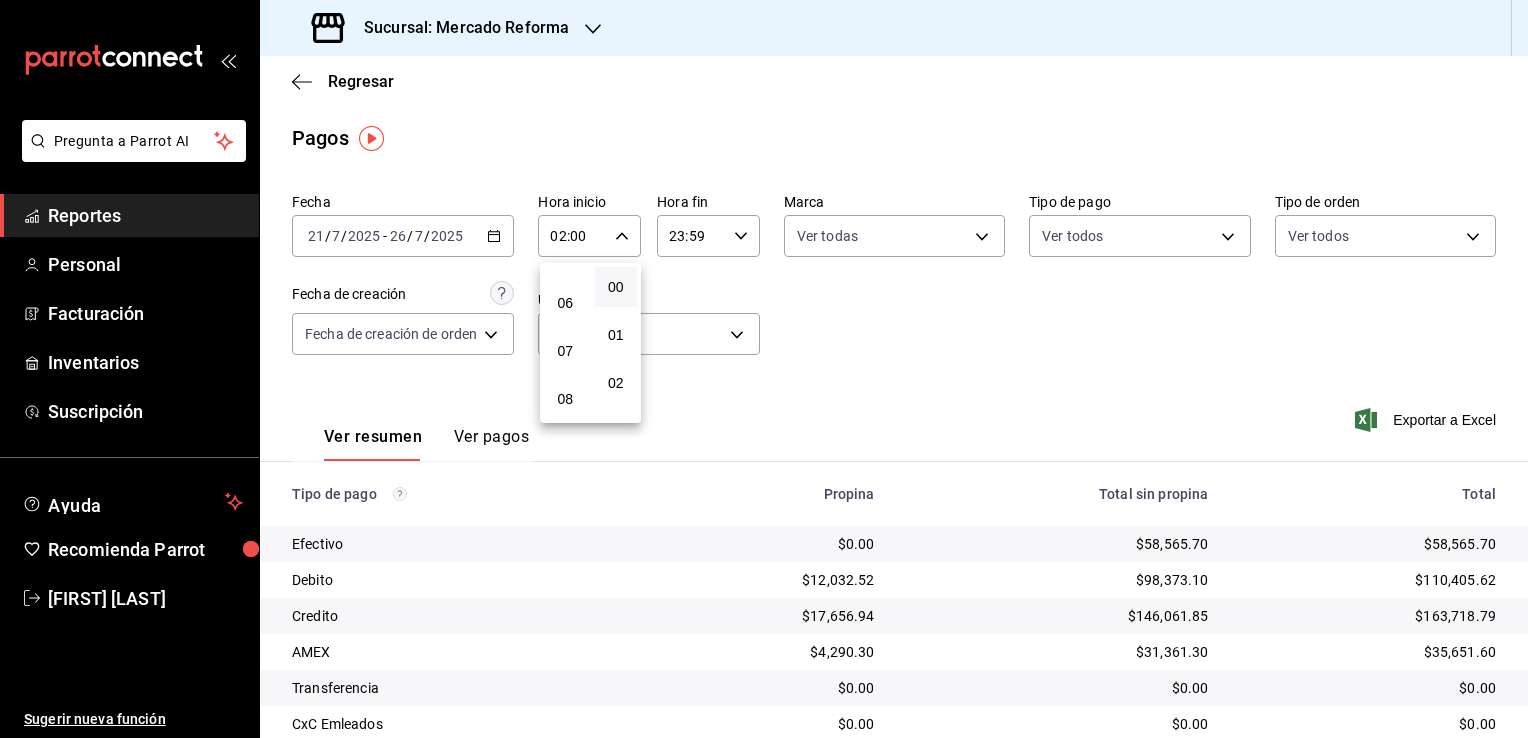 scroll, scrollTop: 280, scrollLeft: 0, axis: vertical 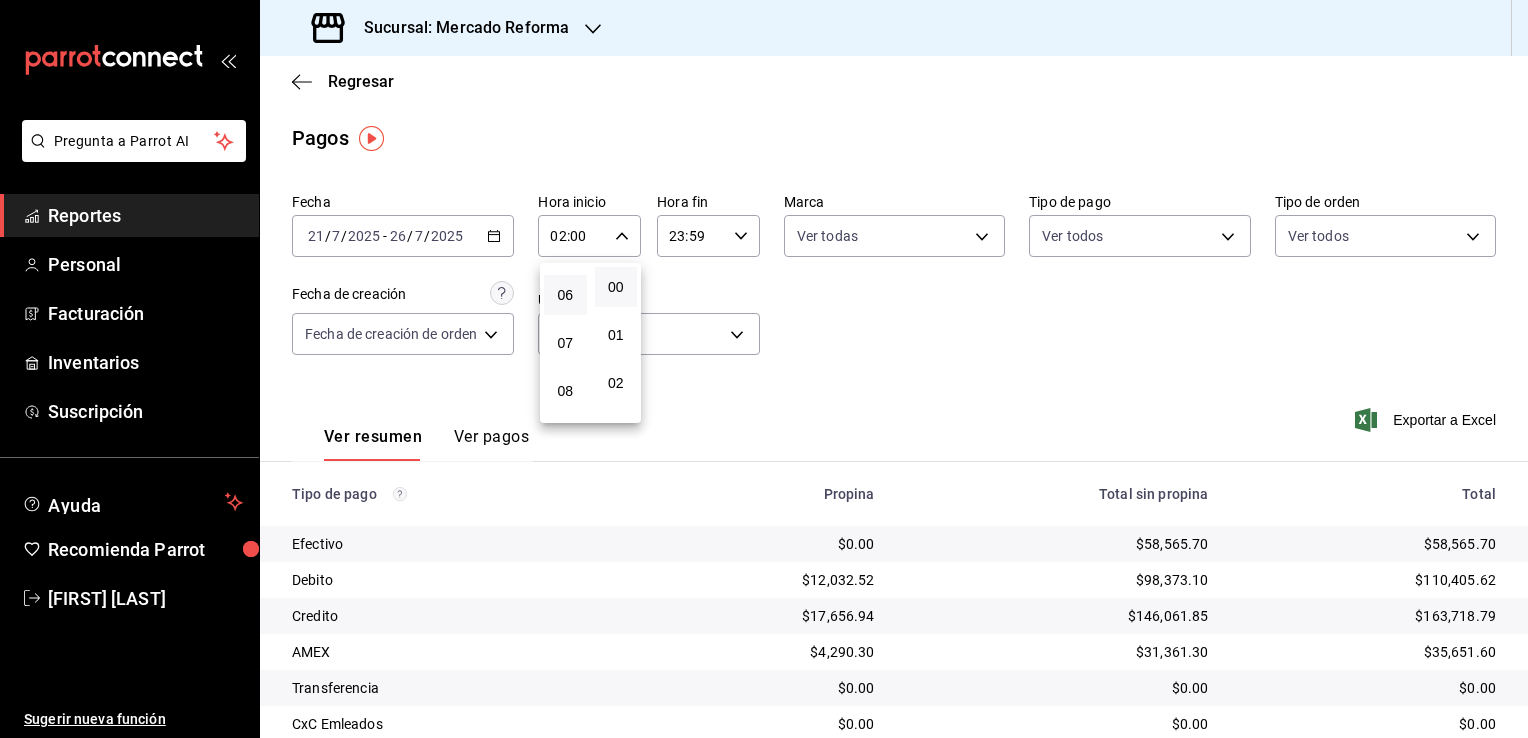 click on "06" at bounding box center (565, 295) 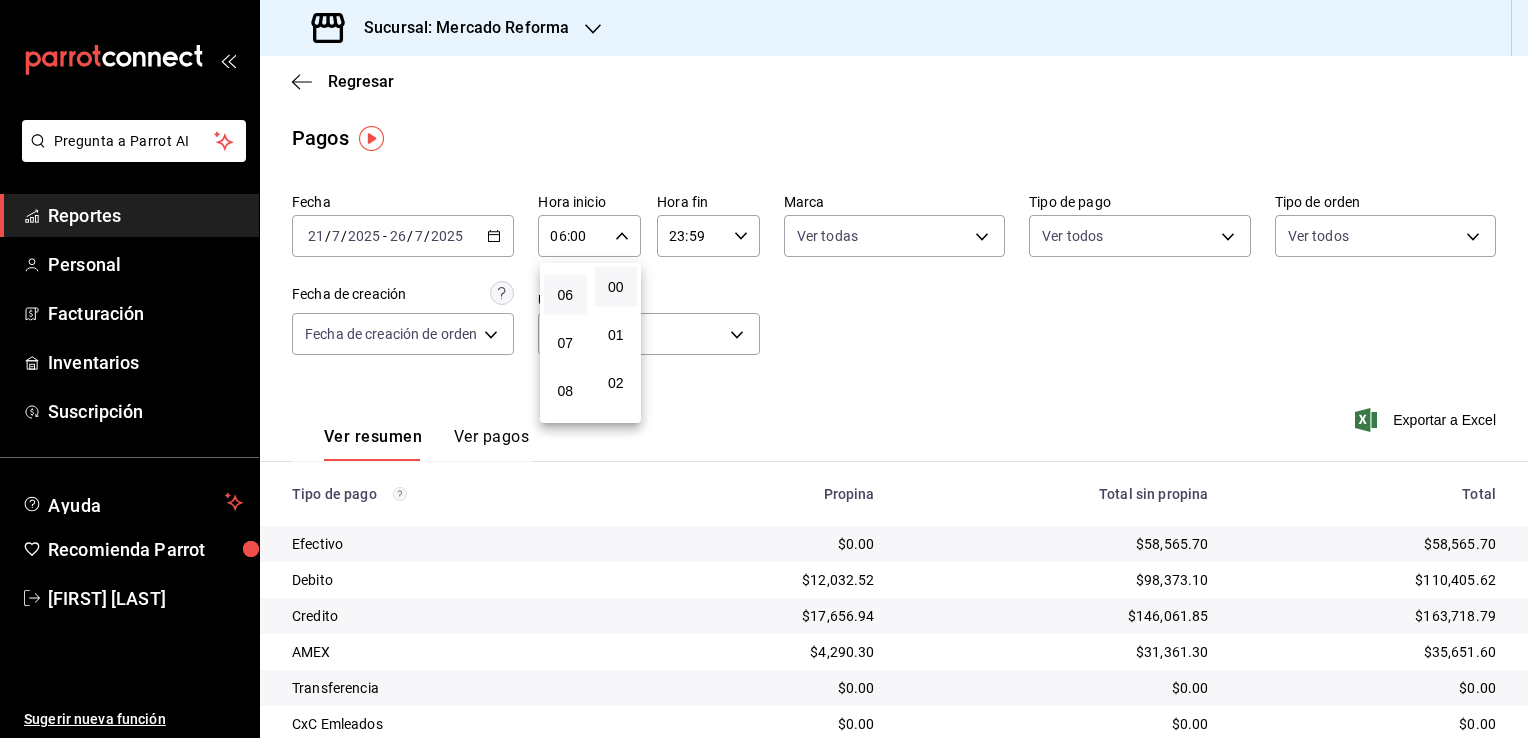 click at bounding box center [764, 369] 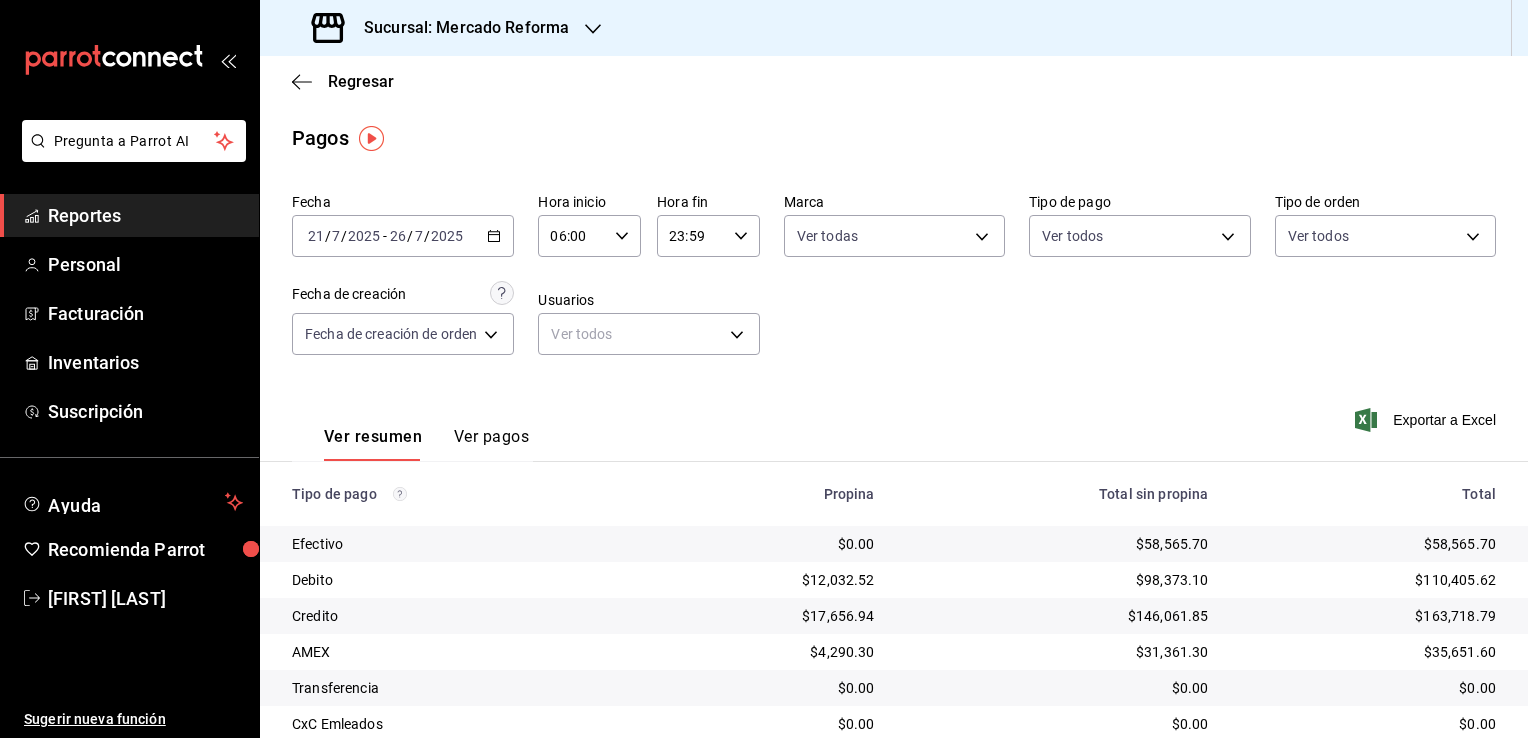 click 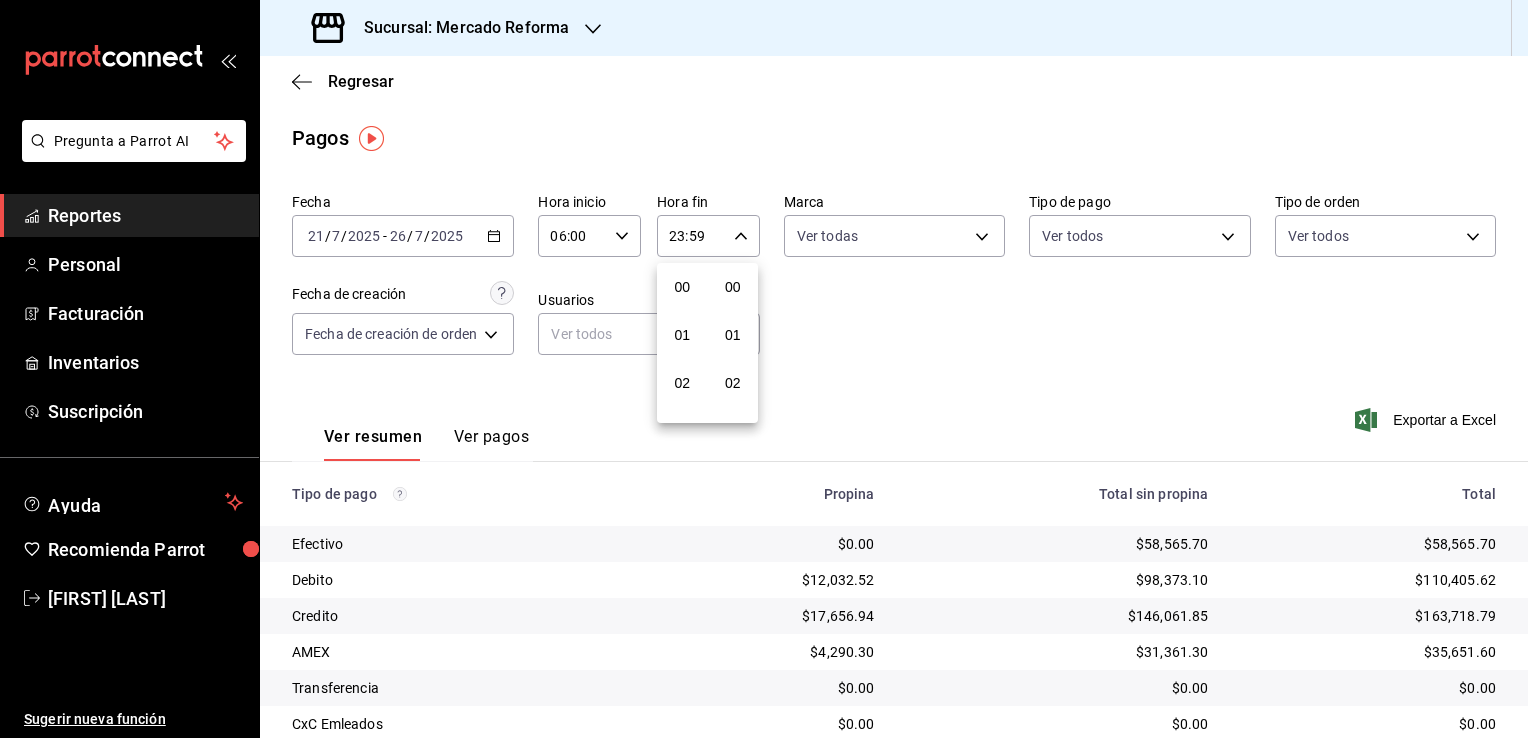 scroll, scrollTop: 1011, scrollLeft: 0, axis: vertical 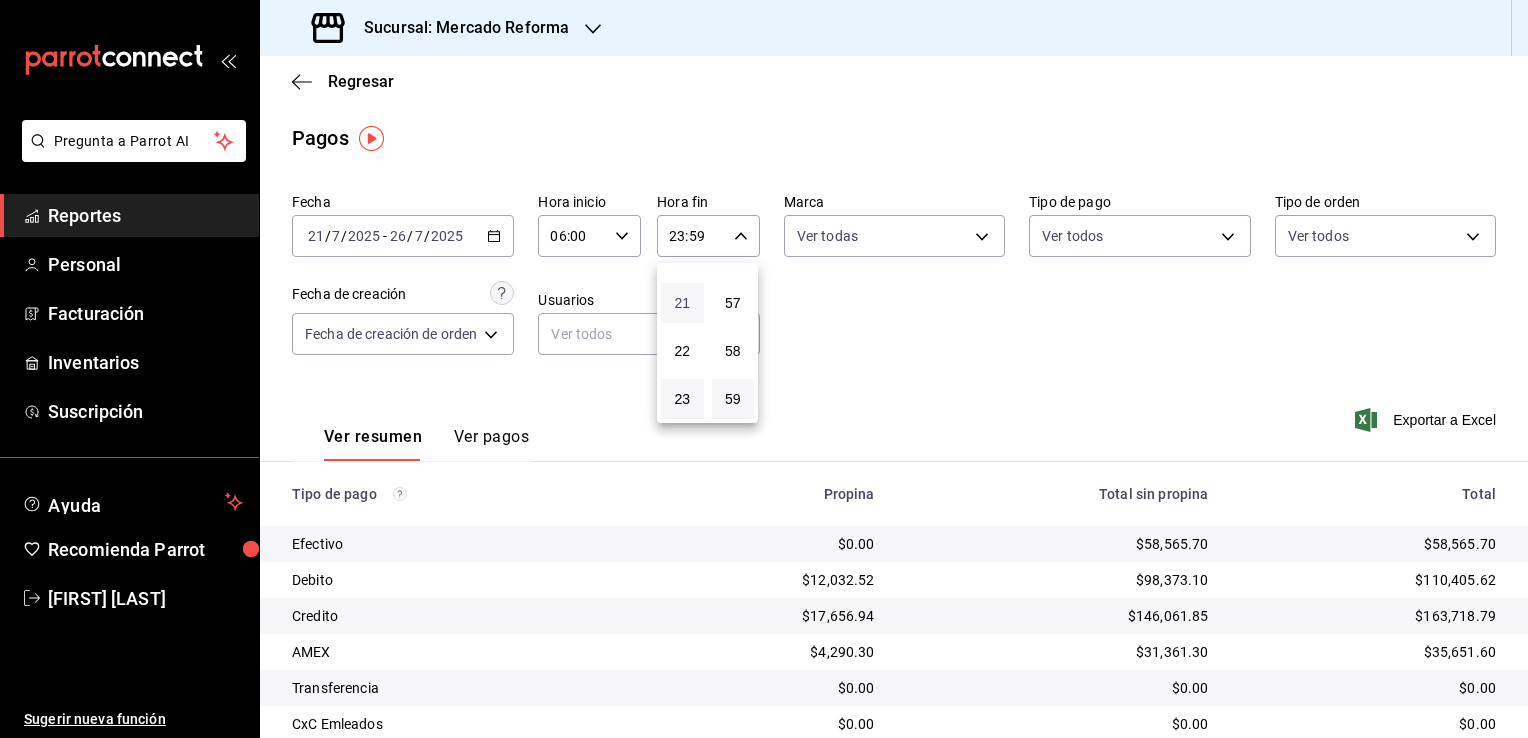 click on "21" at bounding box center (682, 303) 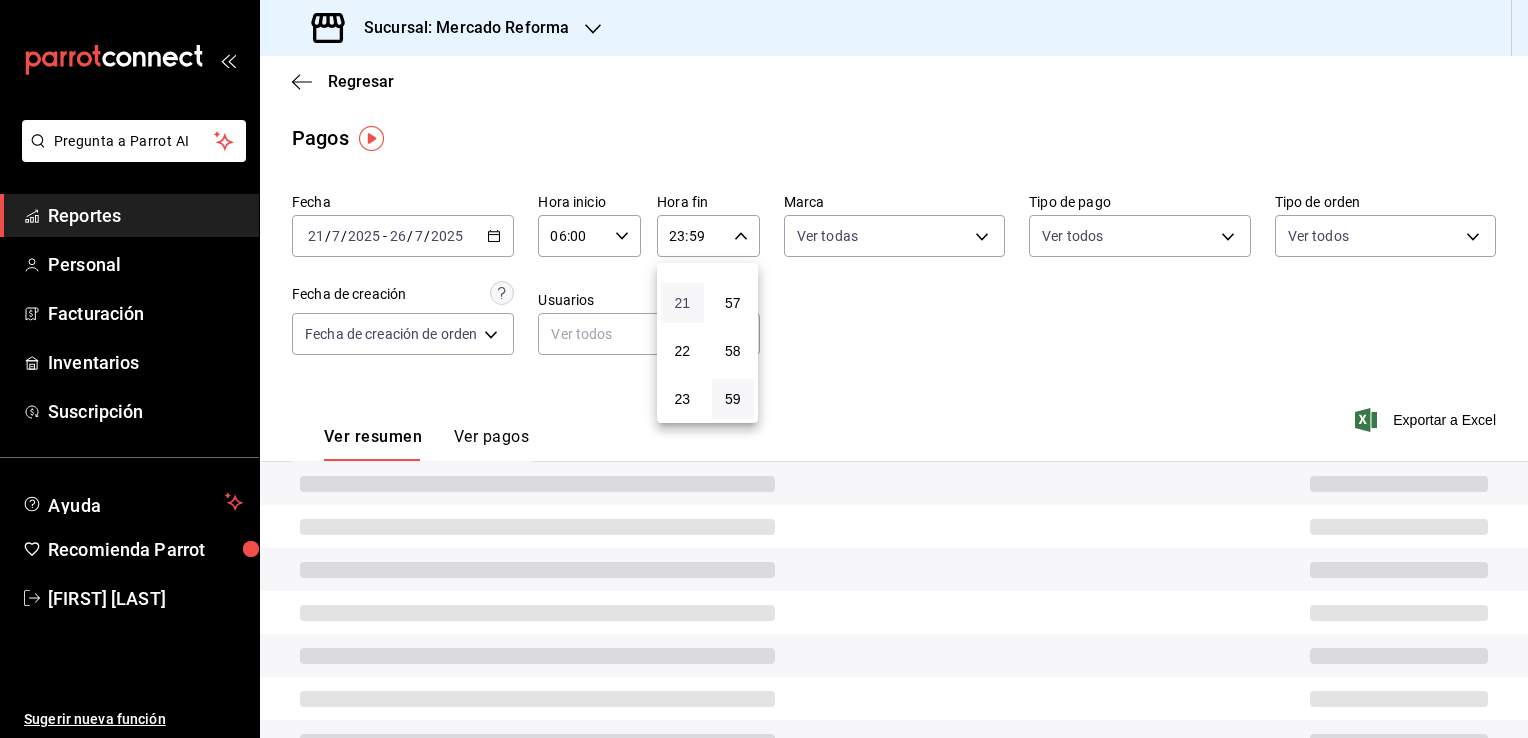type on "21:59" 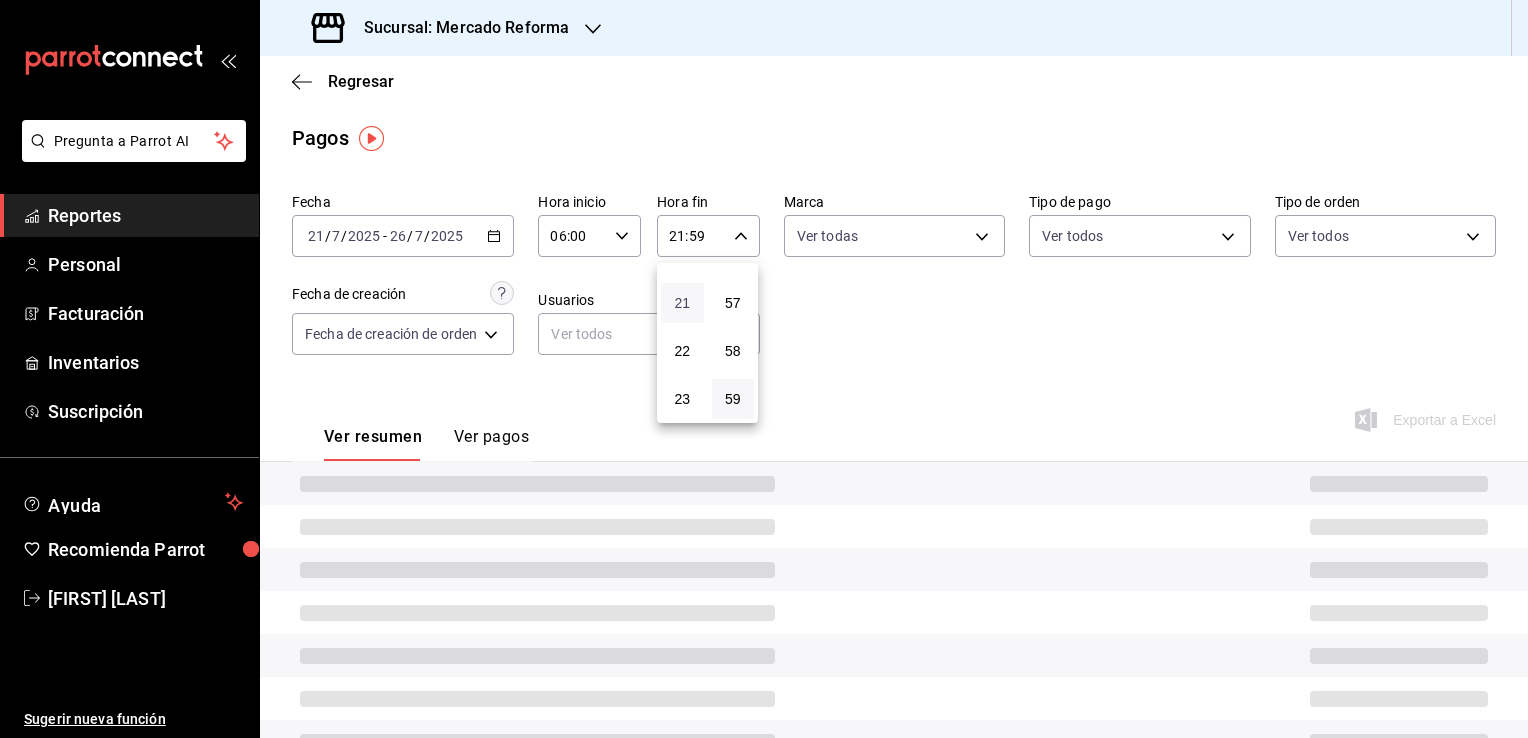 type 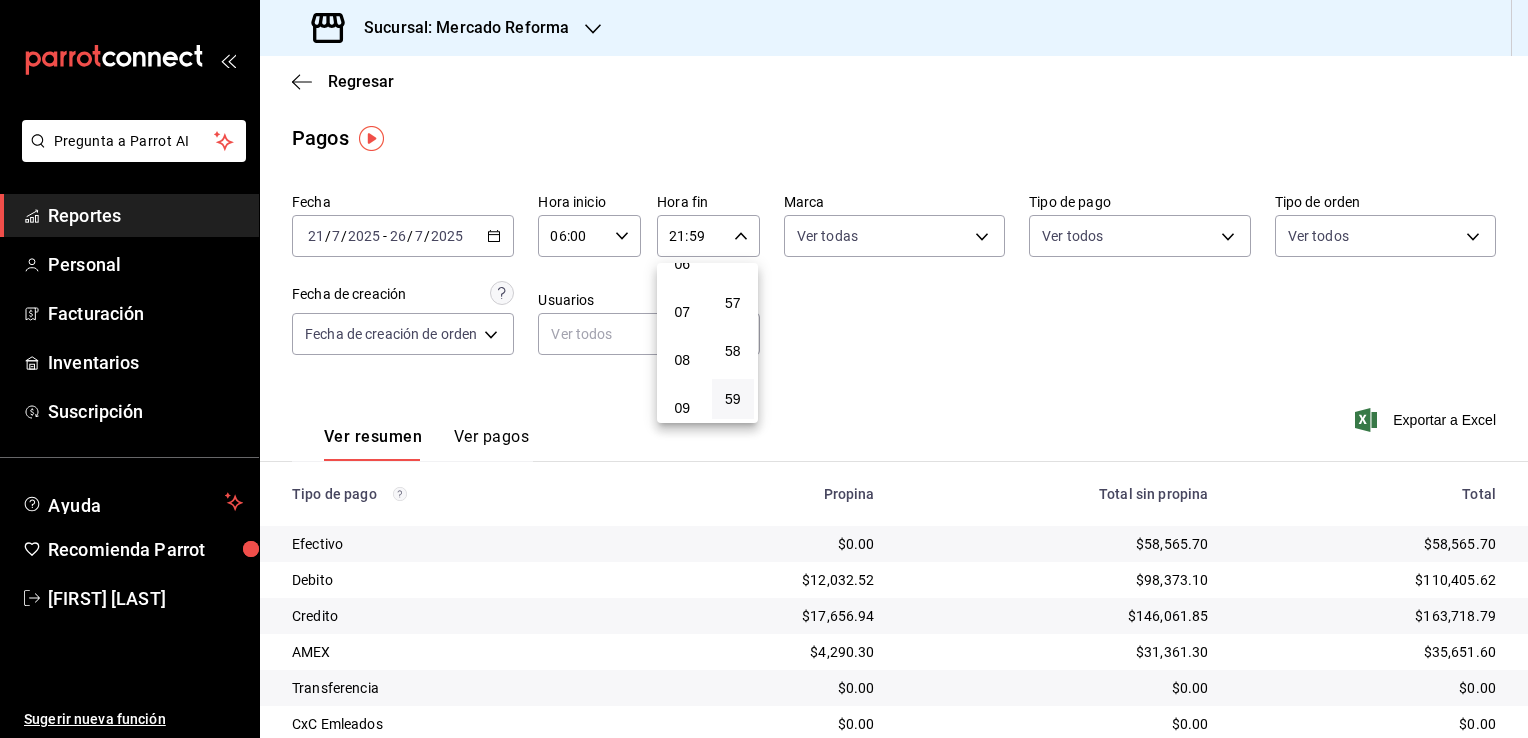 scroll, scrollTop: 171, scrollLeft: 0, axis: vertical 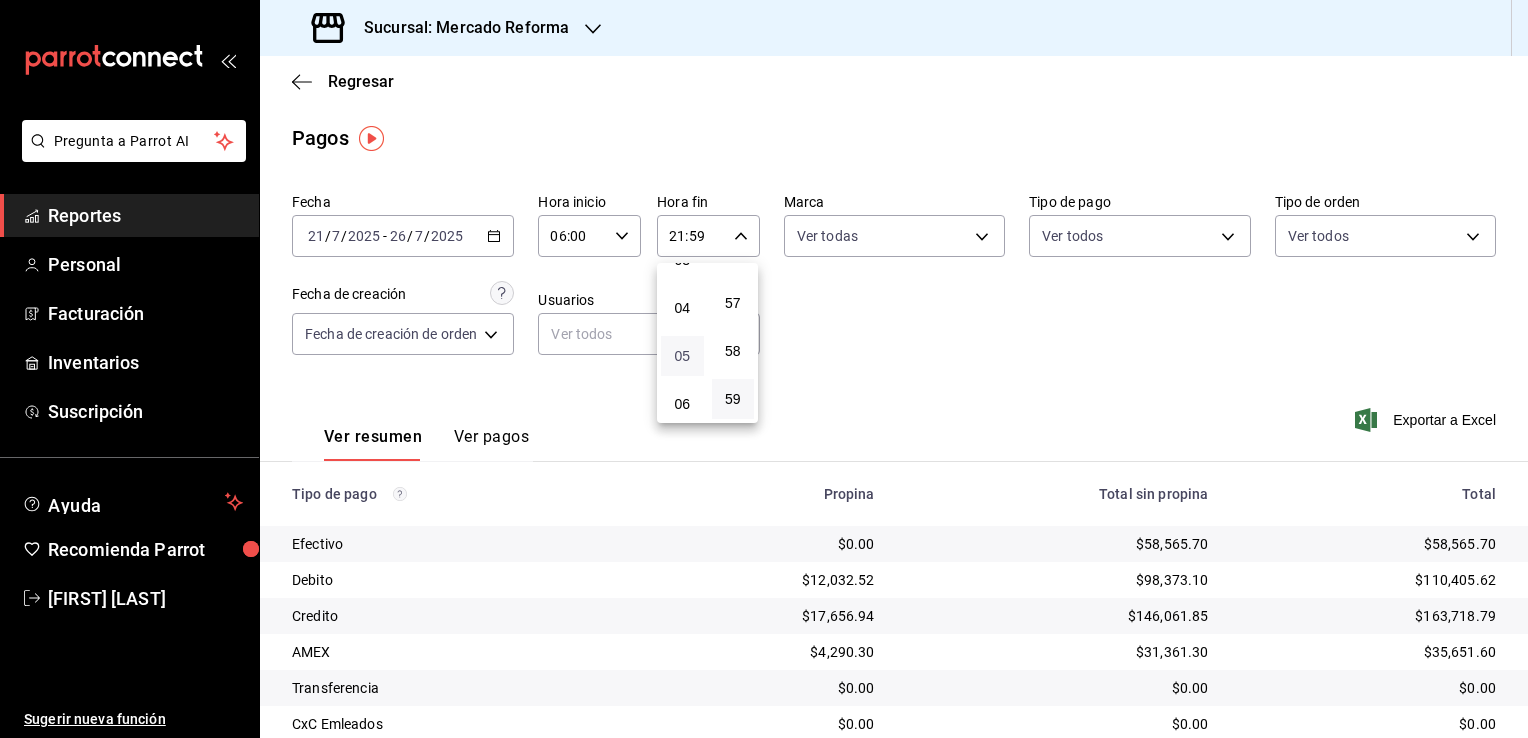 click on "05" at bounding box center [682, 356] 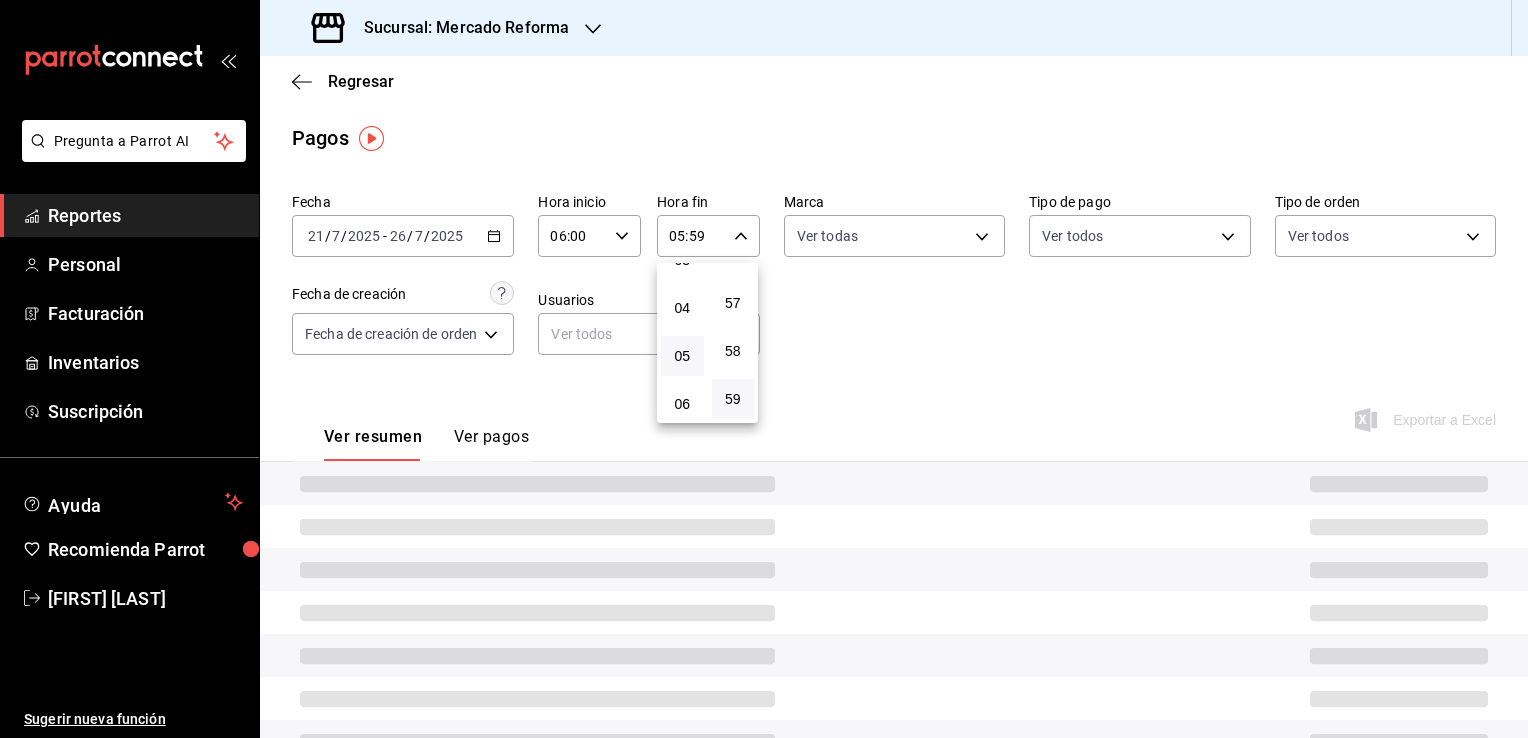 click at bounding box center (764, 369) 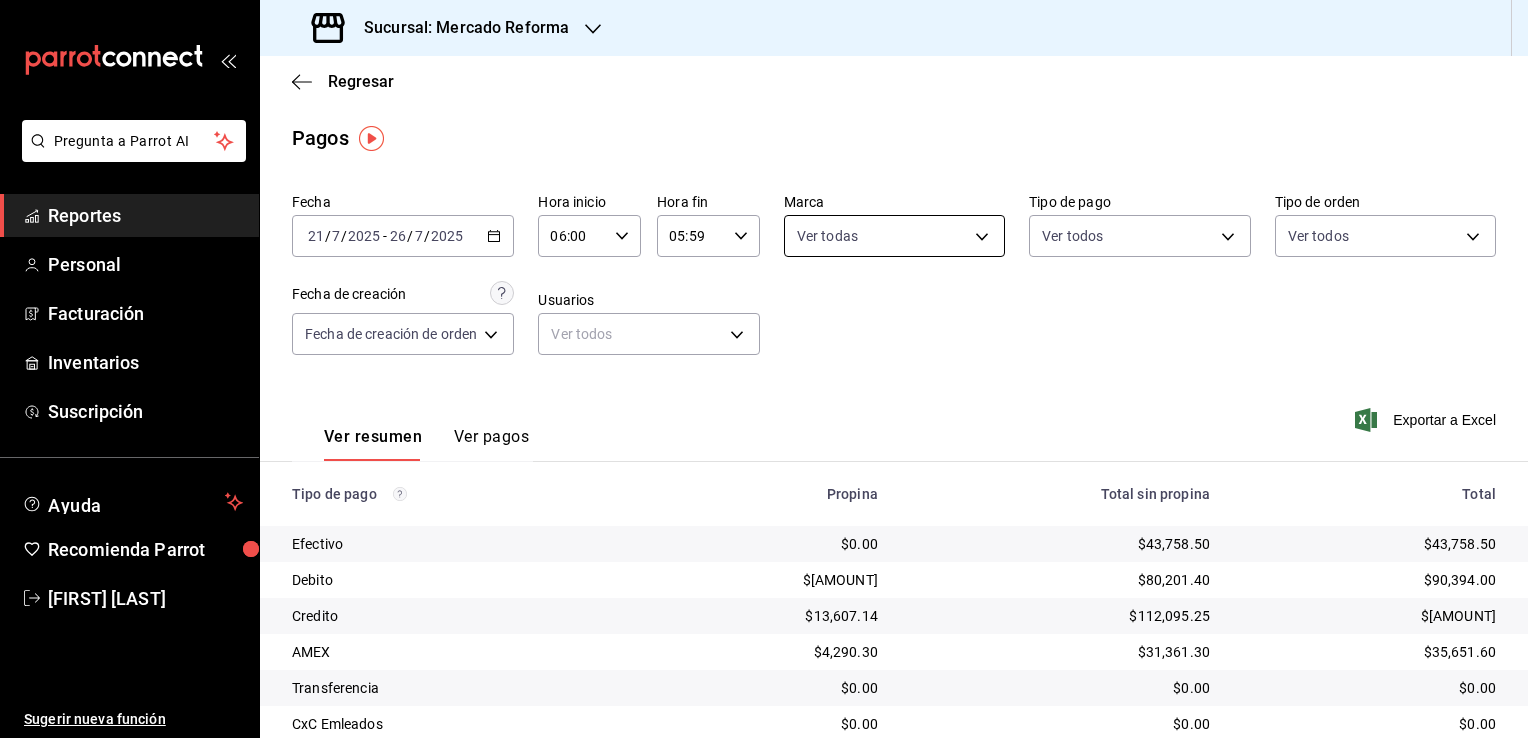 click on "Pregunta a Parrot AI Reportes   Personal   Facturación   Inventarios   Suscripción   Ayuda Recomienda Parrot   Vanessa Torres   Sugerir nueva función   Sucursal: Mercado Reforma Regresar Pagos Fecha [DATE] [DATE] - [DATE] [DATE] Hora inicio 06:00 Hora inicio Hora fin 05:59 Hora fin Marca Ver todas [UUID] Tipo de pago Ver todos Tipo de orden Ver todos Fecha de creación   Fecha de creación de orden ORDER Usuarios Ver todos null Ver resumen Ver pagos Exportar a Excel Tipo de pago   Propina Total sin propina Total Efectivo $0.00 $43,758.50 $43,758.50 Debito $10,192.60 $80,201.40 $90,394.00 Credito $13,607.14 $112,095.25 $125,702.39 AMEX $4,290.30 $31,361.30 $35,651.60 Transferencia $0.00 $0.00 $0.00 CxC Emleados $0.00 $0.00 $0.00 CxC Clientes $0.00 $0.00 $0.00 Rappi $0.00 $0.00 $0.00 Uber $0.00 $186.00 $186.00 Total $28,090.04 $267,602.45 $295,692.49 GANA 1 MES GRATIS EN TU SUSCRIPCIÓN AQUÍ Ver video tutorial Ir a video Pregunta a Parrot AI Reportes" at bounding box center (764, 369) 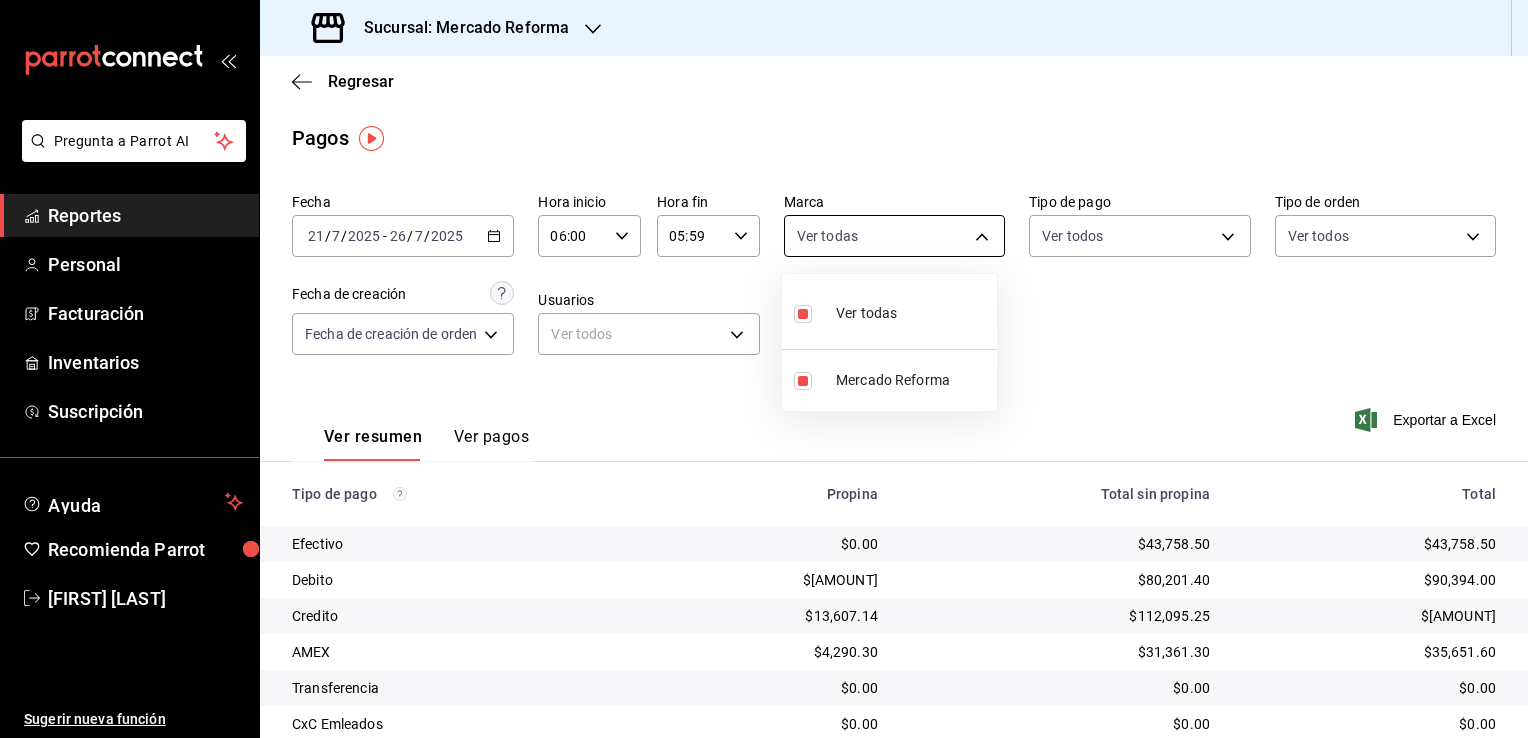 click at bounding box center (764, 369) 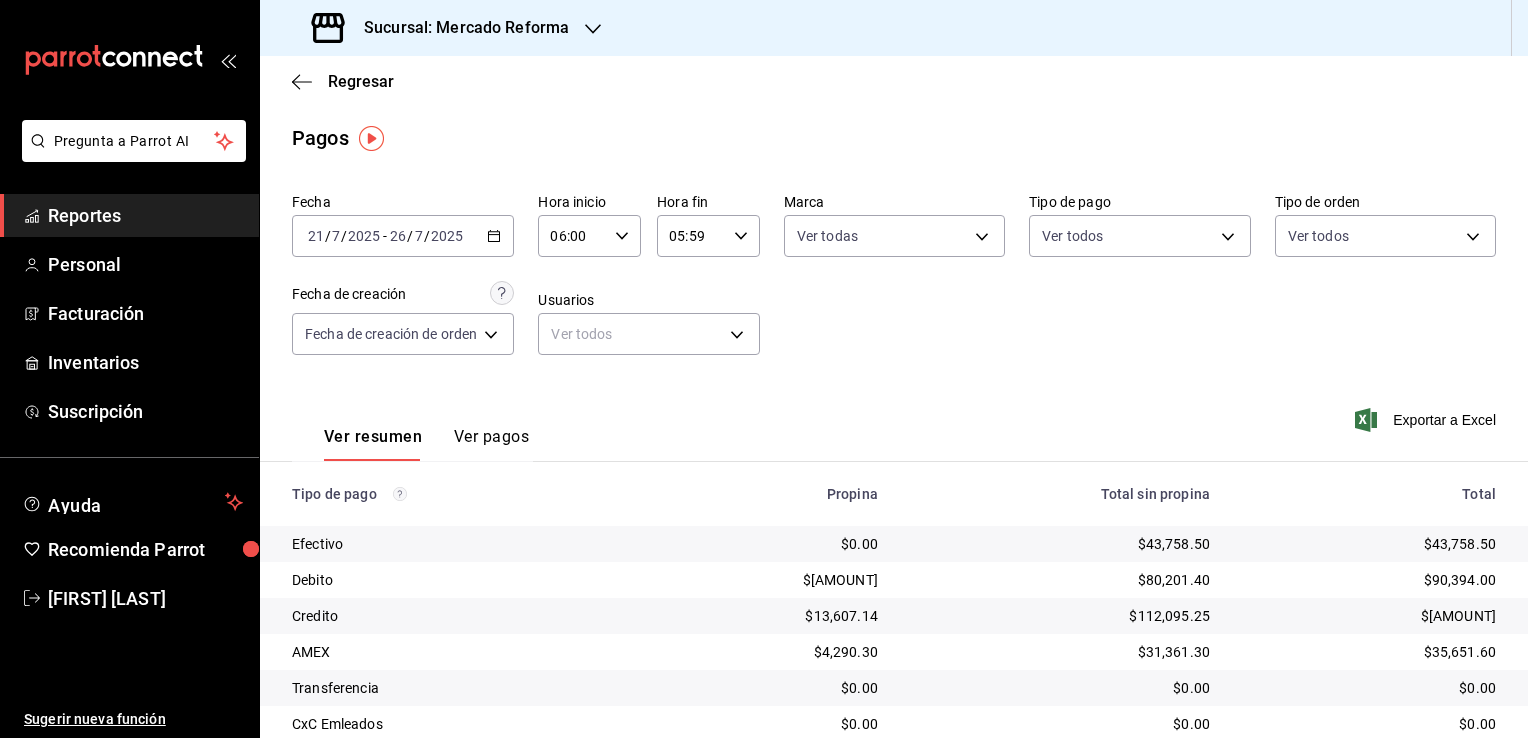 click on "Regresar Pagos Fecha [DATE] [DATE] - [DATE] [DATE] Hora inicio 06:00 Hora inicio Hora fin 05:59 Hora fin Marca Ver todas [UUID] Tipo de pago Ver todos Tipo de orden Ver todos Fecha de creación   Fecha de creación de orden ORDER Usuarios Ver todos null Ver resumen Ver pagos Exportar a Excel Tipo de pago   Propina Total sin propina Total Efectivo $0.00 $43,758.50 $43,758.50 Debito $10,192.60 $80,201.40 $90,394.00 Credito $13,607.14 $112,095.25 $125,702.39 AMEX $4,290.30 $31,361.30 $35,651.60 Transferencia $0.00 $0.00 $0.00 CxC Emleados $0.00 $0.00 $0.00 CxC Clientes $0.00 $0.00 $0.00 Rappi $0.00 $0.00 $0.00 Uber $0.00 $186.00 $186.00 Total $28,090.04 $267,602.45 $295,692.49" at bounding box center [894, 487] 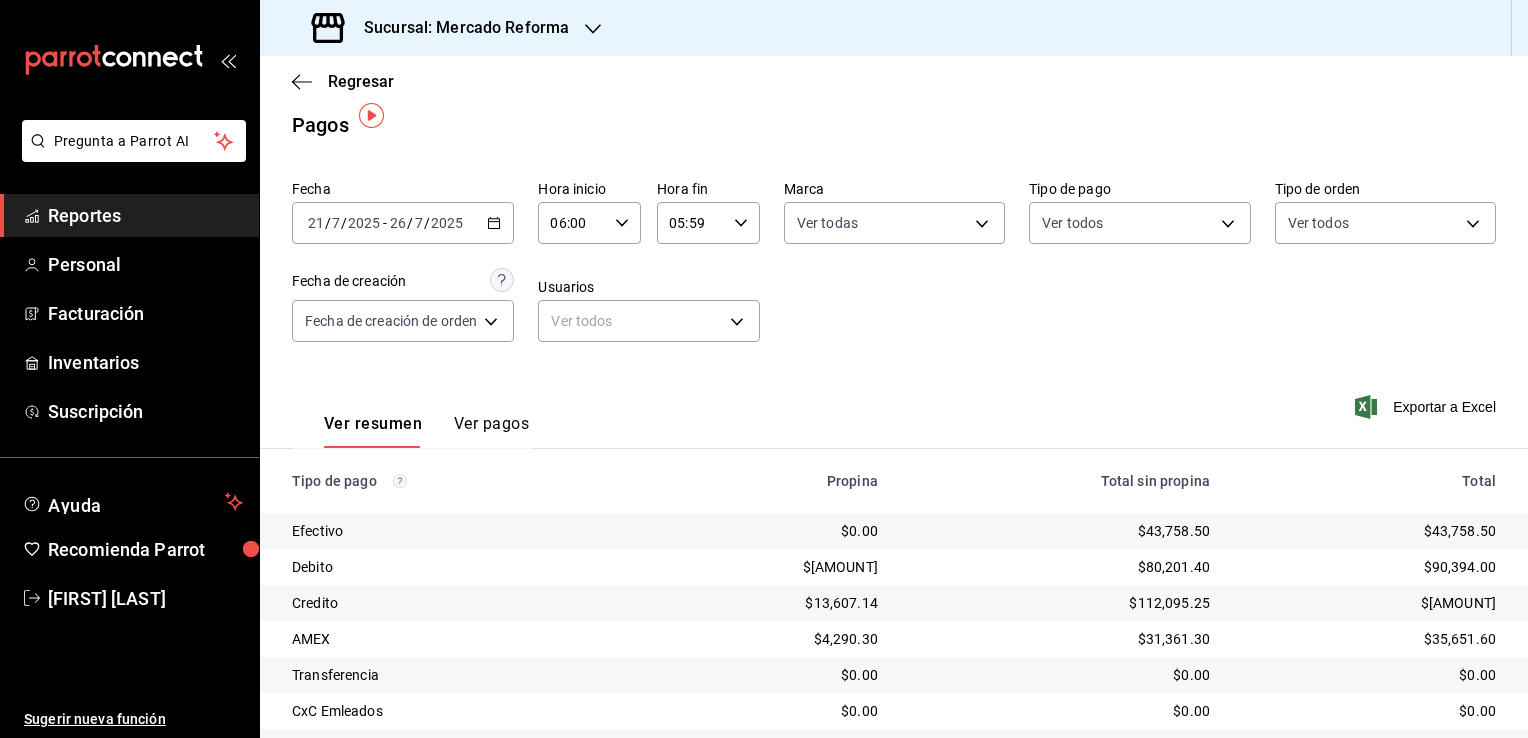 scroll, scrollTop: 0, scrollLeft: 0, axis: both 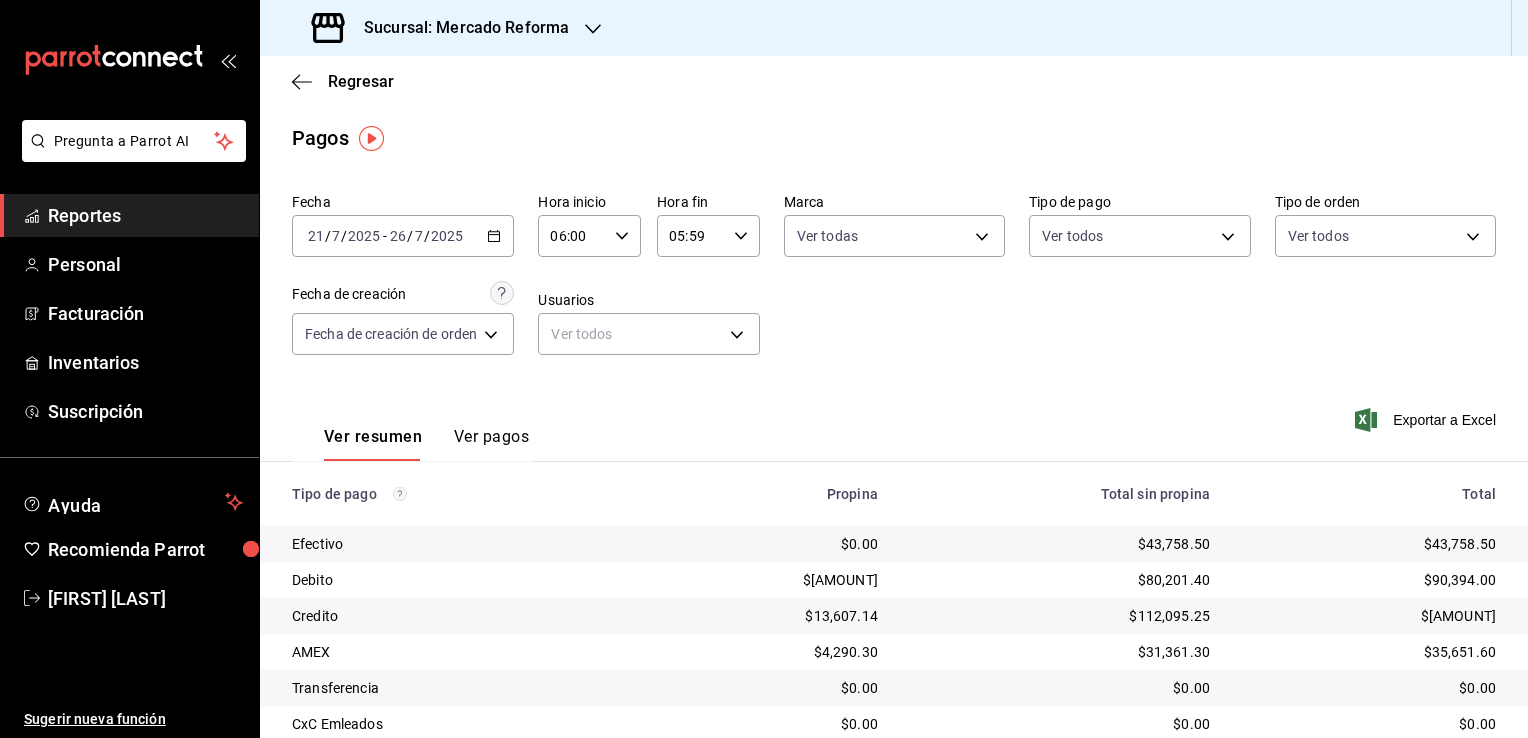 click 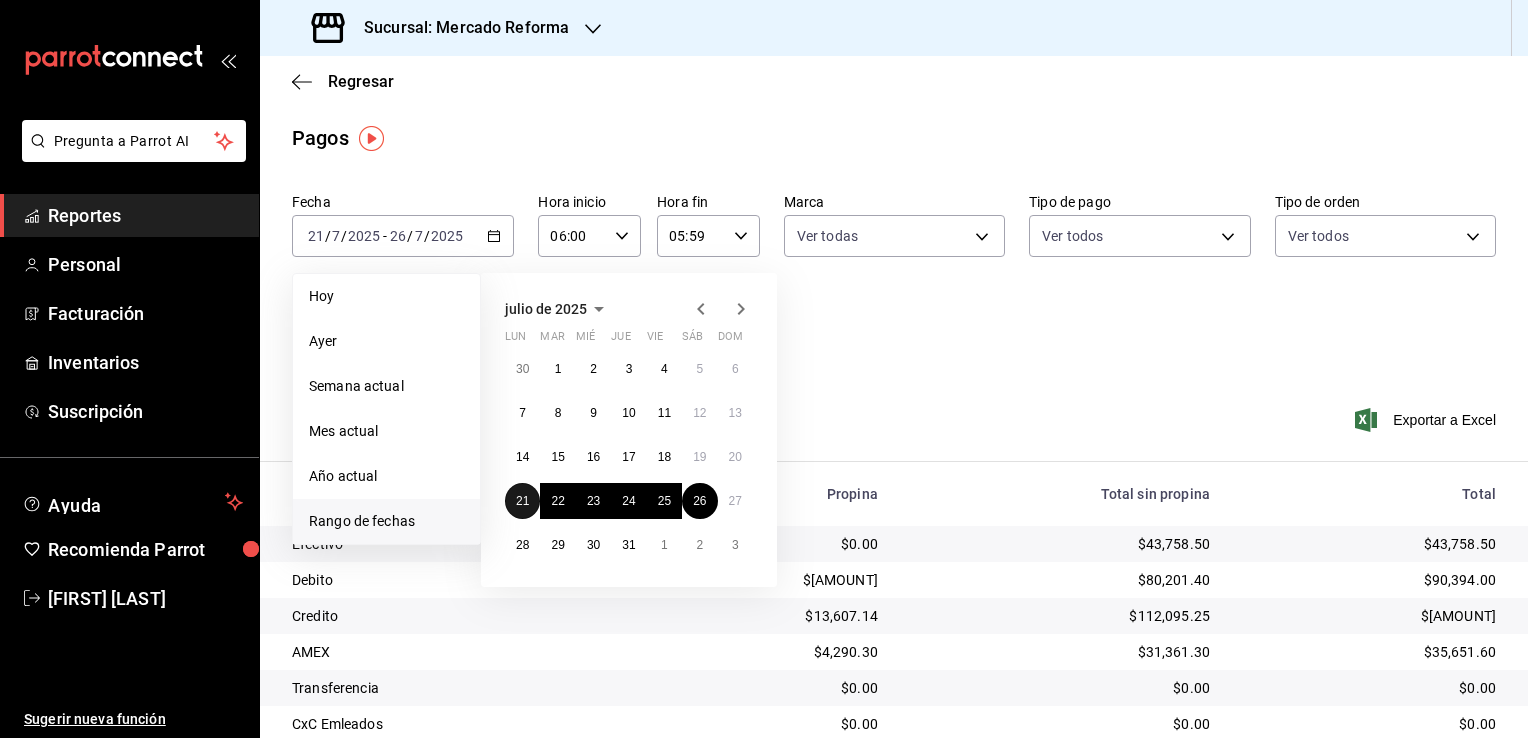click on "21" at bounding box center [522, 501] 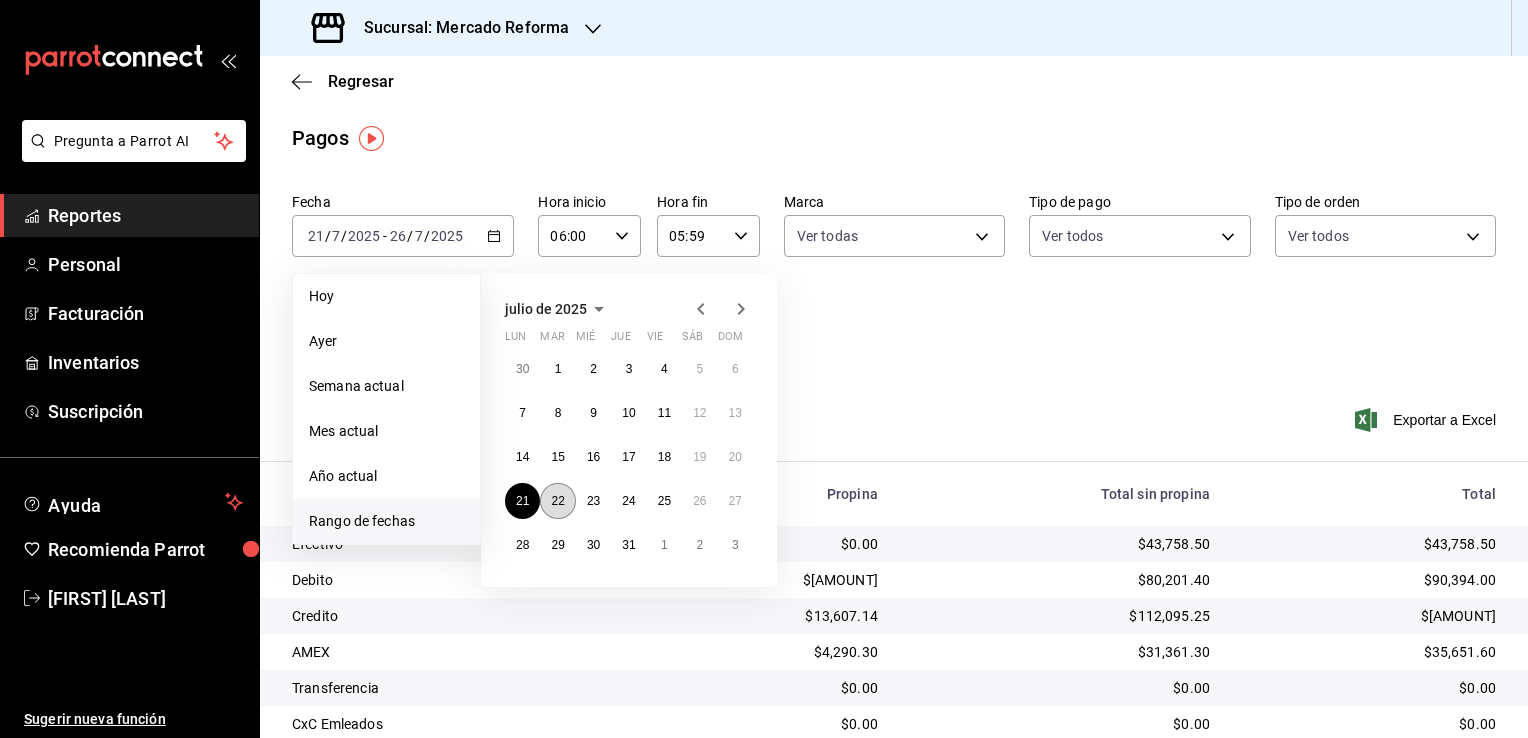 click on "22" at bounding box center [557, 501] 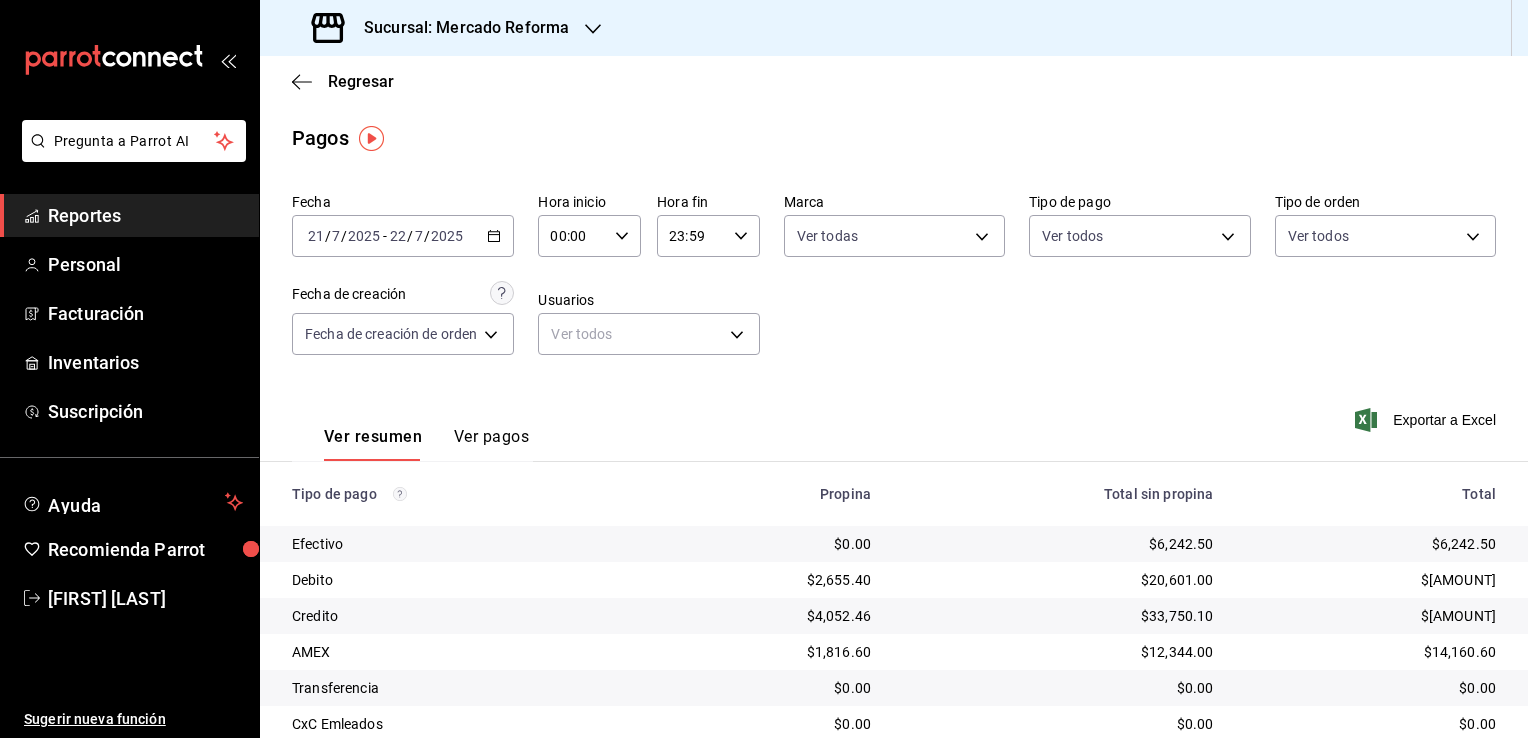 click 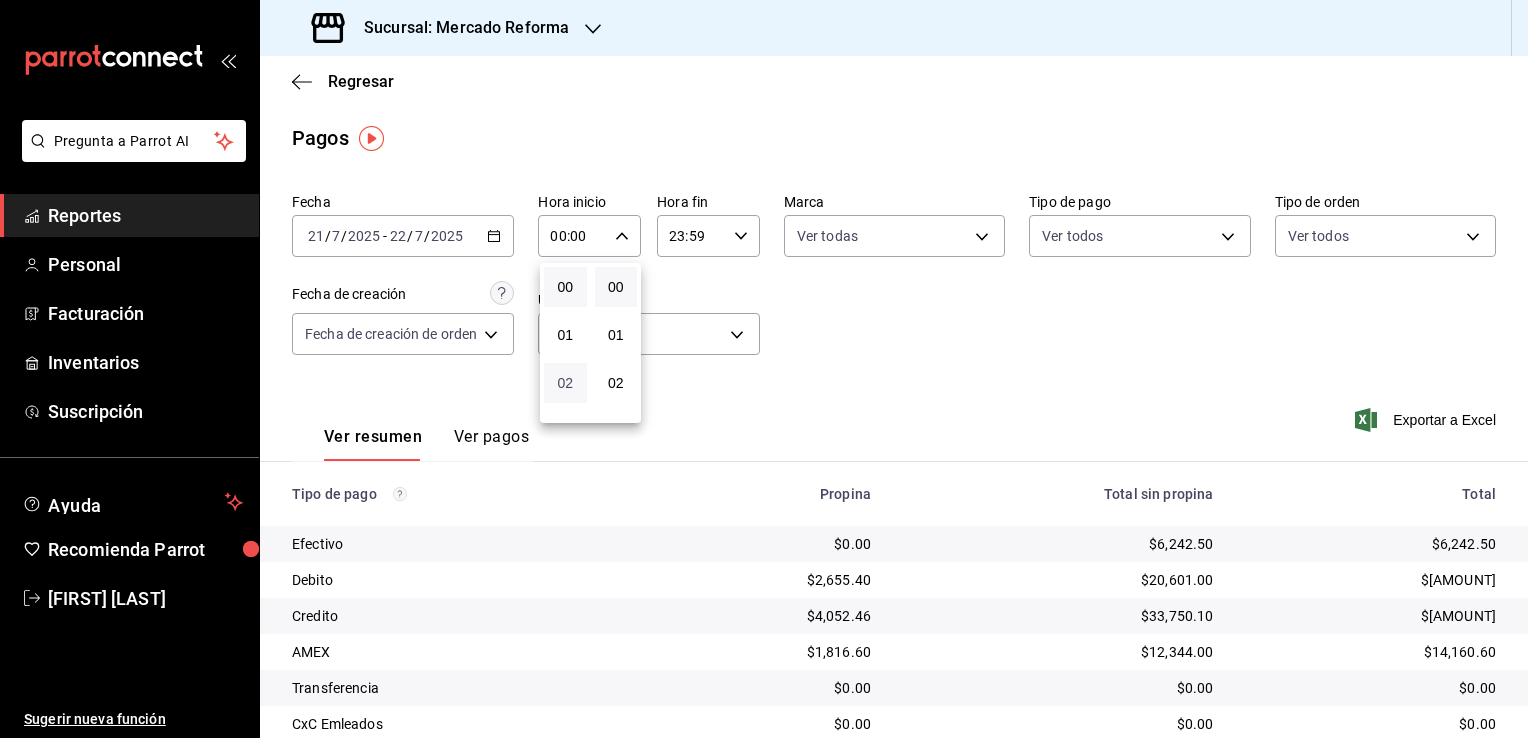 click on "02" at bounding box center [565, 383] 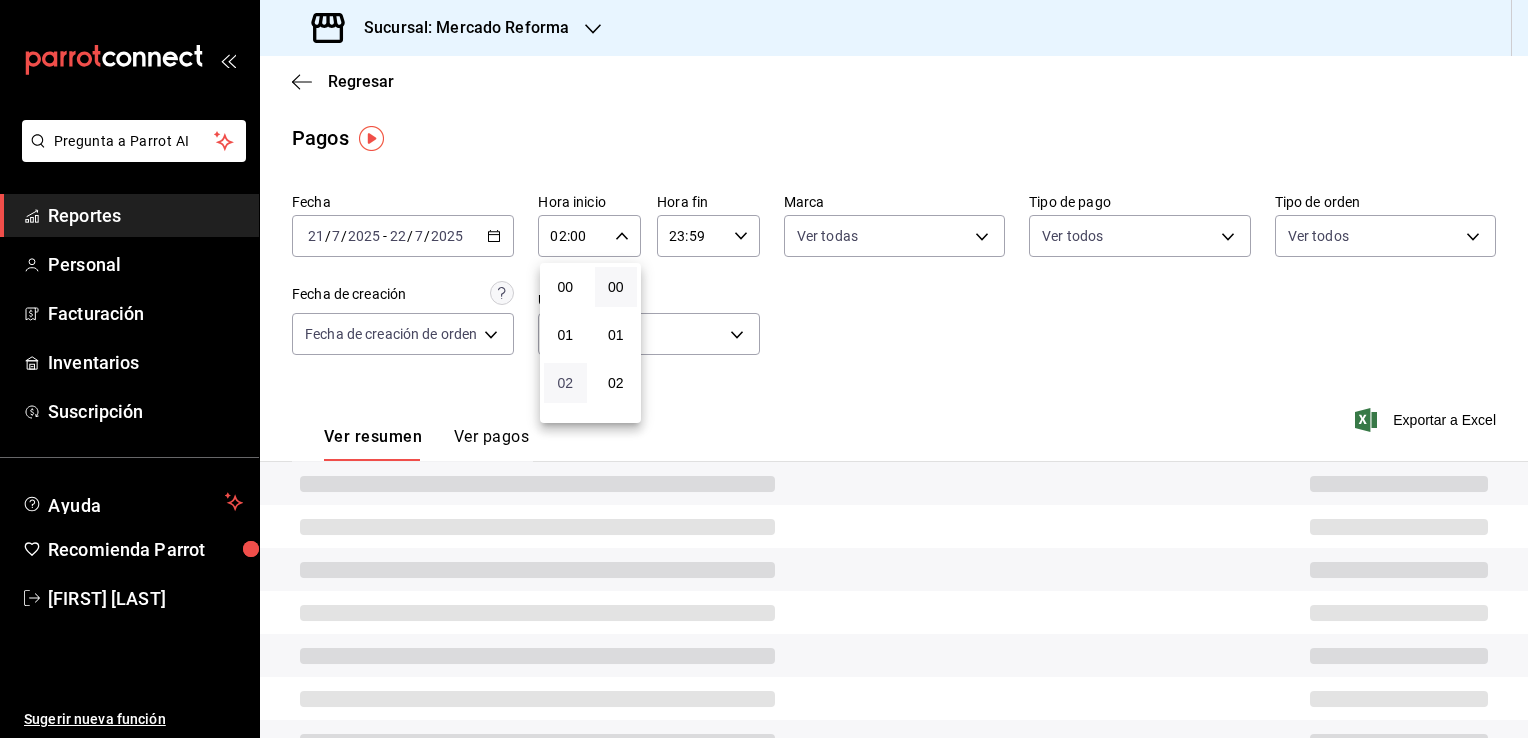 type 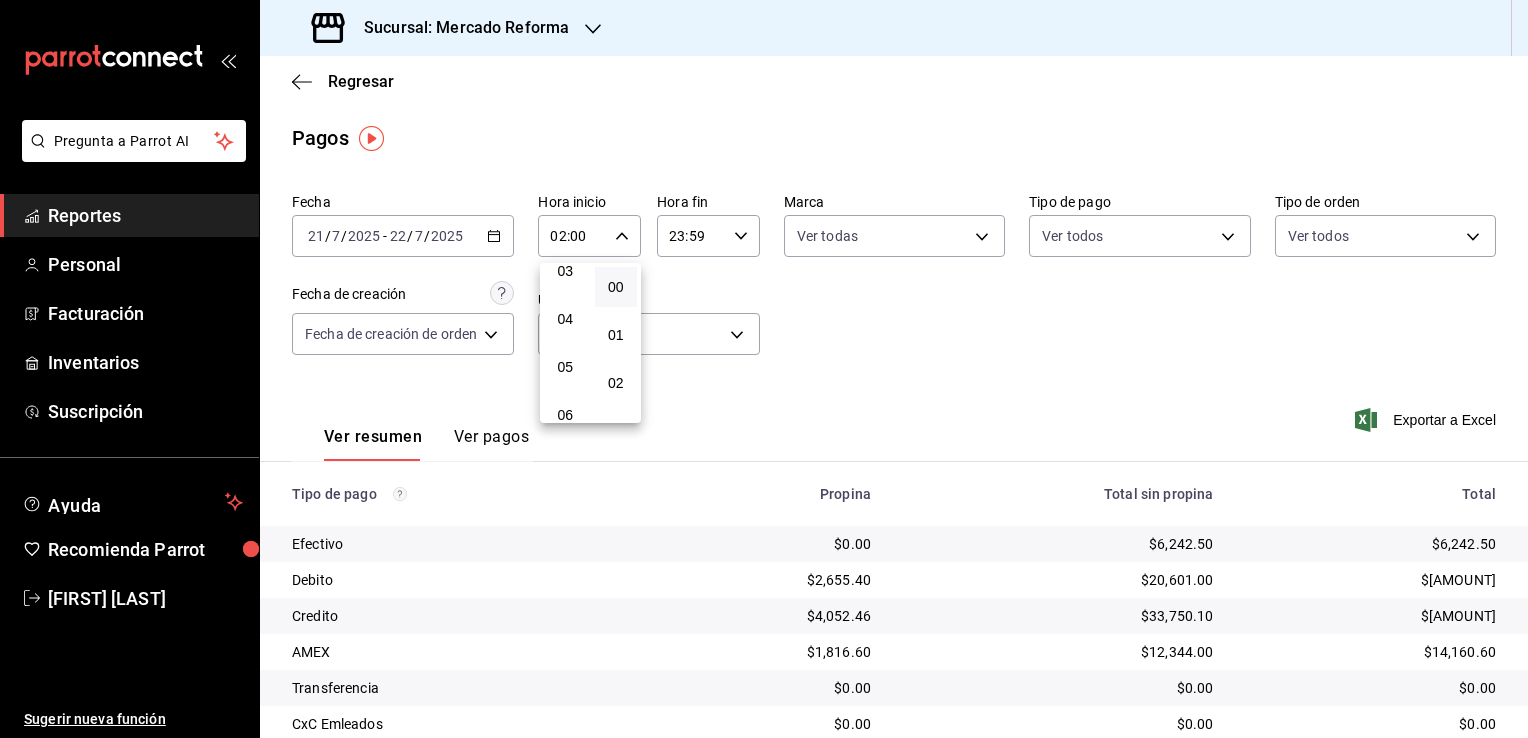 scroll, scrollTop: 200, scrollLeft: 0, axis: vertical 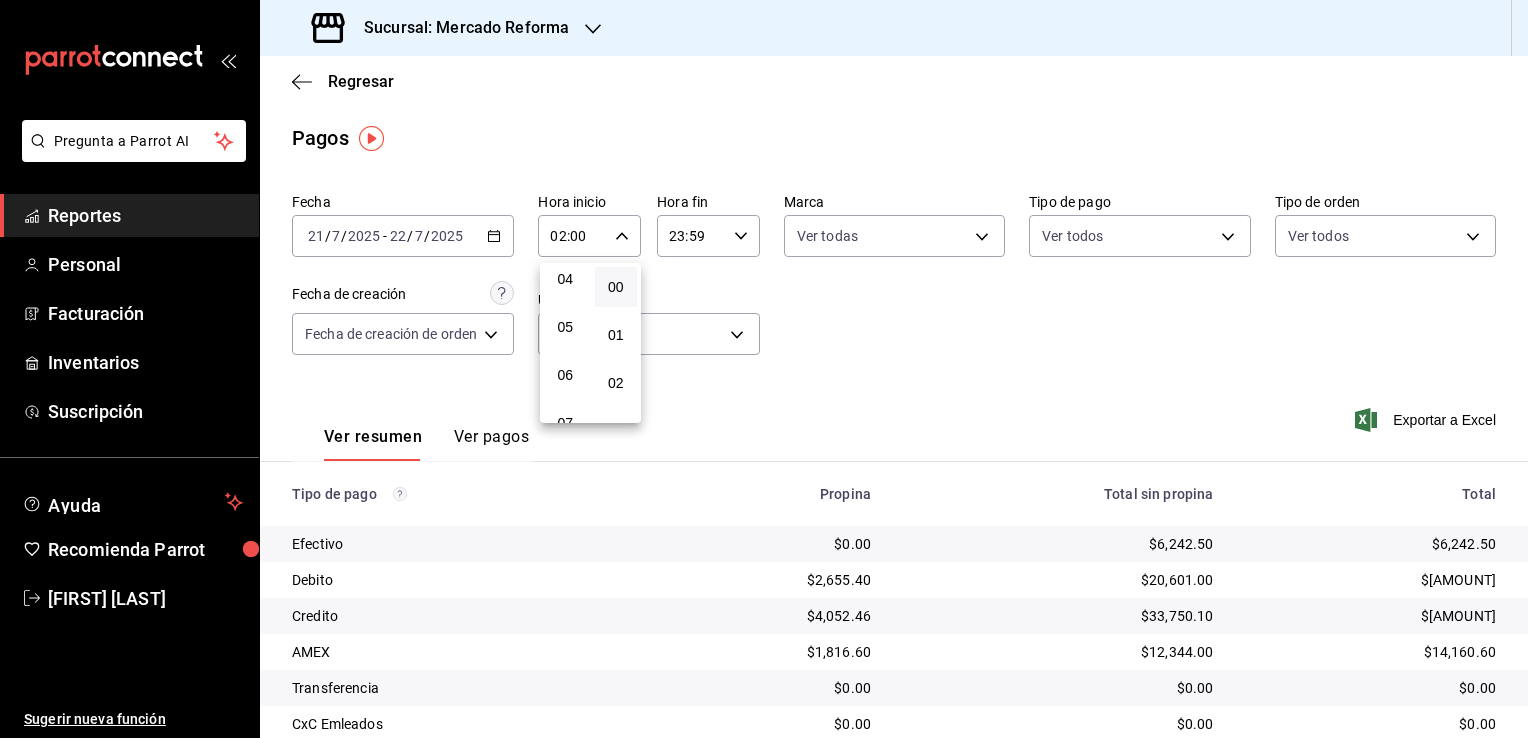 click on "06" at bounding box center (565, 375) 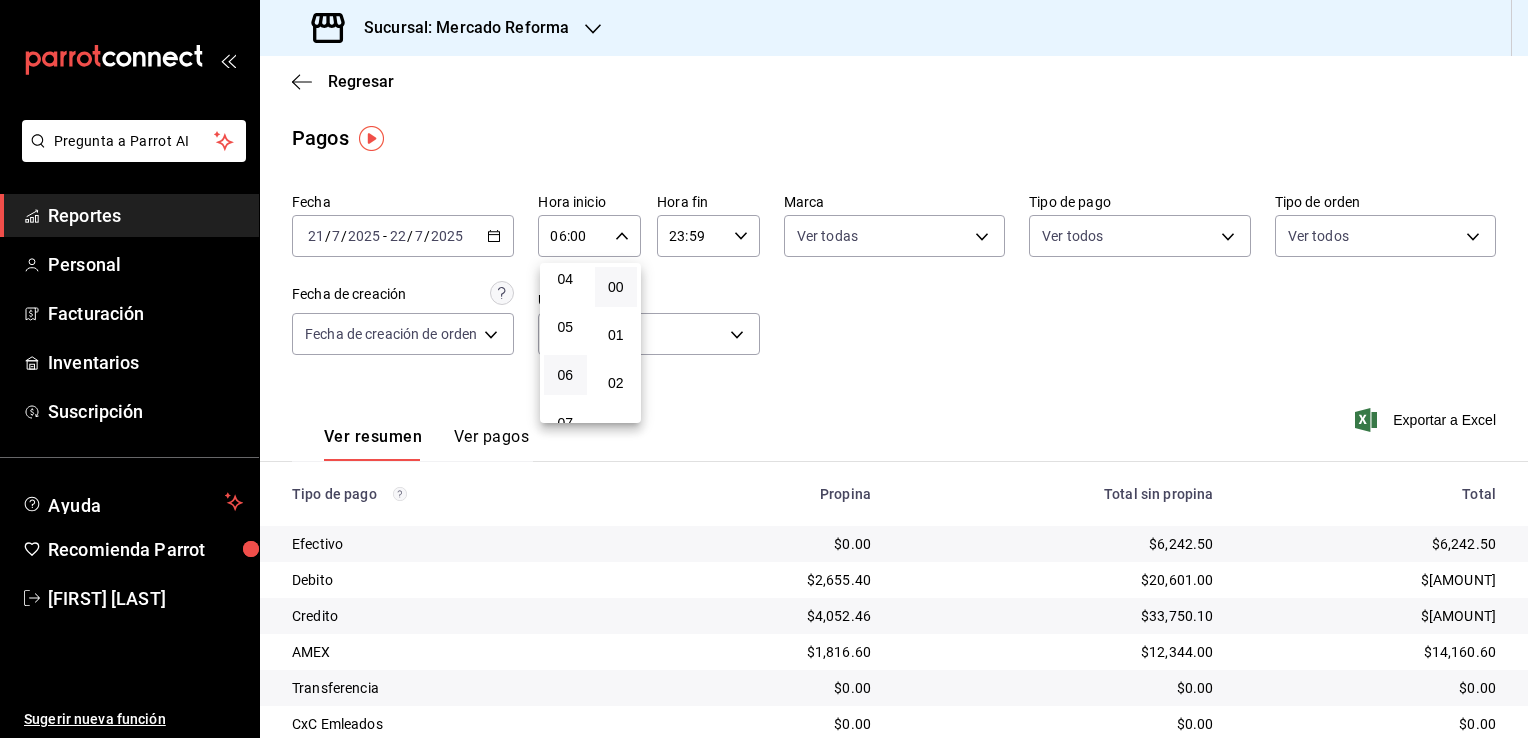 click at bounding box center (764, 369) 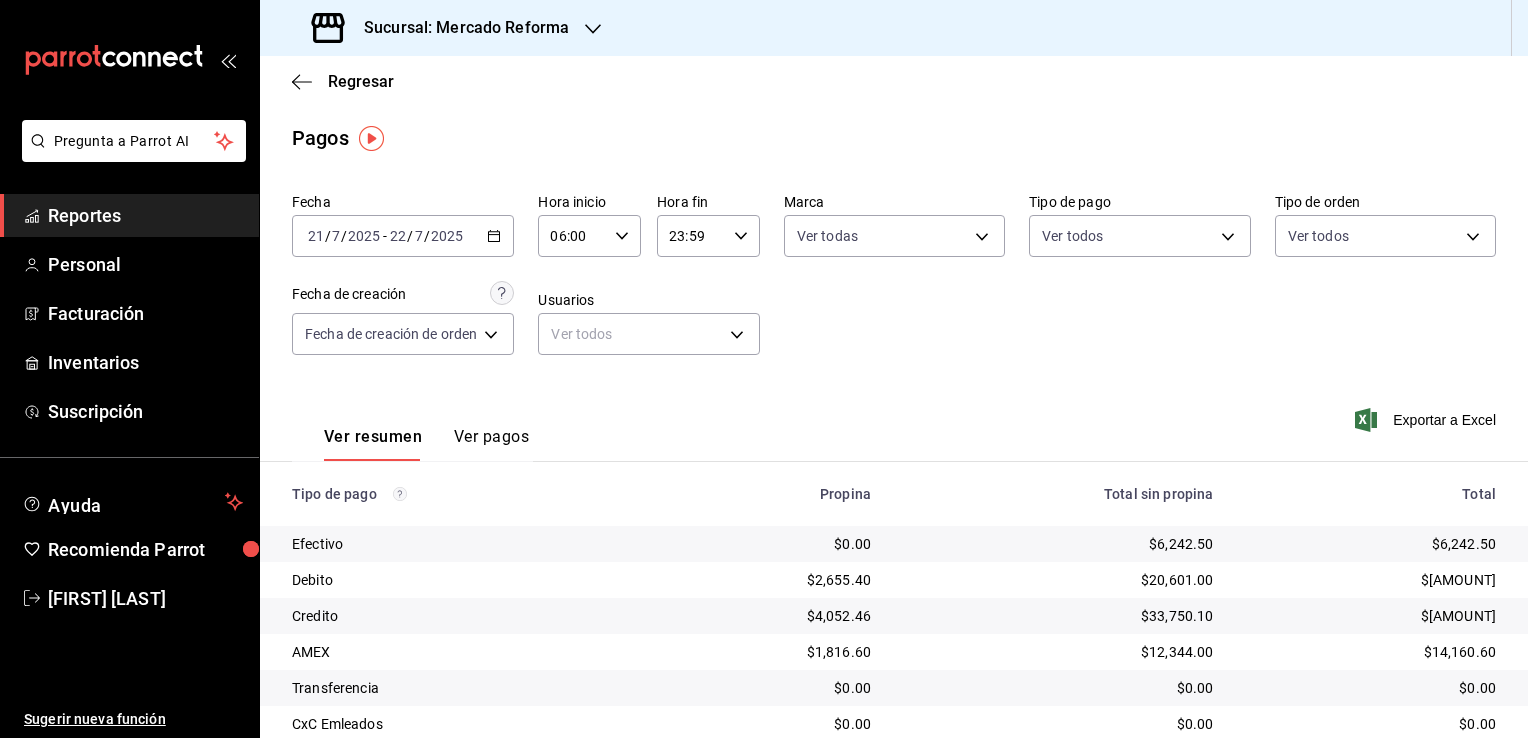 click 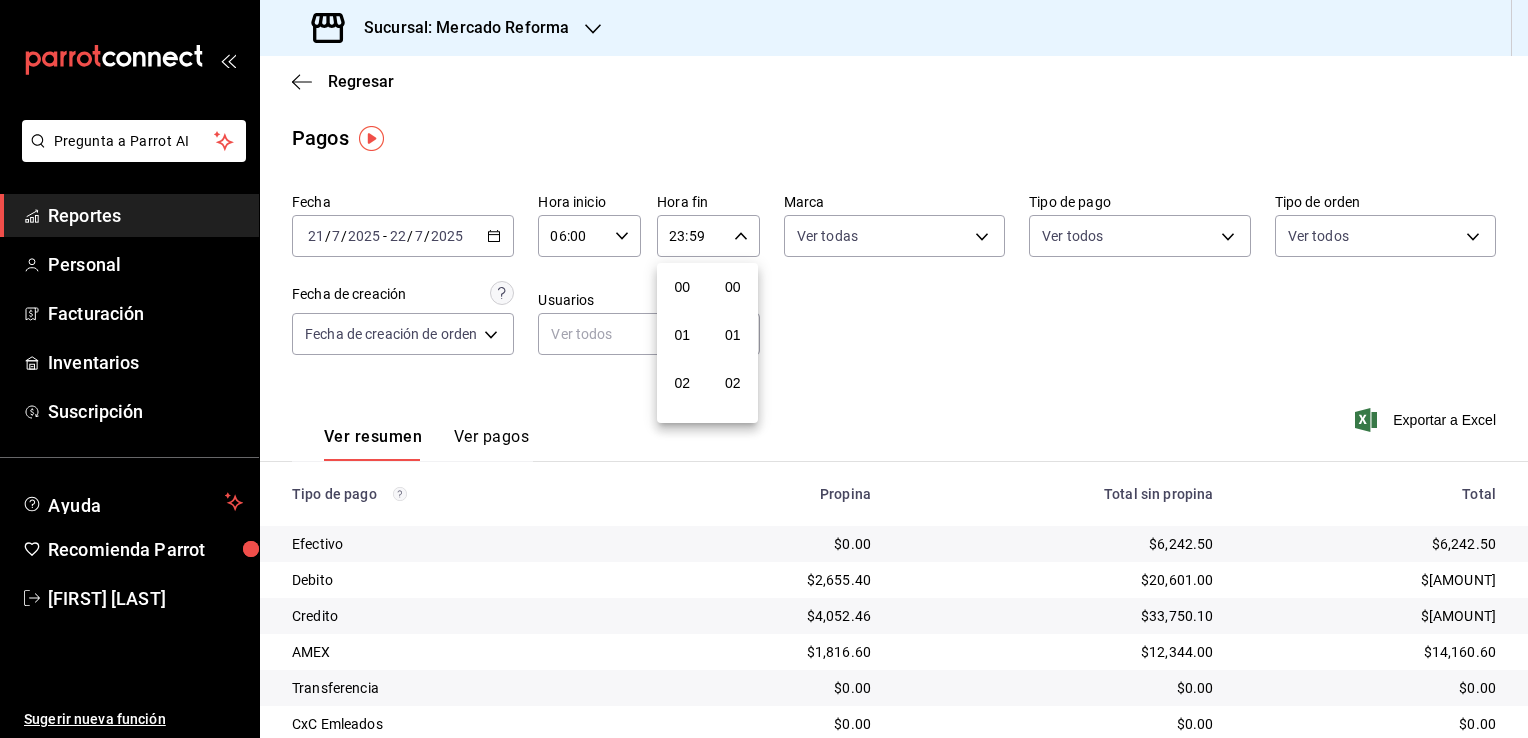 scroll, scrollTop: 1011, scrollLeft: 0, axis: vertical 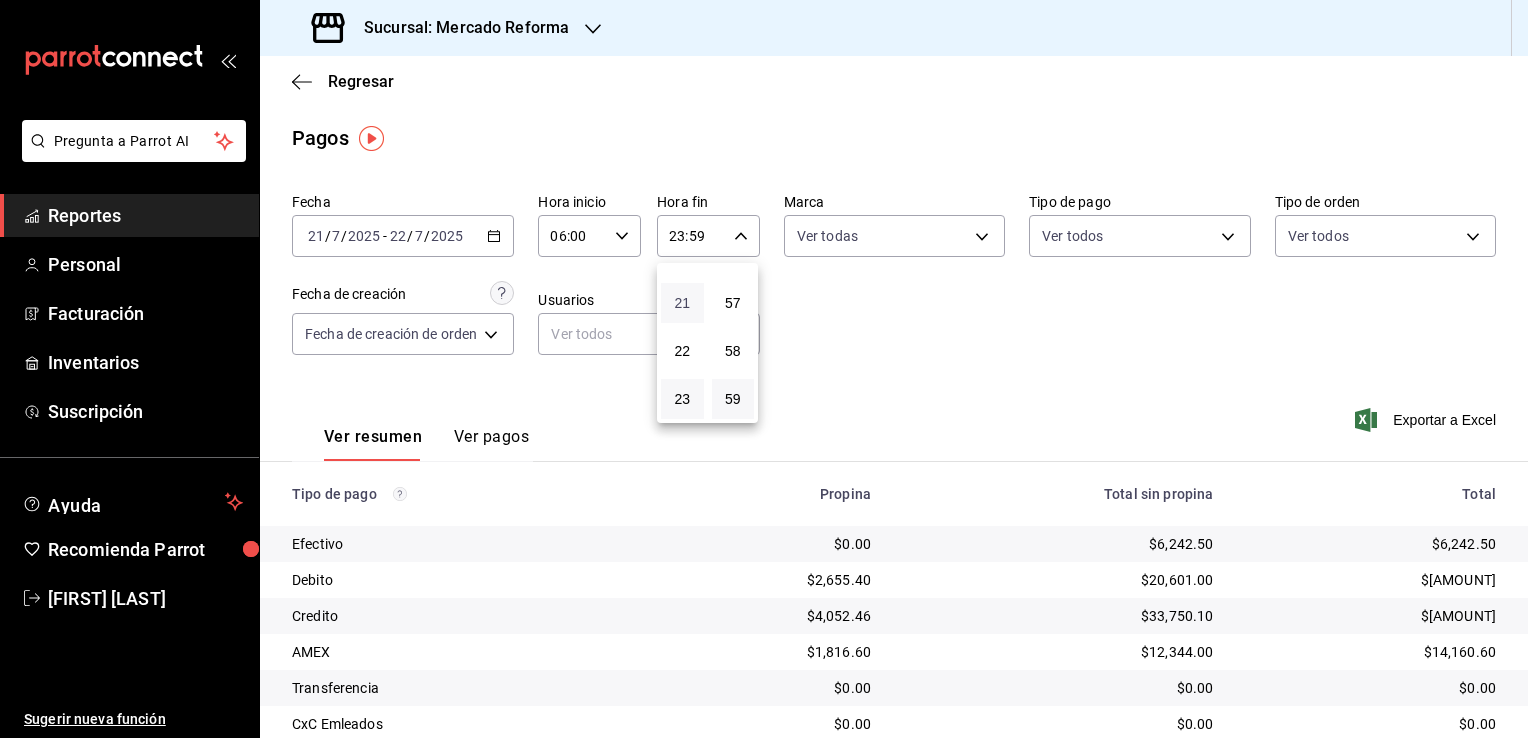 click on "21" at bounding box center [682, 303] 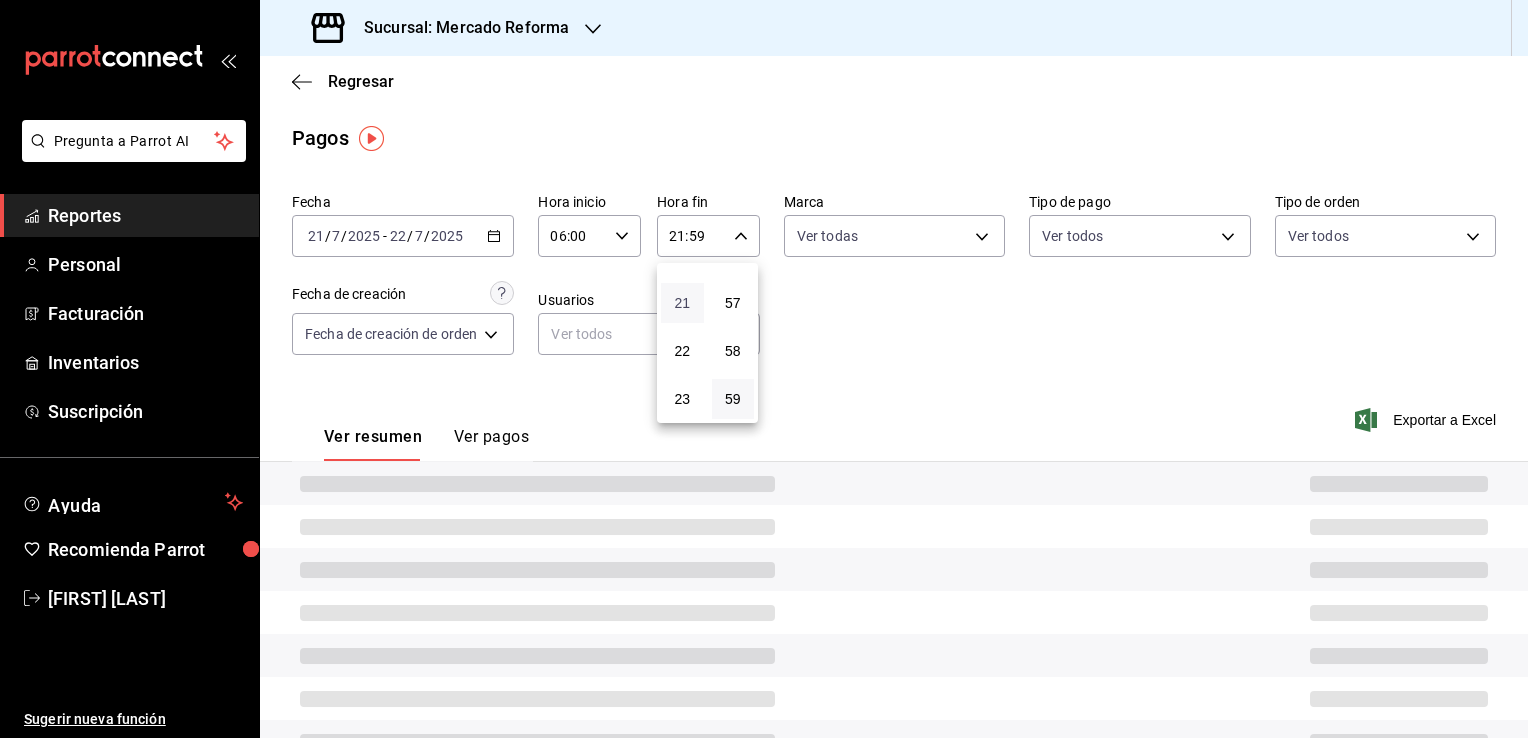 type 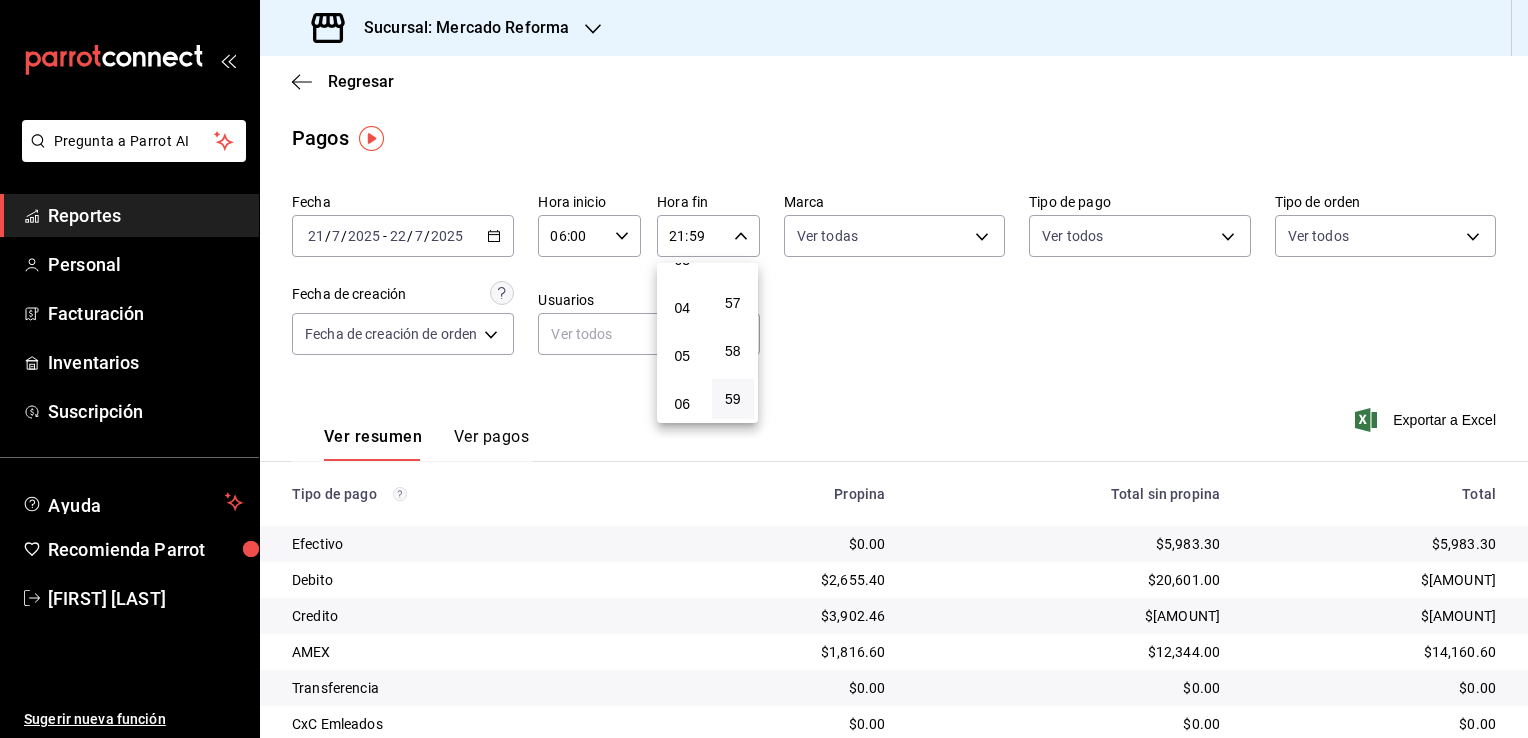 scroll, scrollTop: 31, scrollLeft: 0, axis: vertical 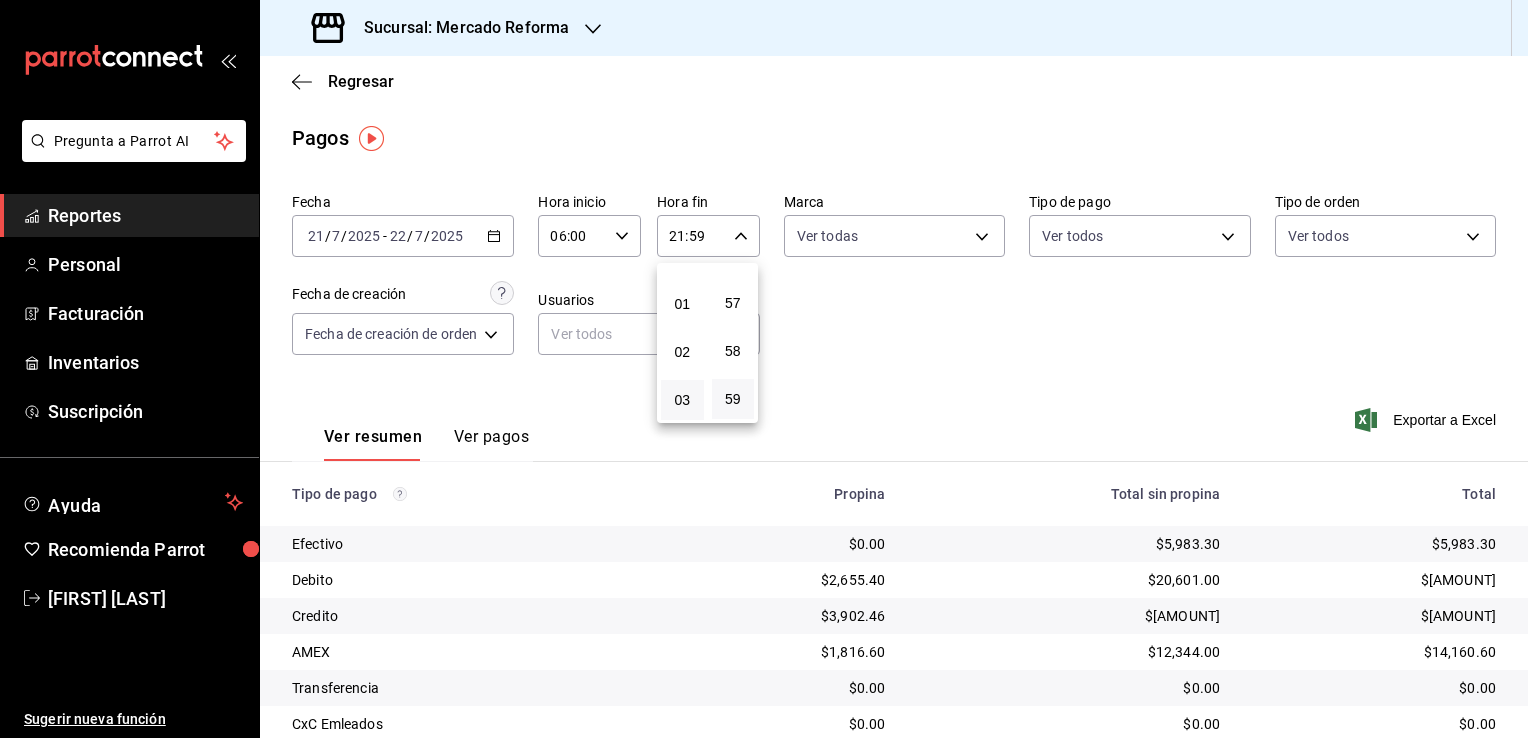 click on "03" at bounding box center (682, 400) 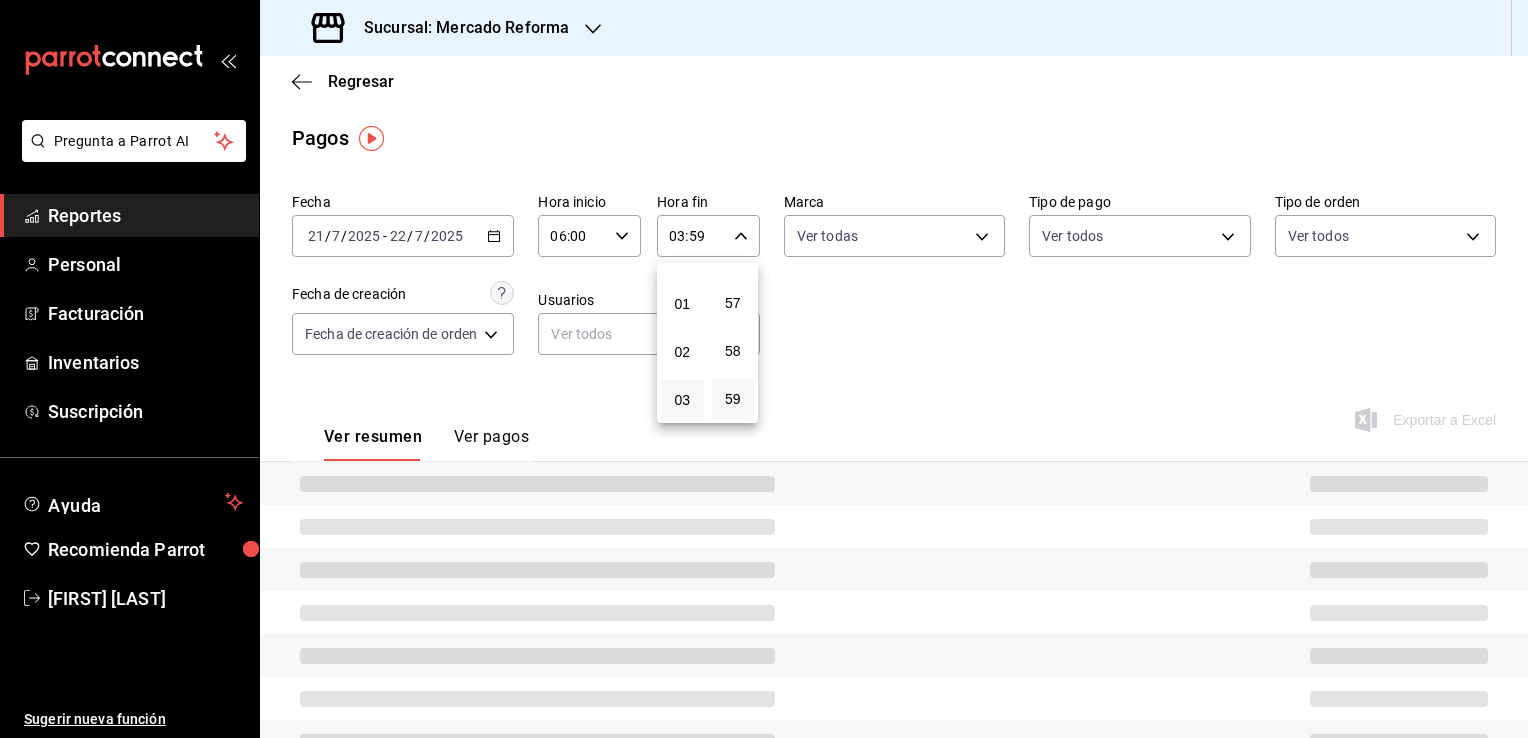 type 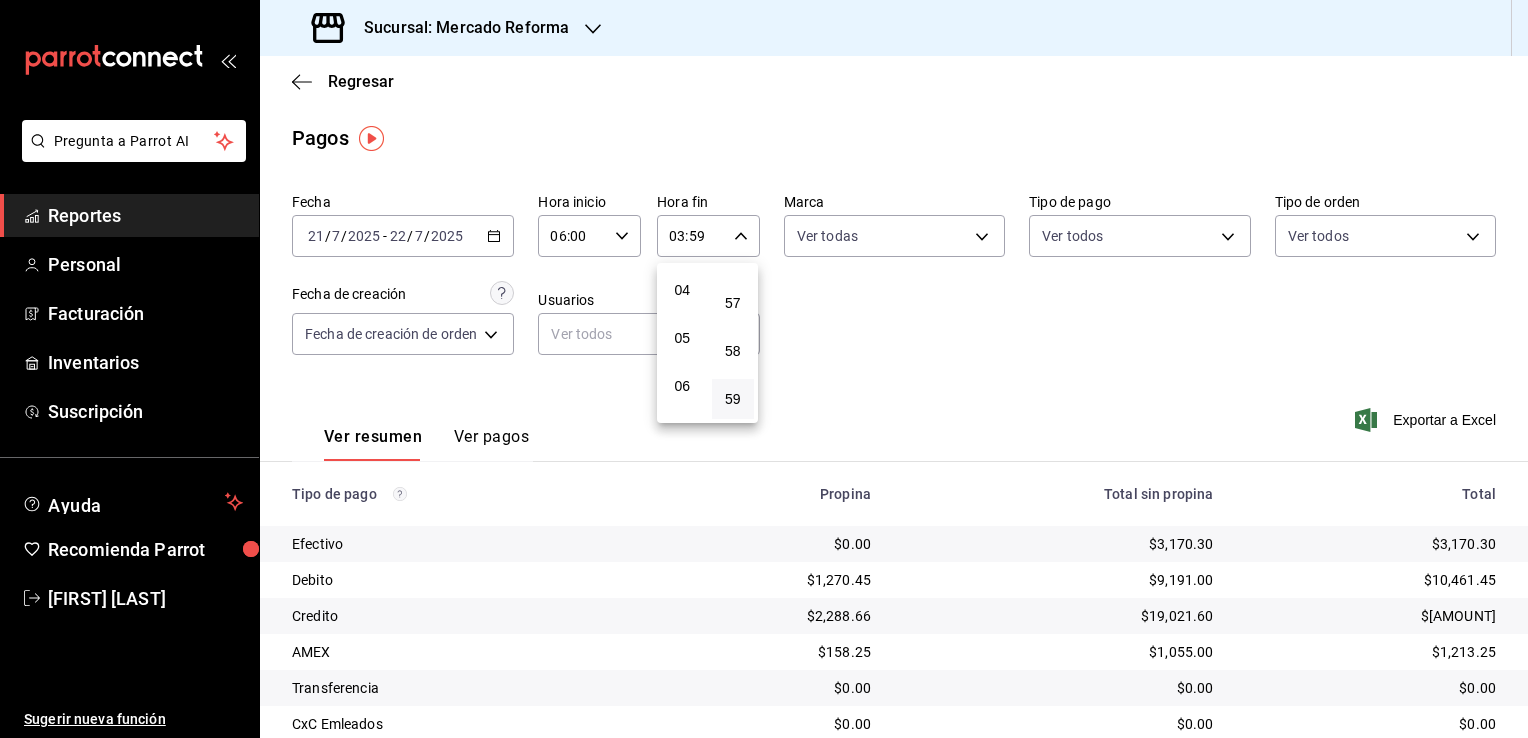 scroll, scrollTop: 191, scrollLeft: 0, axis: vertical 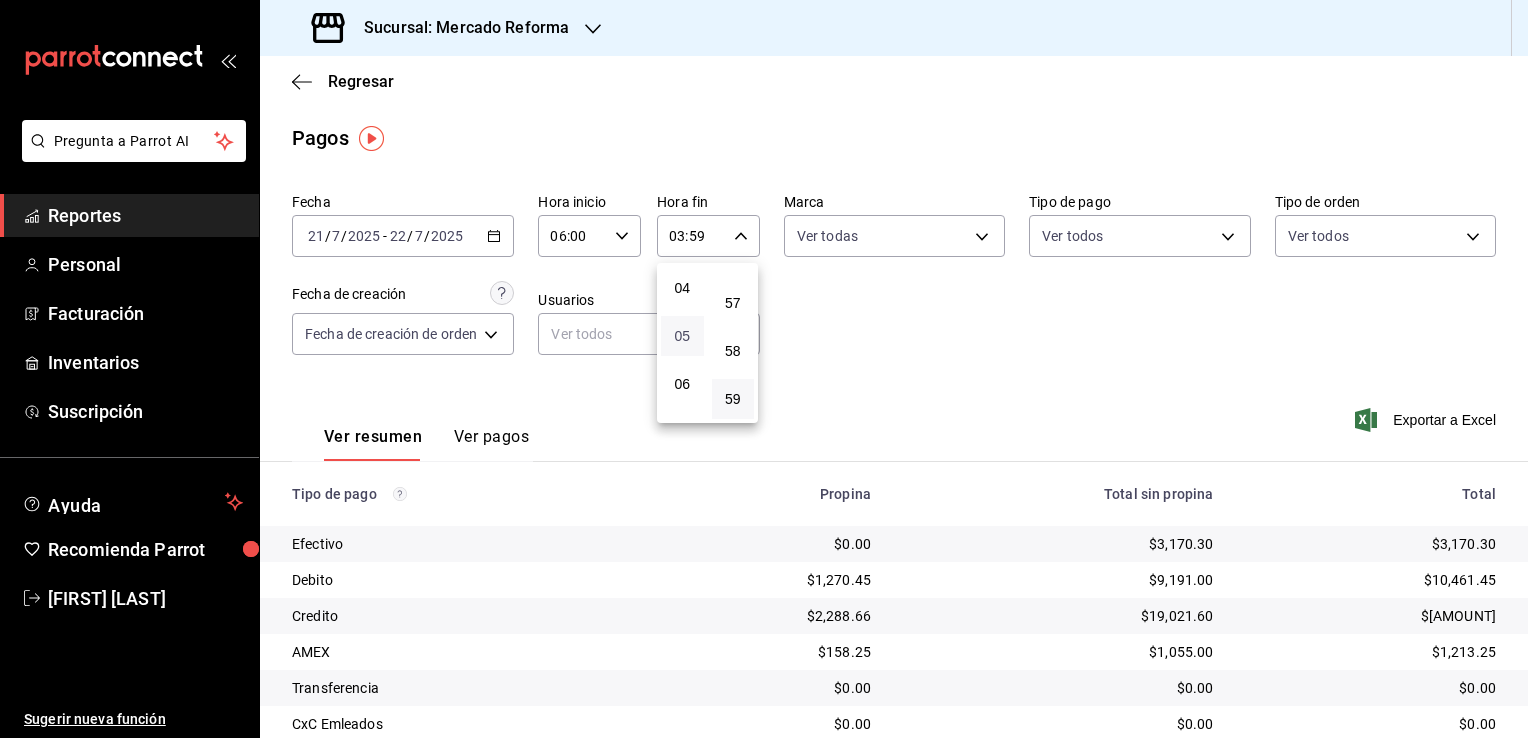 click on "05" at bounding box center [682, 336] 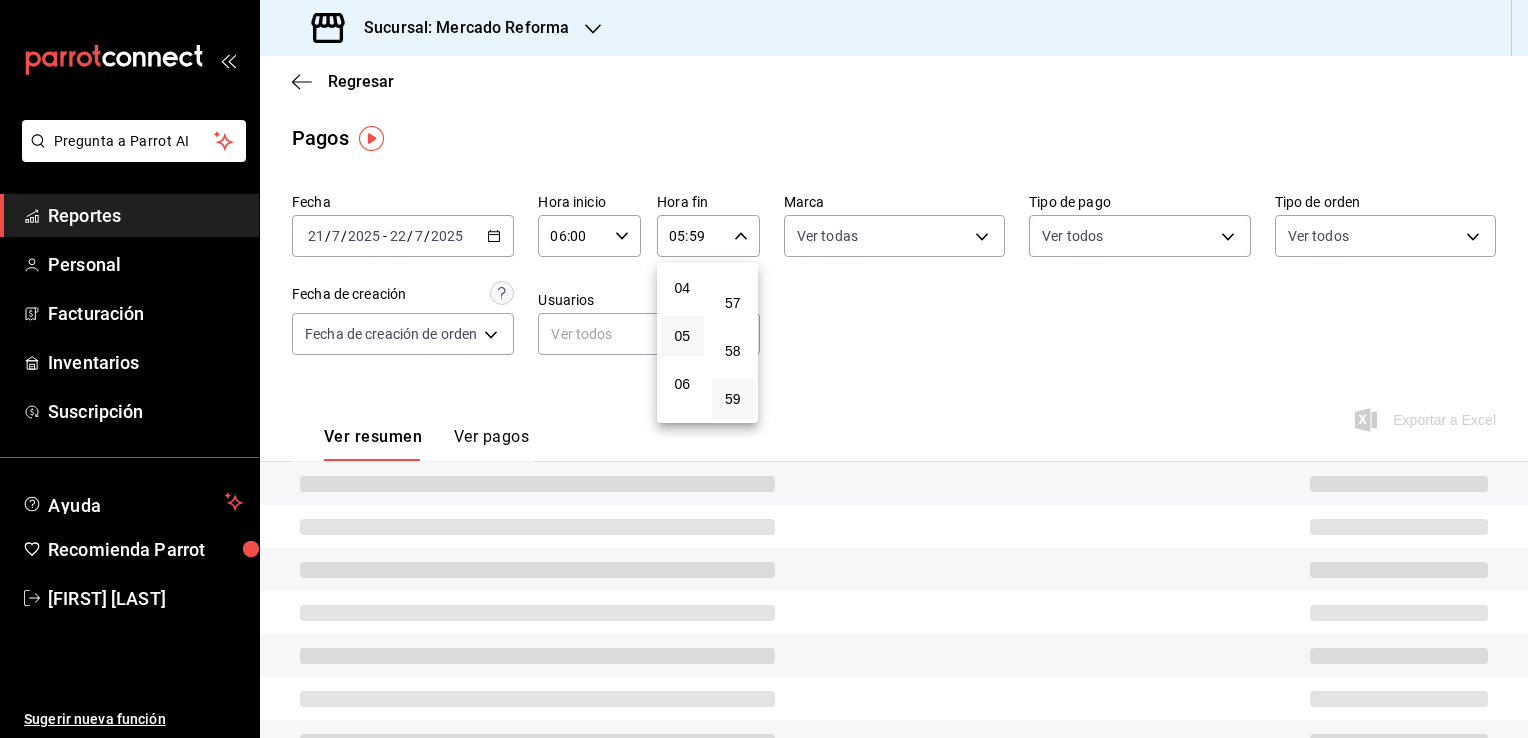 click at bounding box center (764, 369) 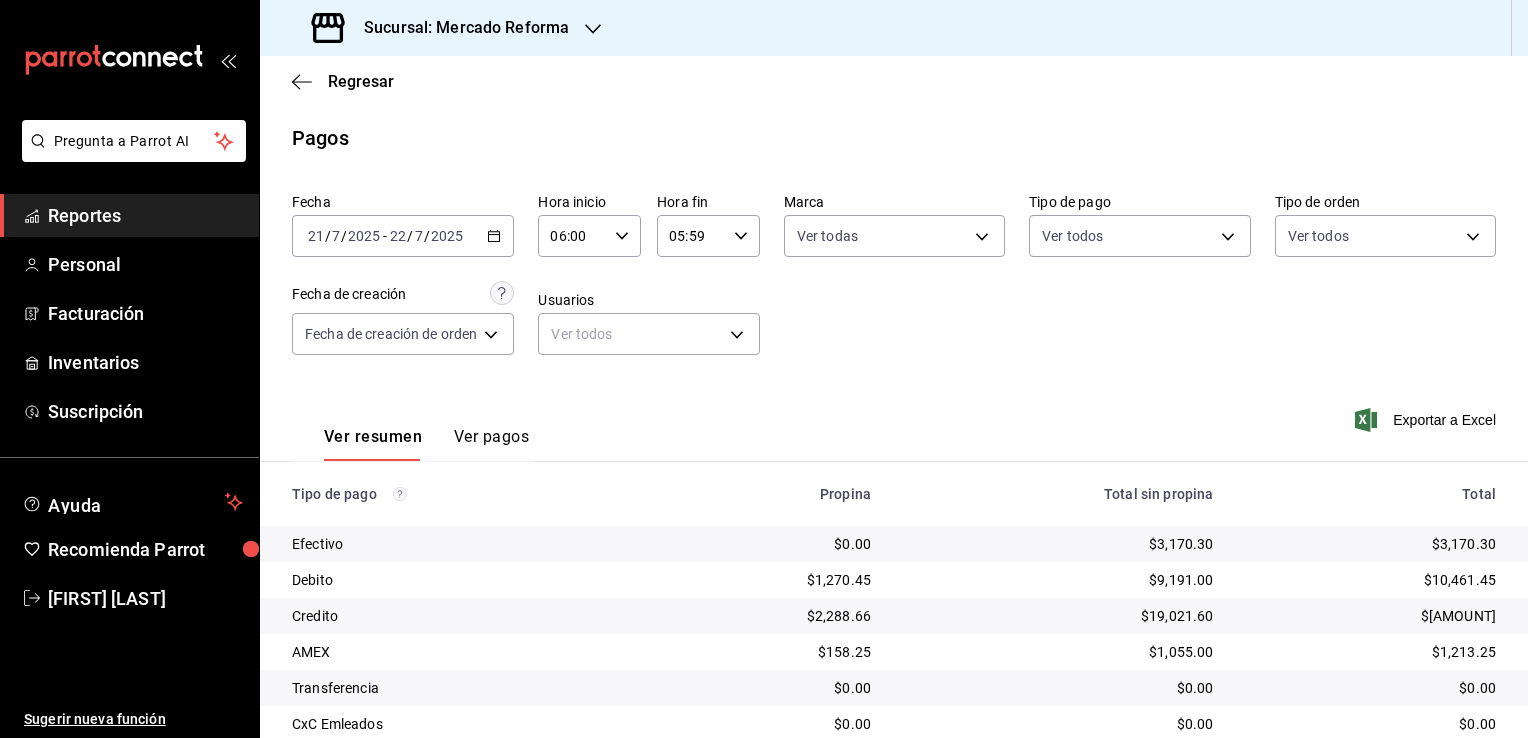 scroll, scrollTop: 180, scrollLeft: 0, axis: vertical 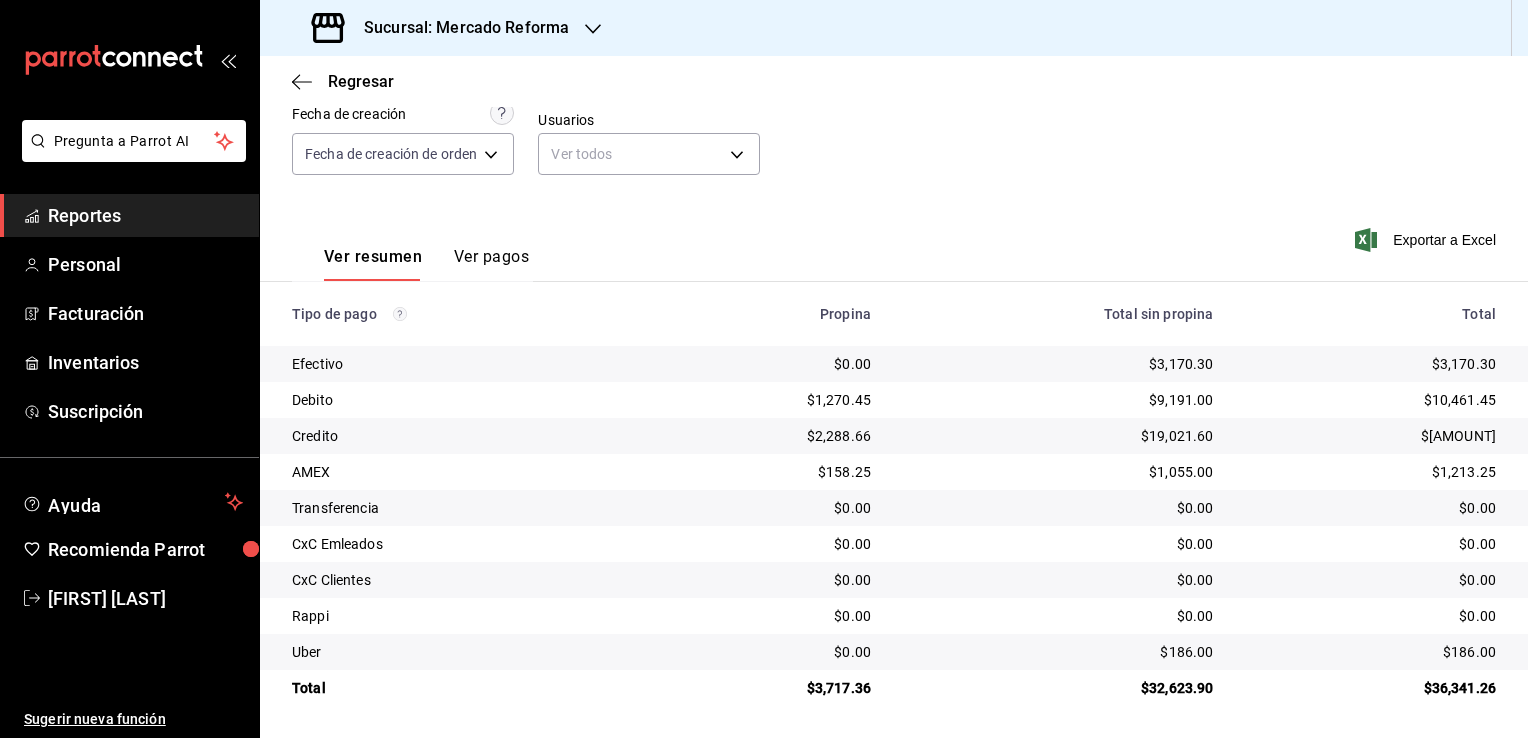 type 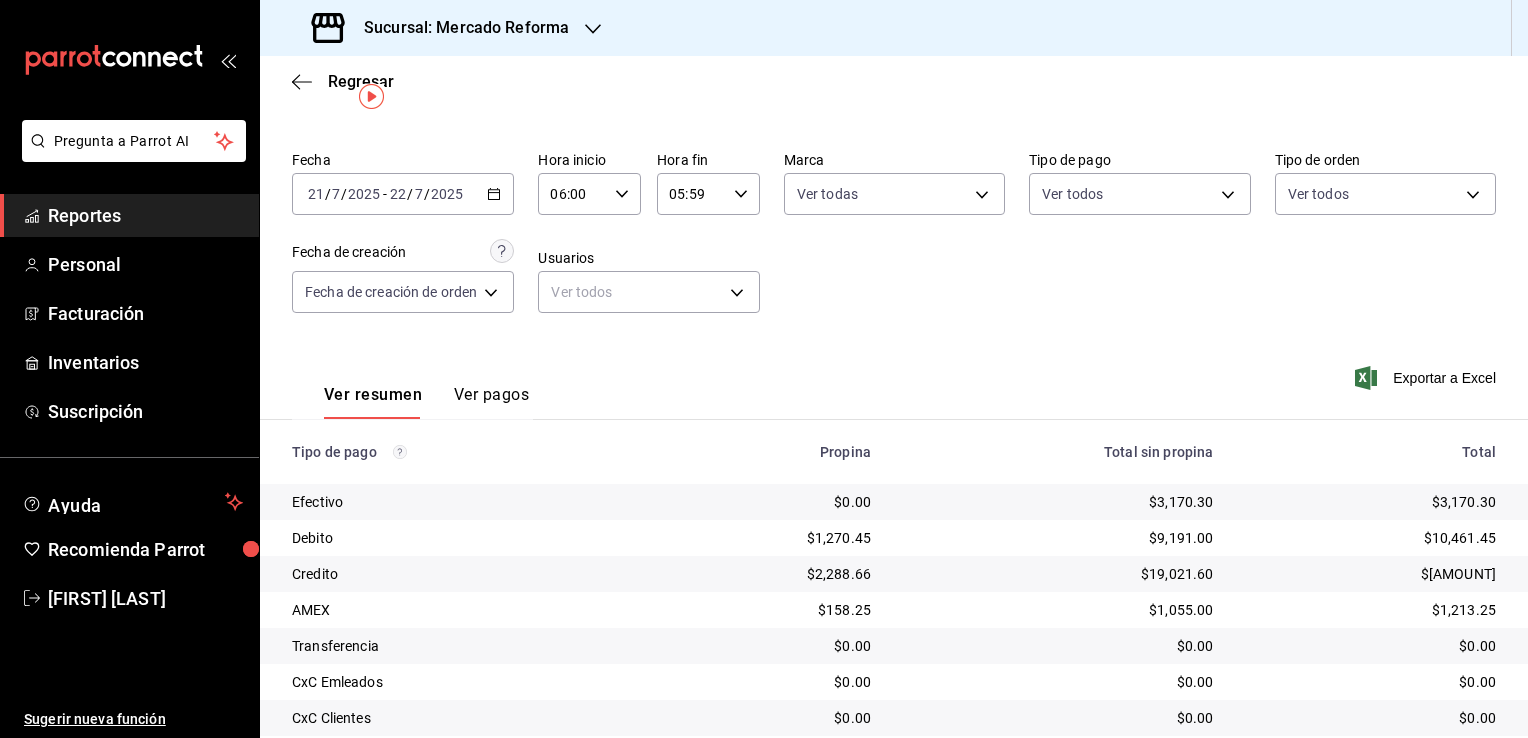 scroll, scrollTop: 41, scrollLeft: 0, axis: vertical 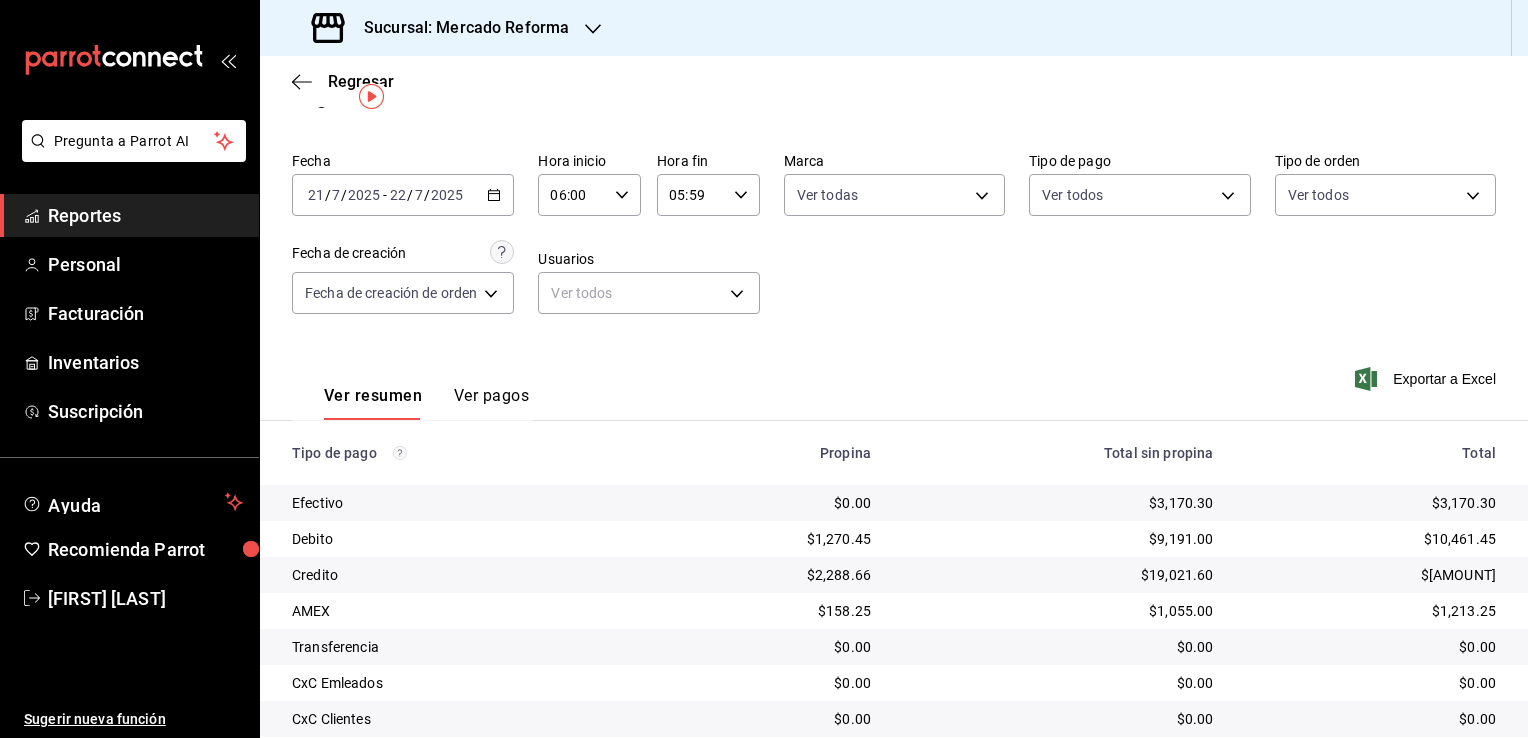 click 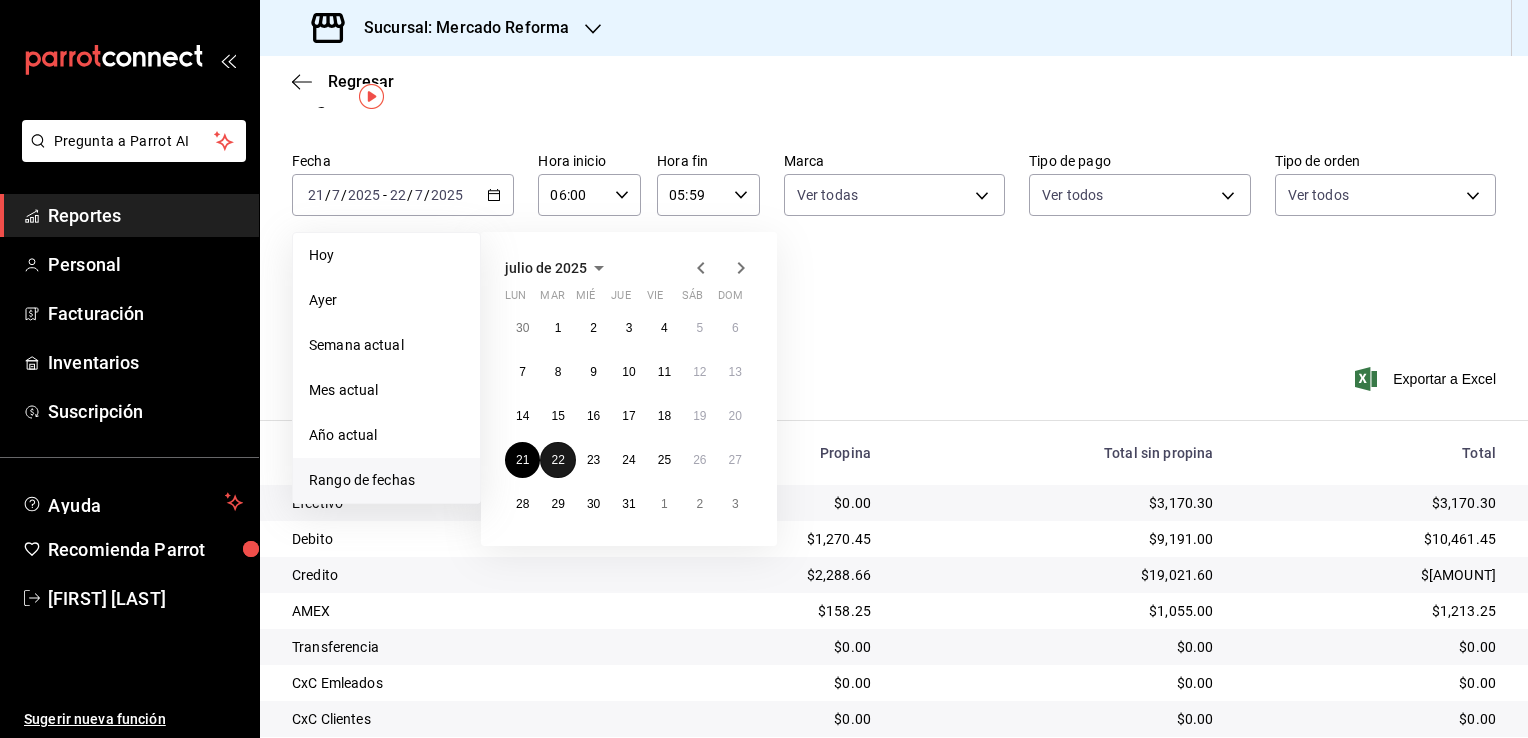 click on "22" at bounding box center [557, 460] 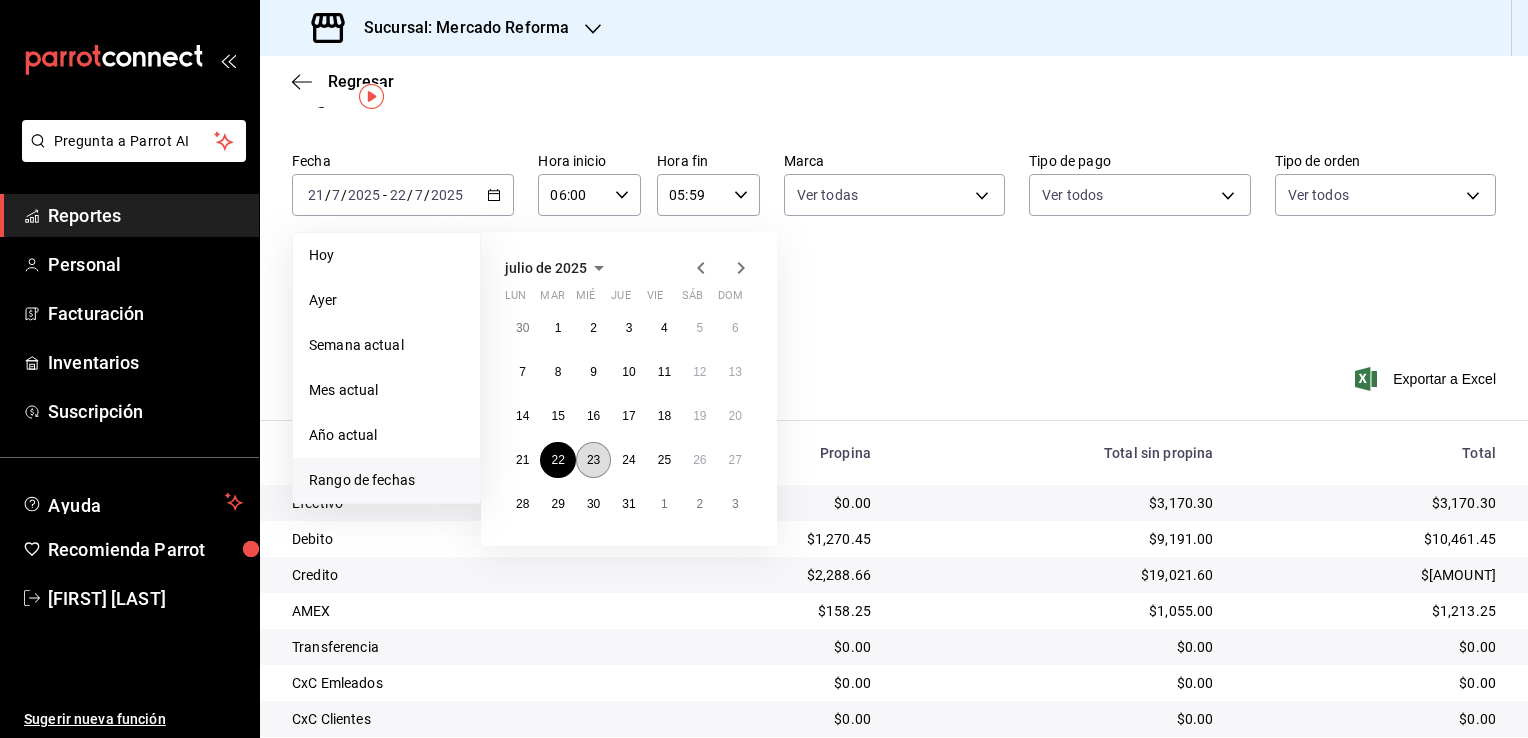 click on "23" at bounding box center (593, 460) 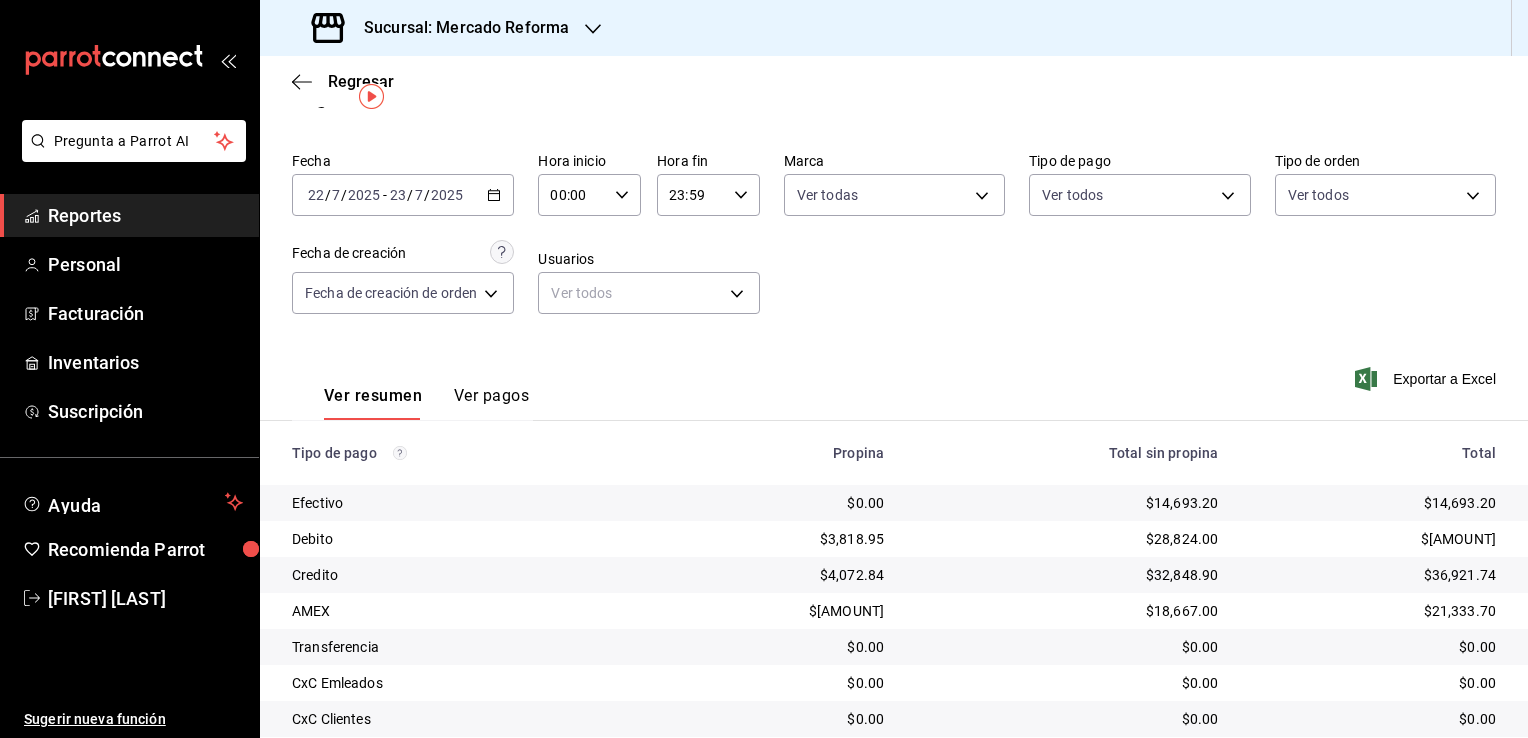 click 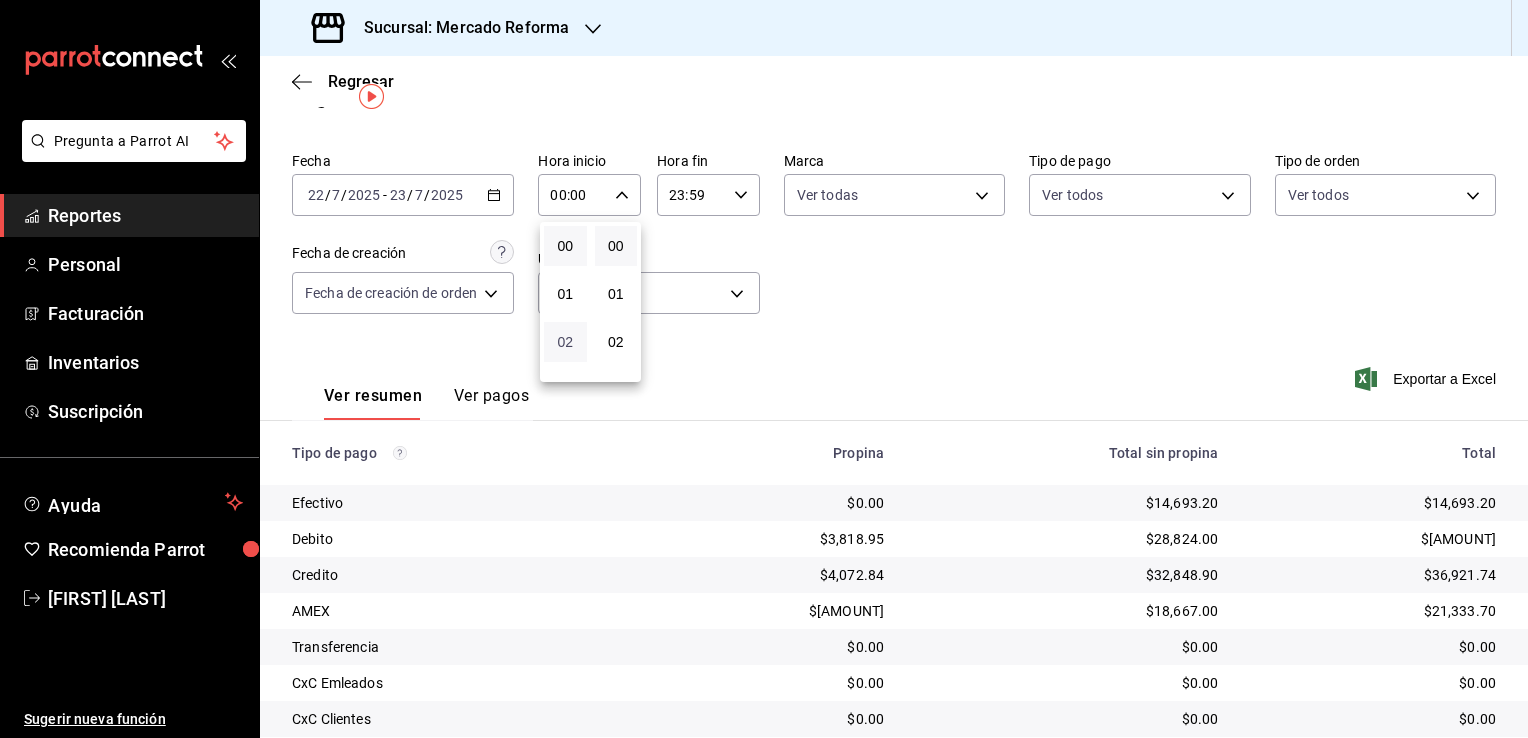 click on "02" at bounding box center [565, 342] 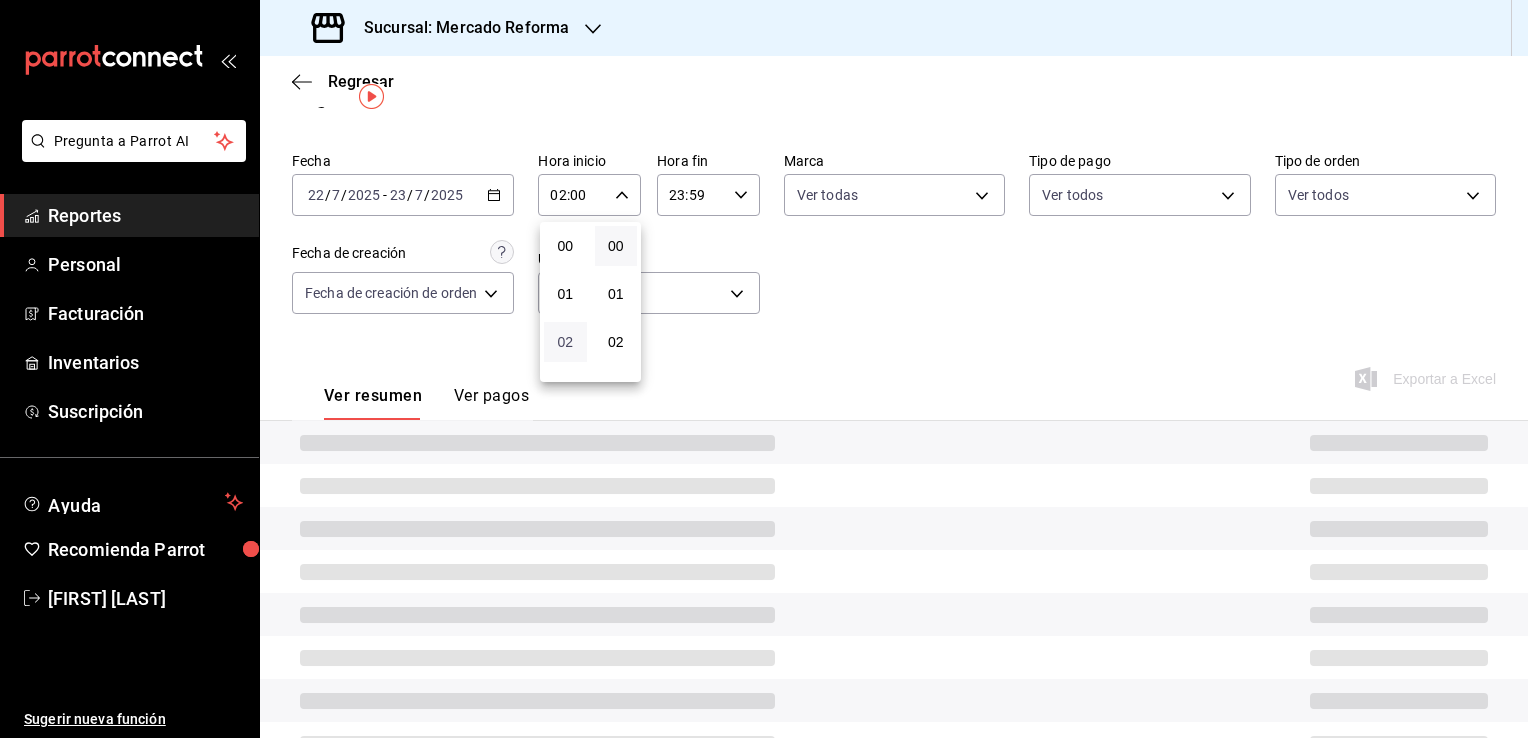 type 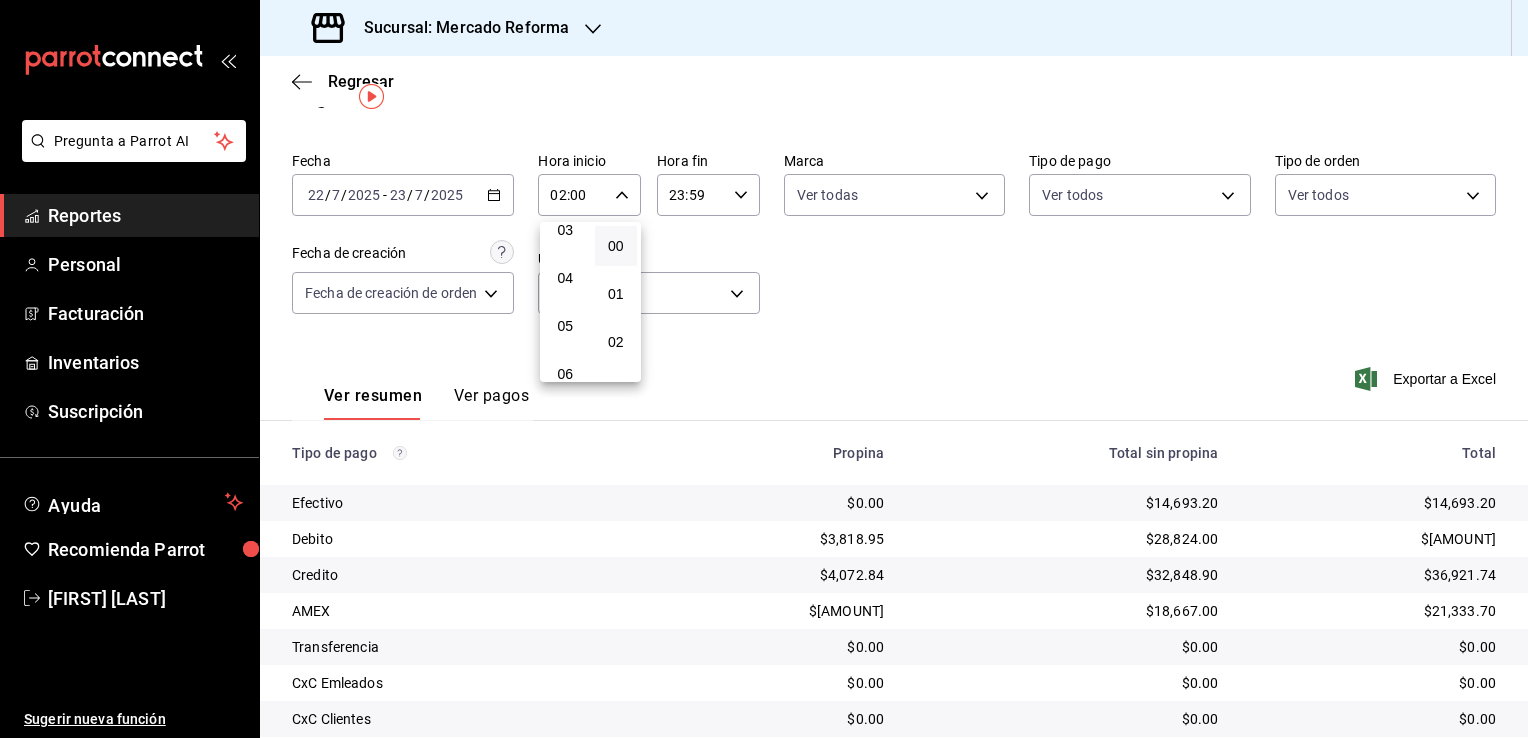 scroll, scrollTop: 200, scrollLeft: 0, axis: vertical 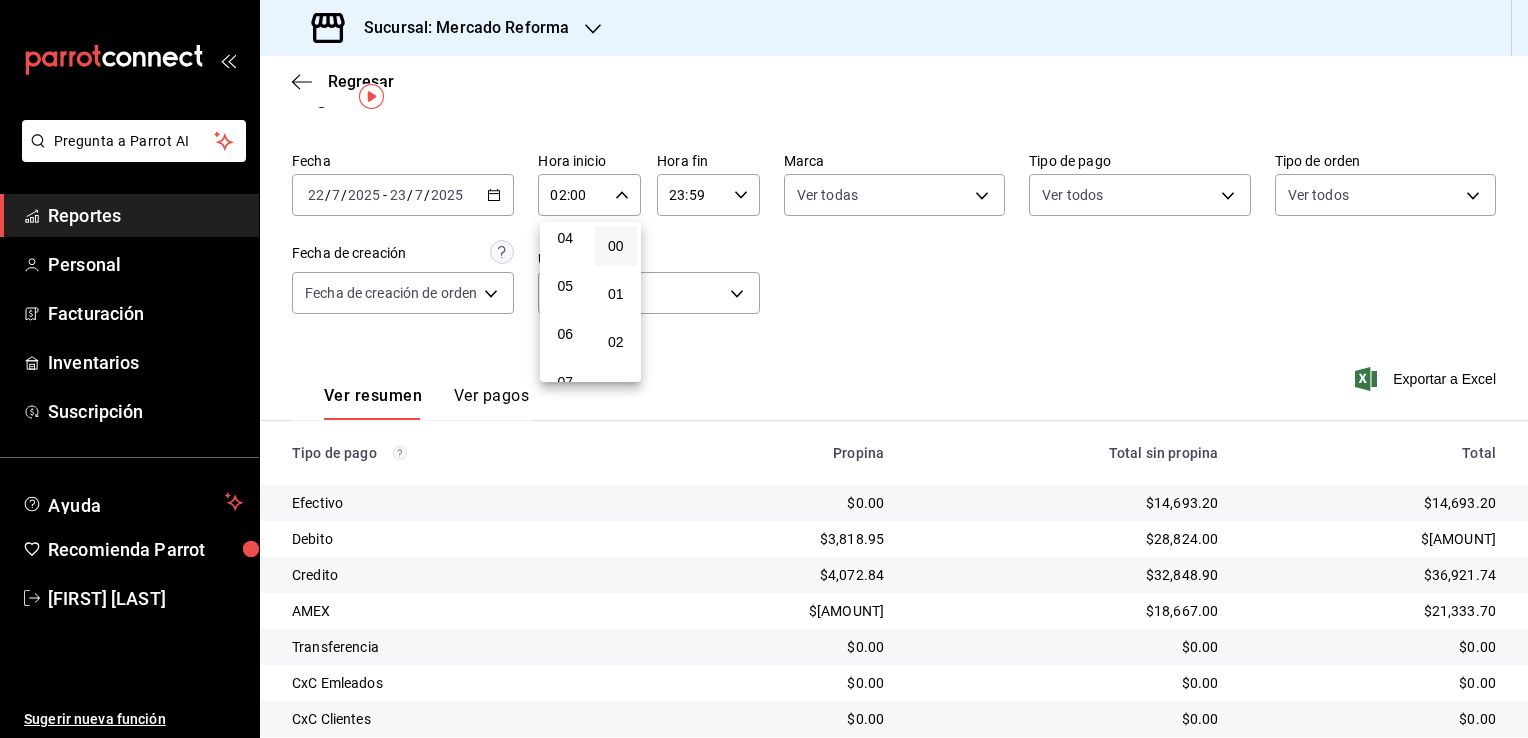 click on "06" at bounding box center [565, 334] 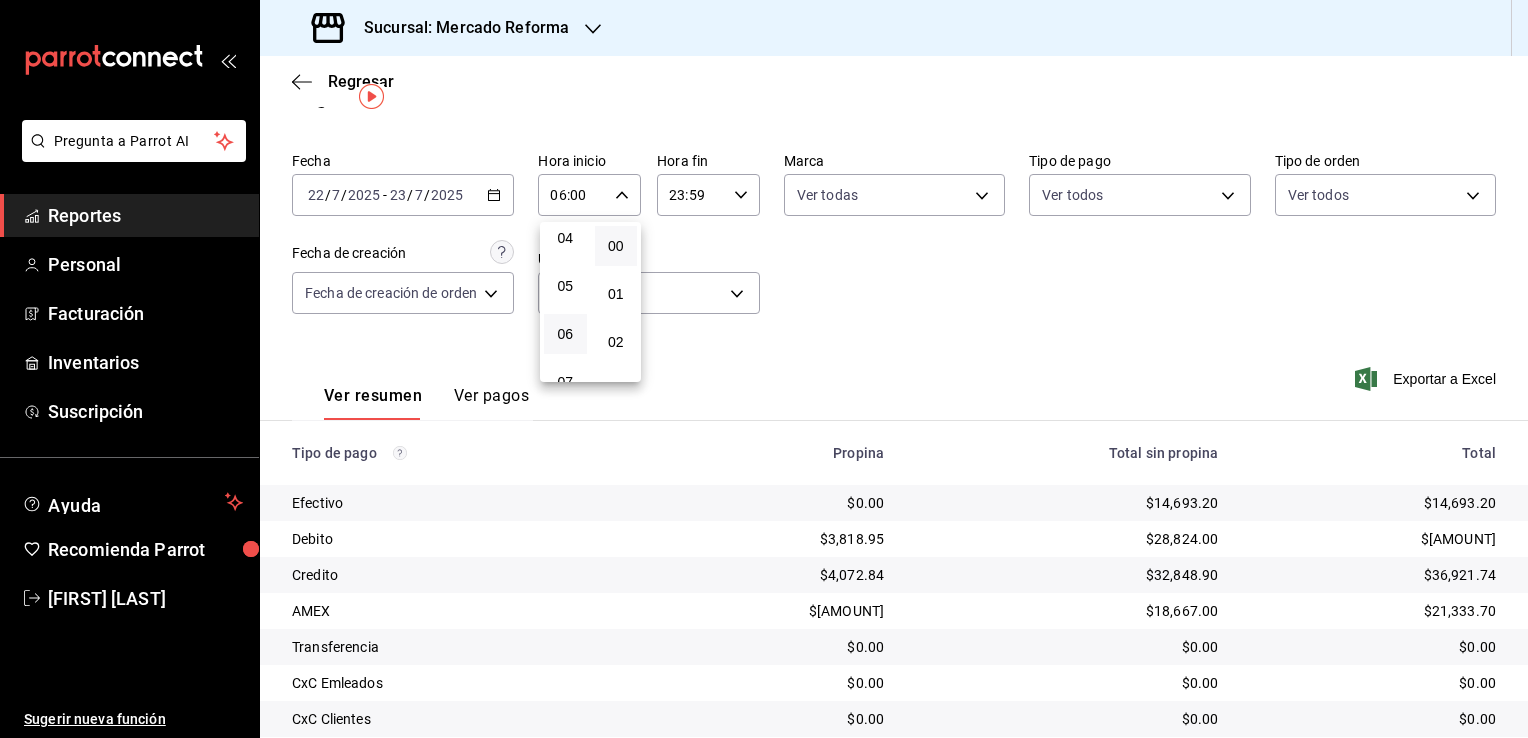 click at bounding box center (764, 369) 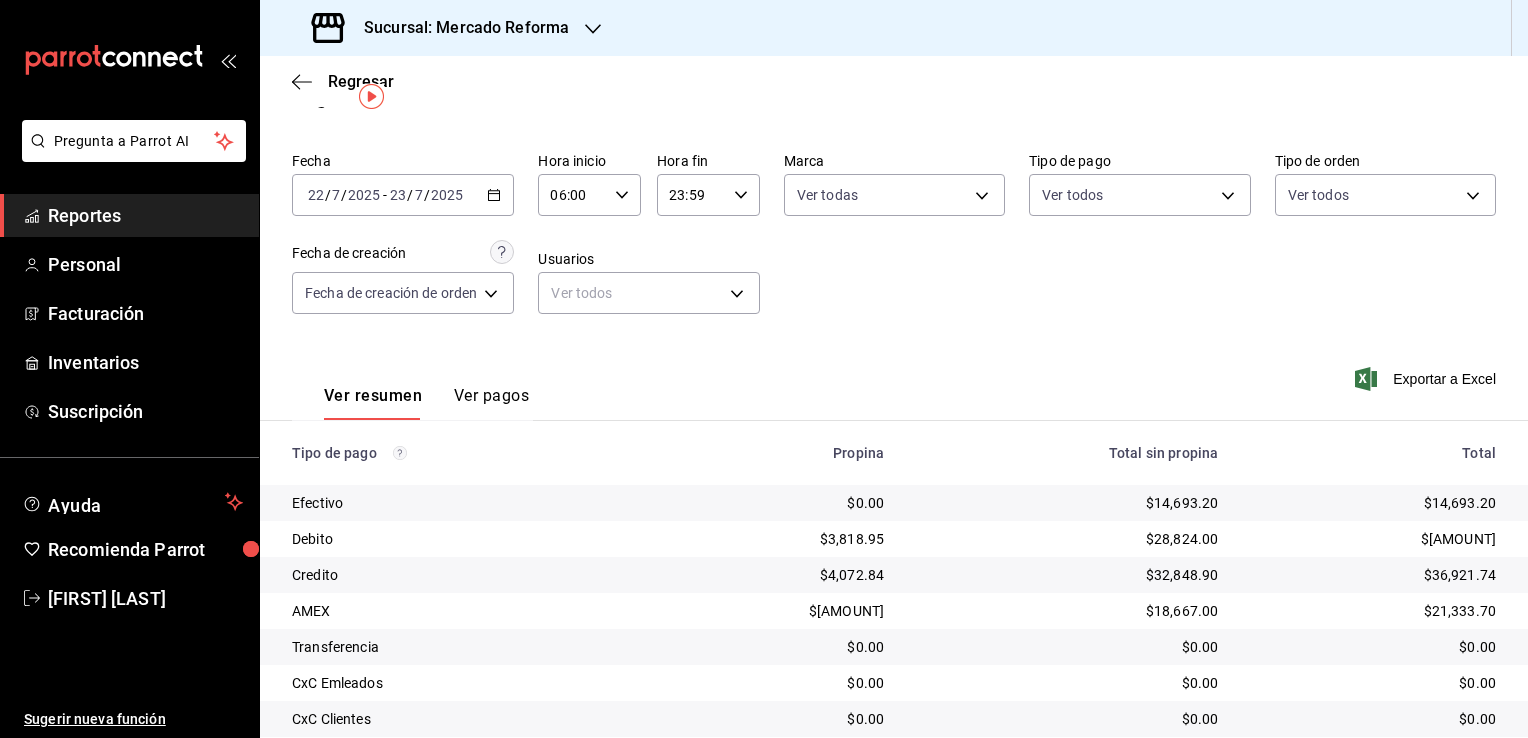 click 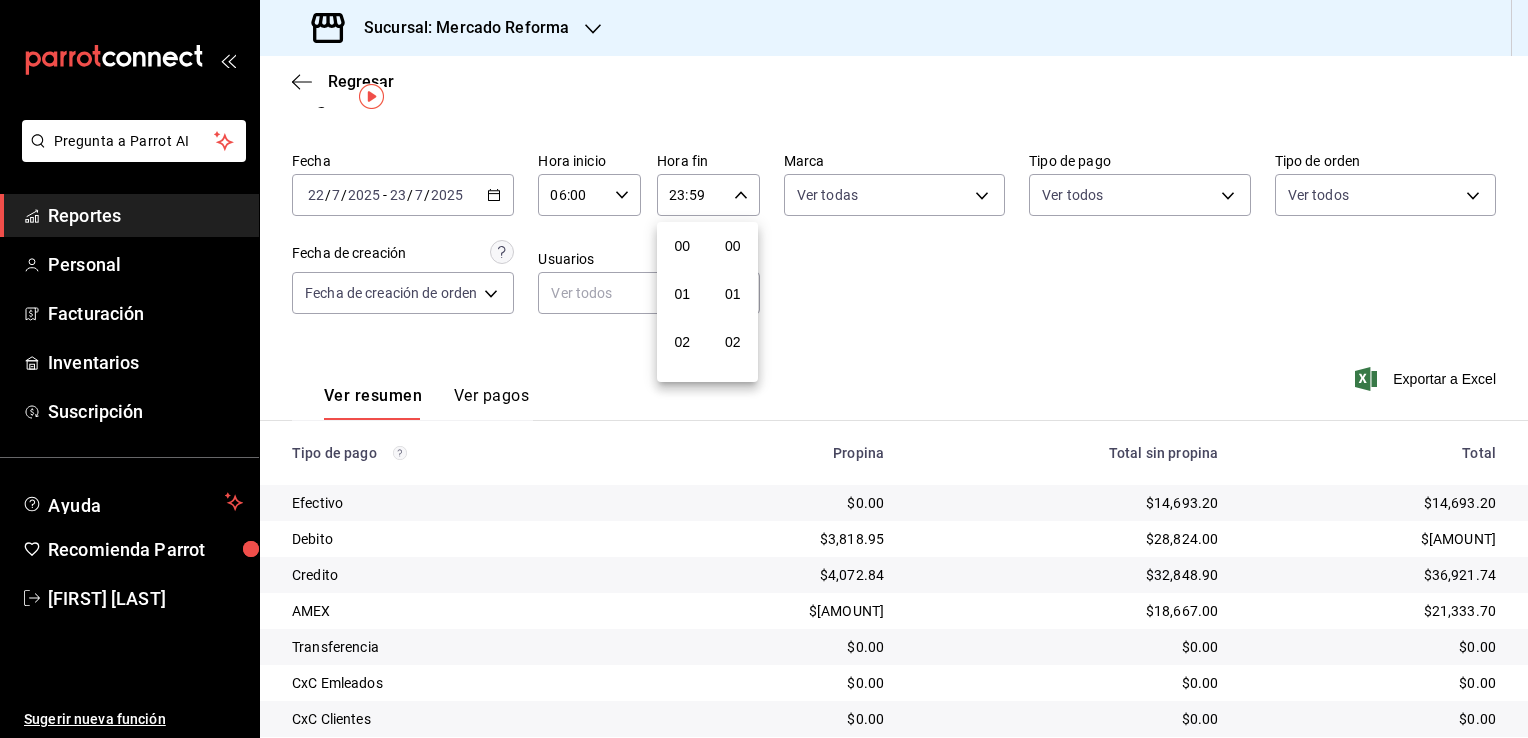 scroll, scrollTop: 1011, scrollLeft: 0, axis: vertical 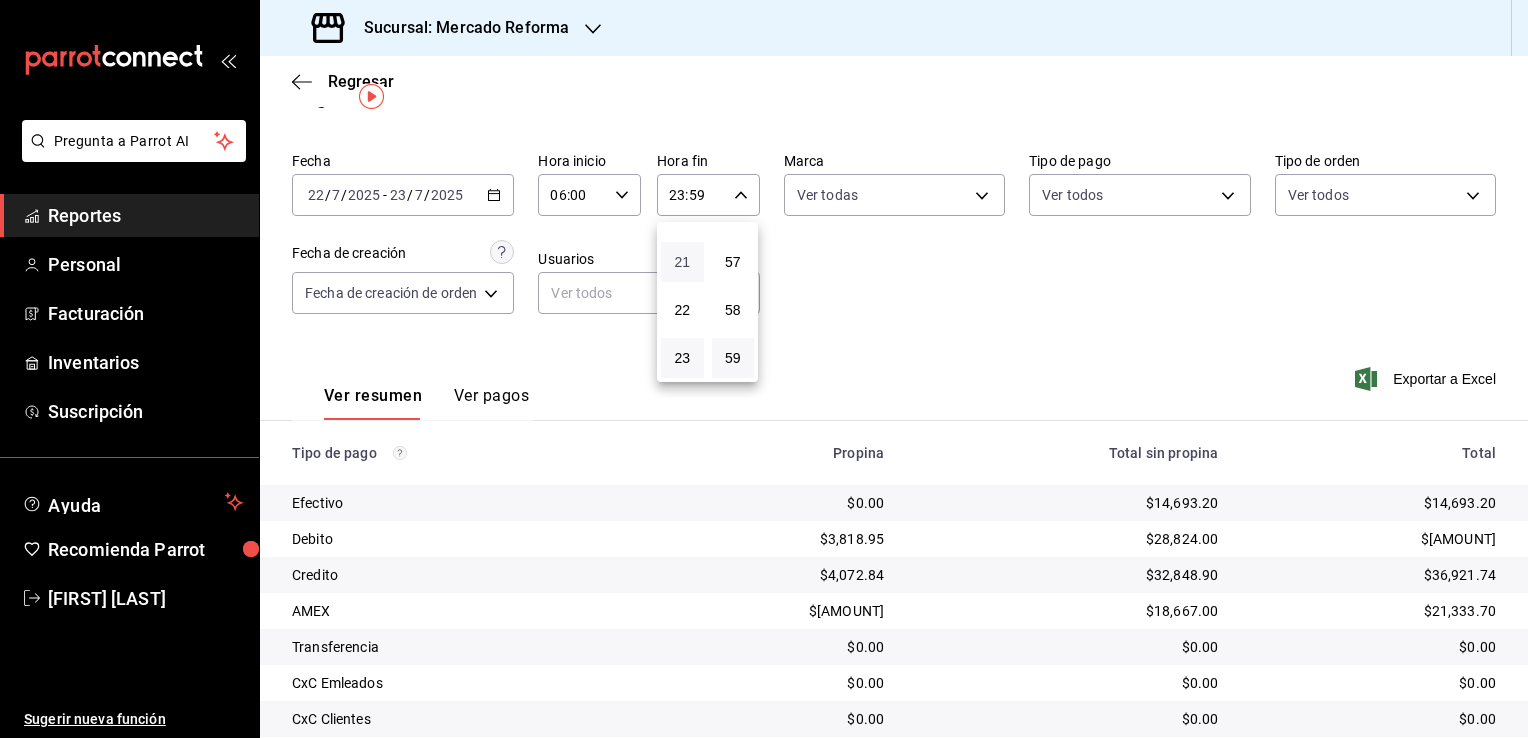 click on "21" at bounding box center (682, 262) 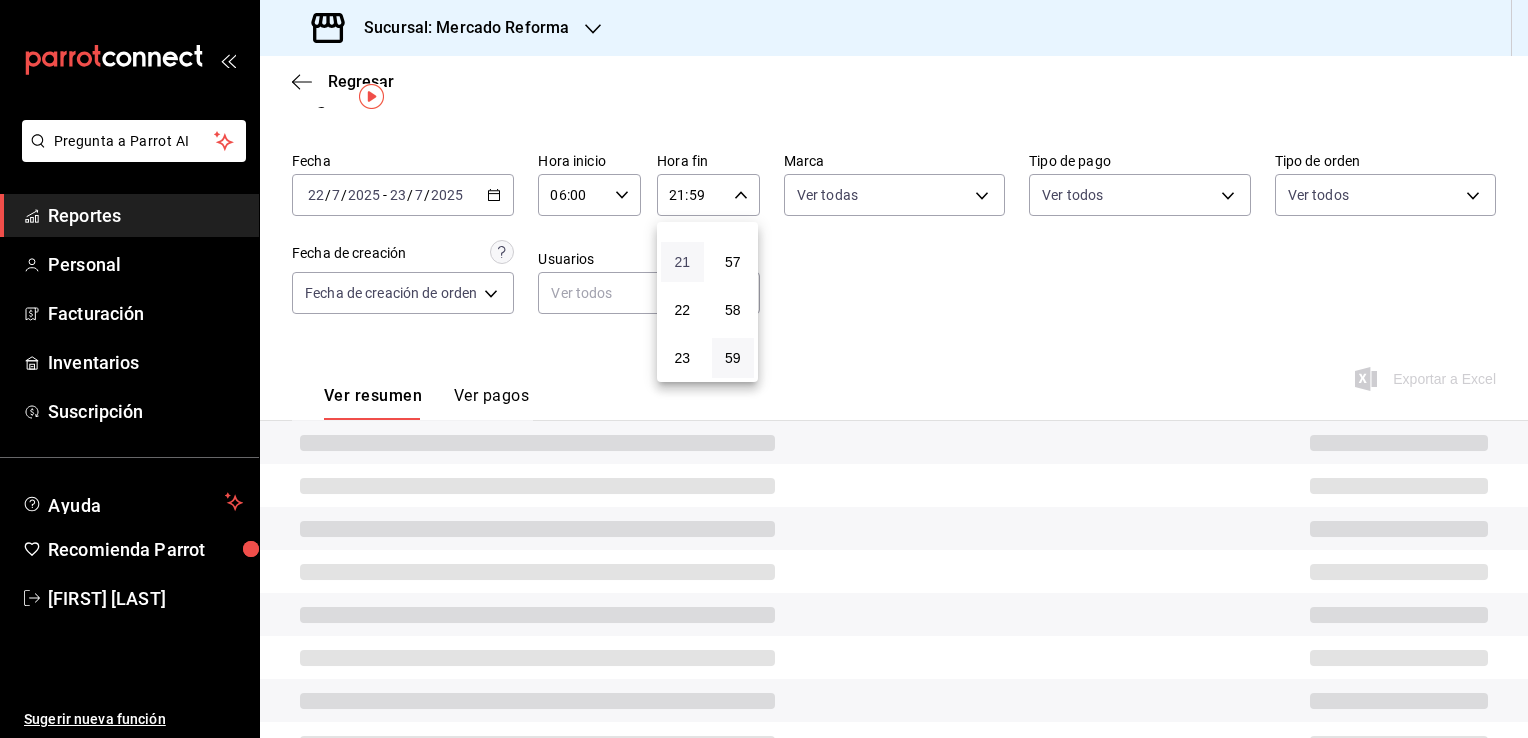 type 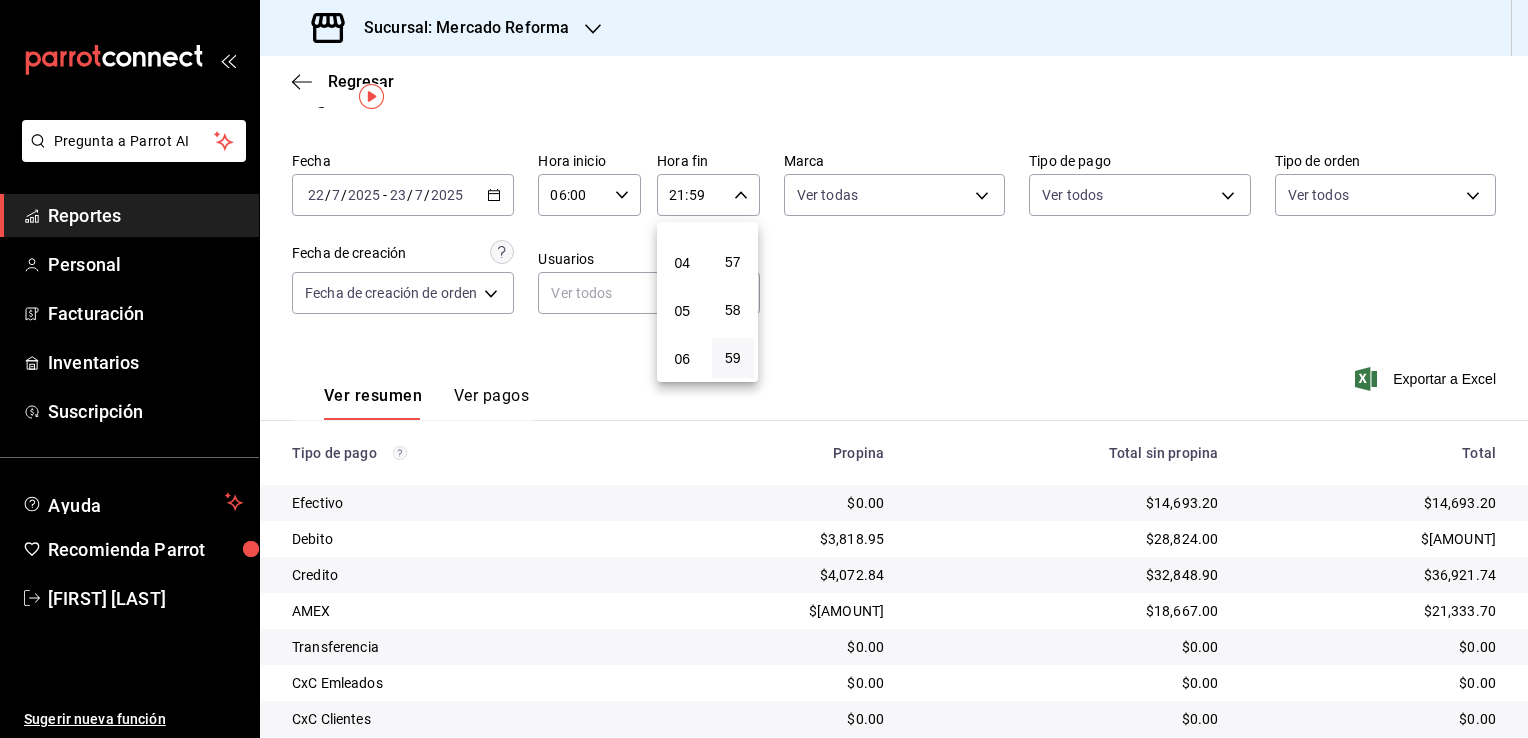 scroll, scrollTop: 171, scrollLeft: 0, axis: vertical 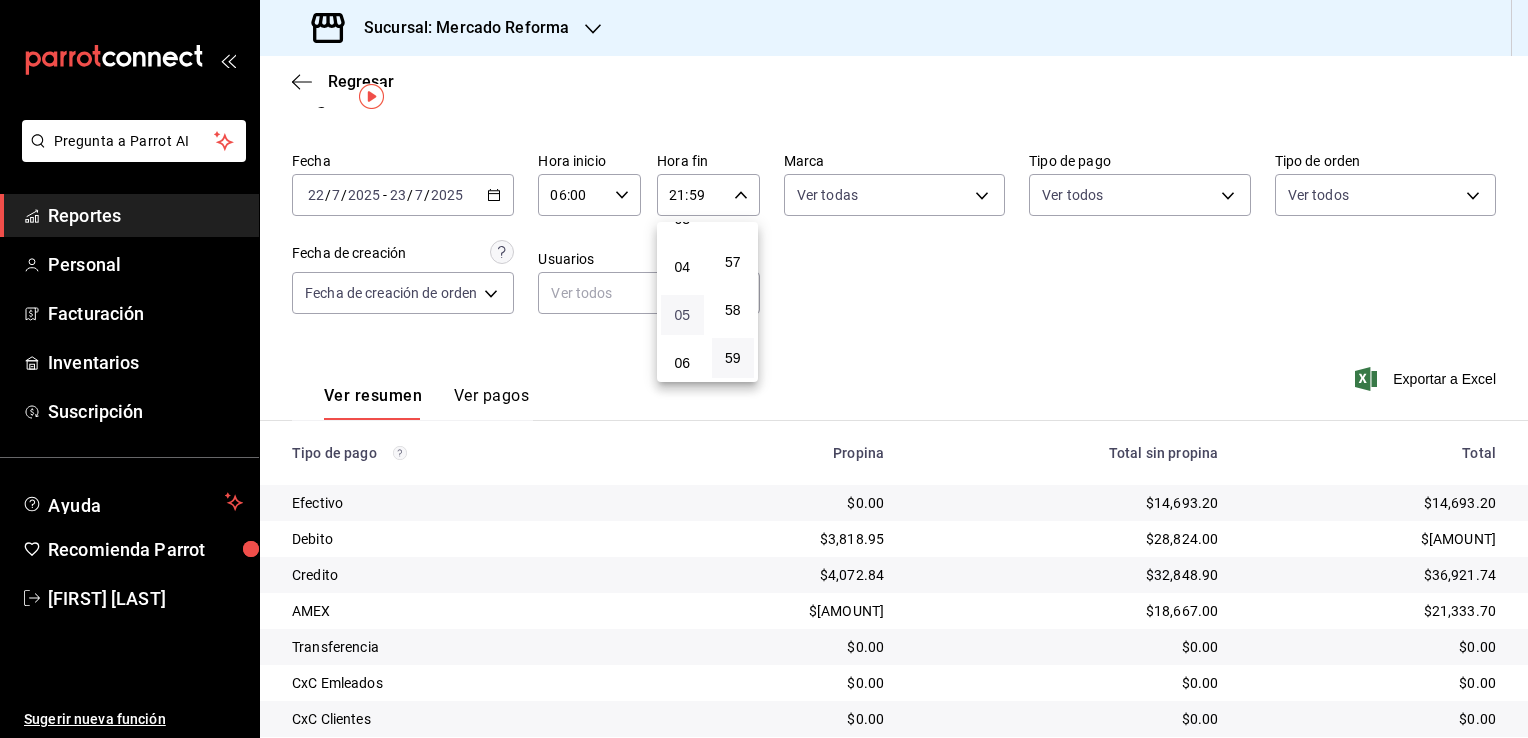 click on "05" at bounding box center [682, 315] 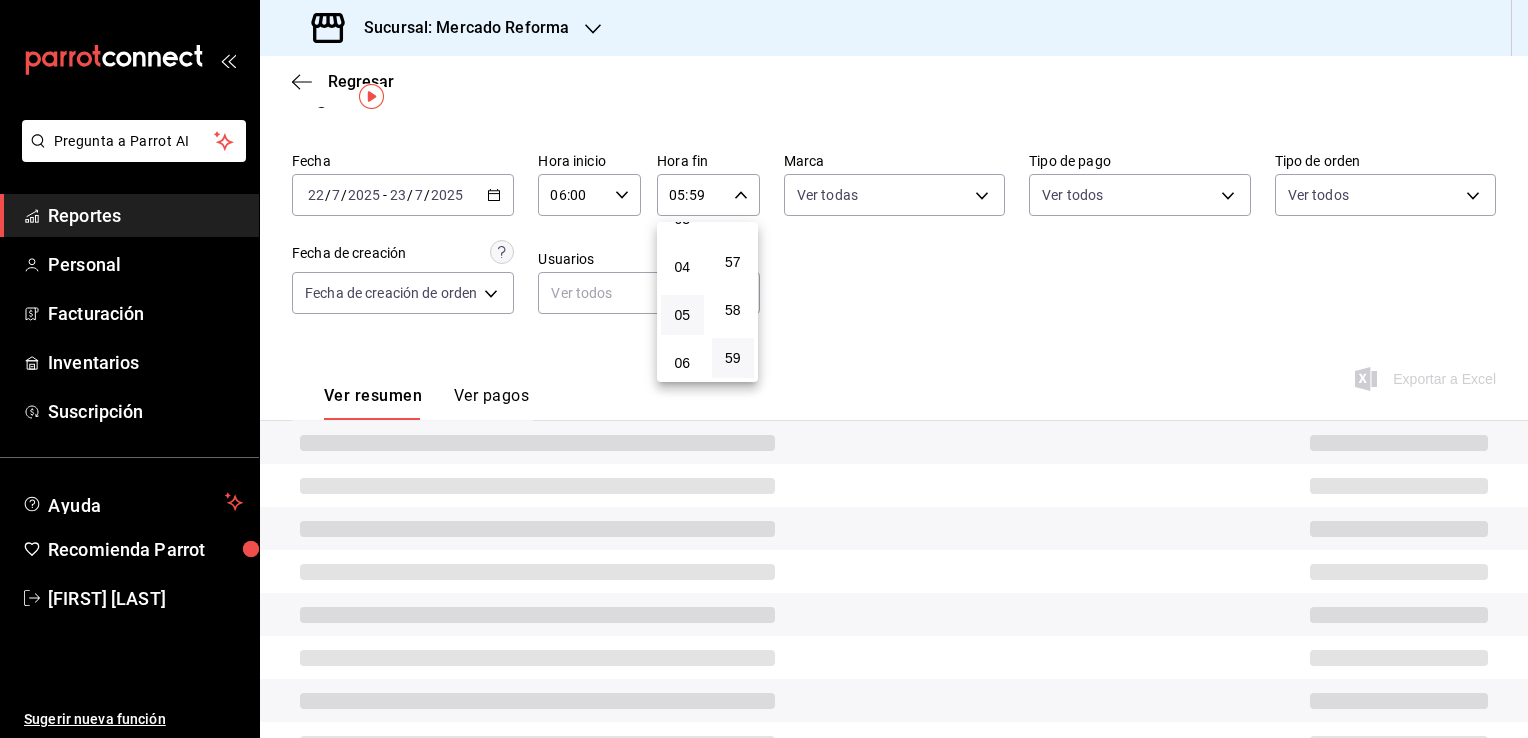 click at bounding box center [764, 369] 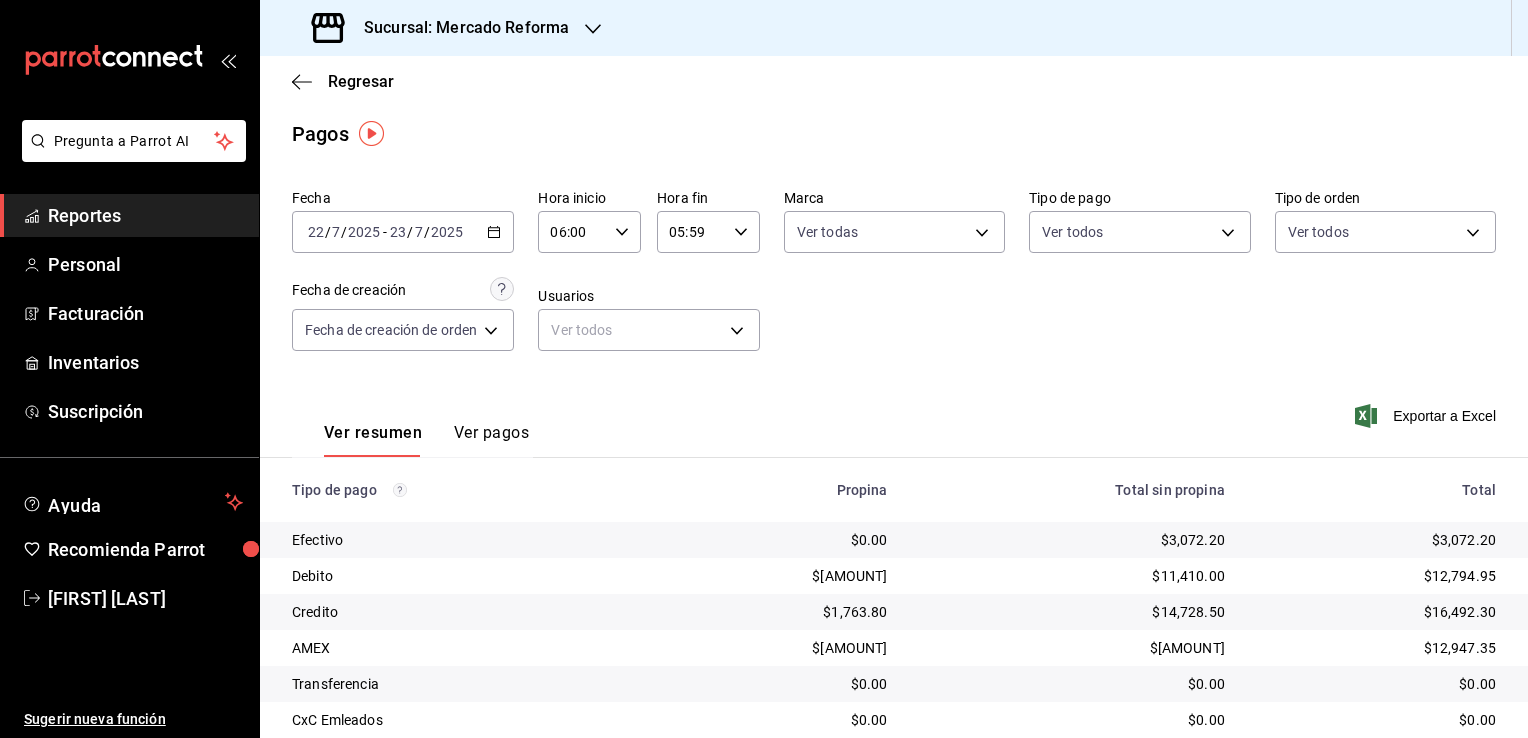 scroll, scrollTop: 0, scrollLeft: 0, axis: both 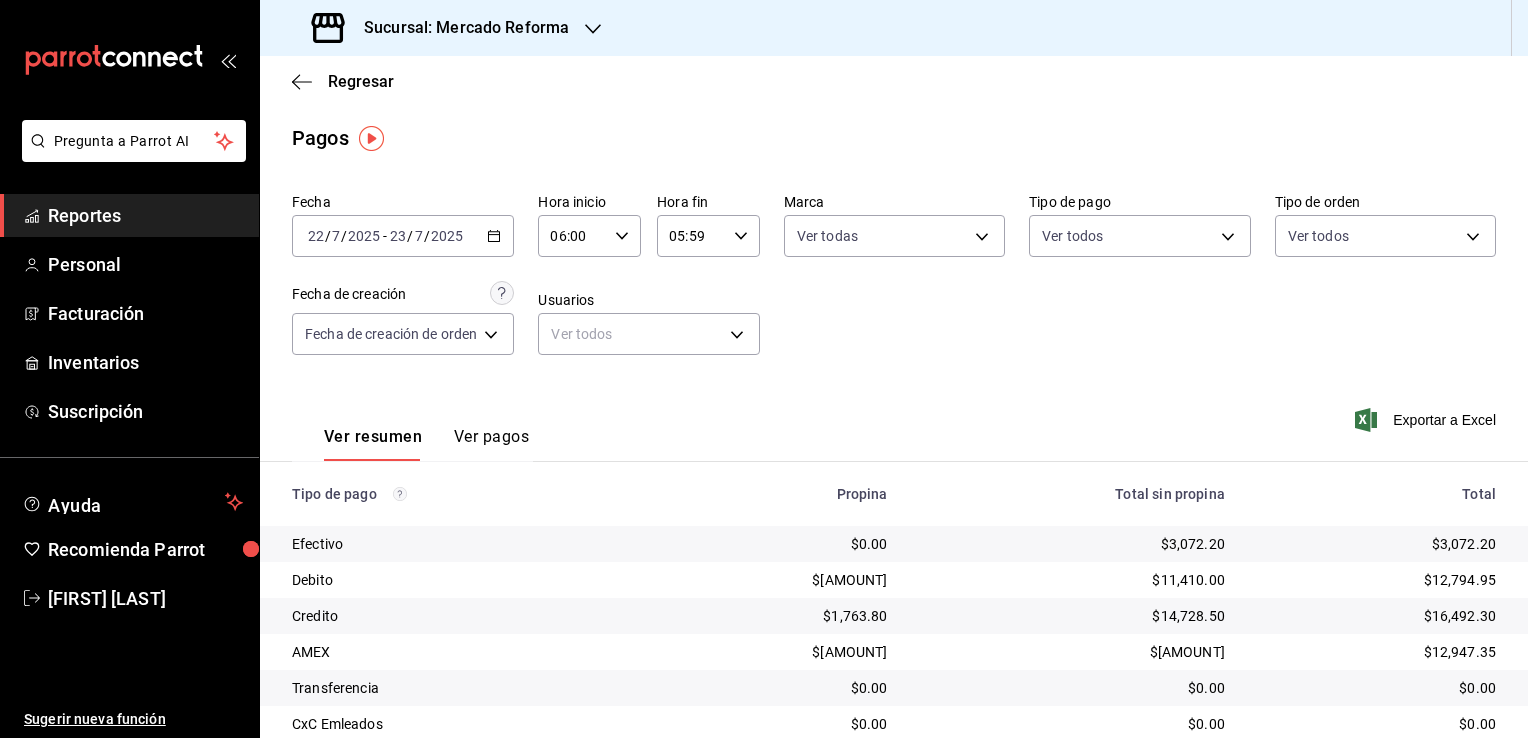 click 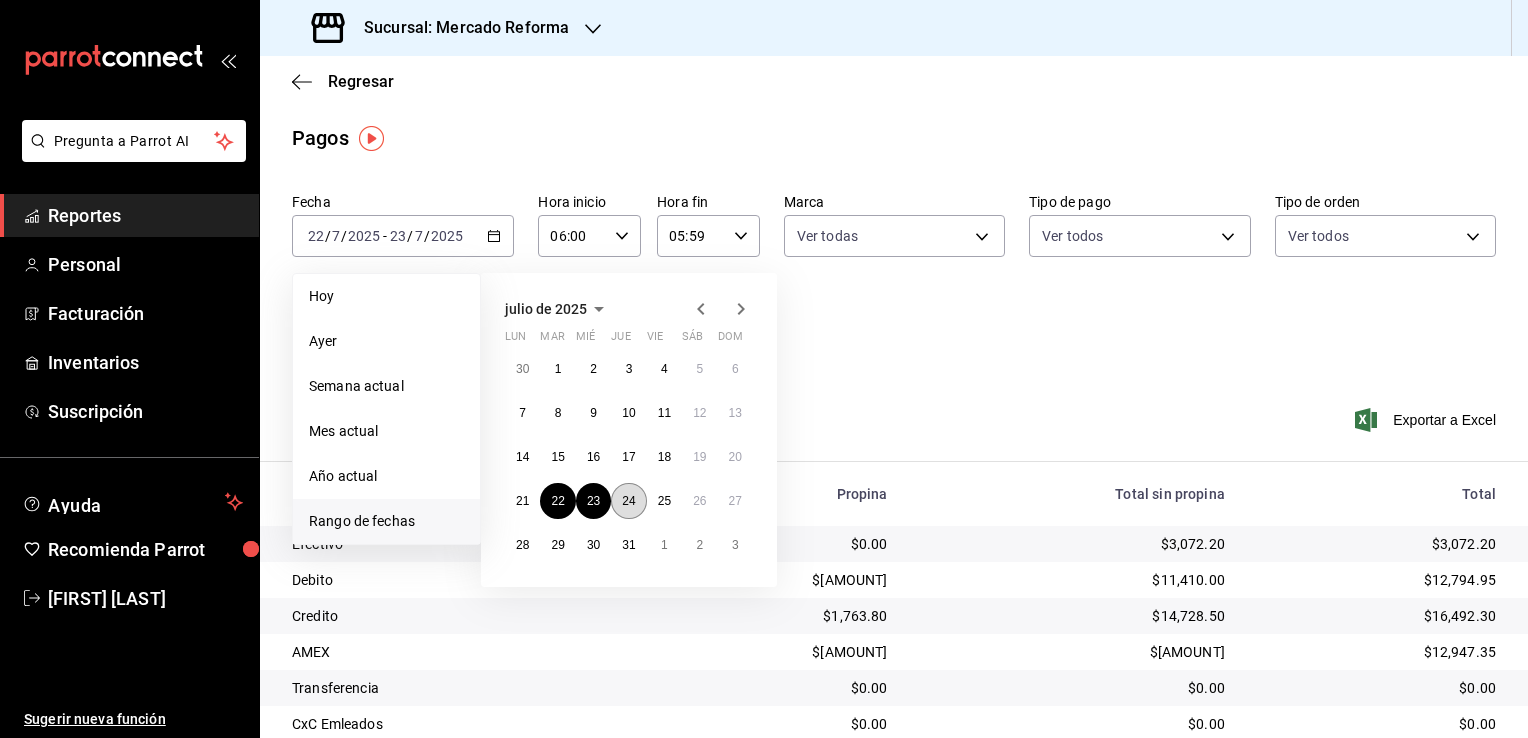 click on "24" at bounding box center (628, 501) 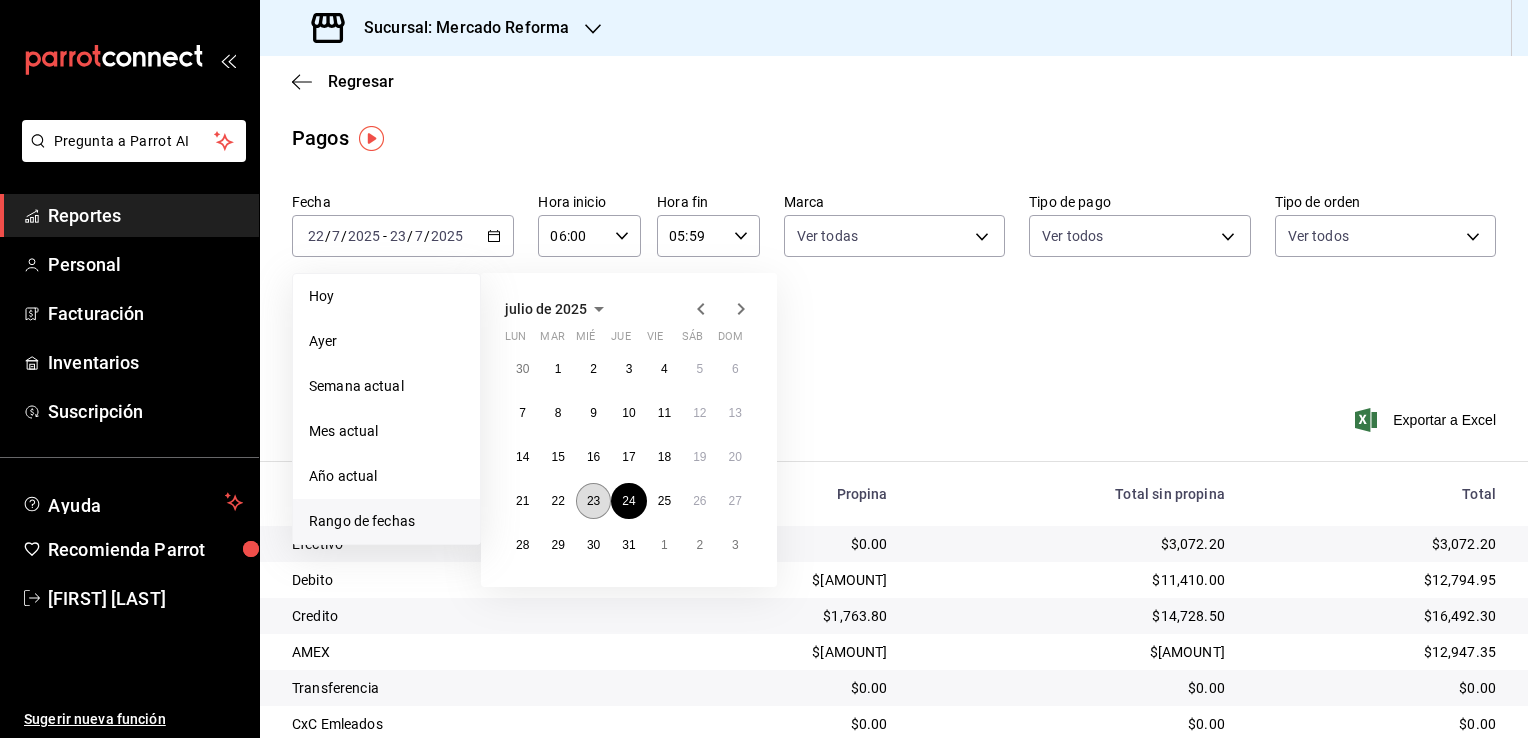 click on "23" at bounding box center (593, 501) 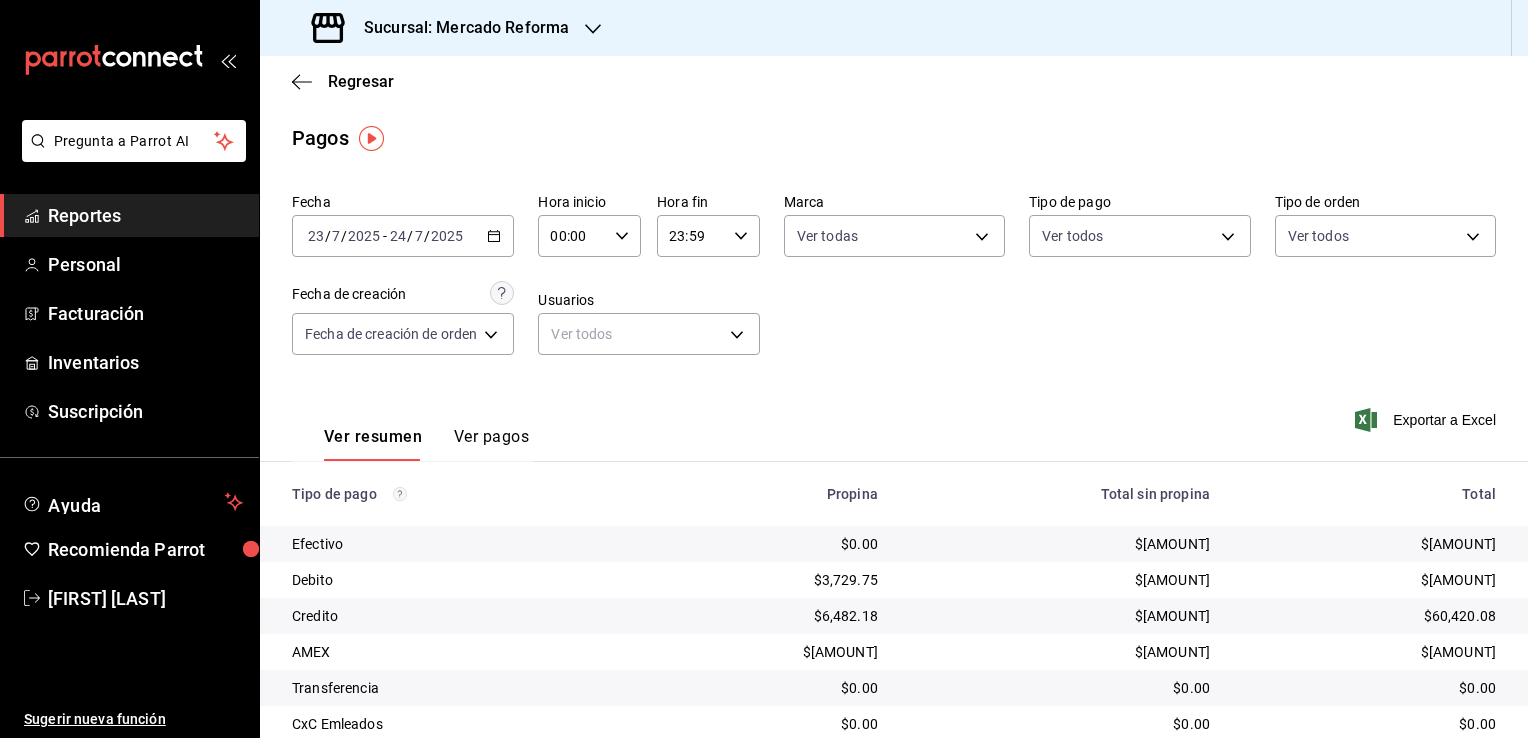 click 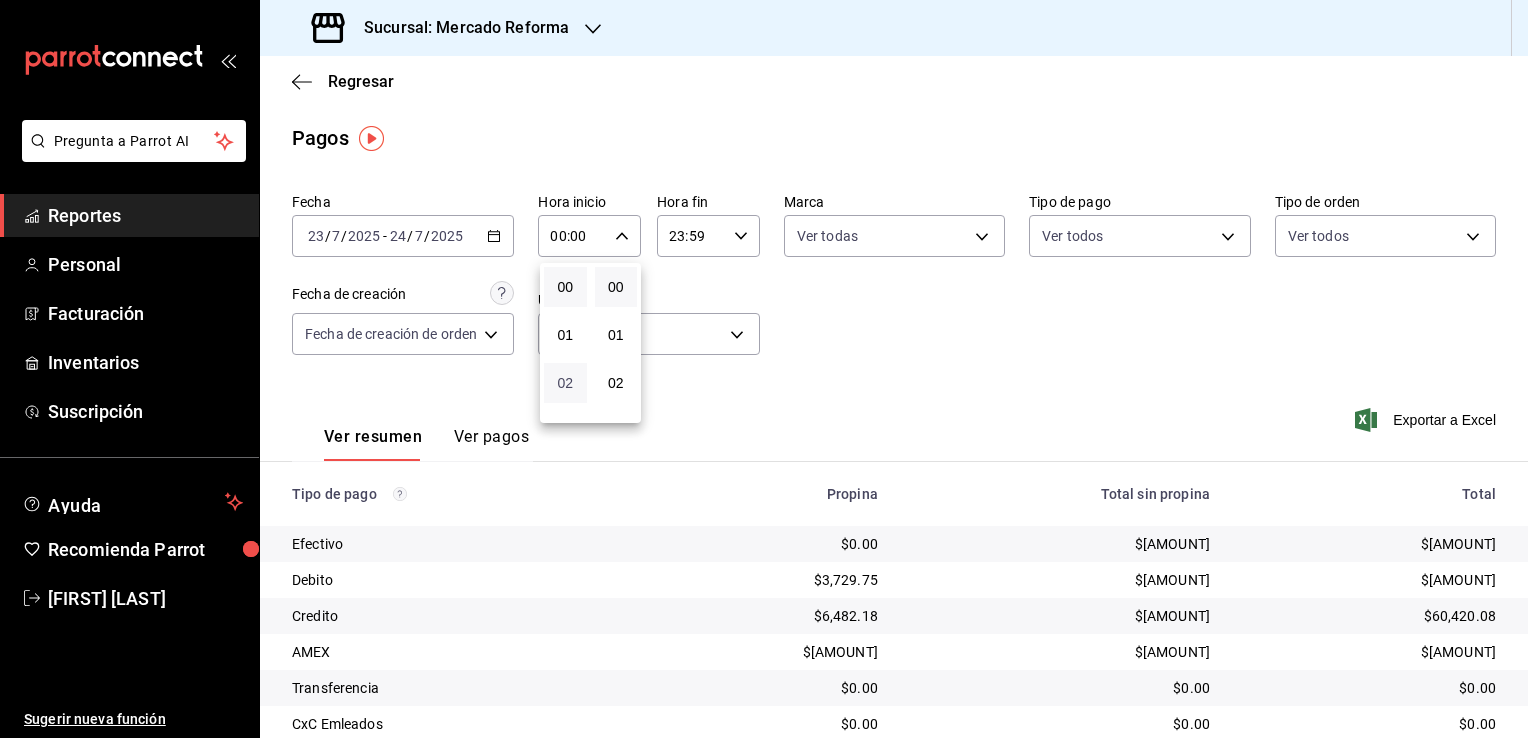 click on "02" at bounding box center [565, 383] 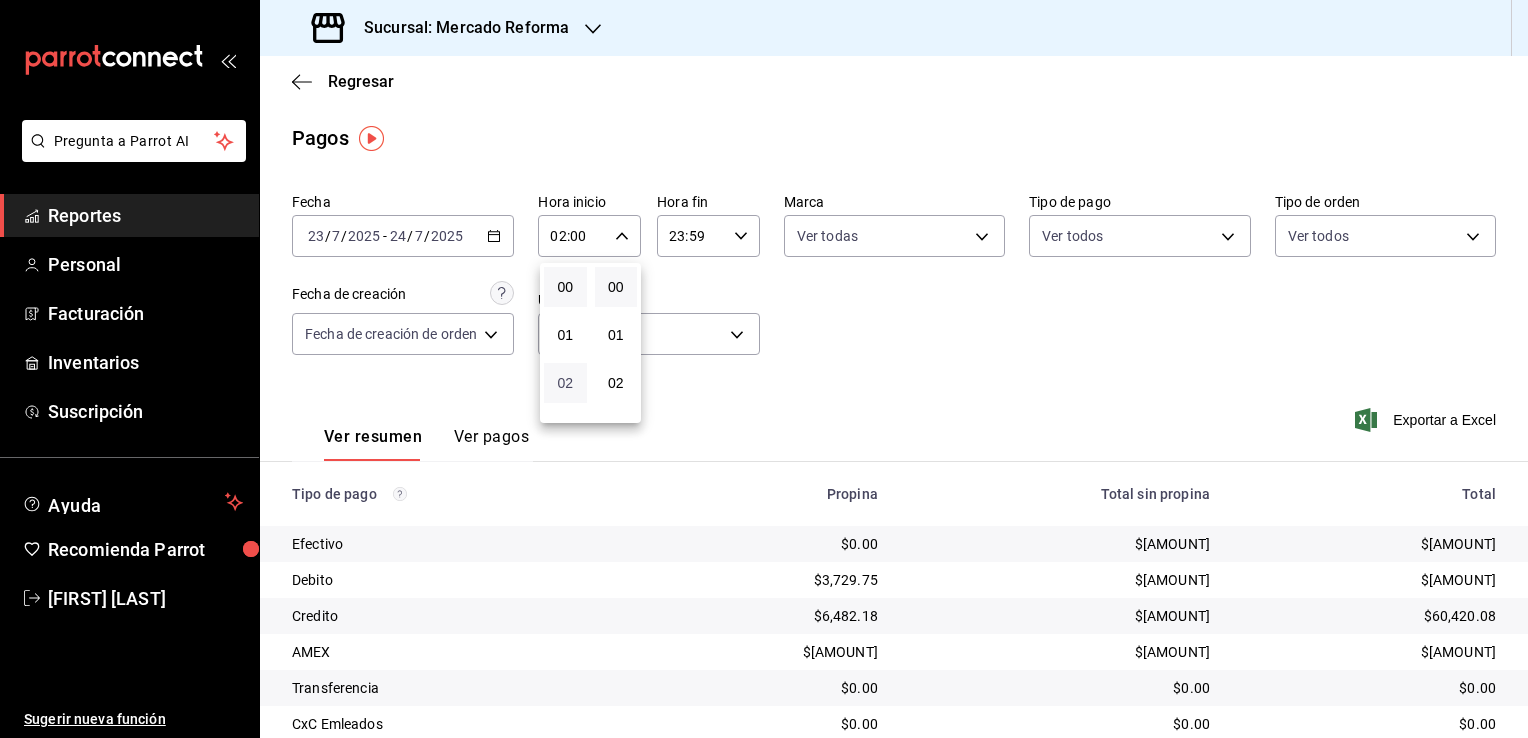 type 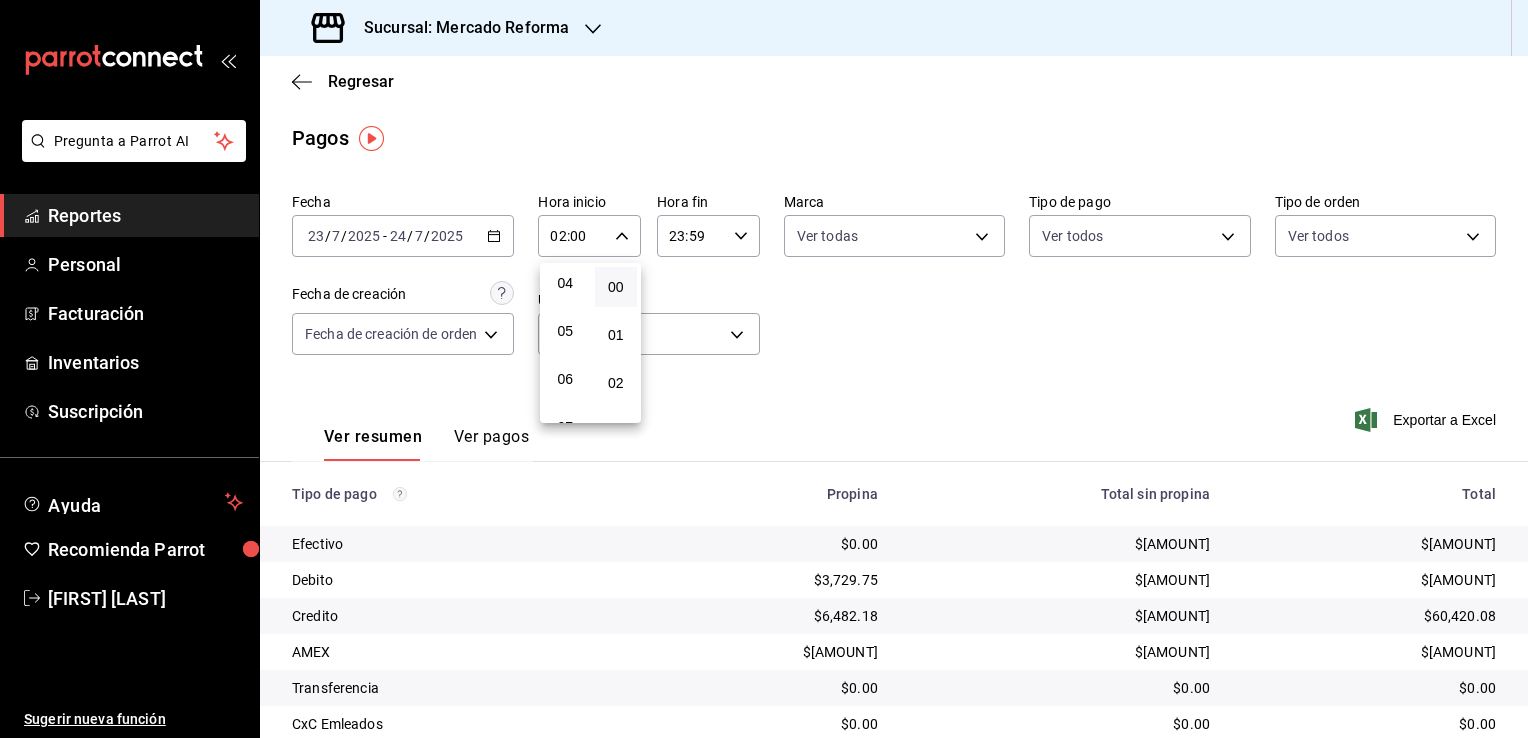 scroll, scrollTop: 200, scrollLeft: 0, axis: vertical 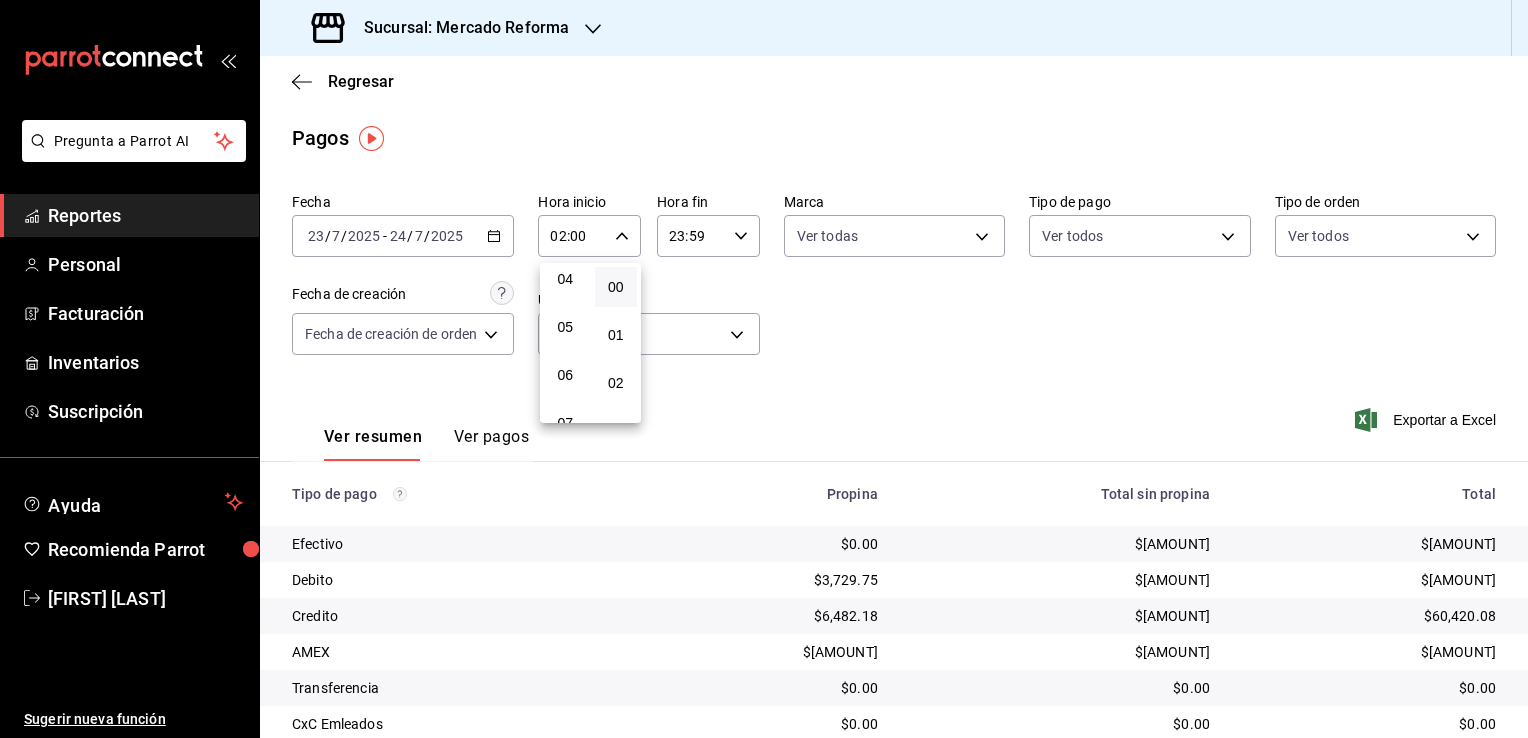 click on "06" at bounding box center [565, 375] 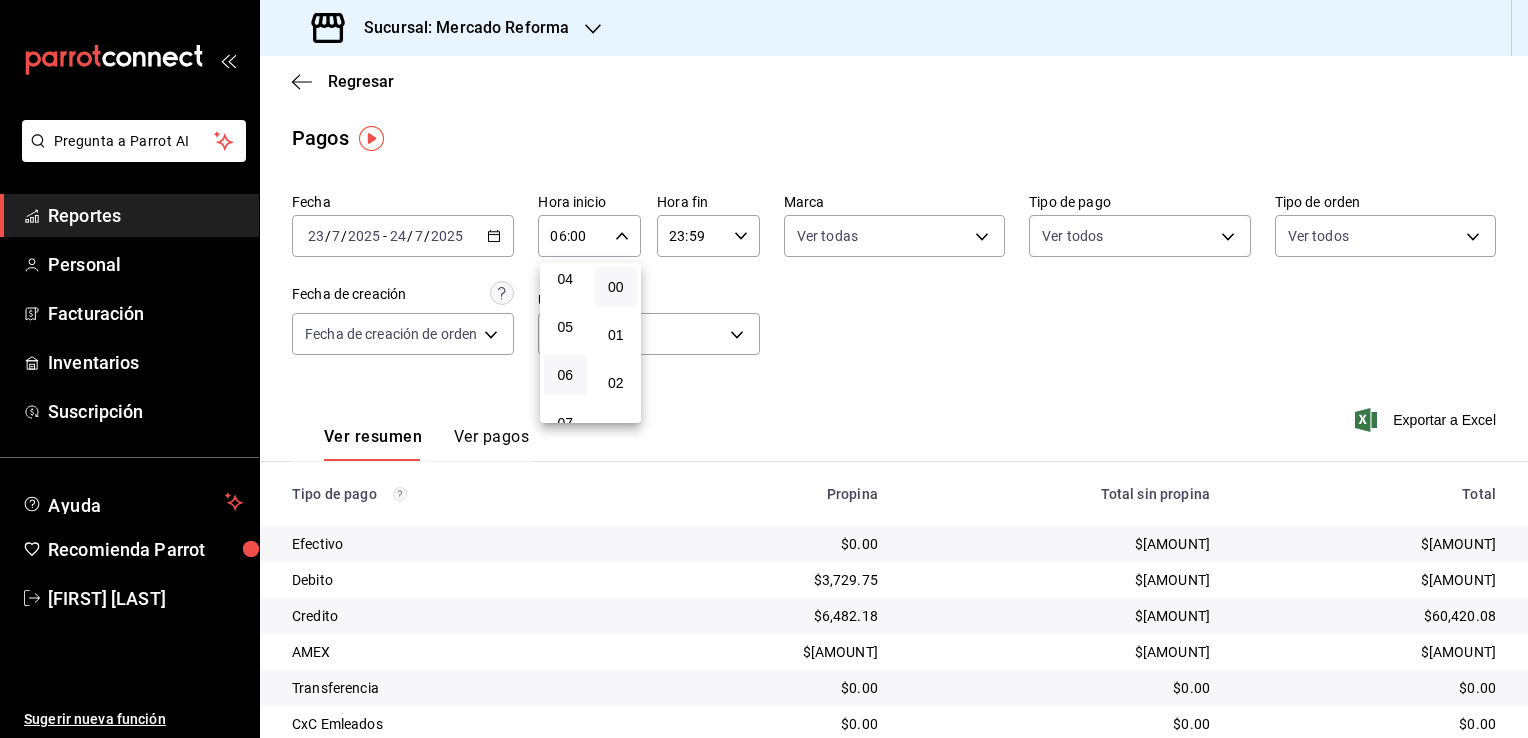 click at bounding box center (764, 369) 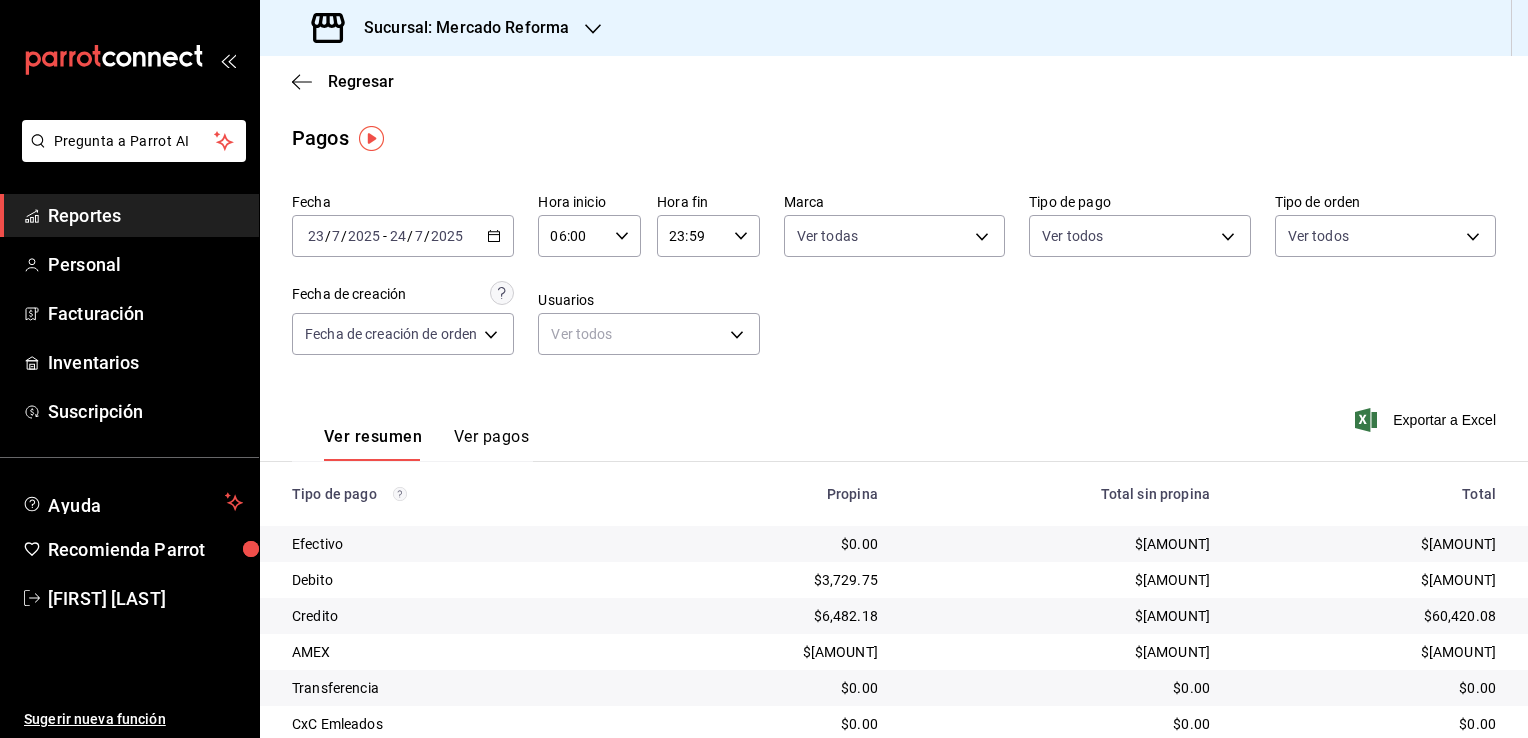 click on "23:59 Hora fin" at bounding box center (708, 236) 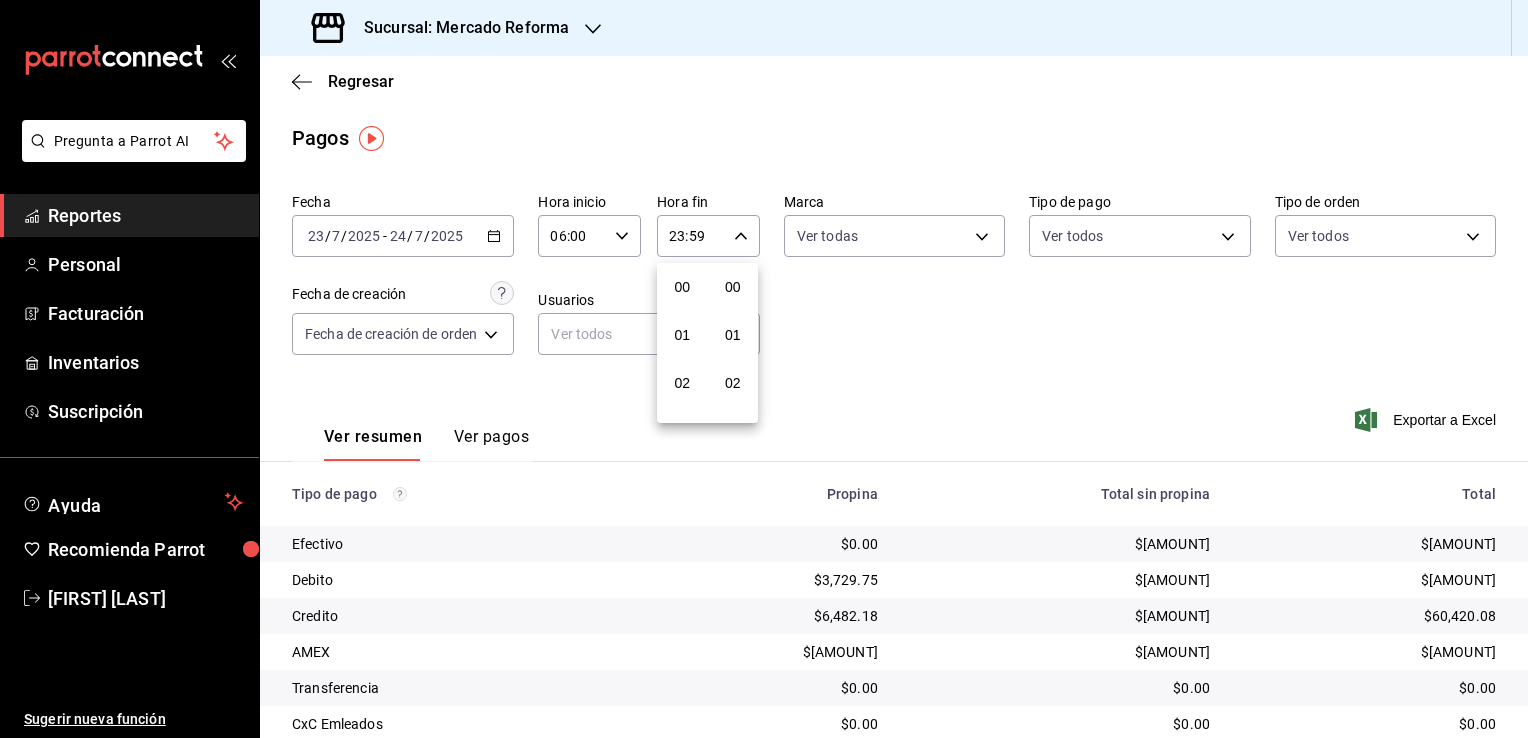 scroll, scrollTop: 1011, scrollLeft: 0, axis: vertical 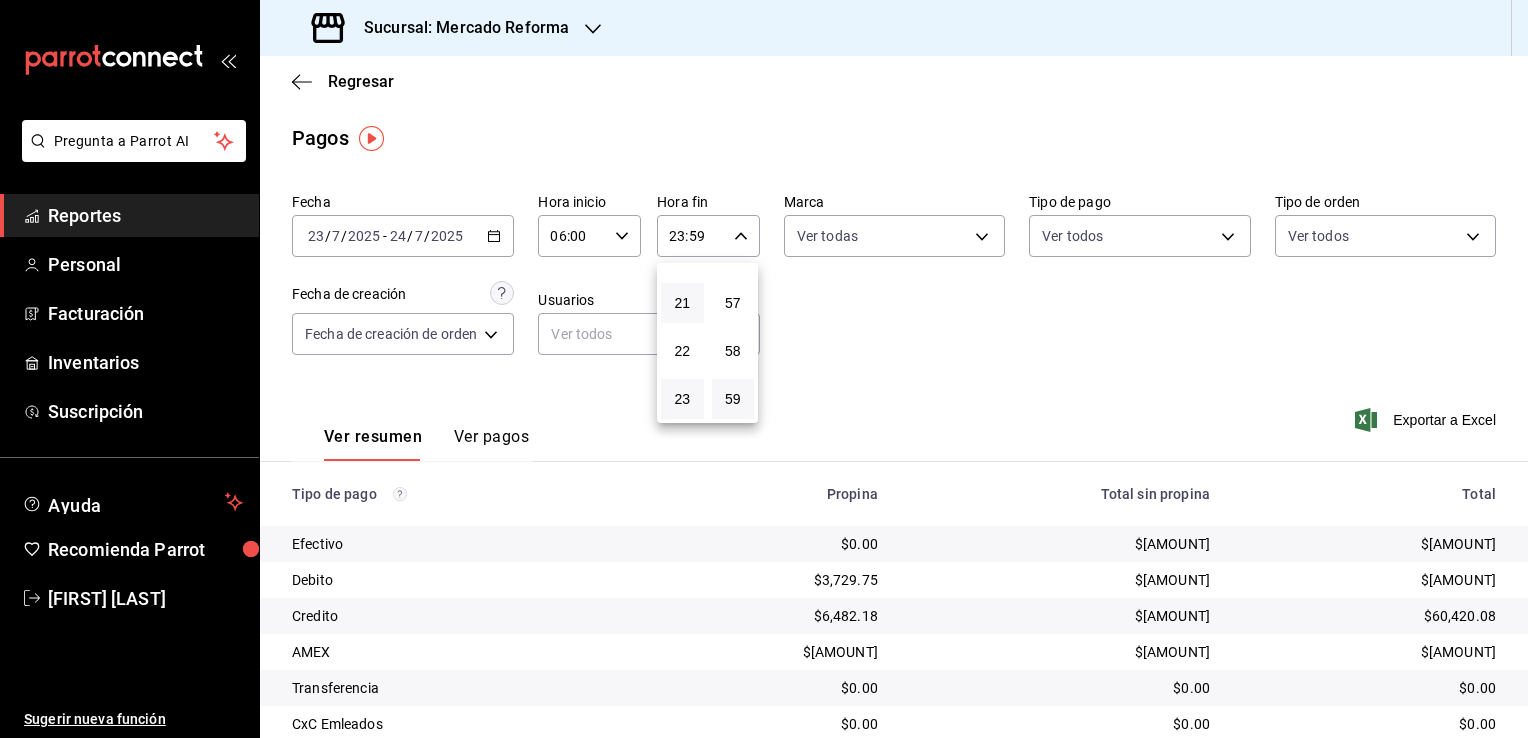 click on "21" at bounding box center (682, 303) 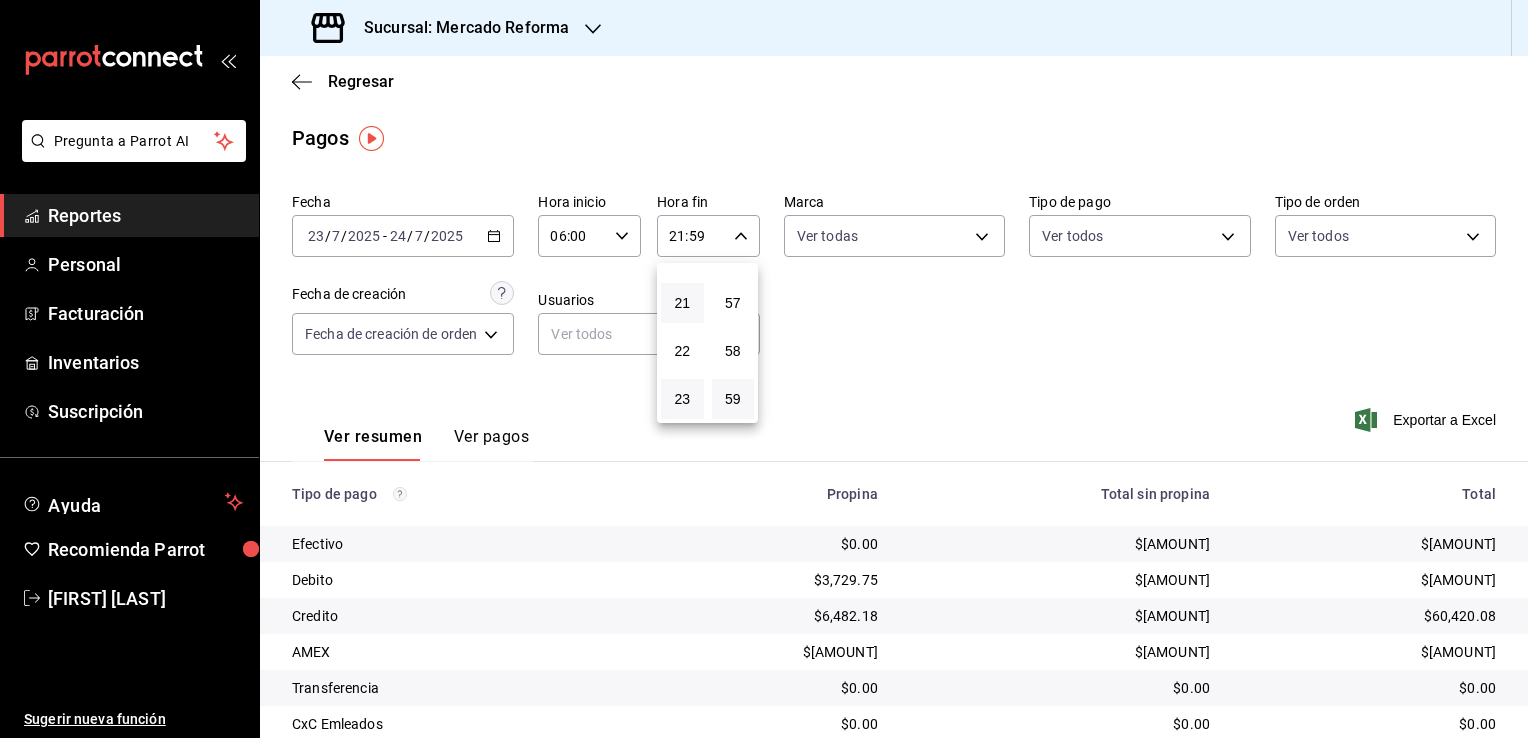 type 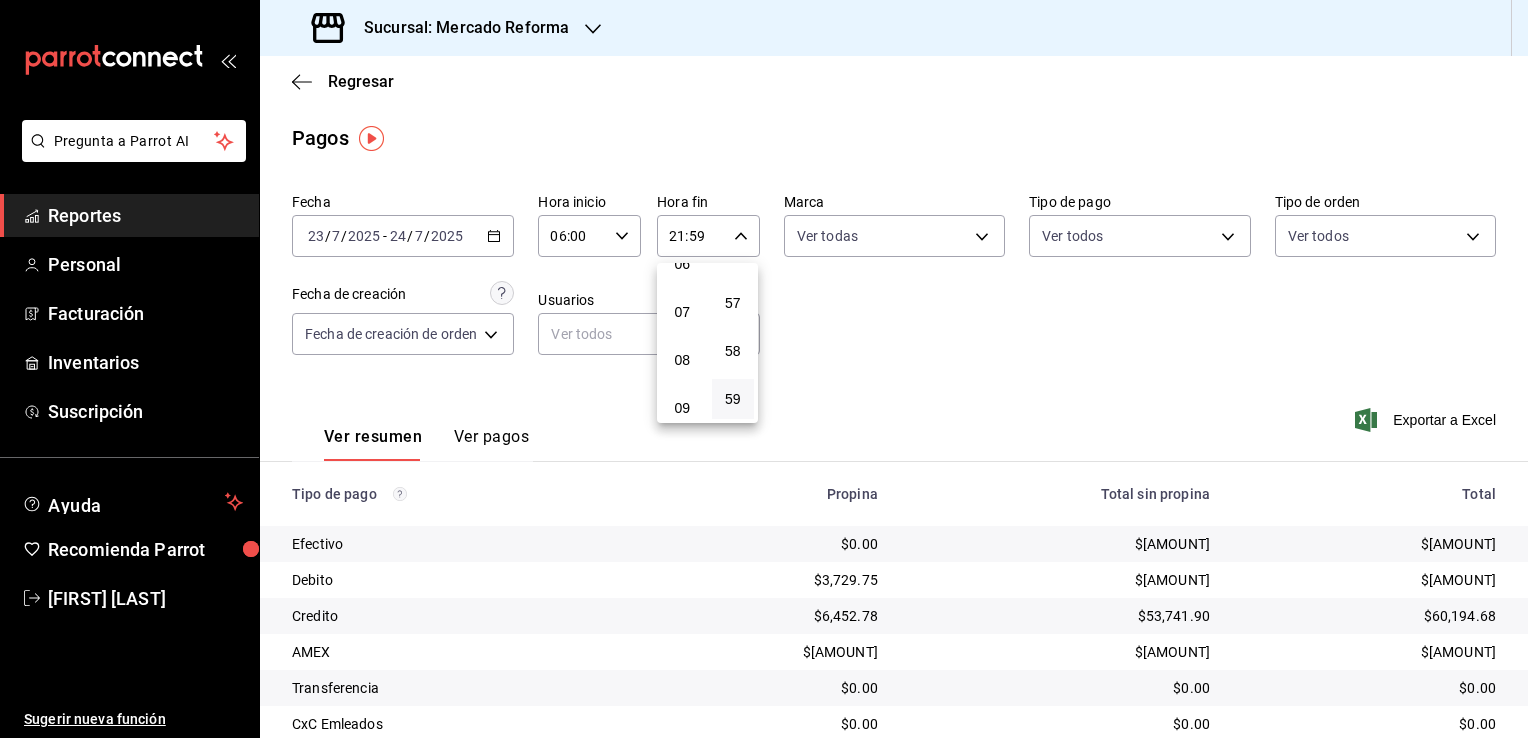 scroll, scrollTop: 171, scrollLeft: 0, axis: vertical 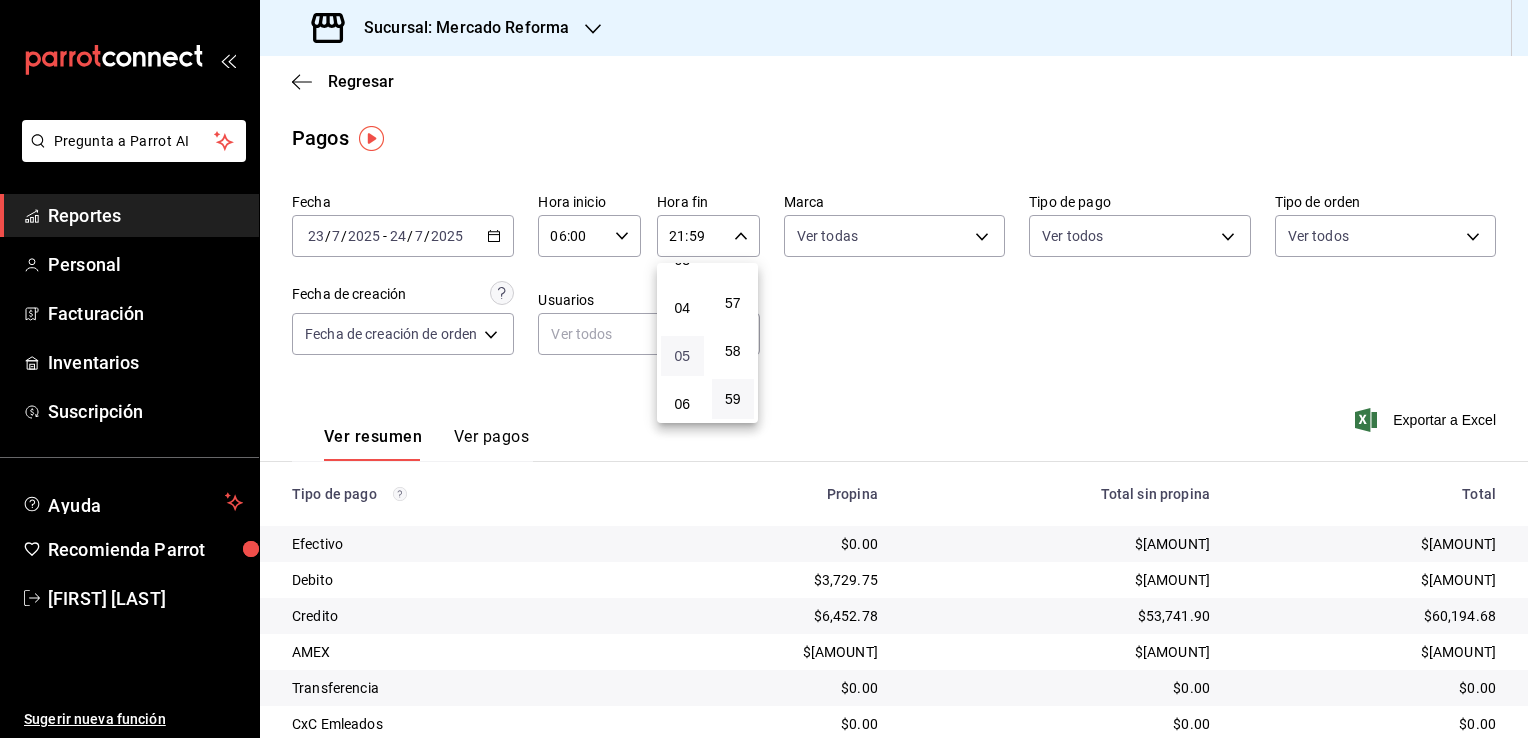 click on "05" at bounding box center (682, 356) 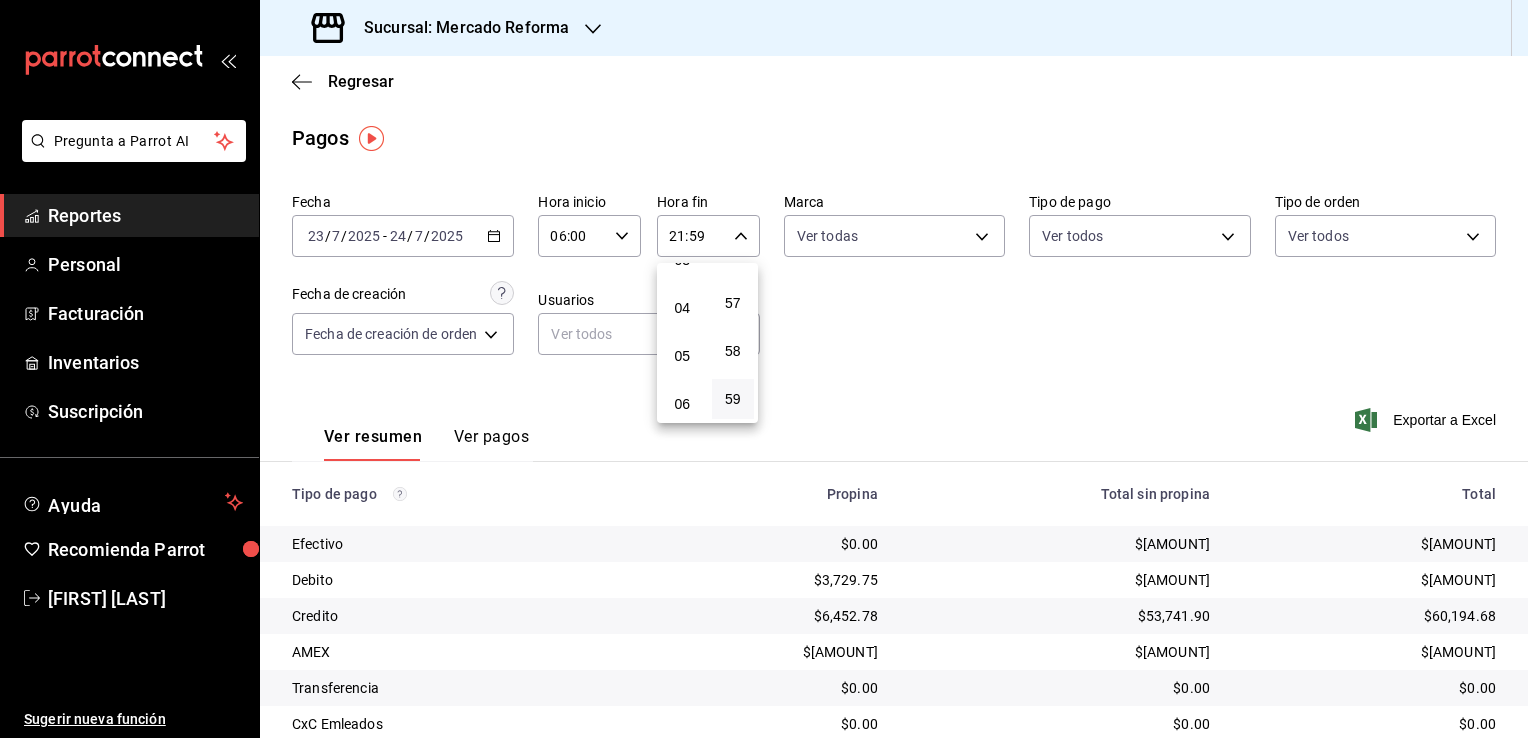 type on "05:59" 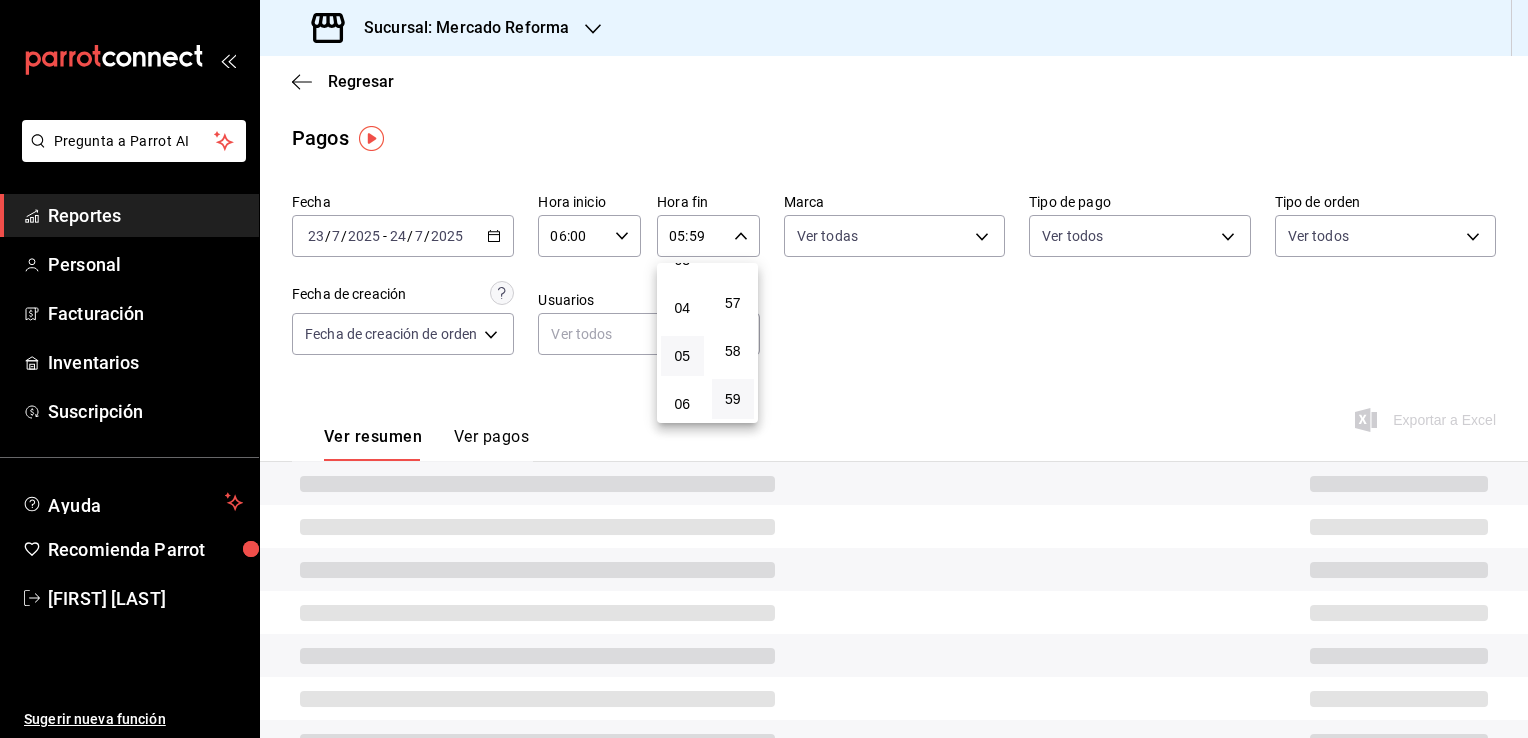 click at bounding box center [764, 369] 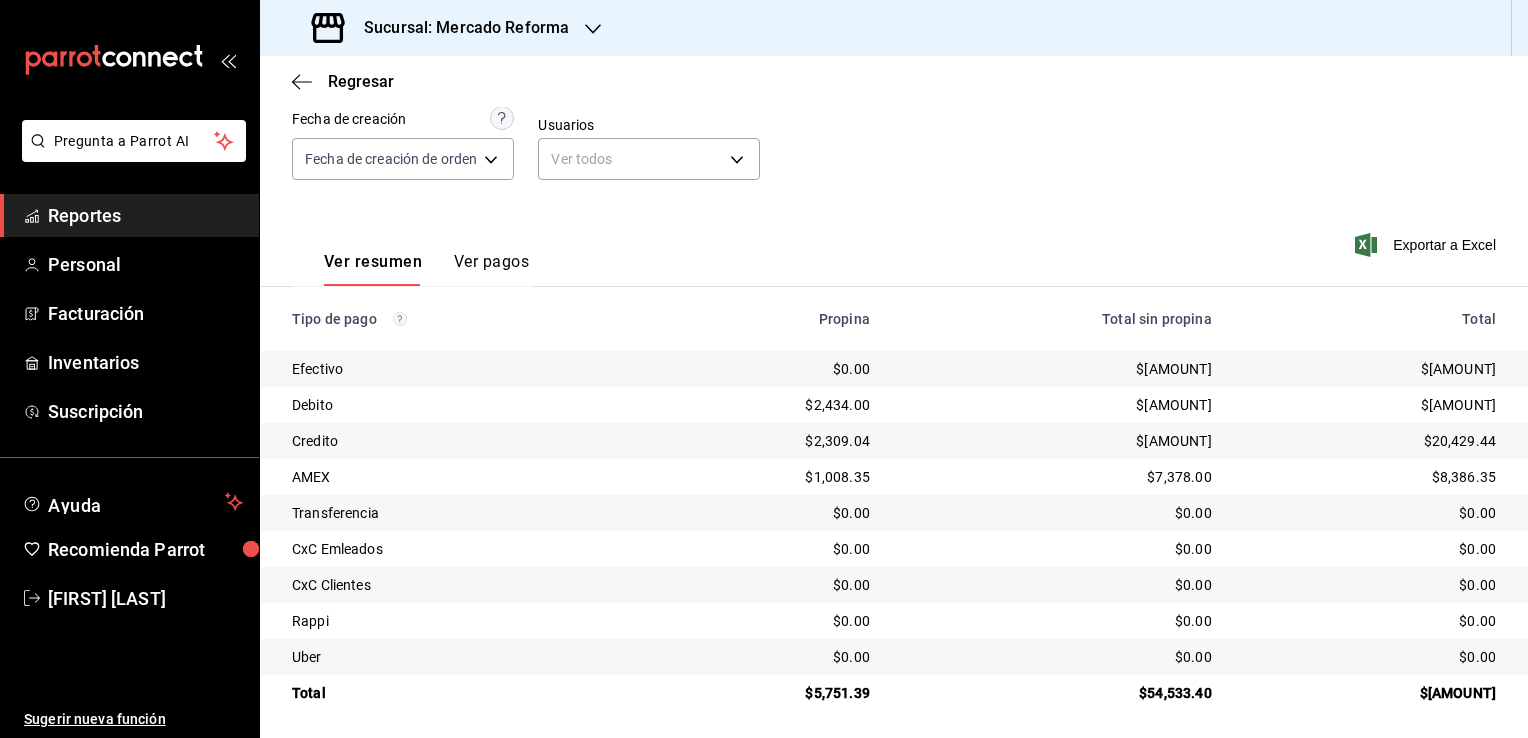 scroll, scrollTop: 180, scrollLeft: 0, axis: vertical 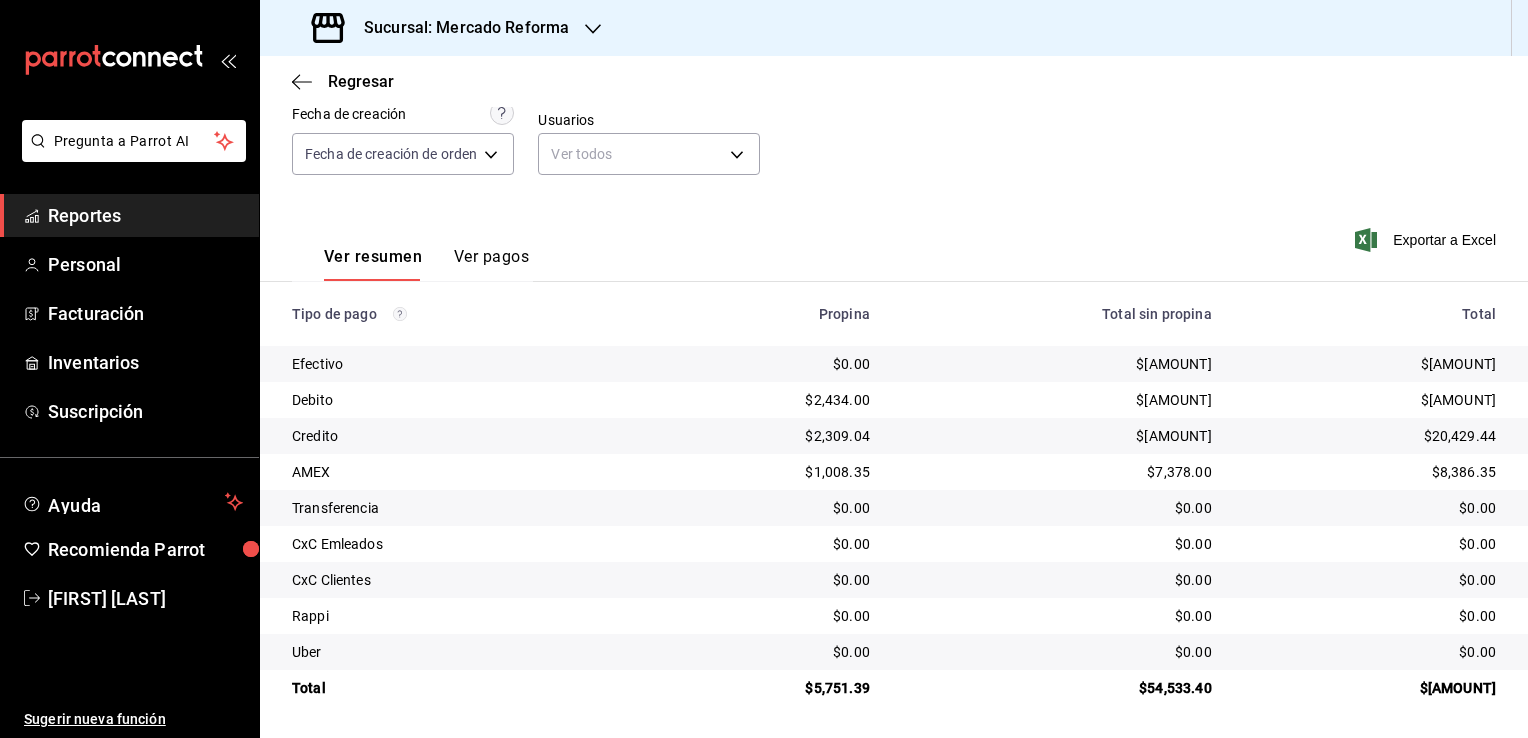 drag, startPoint x: 1416, startPoint y: 397, endPoint x: 1487, endPoint y: 402, distance: 71.17584 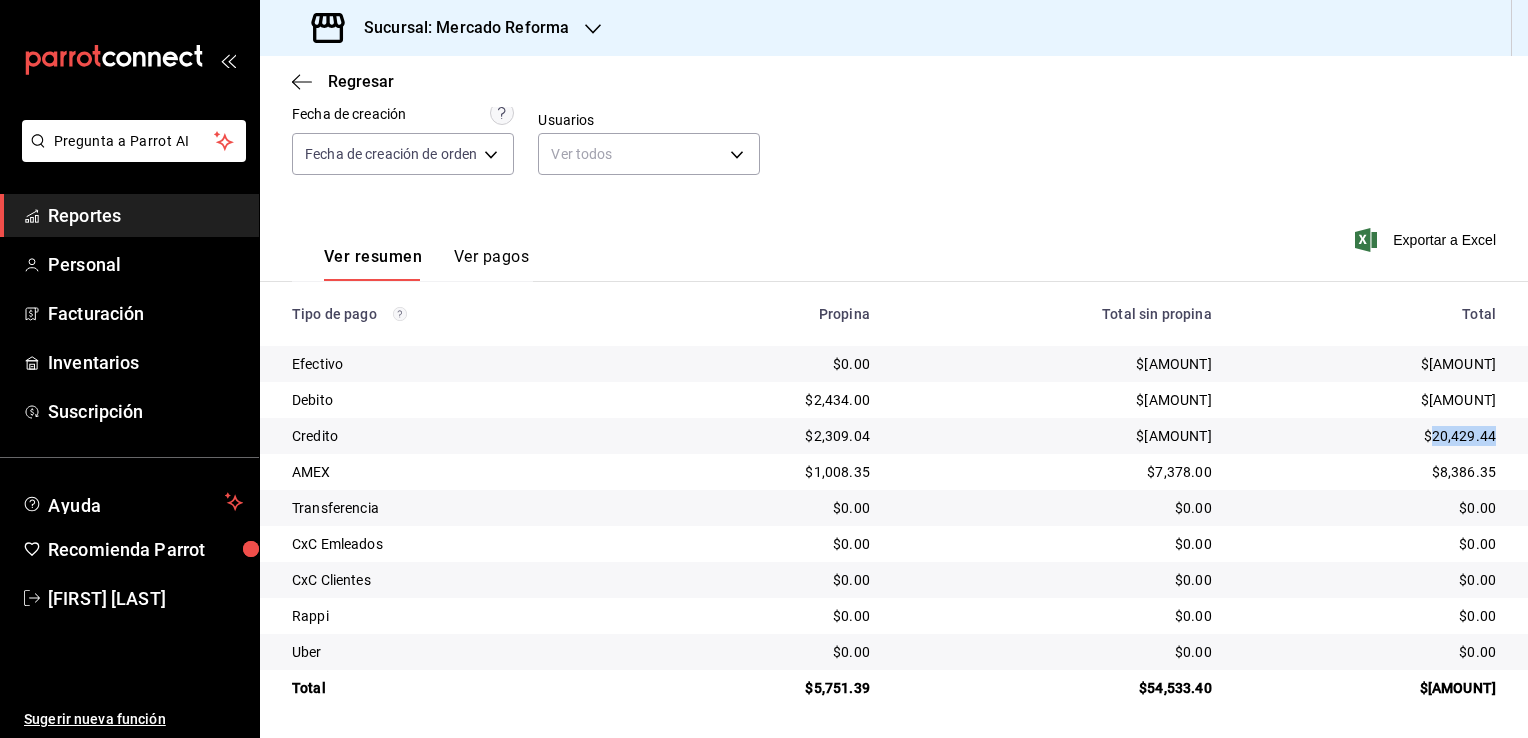 drag, startPoint x: 1416, startPoint y: 440, endPoint x: 1483, endPoint y: 447, distance: 67.36468 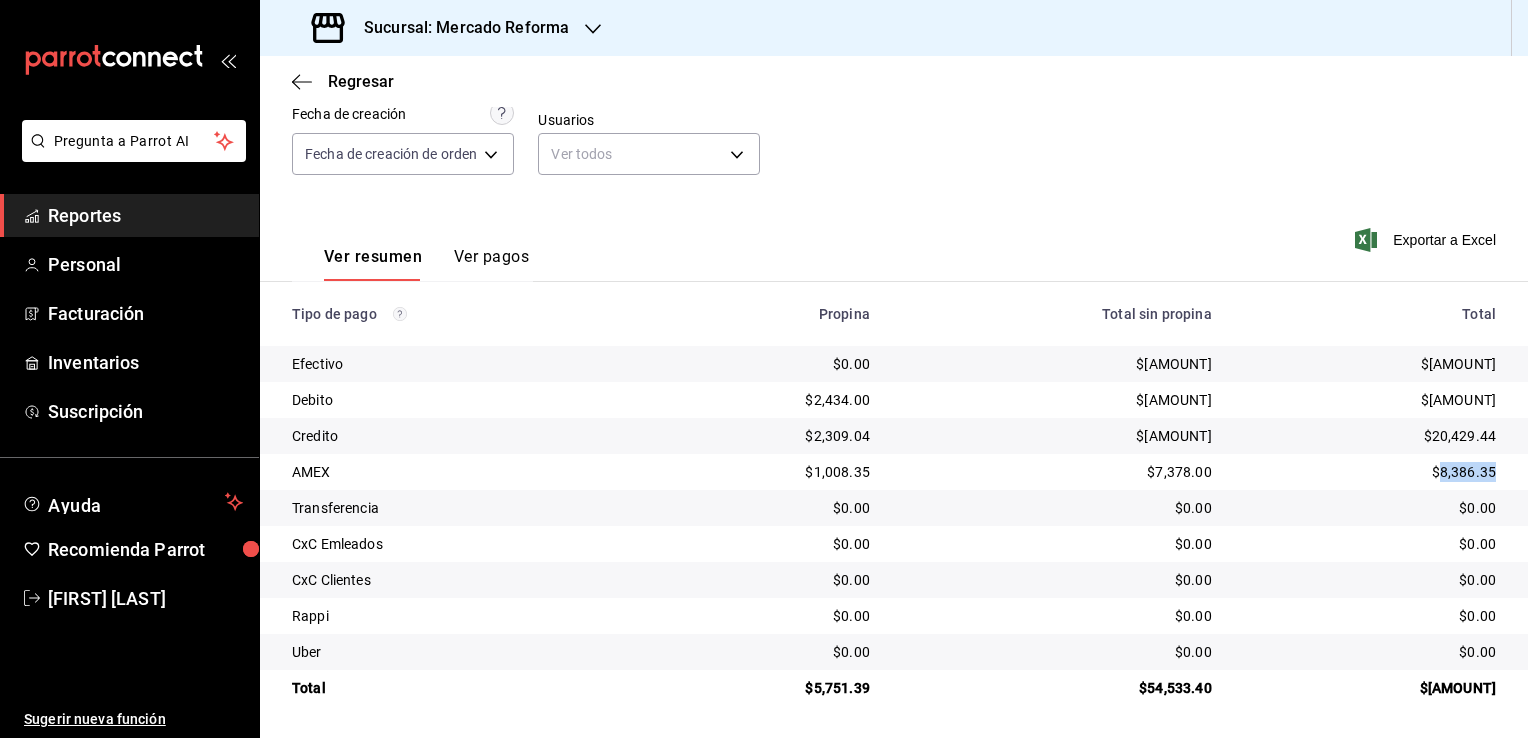 drag, startPoint x: 1424, startPoint y: 470, endPoint x: 1483, endPoint y: 477, distance: 59.413803 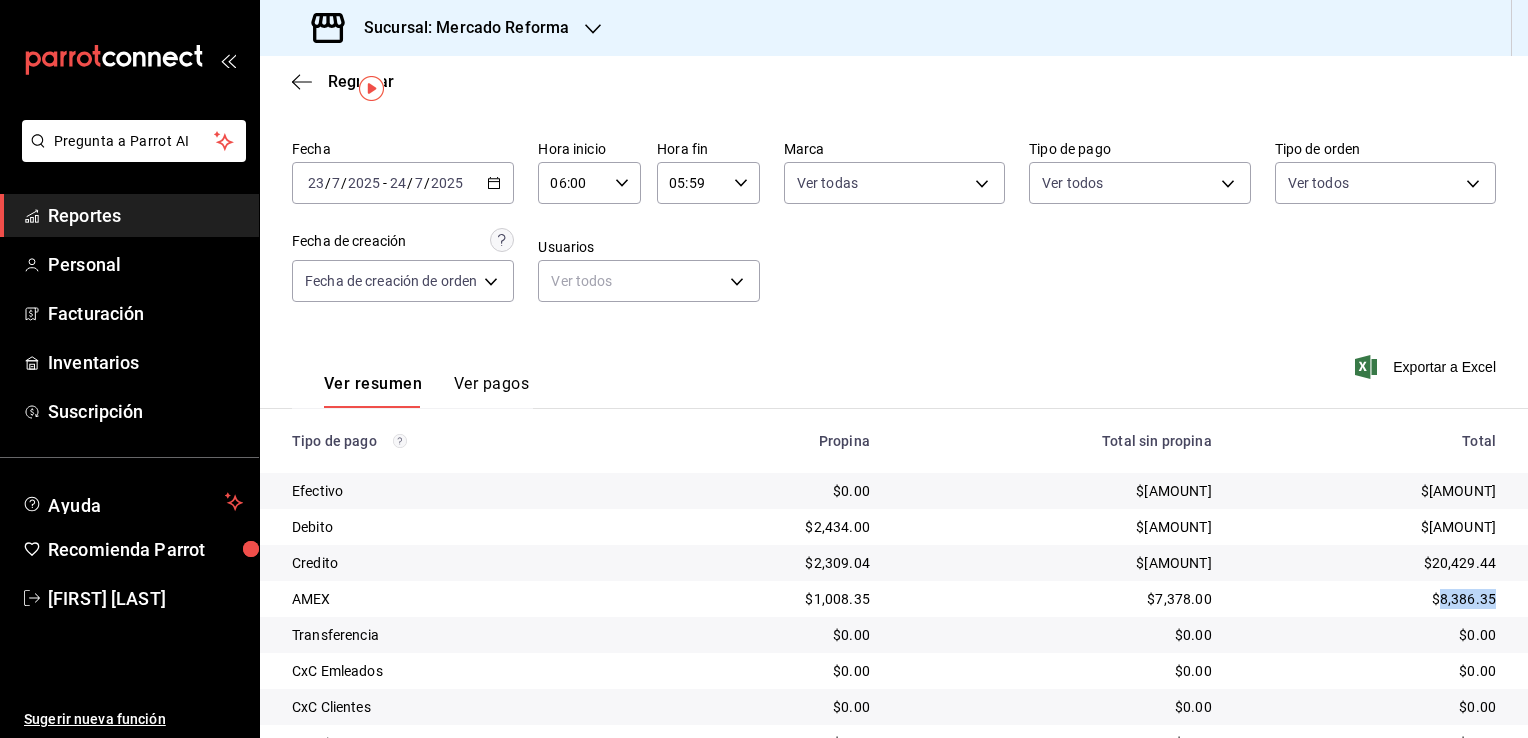 scroll, scrollTop: 41, scrollLeft: 0, axis: vertical 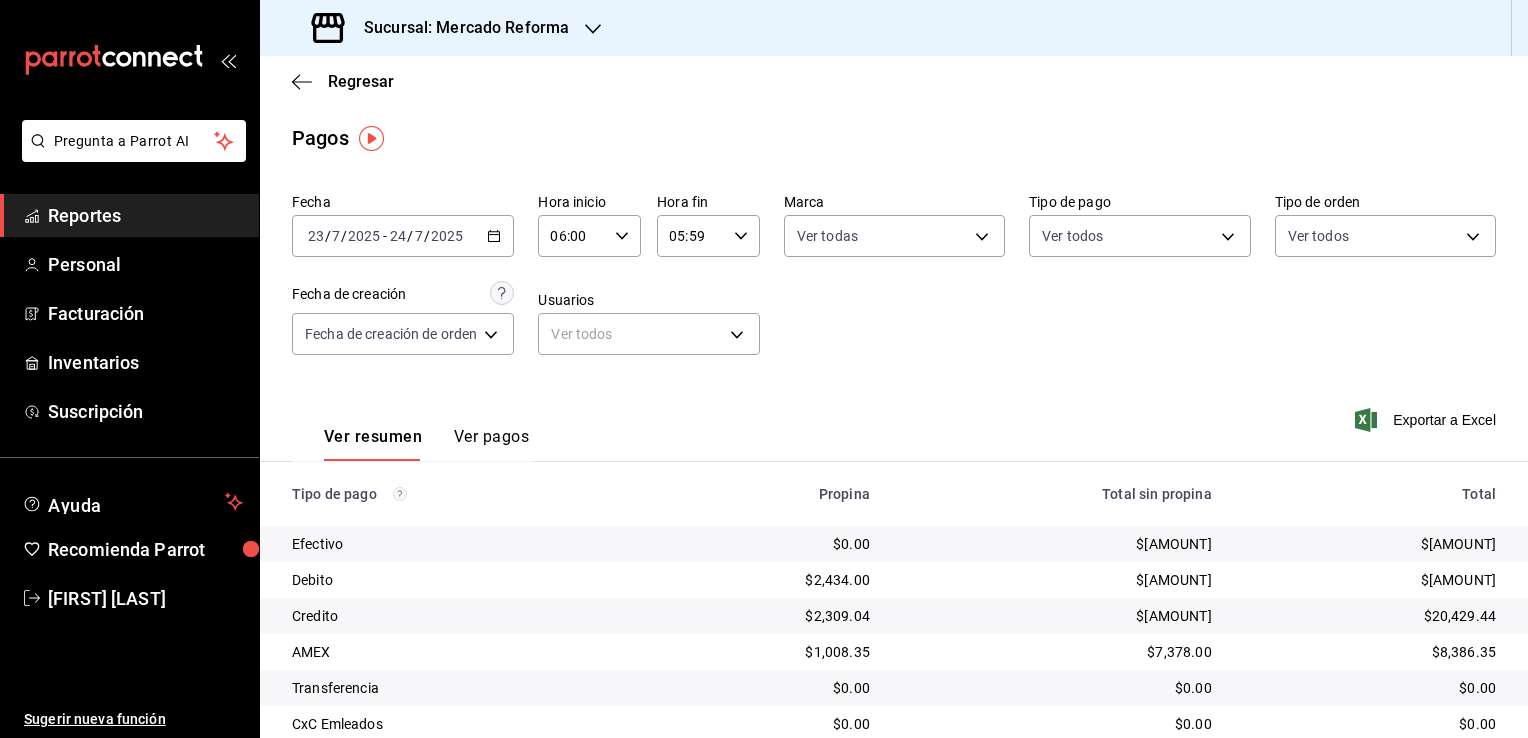 click on "Pagos" at bounding box center (894, 138) 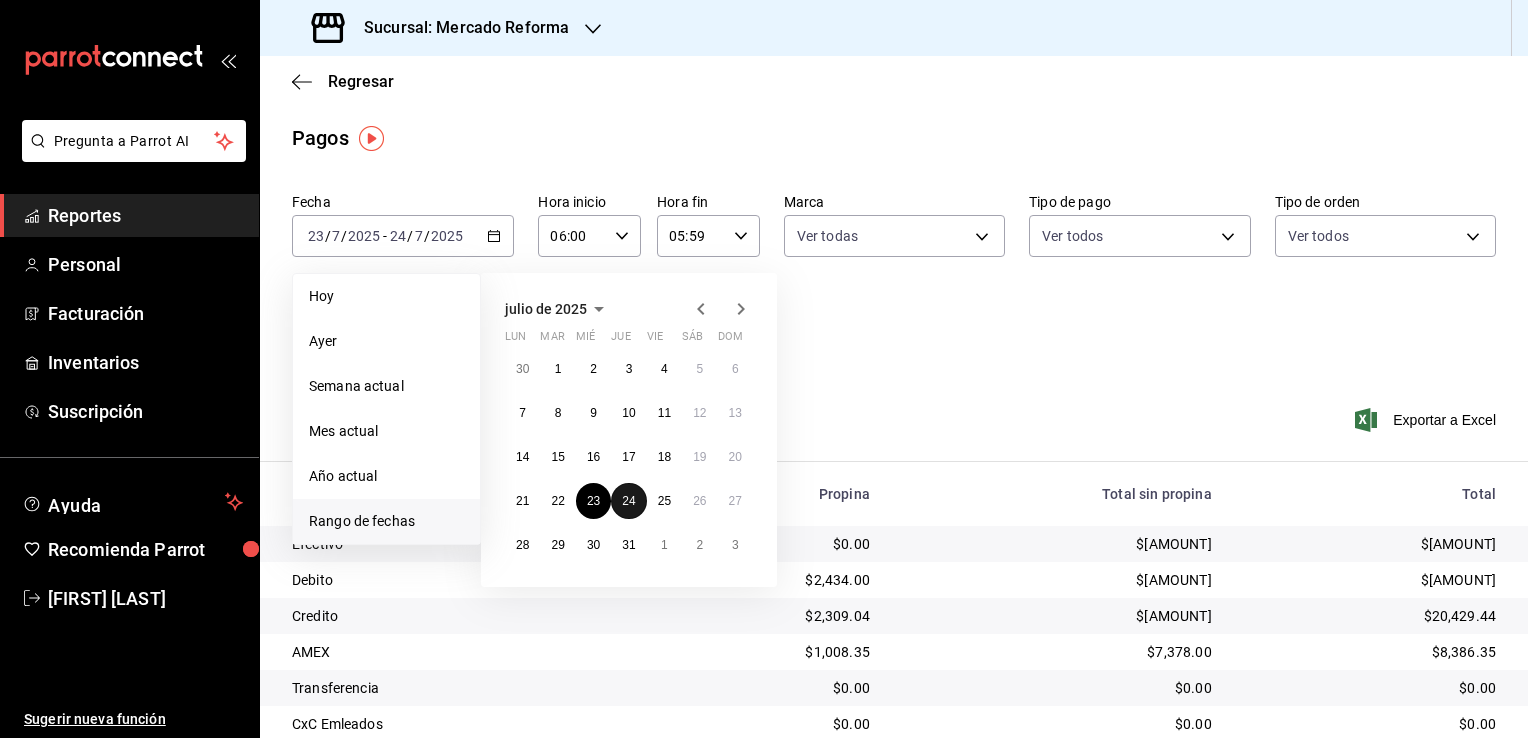 click on "24" at bounding box center (628, 501) 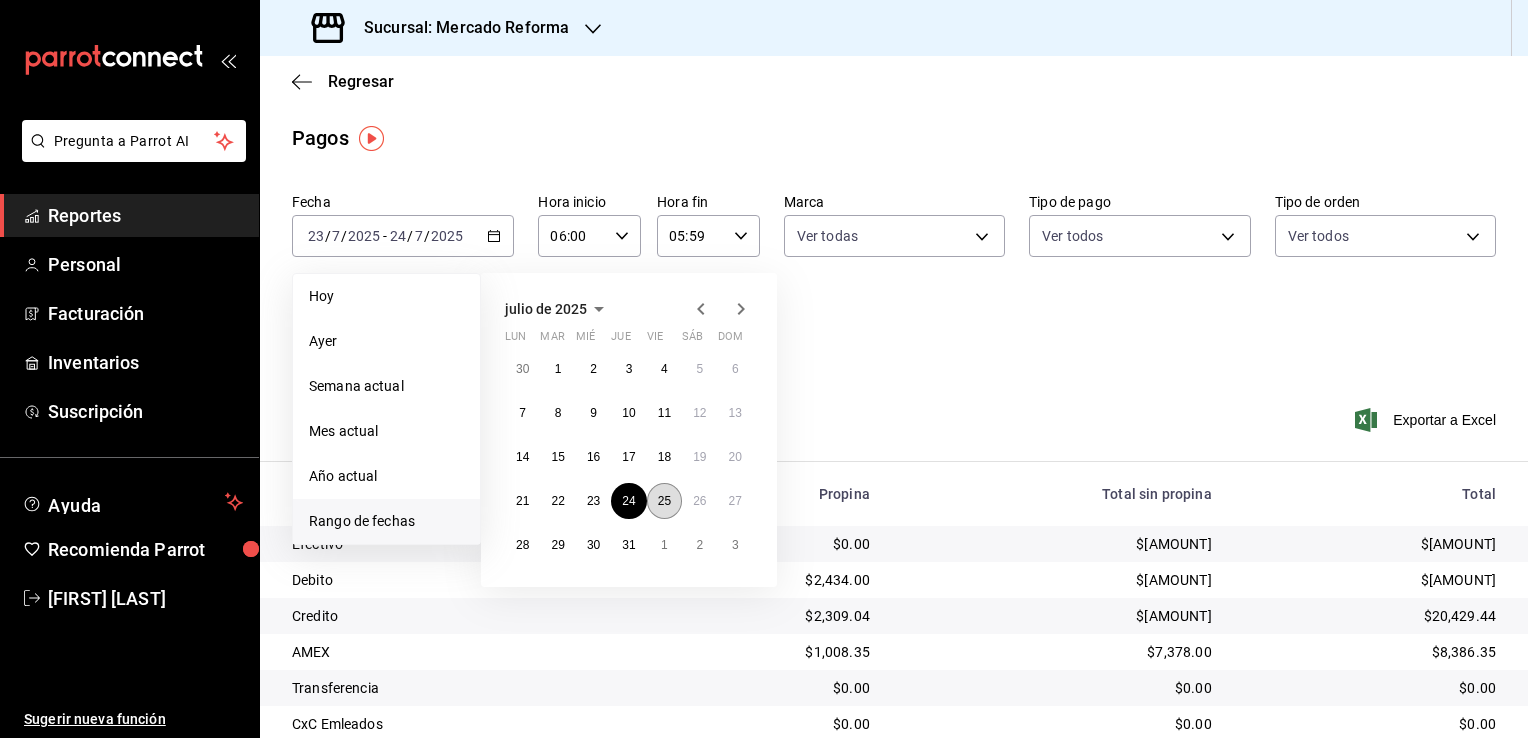 click on "25" at bounding box center (664, 501) 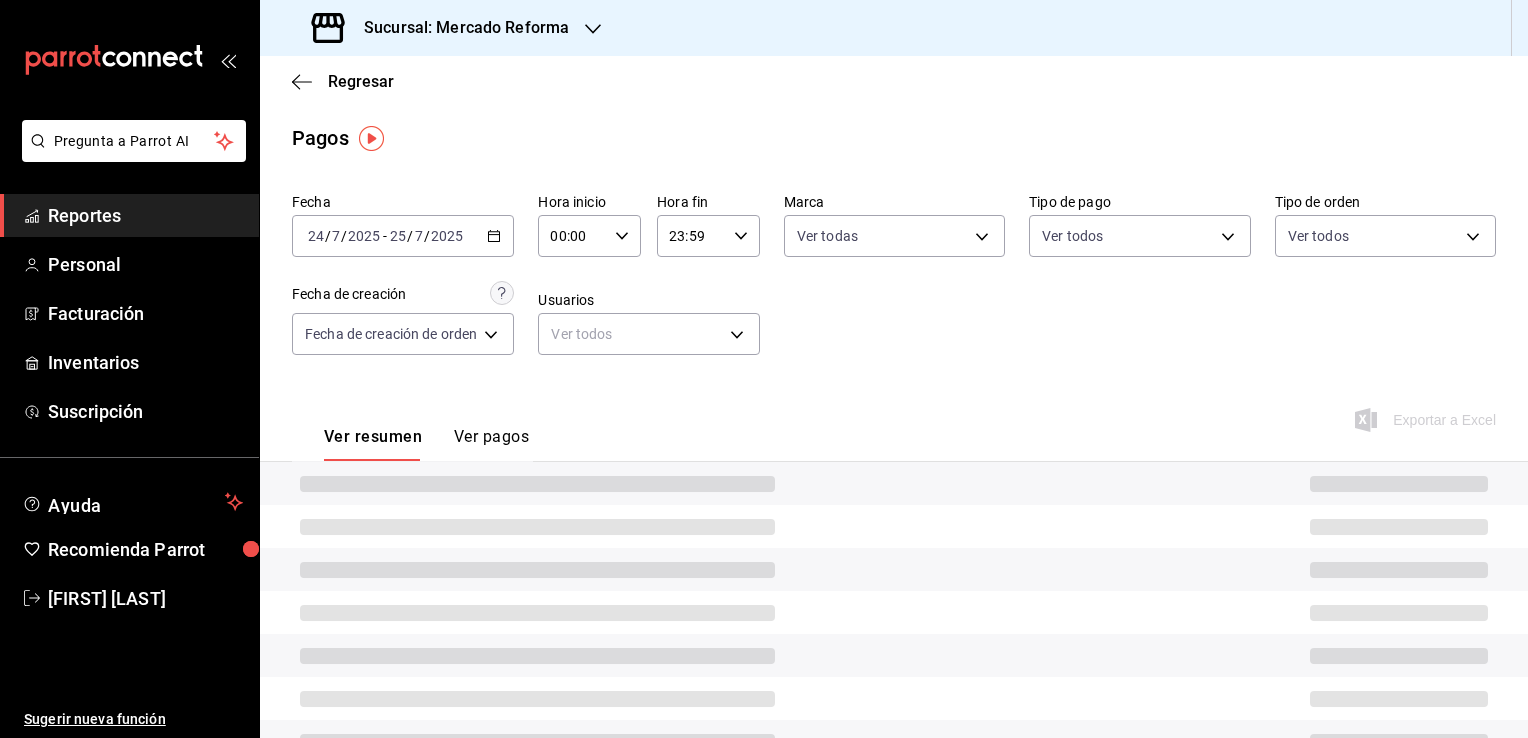 click 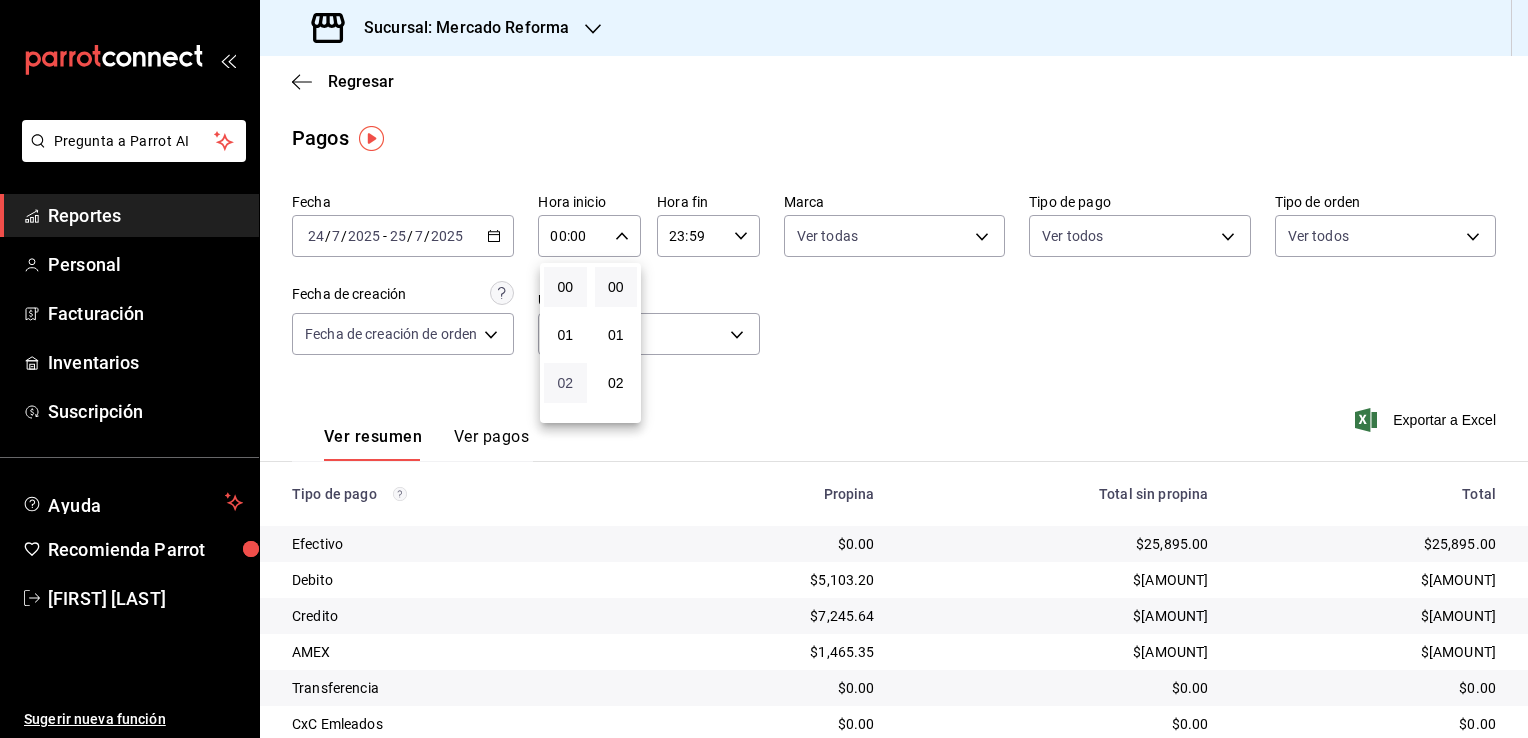 click on "02" at bounding box center (565, 383) 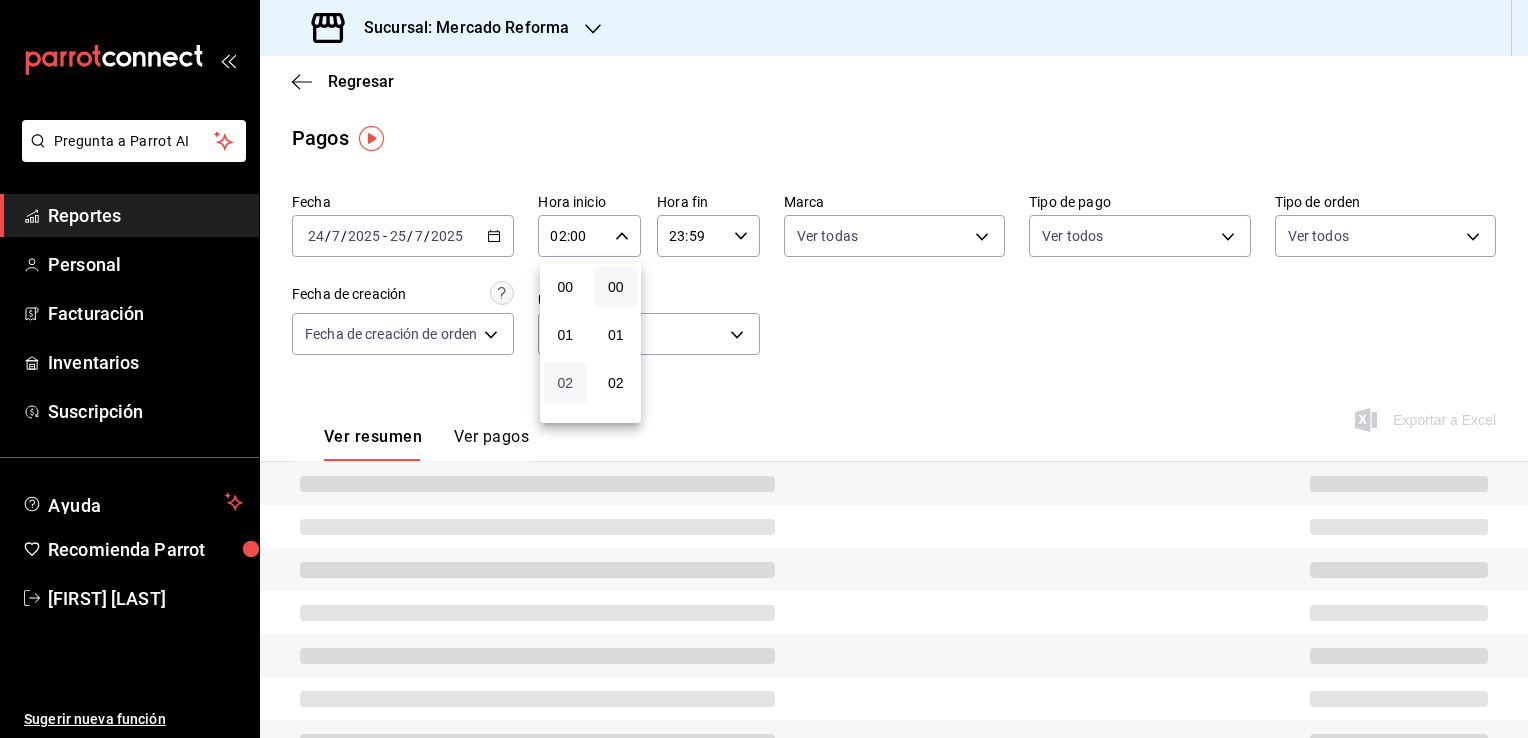 type 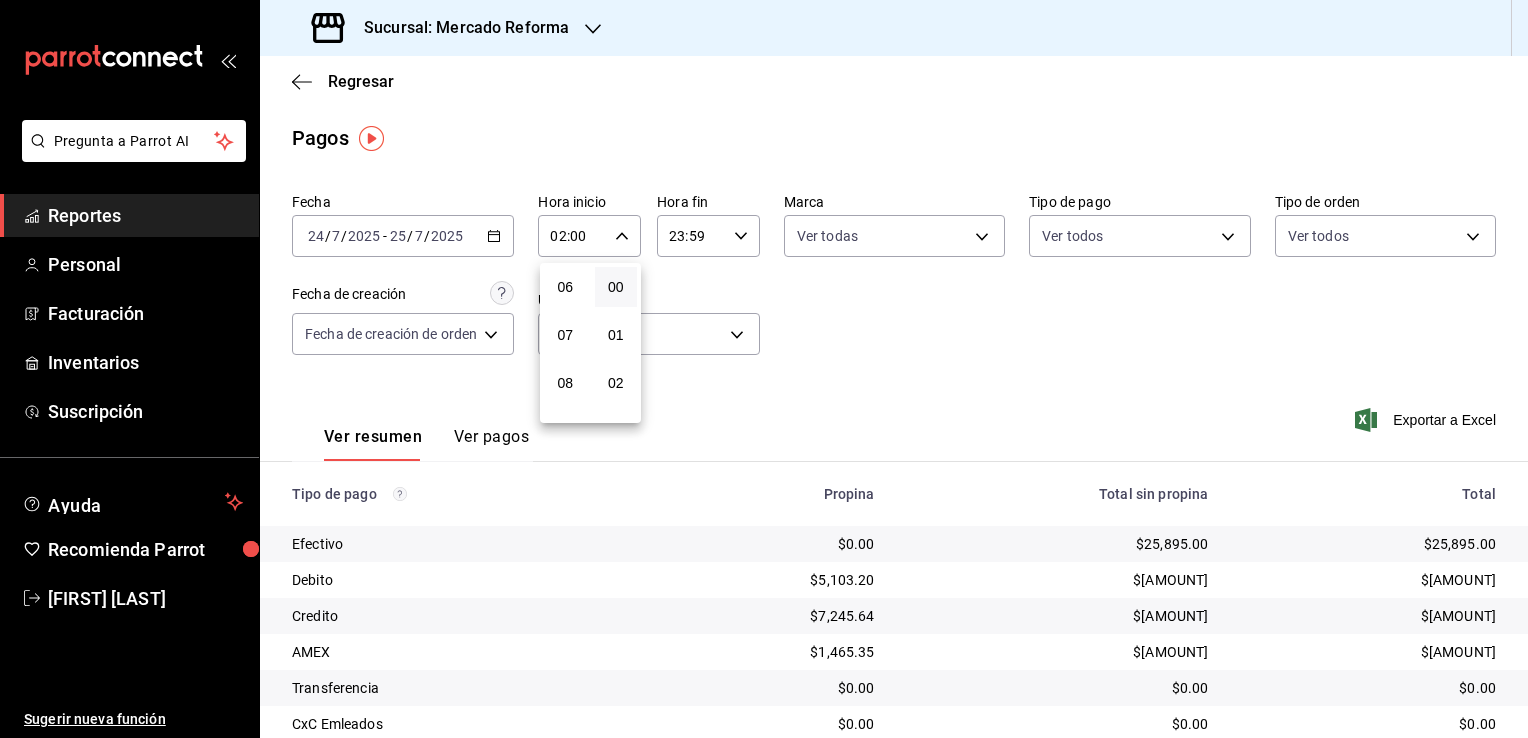 scroll, scrollTop: 280, scrollLeft: 0, axis: vertical 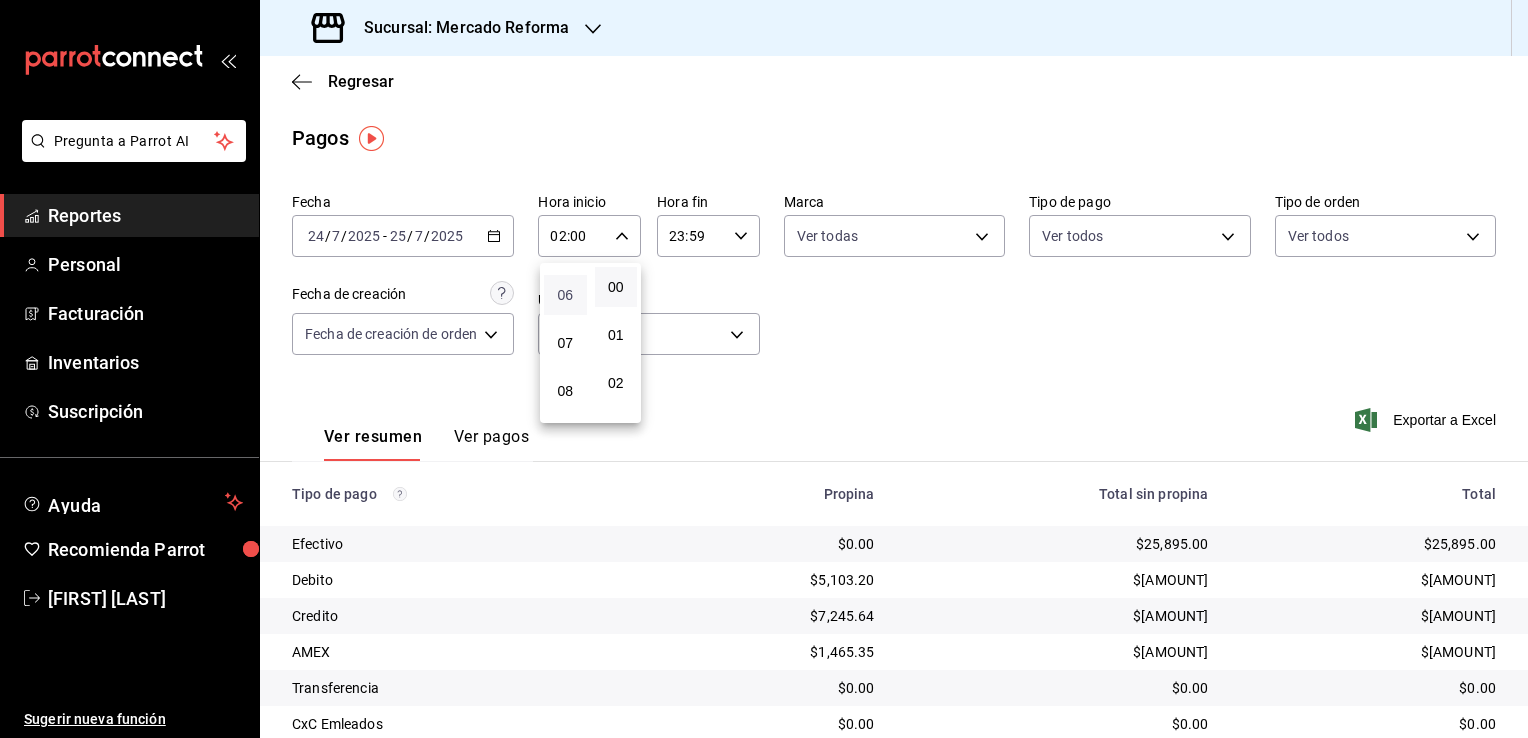 click on "06" at bounding box center [565, 295] 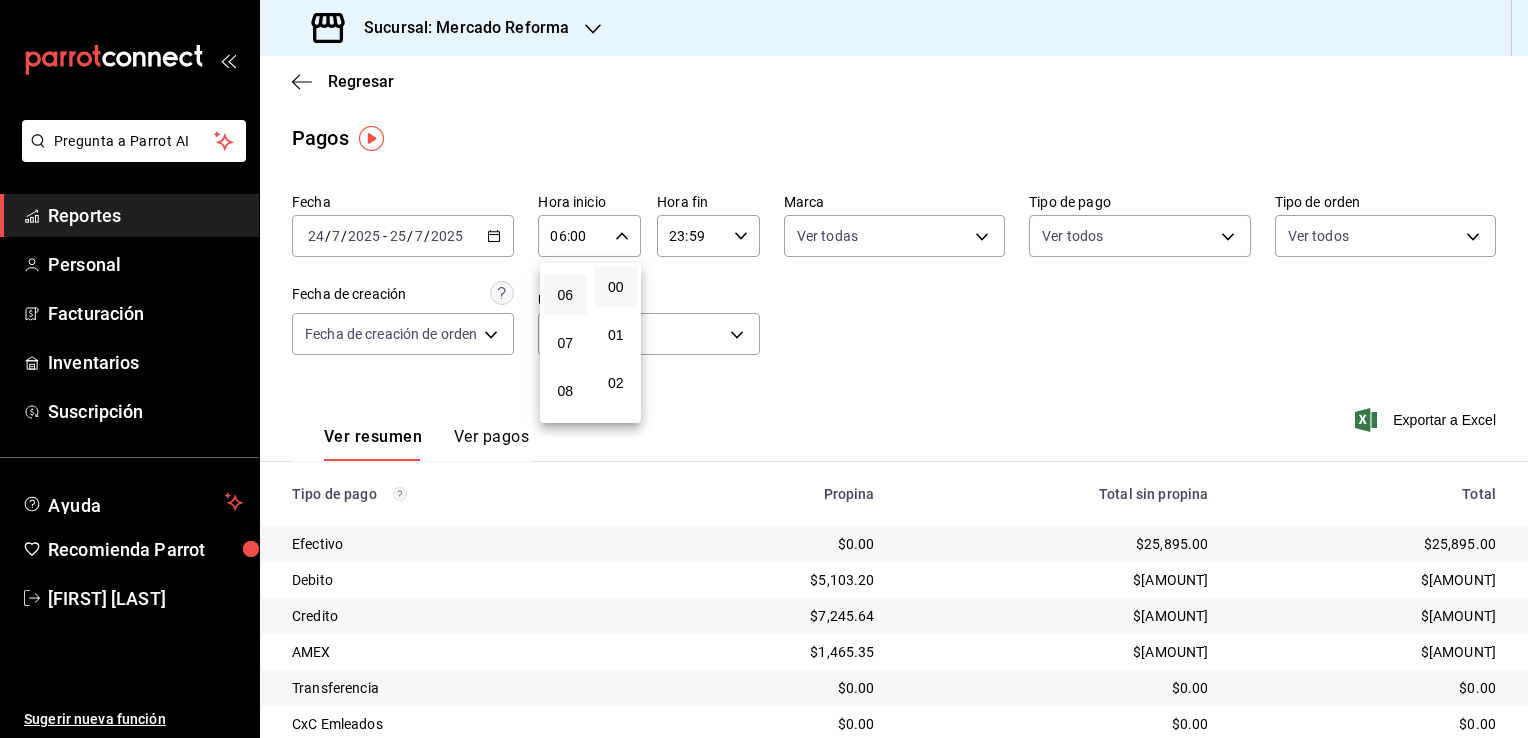 click at bounding box center (764, 369) 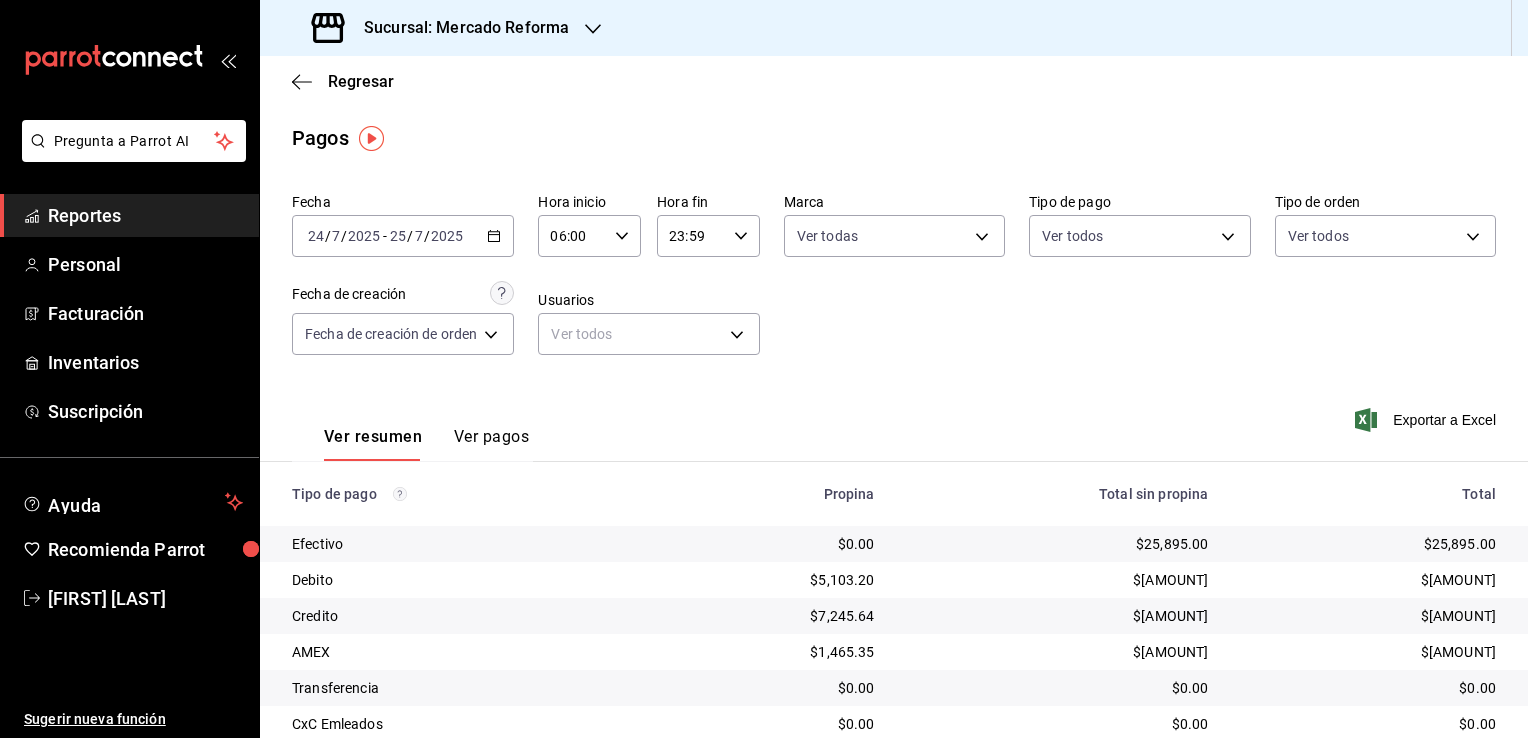 click 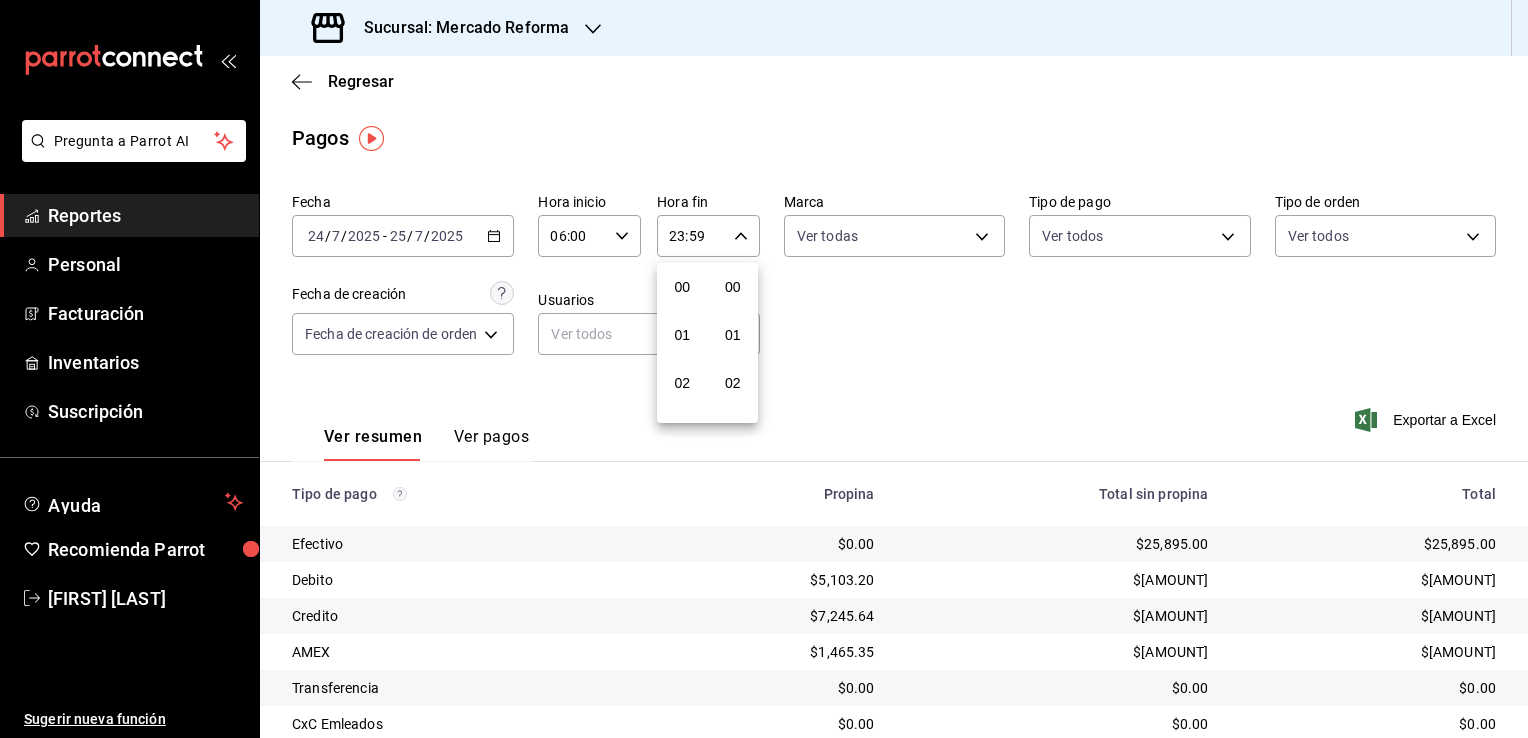 scroll, scrollTop: 1011, scrollLeft: 0, axis: vertical 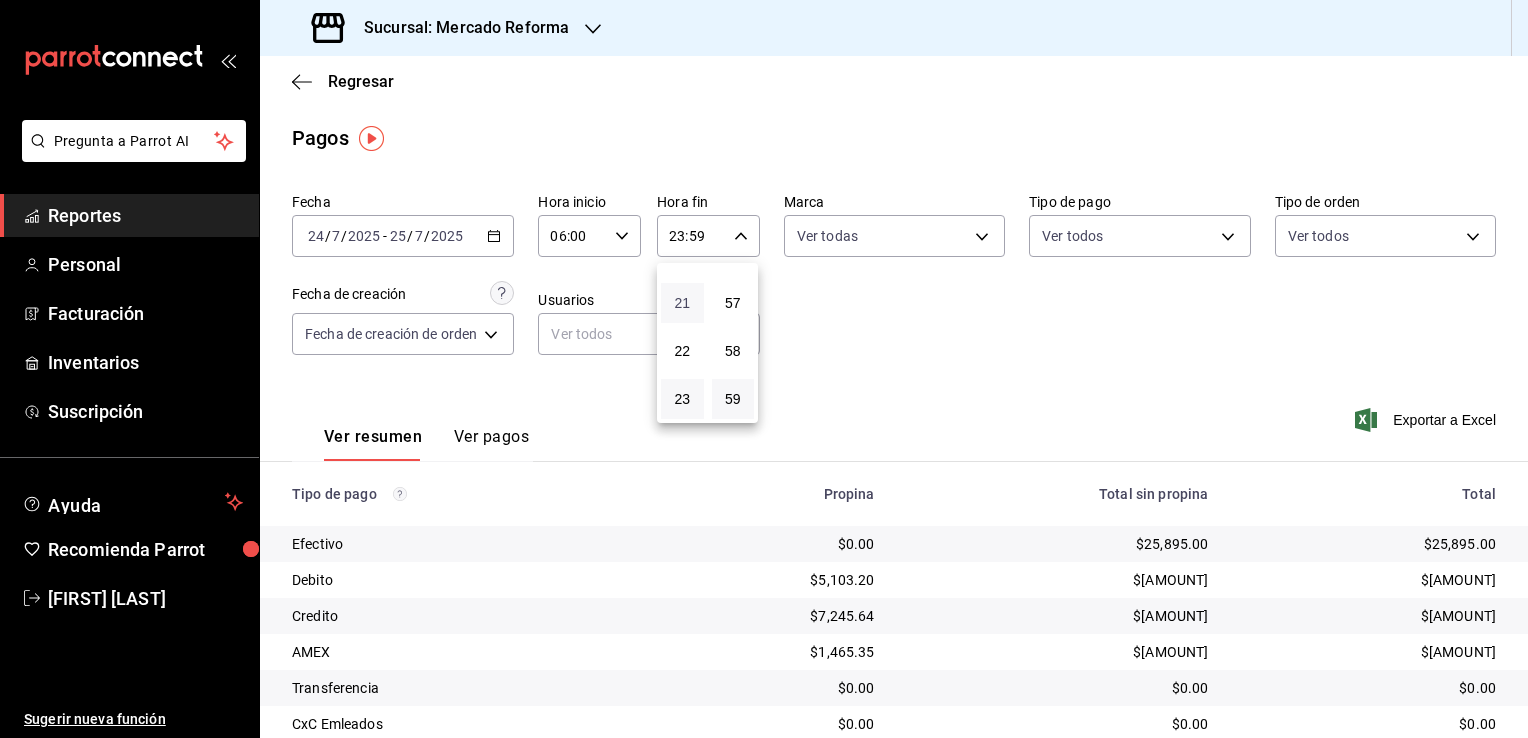 click on "21" at bounding box center [682, 303] 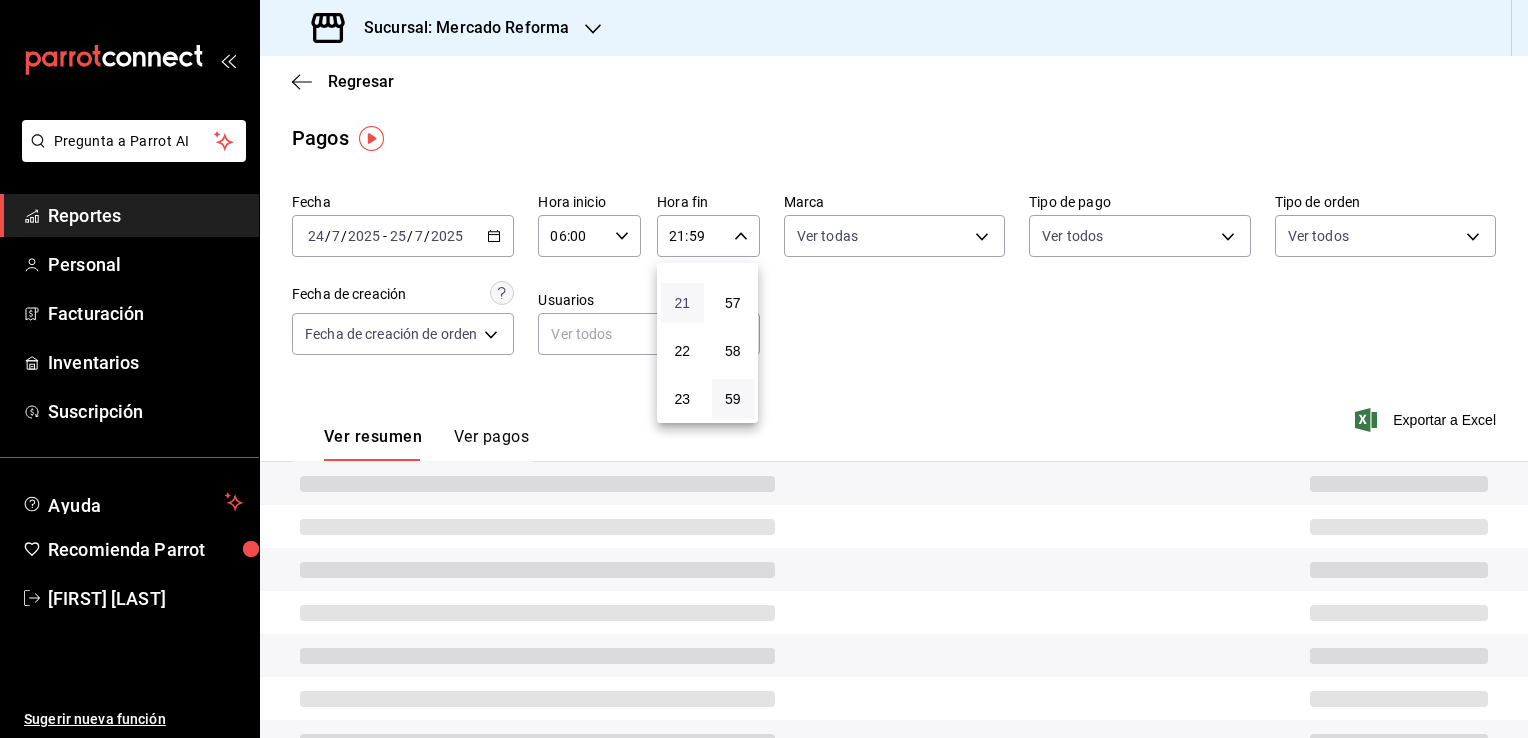 type 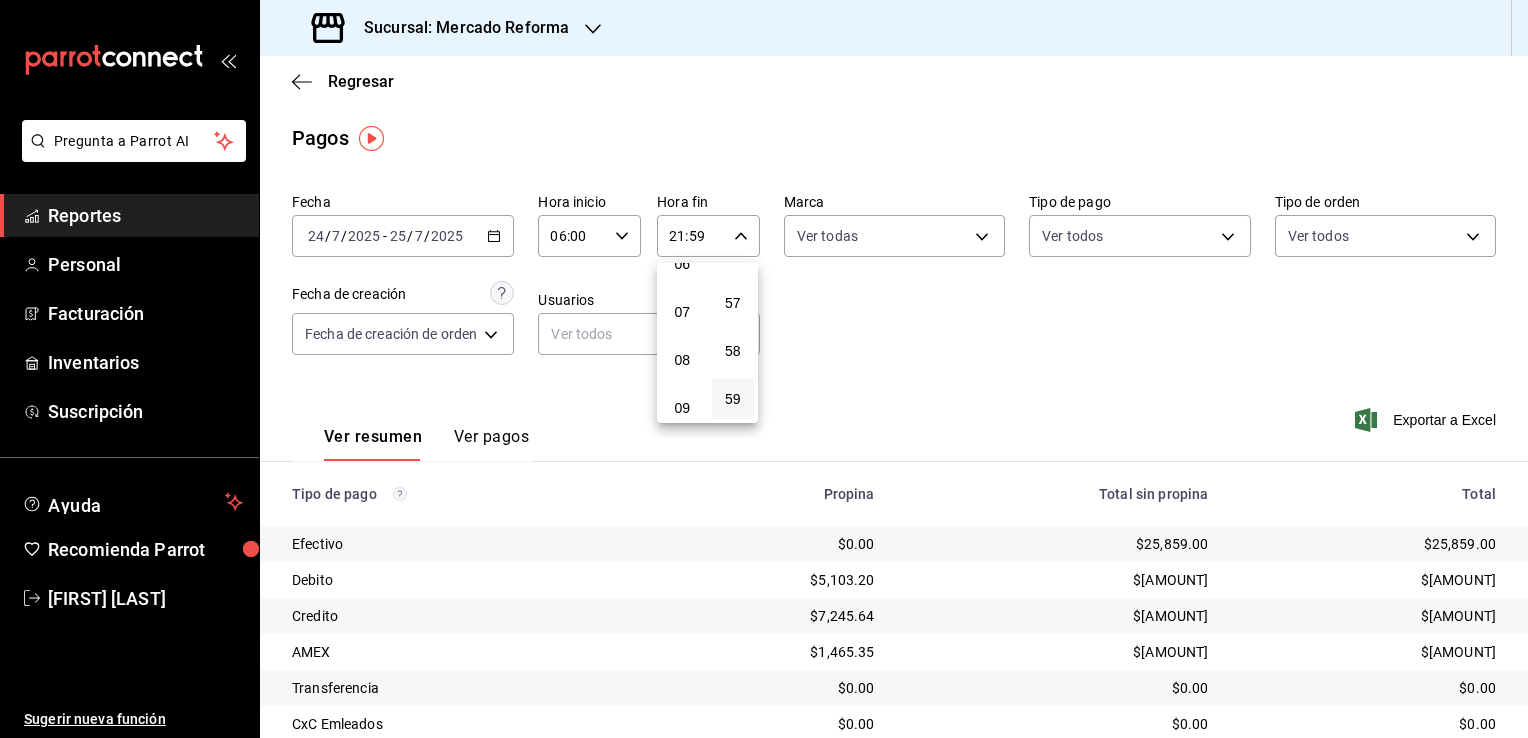 scroll, scrollTop: 171, scrollLeft: 0, axis: vertical 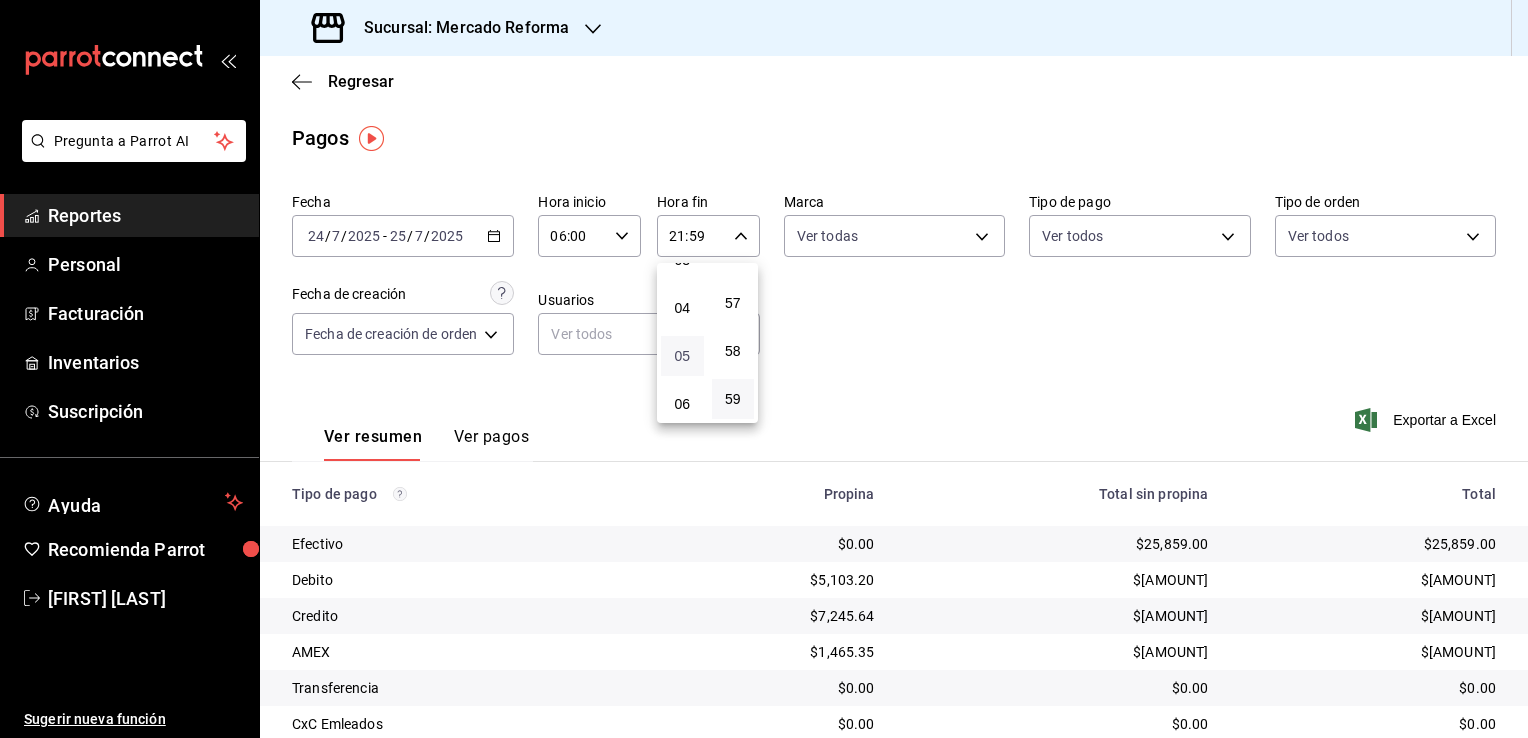 click on "05" at bounding box center (682, 356) 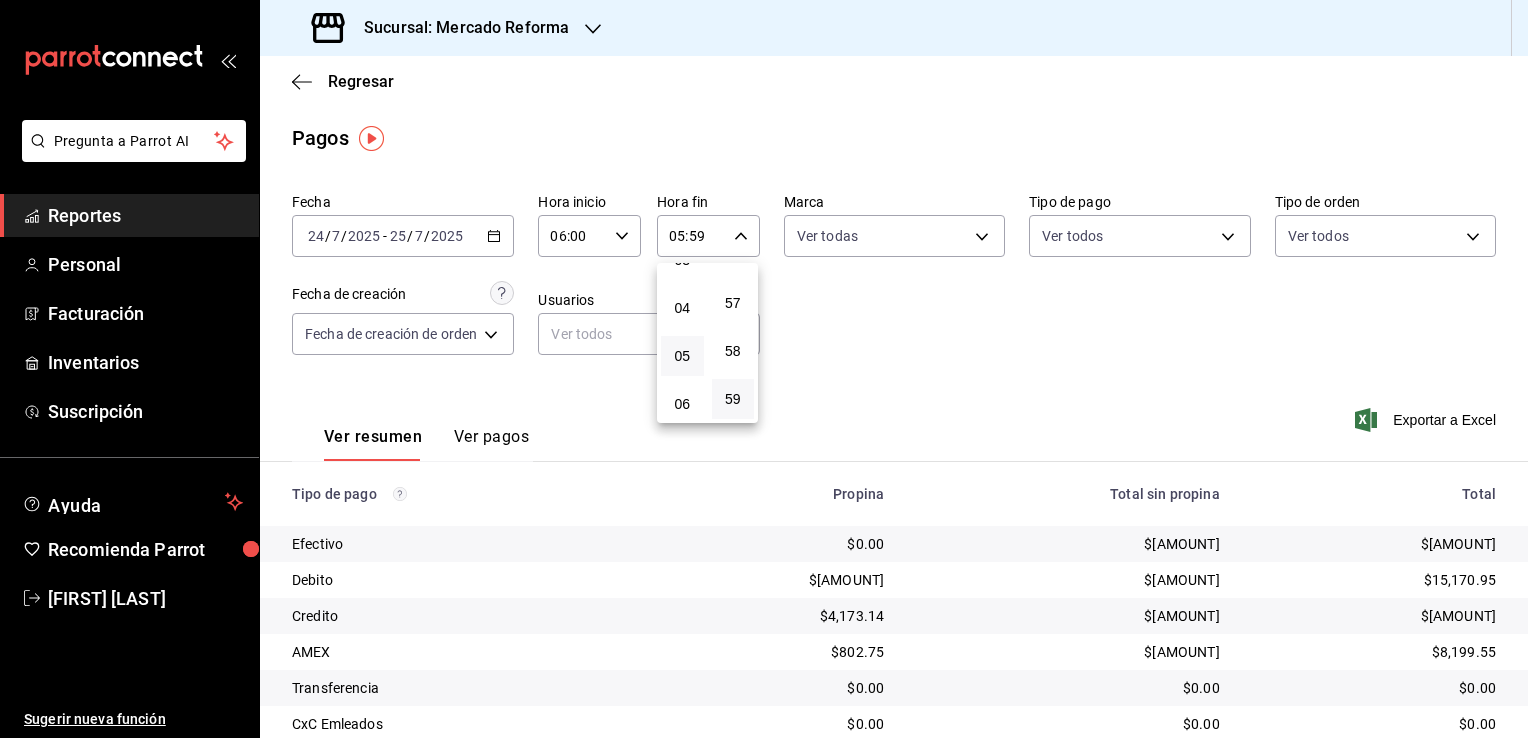 click at bounding box center [764, 369] 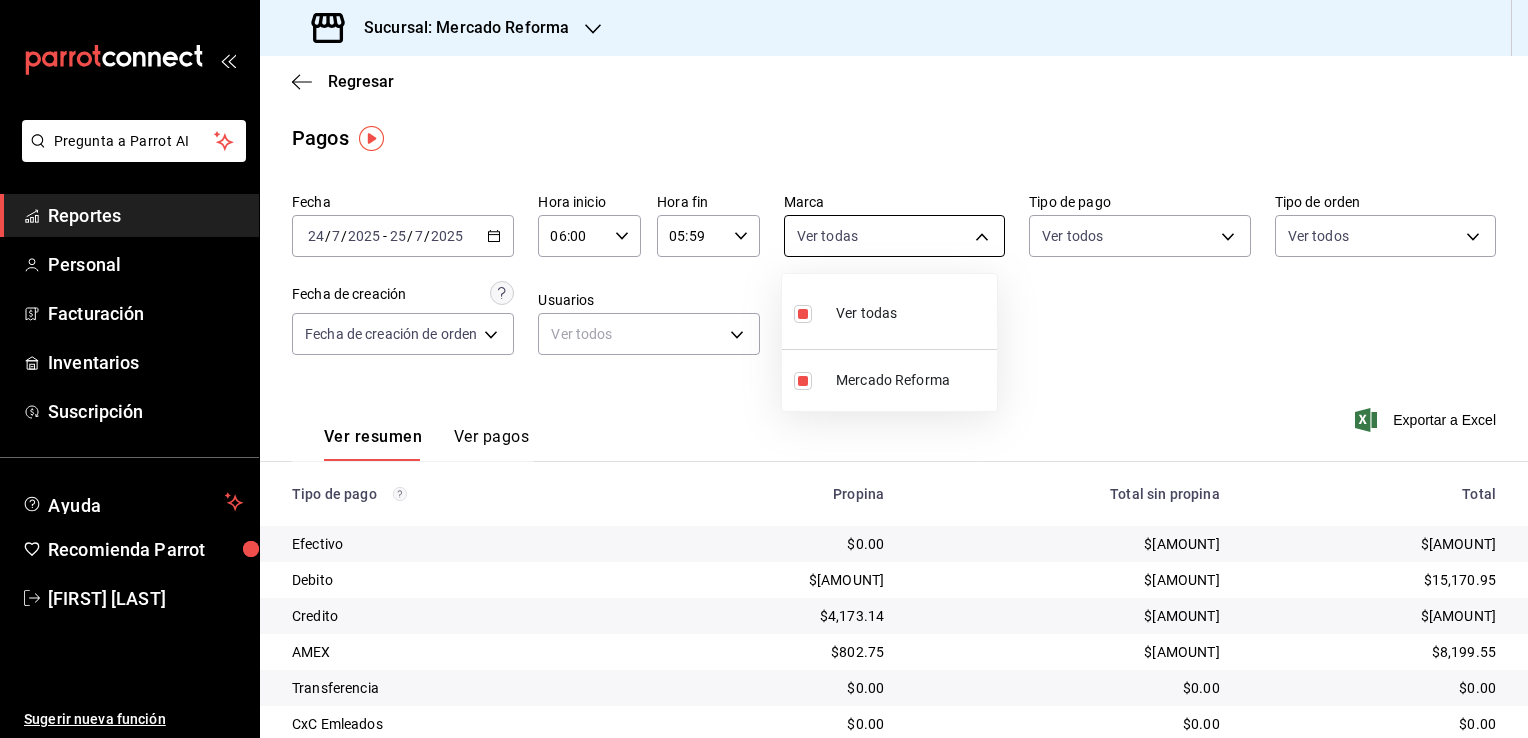click on "Pregunta a Parrot AI Reportes   Personal   Facturación   Inventarios   Suscripción   Ayuda Recomienda Parrot   Vanessa Torres   Sugerir nueva función   Sucursal: Mercado Reforma Regresar Pagos Fecha [DATE] [DATE] - [DATE] [DATE] Hora inicio 06:00 Hora inicio Hora fin 05:59 Hora fin Marca Ver todas [UUID] Tipo de pago Ver todos Tipo de orden Ver todos Fecha de creación   Fecha de creación de orden ORDER Usuarios Ver todos null Ver resumen Ver pagos Exportar a Excel Tipo de pago   Propina Total sin propina Total Efectivo $0.00 $871,386.29 $871,386.29 Debito $140,660.11 $1,375,990.91 $1,516,651.02 Credito $339,976.64 $2,462,368.58 $2,802,345.22 AMEX $118,715.85 $814,508.44 $933,224.29 Transferencia $694.00 $2,106.00 $2,800.00 CxC Emleados $0.00 $0.00 $0.00 CxC Clientes $0.00 $0.00 $0.00 Total $600,046.60 $5,526,360.22 $6,126,406.82 Pregunta a Parrot AI Reportes   Personal   Facturación   Inventarios   Ayuda Recomienda Parrot   Vanessa Torres   Sugerir nueva función   Ver video tutorial" at bounding box center [764, 369] 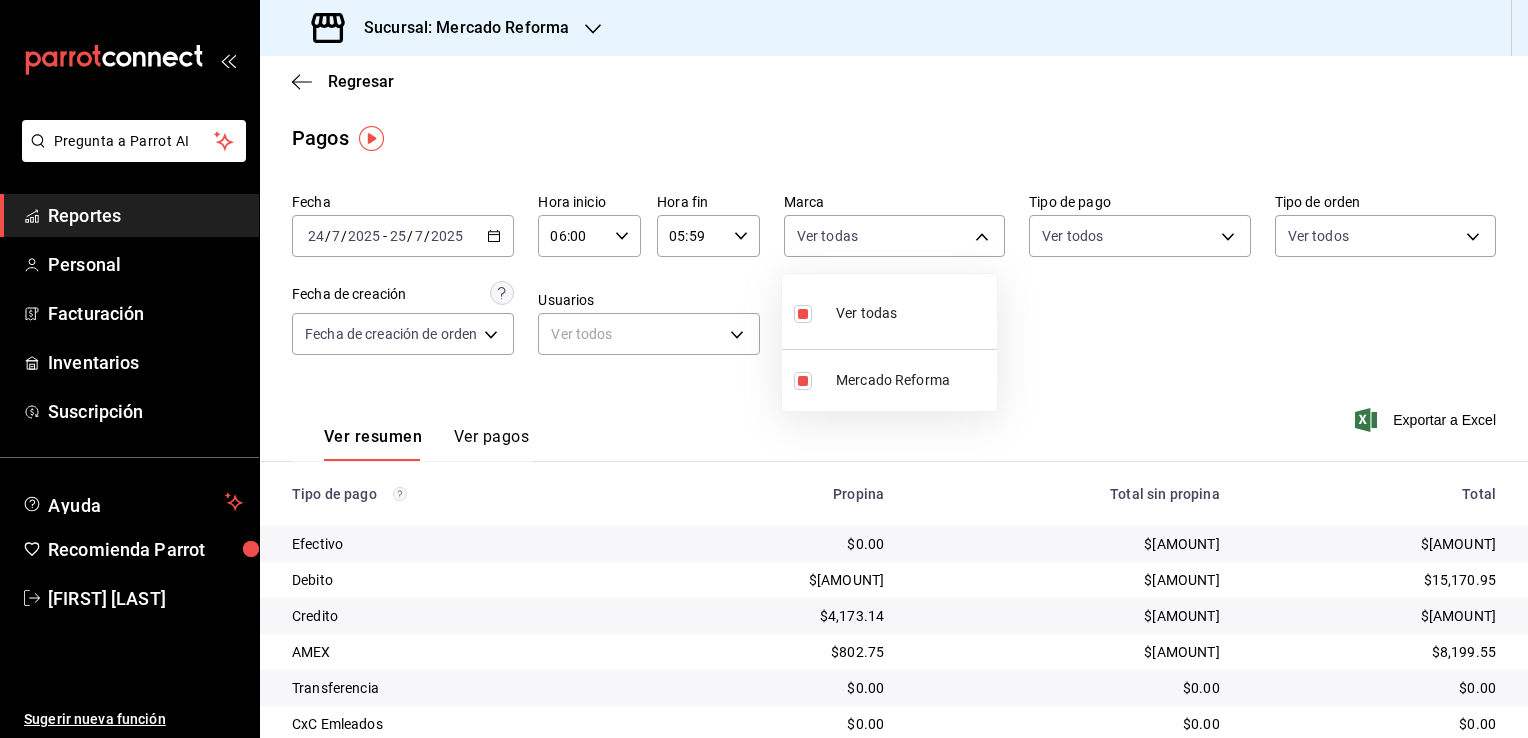 click at bounding box center [764, 369] 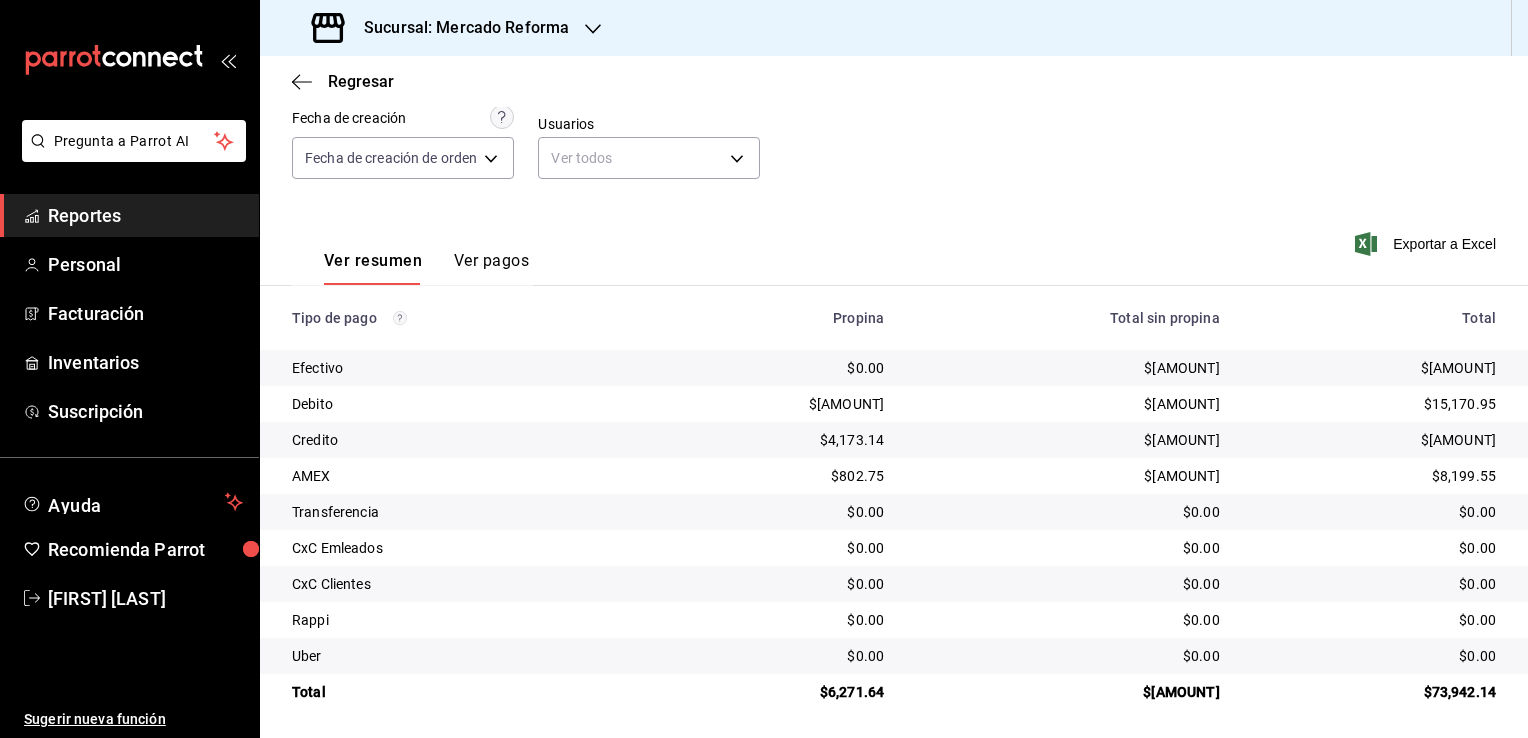 scroll, scrollTop: 180, scrollLeft: 0, axis: vertical 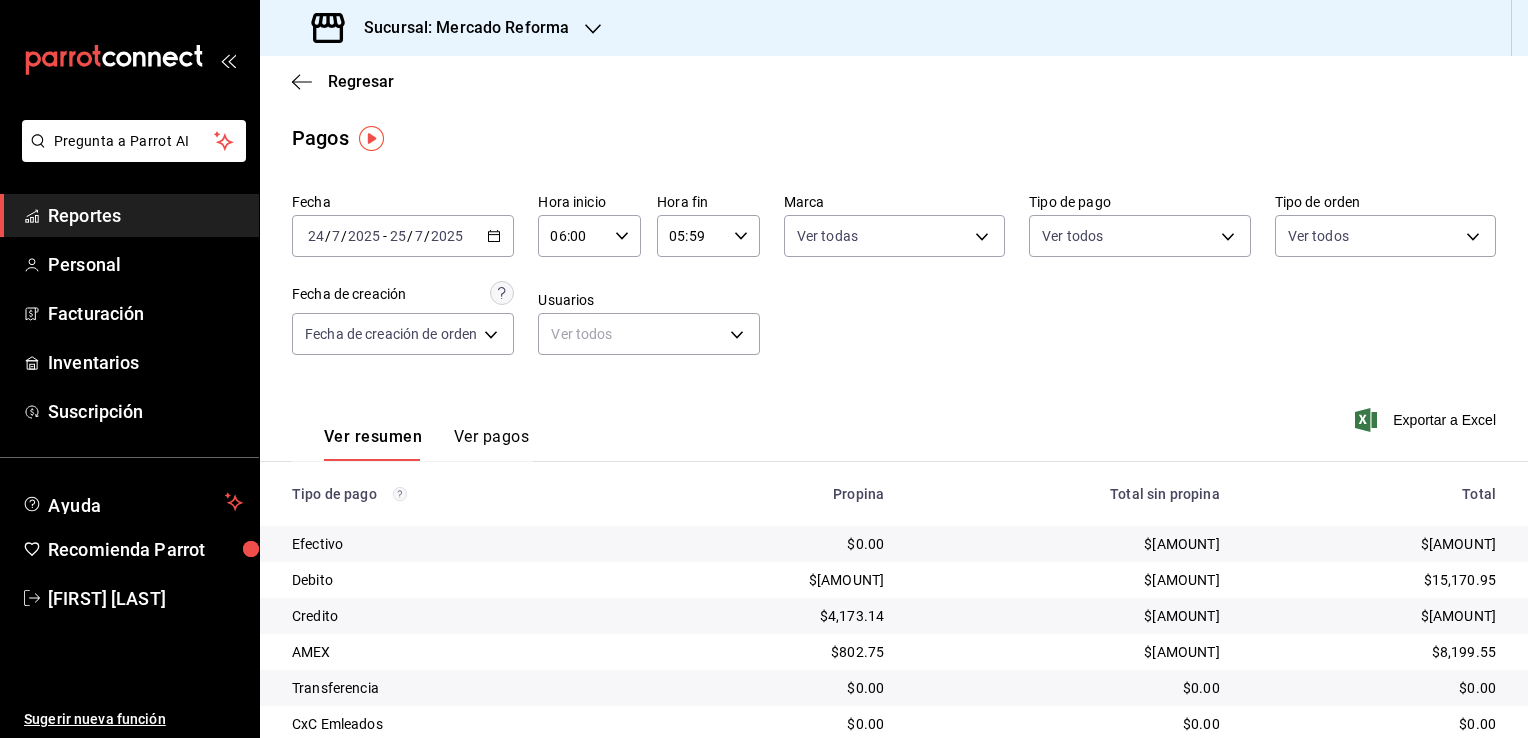 click 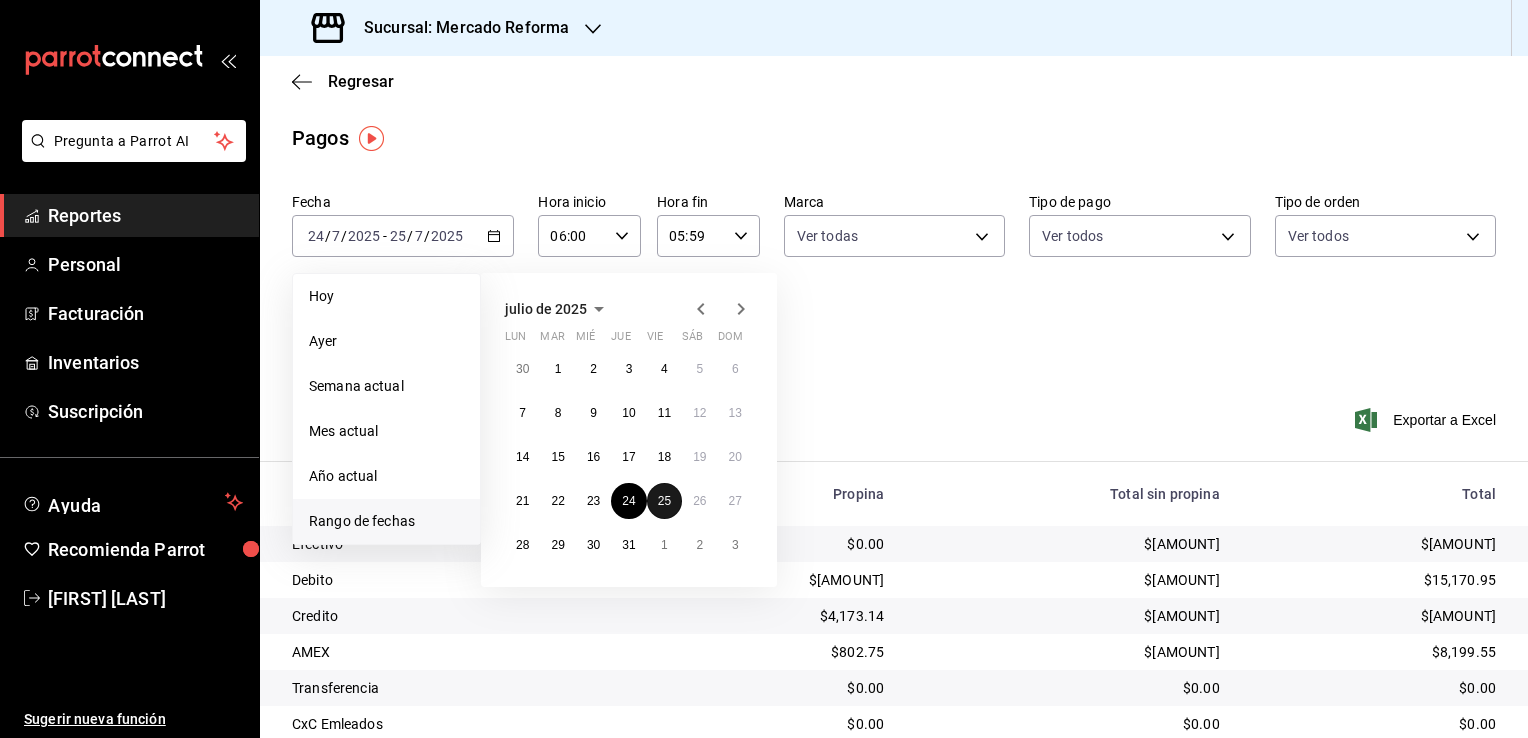 click on "25" at bounding box center (664, 501) 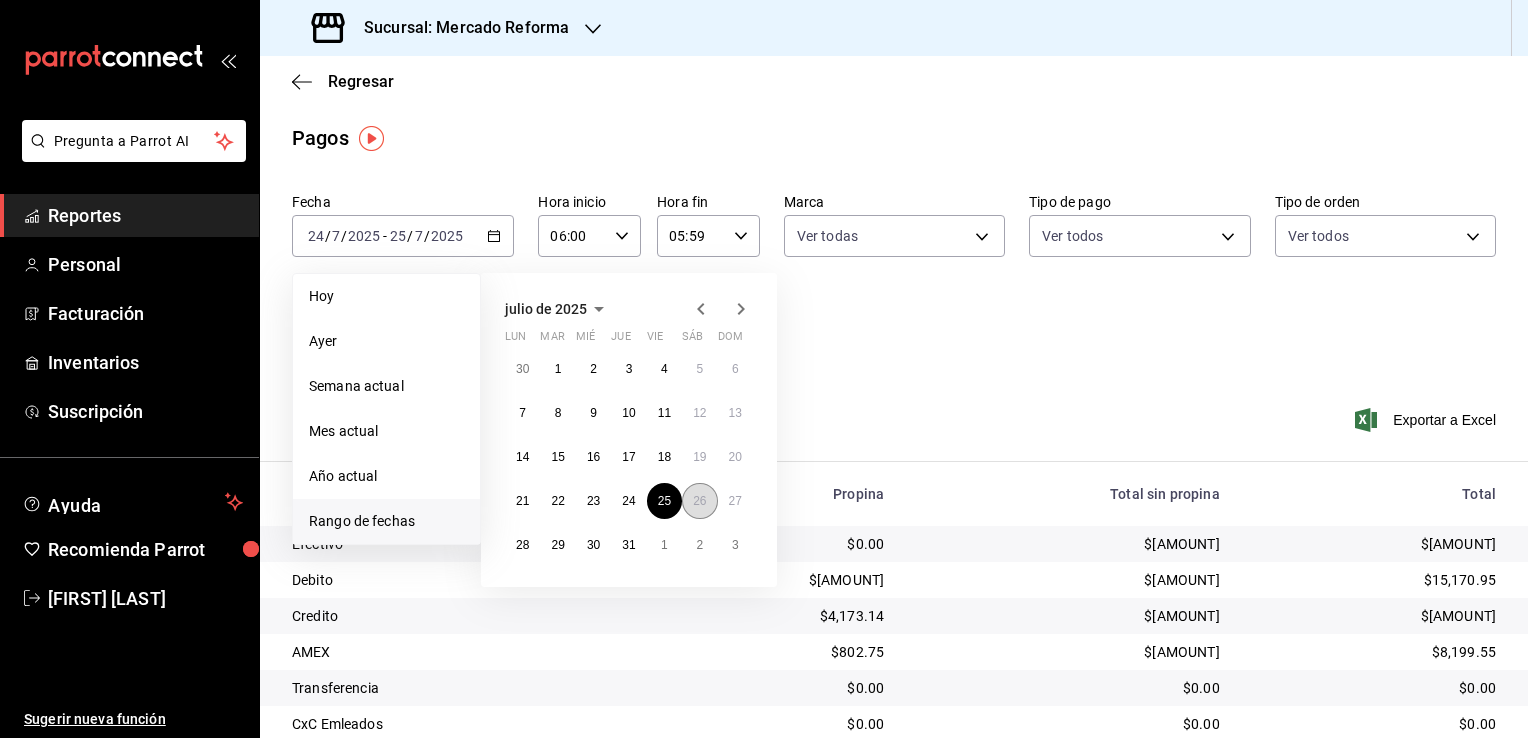 click on "26" at bounding box center (699, 501) 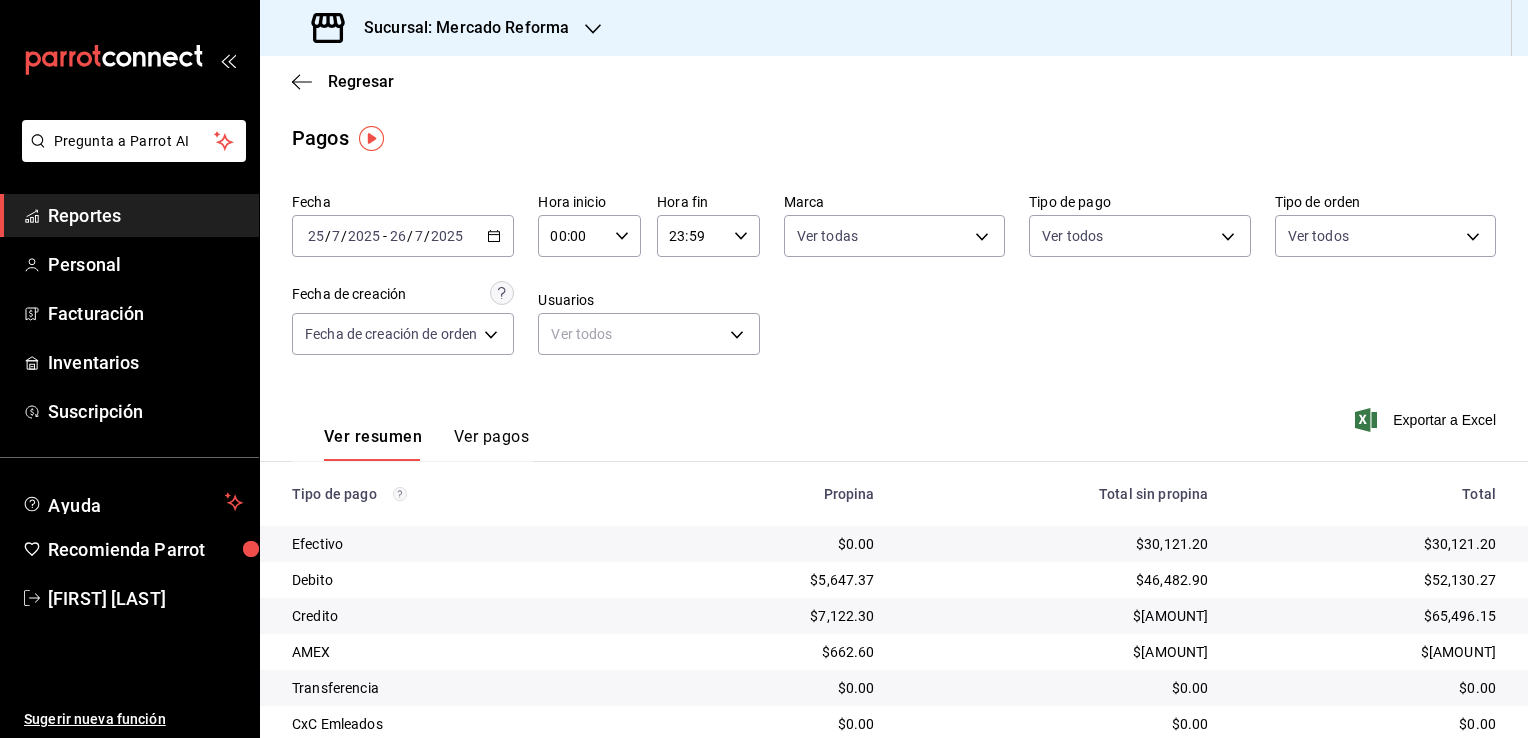 click 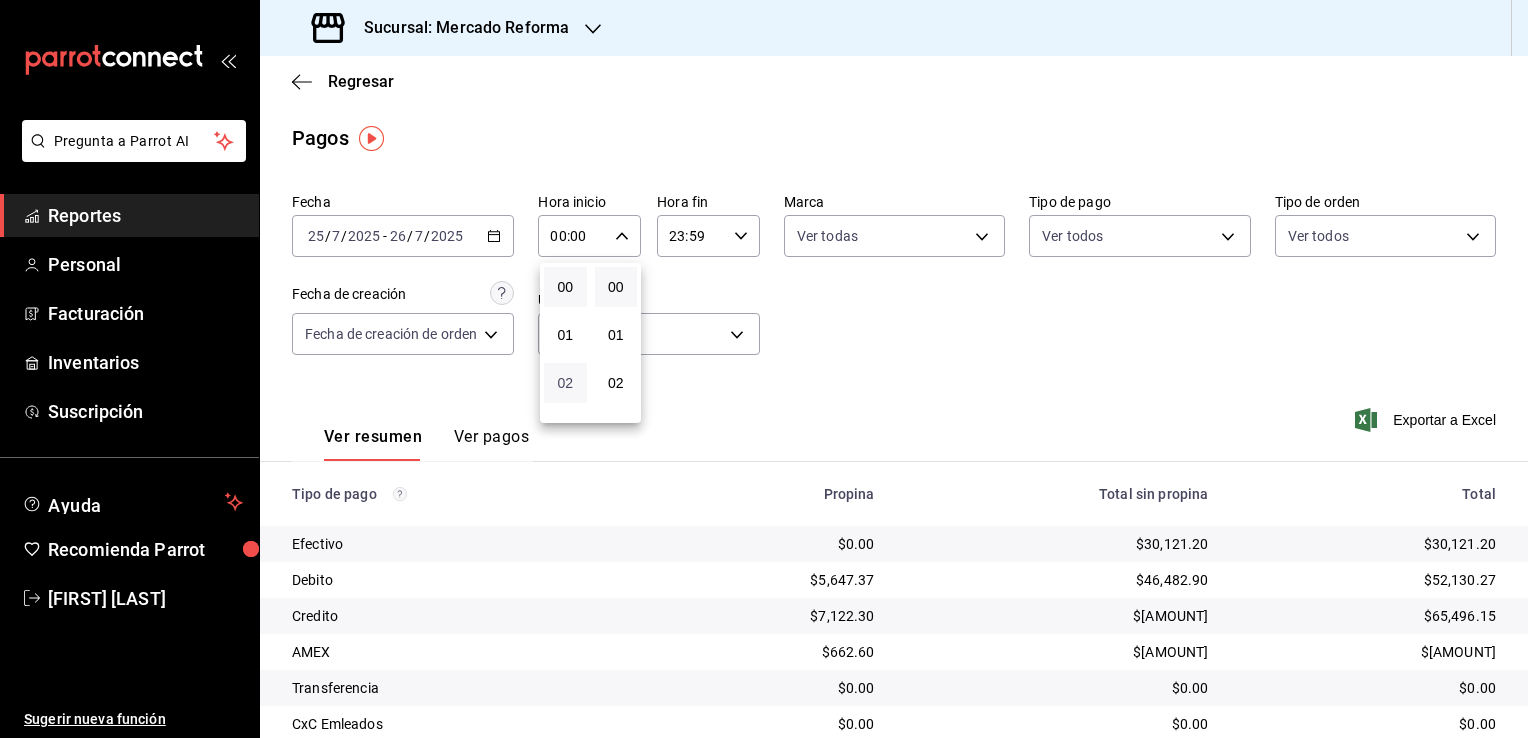 click on "02" at bounding box center [565, 383] 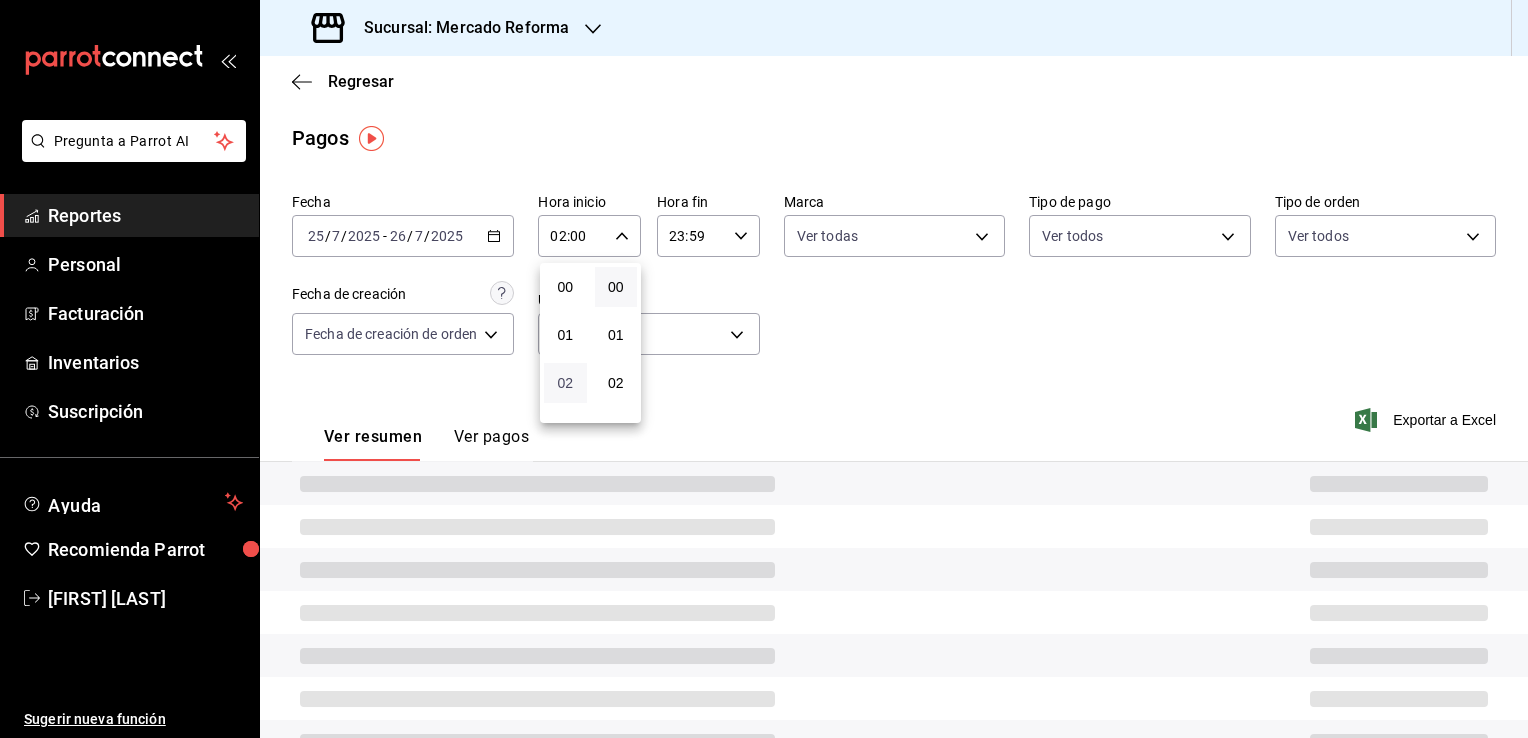 type 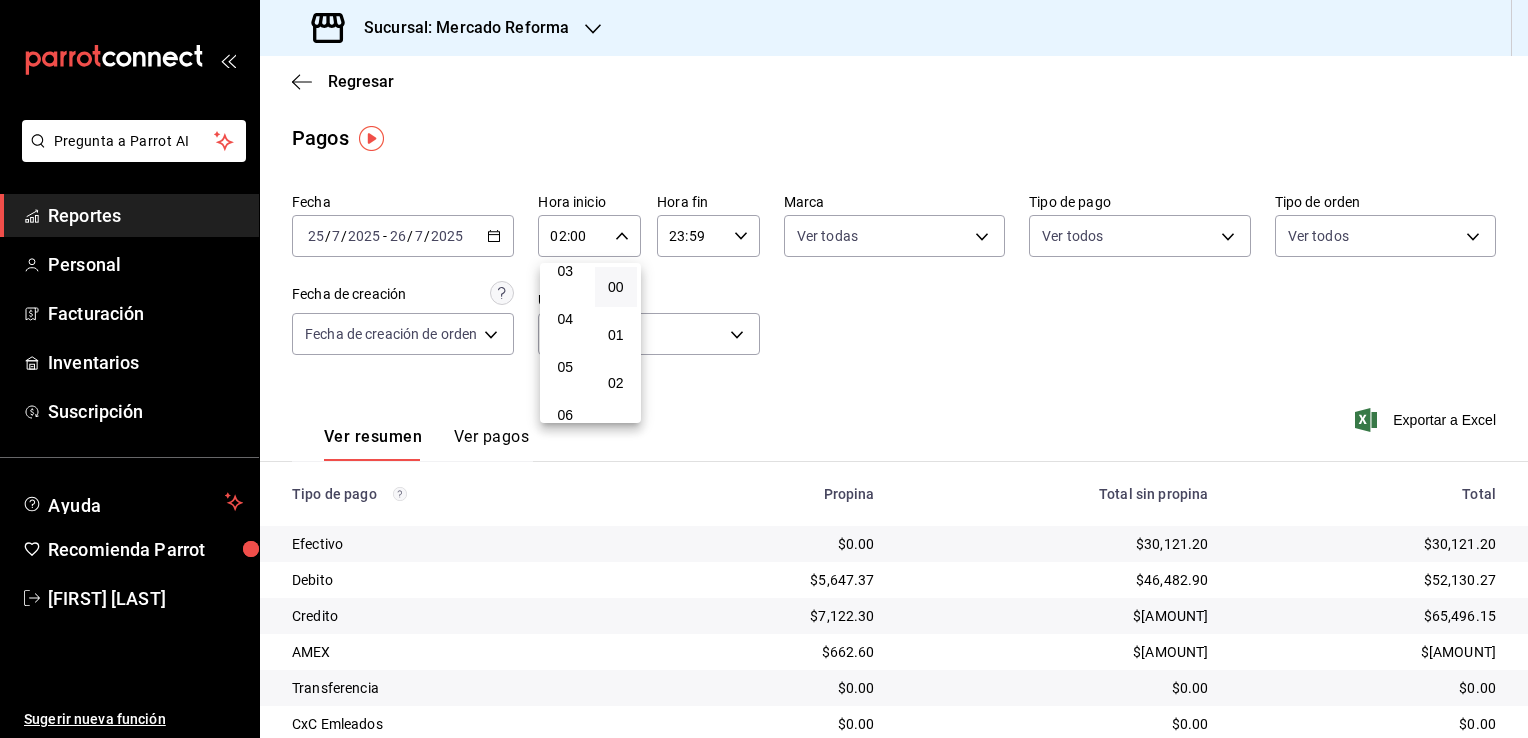 scroll, scrollTop: 200, scrollLeft: 0, axis: vertical 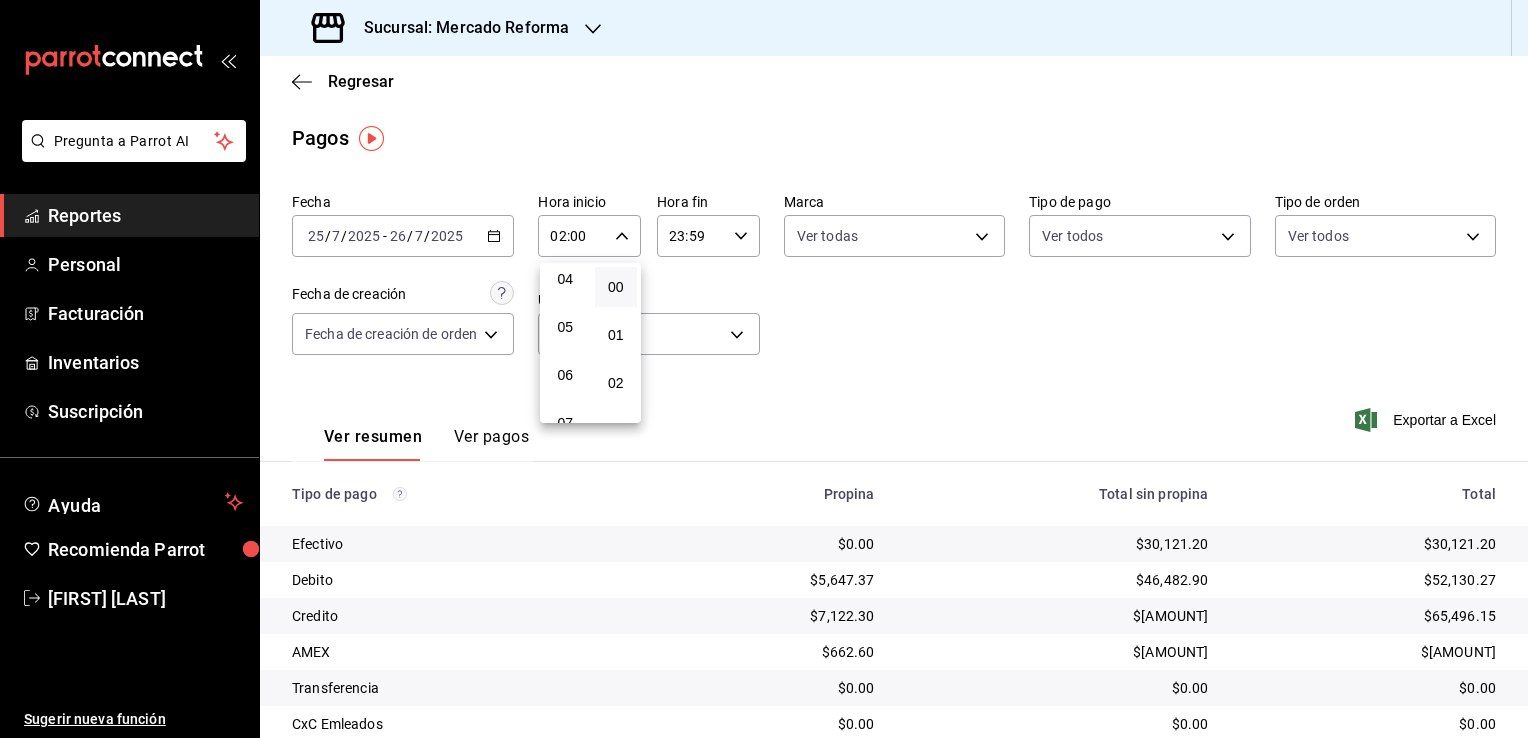 click on "06" at bounding box center (565, 375) 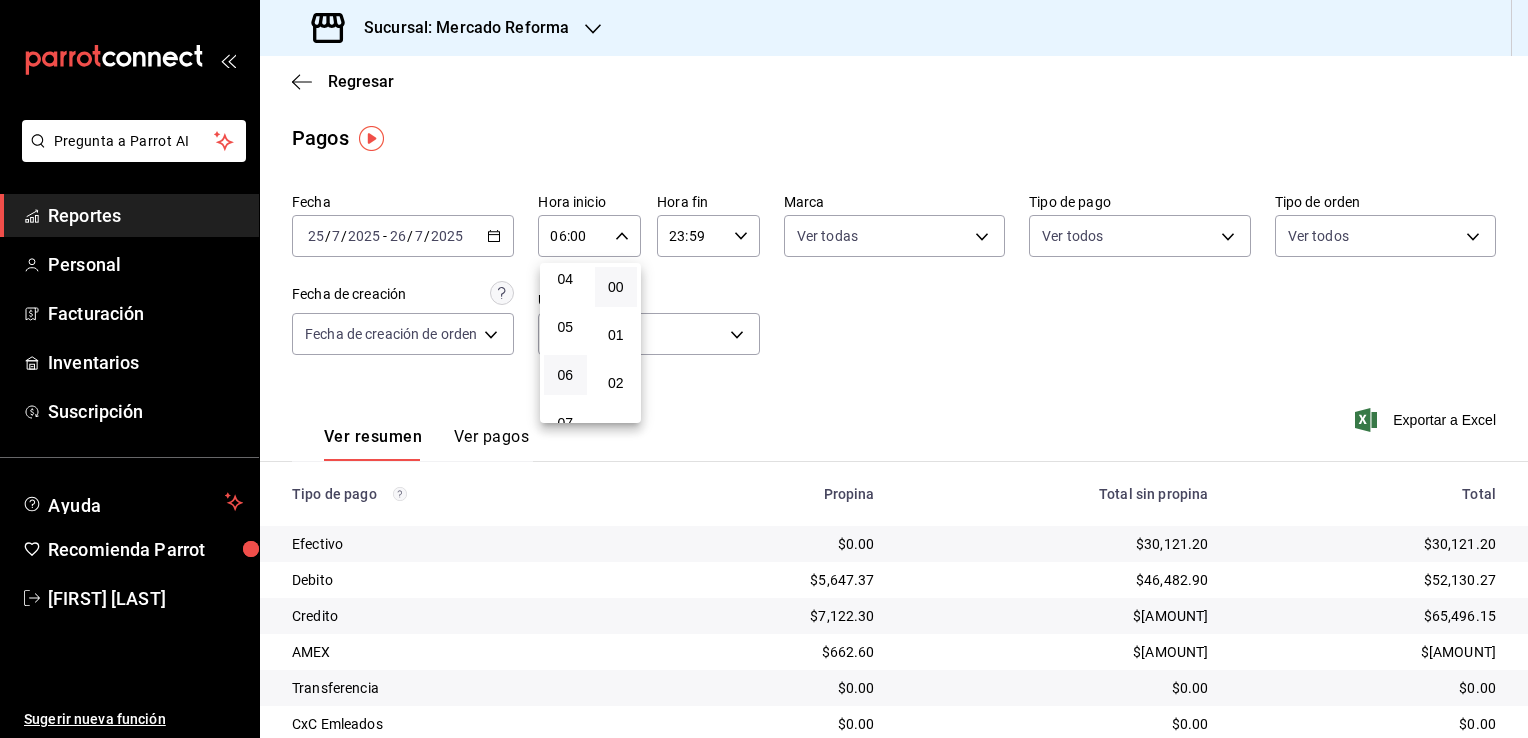 click at bounding box center (764, 369) 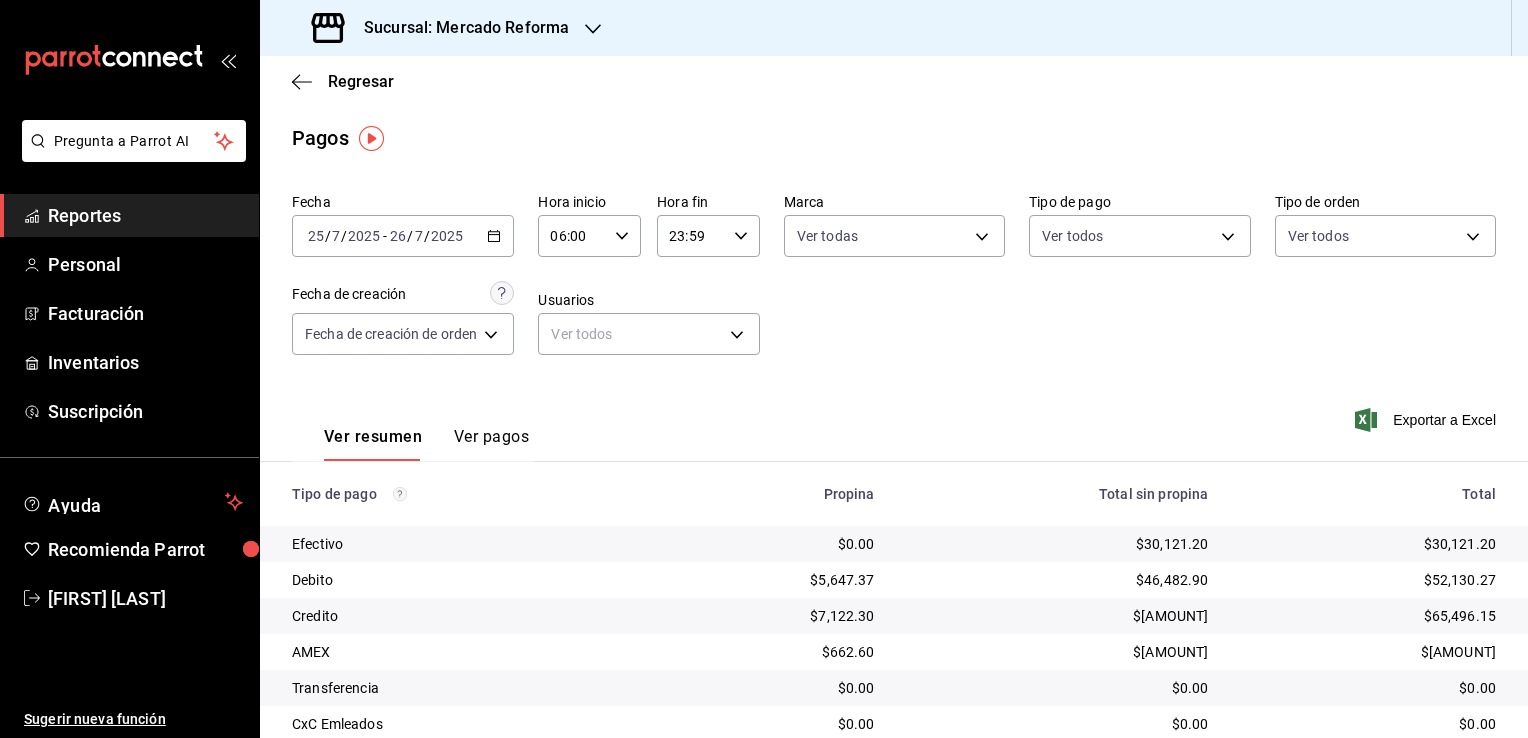 click 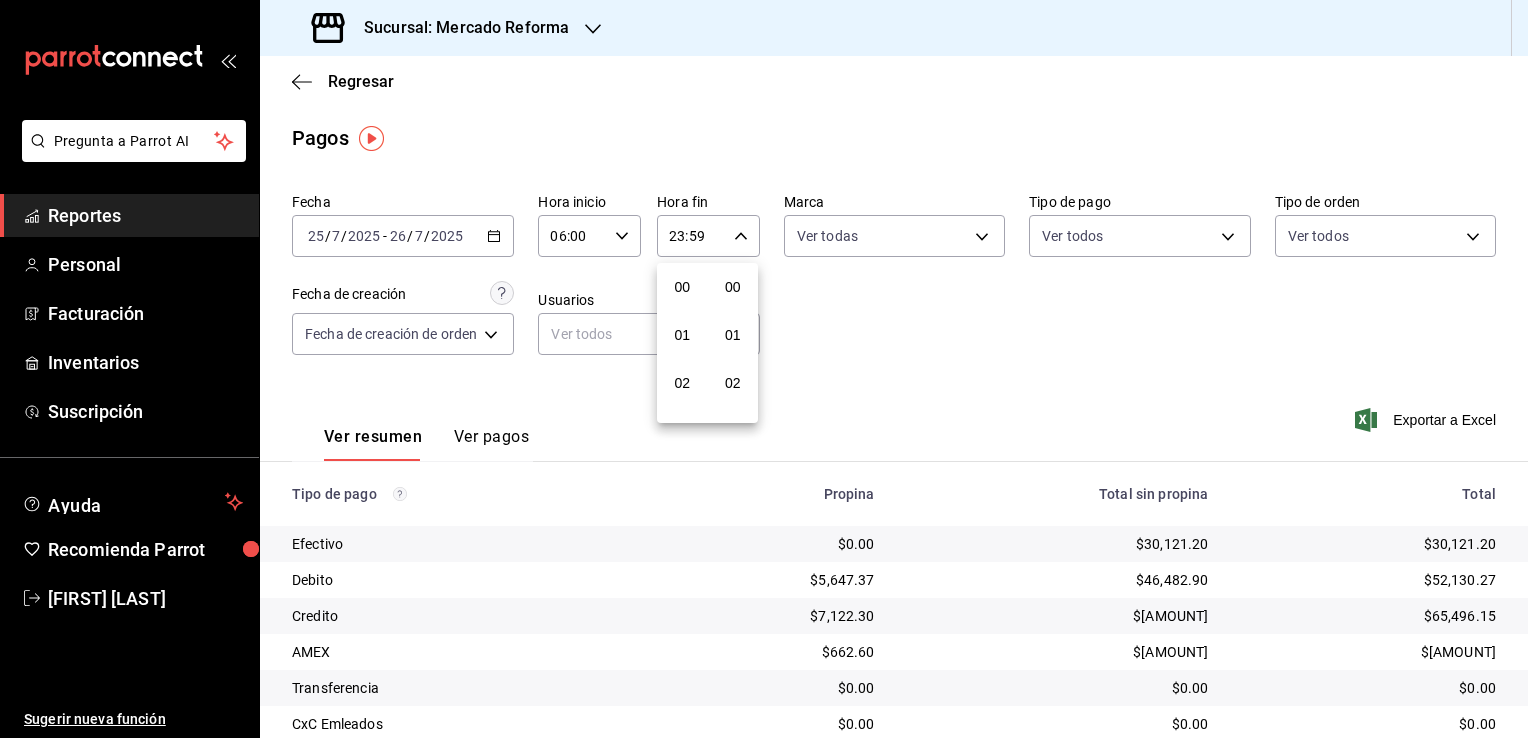 scroll, scrollTop: 1011, scrollLeft: 0, axis: vertical 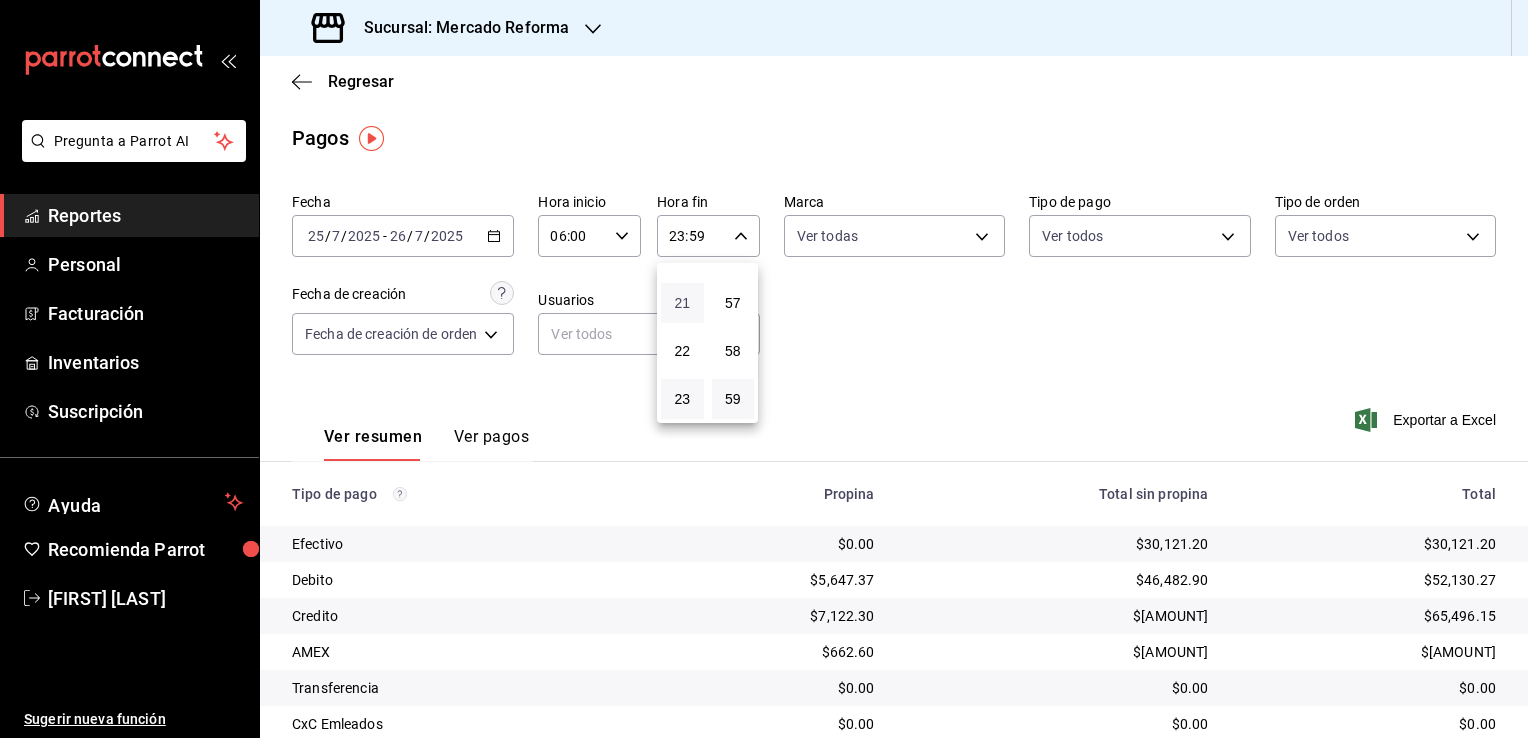 click on "21" at bounding box center [682, 303] 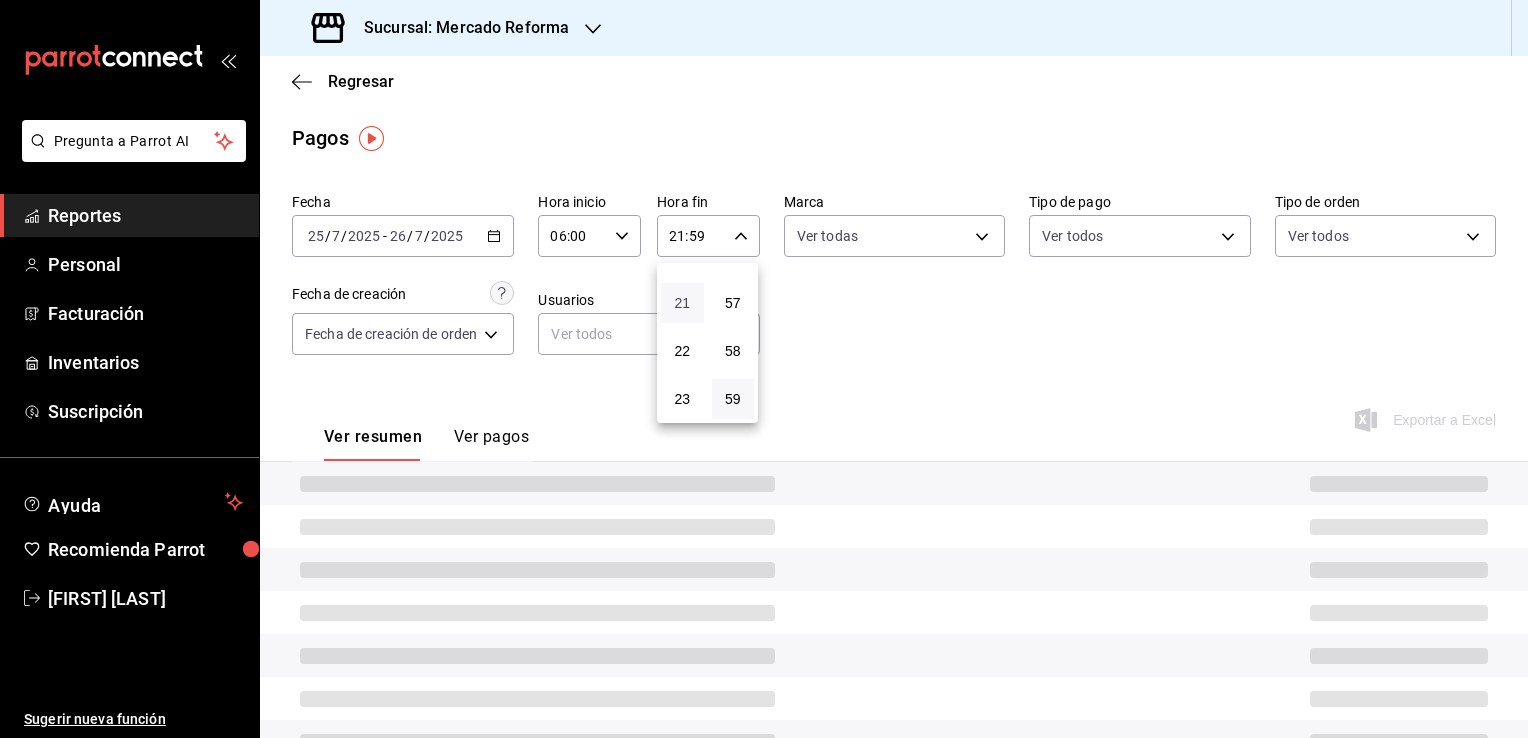 type 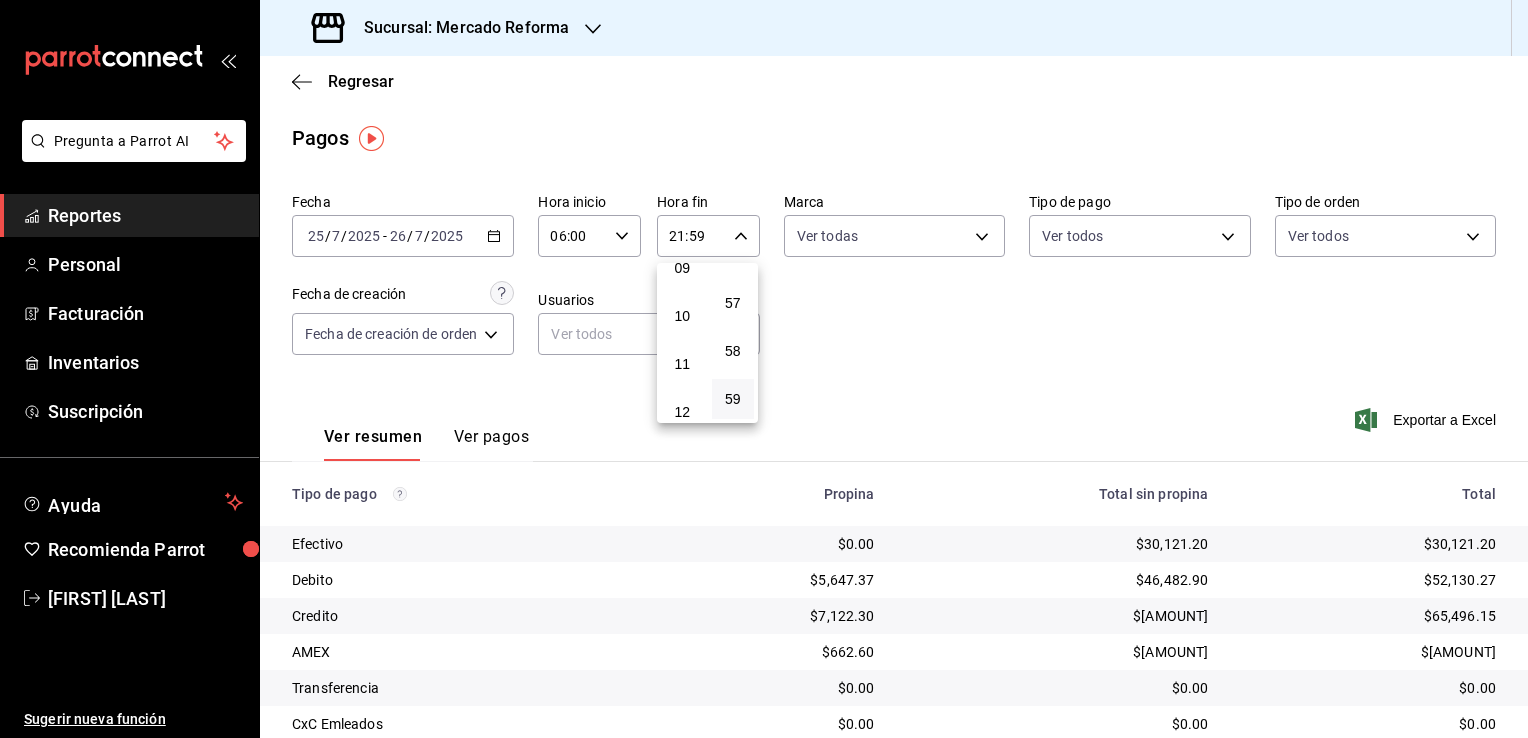 scroll, scrollTop: 311, scrollLeft: 0, axis: vertical 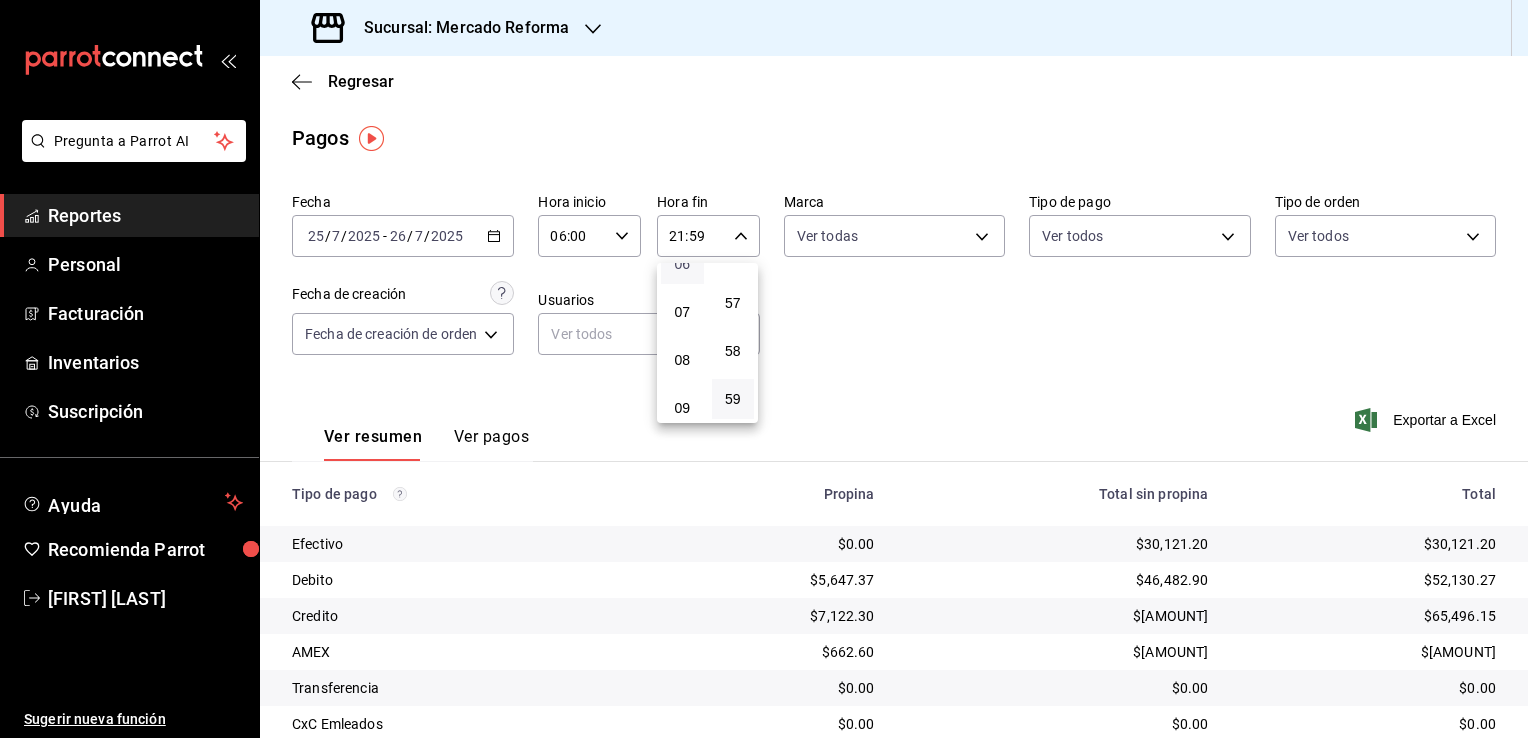 click on "06" at bounding box center [682, 264] 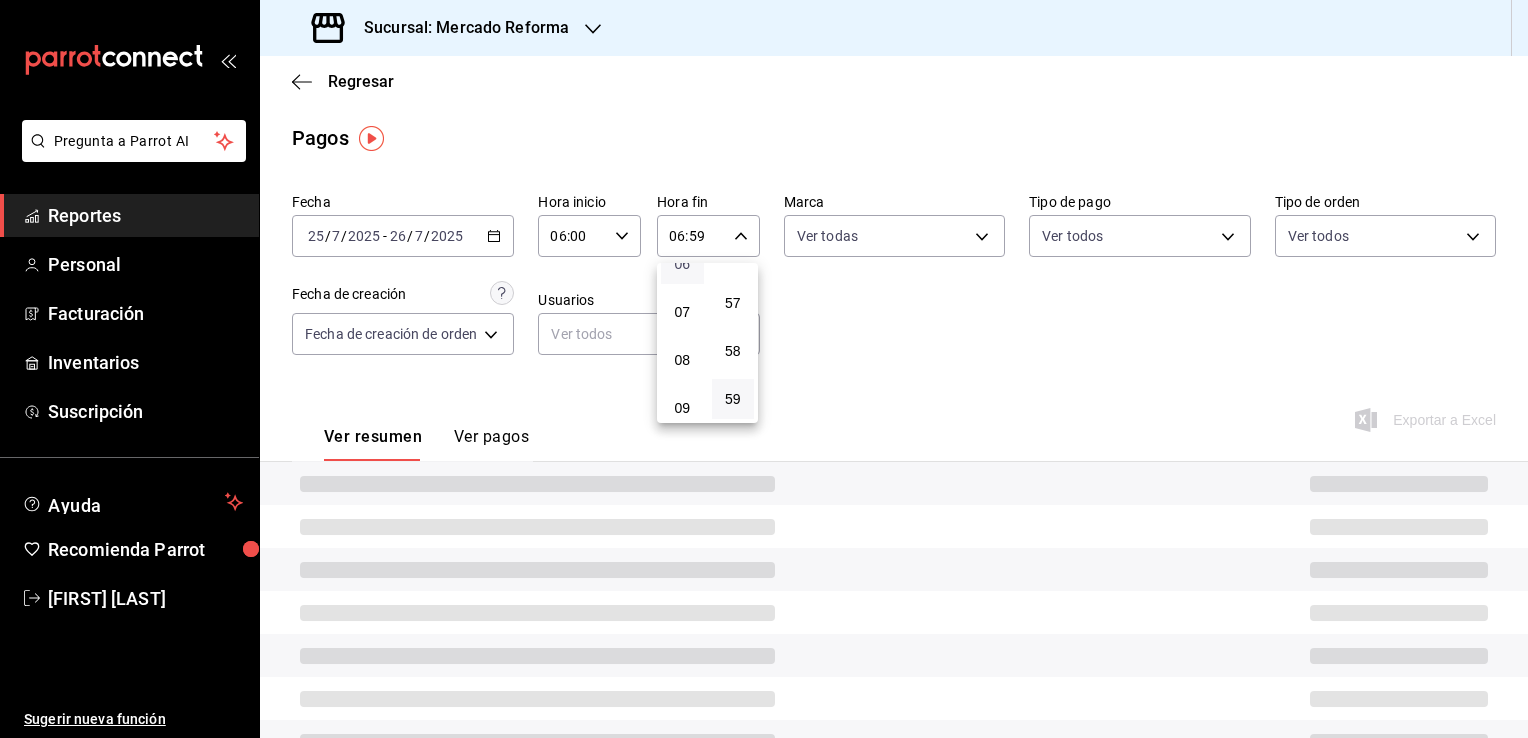 type 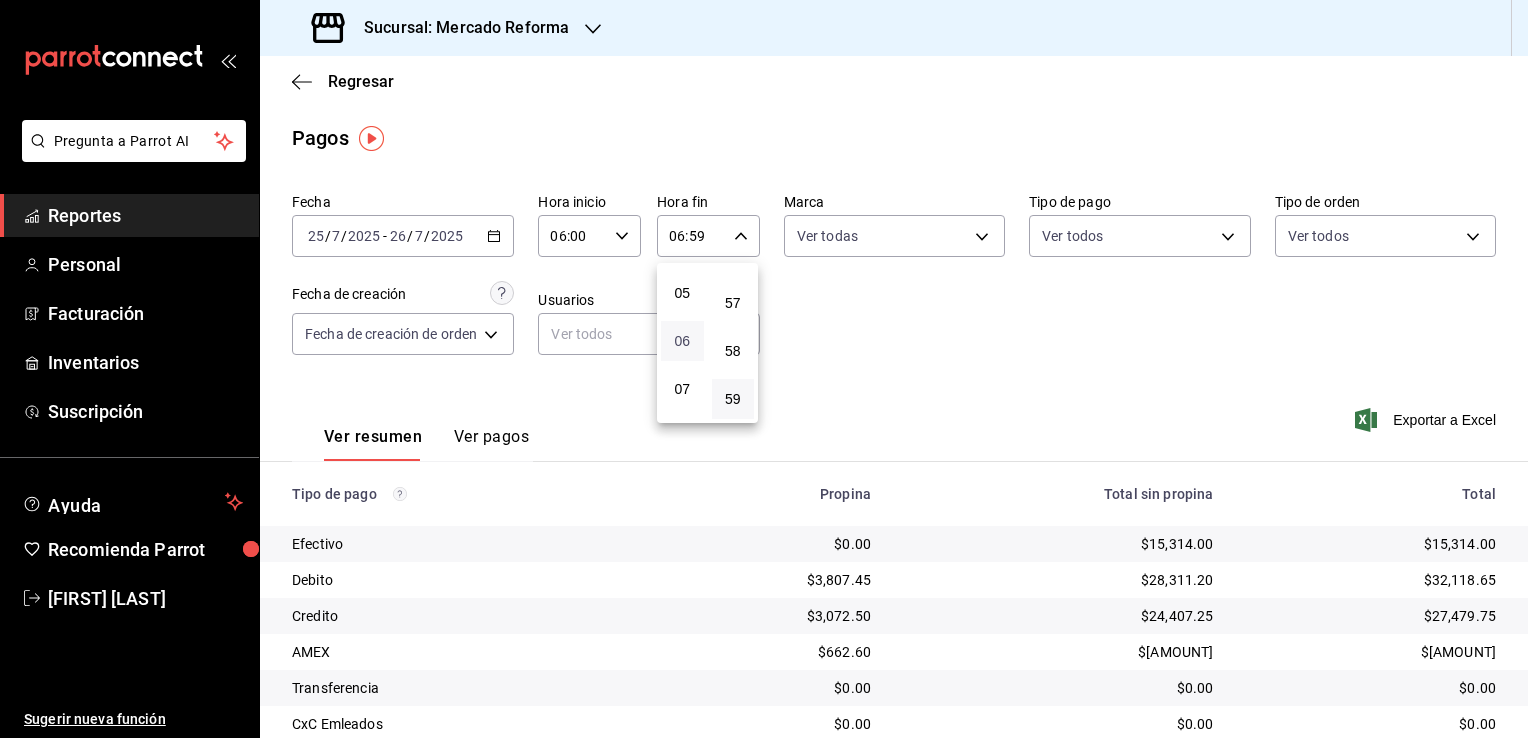 scroll, scrollTop: 231, scrollLeft: 0, axis: vertical 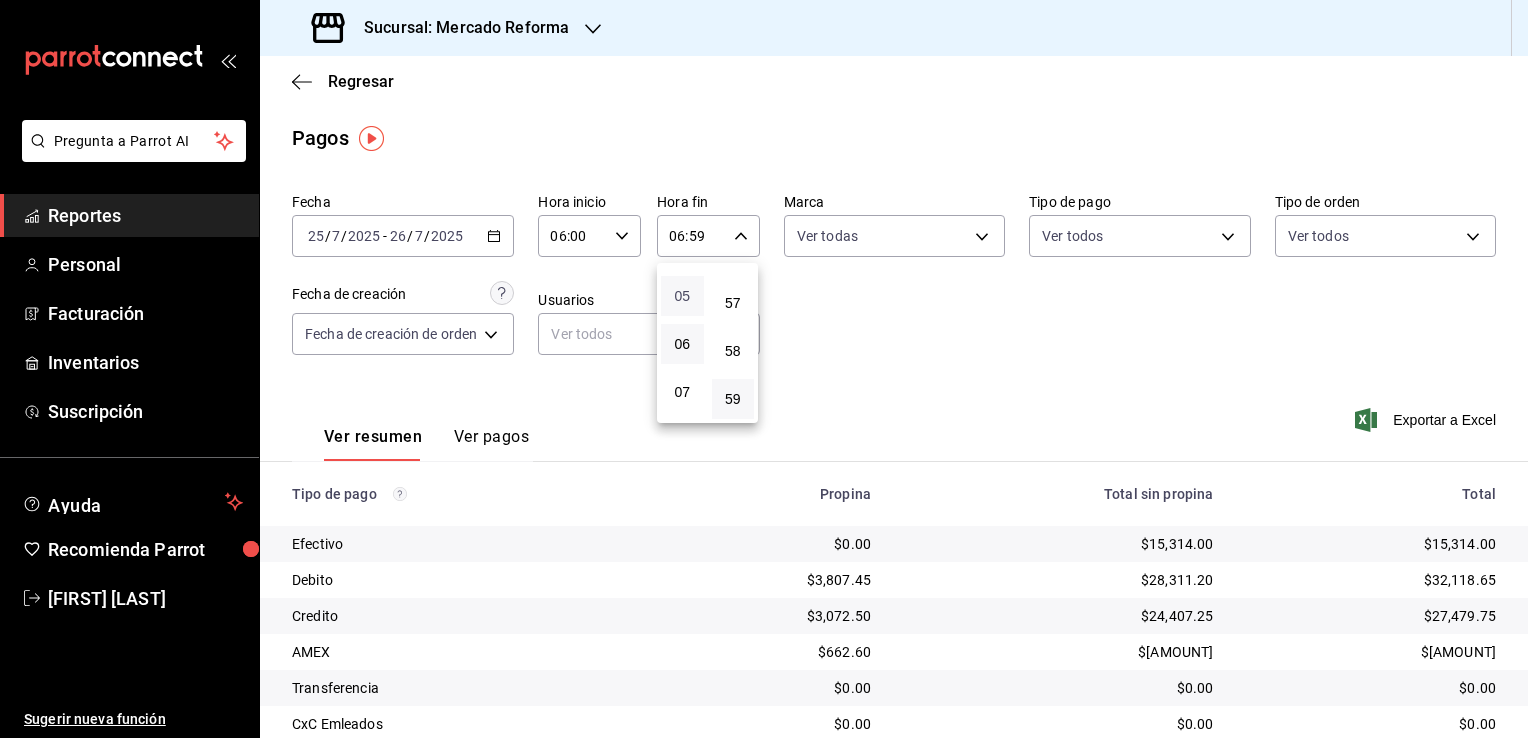 click on "05" at bounding box center [682, 296] 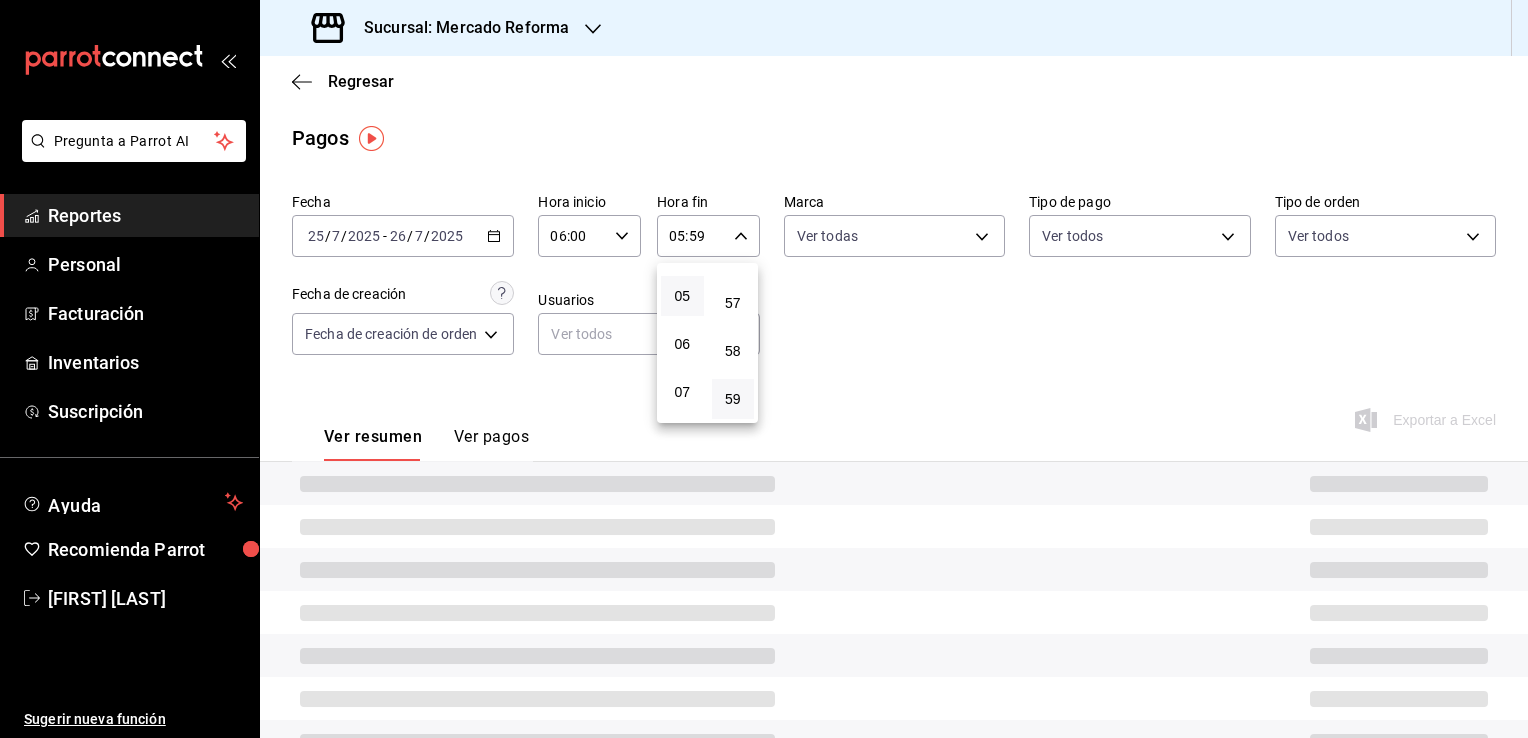 click at bounding box center [764, 369] 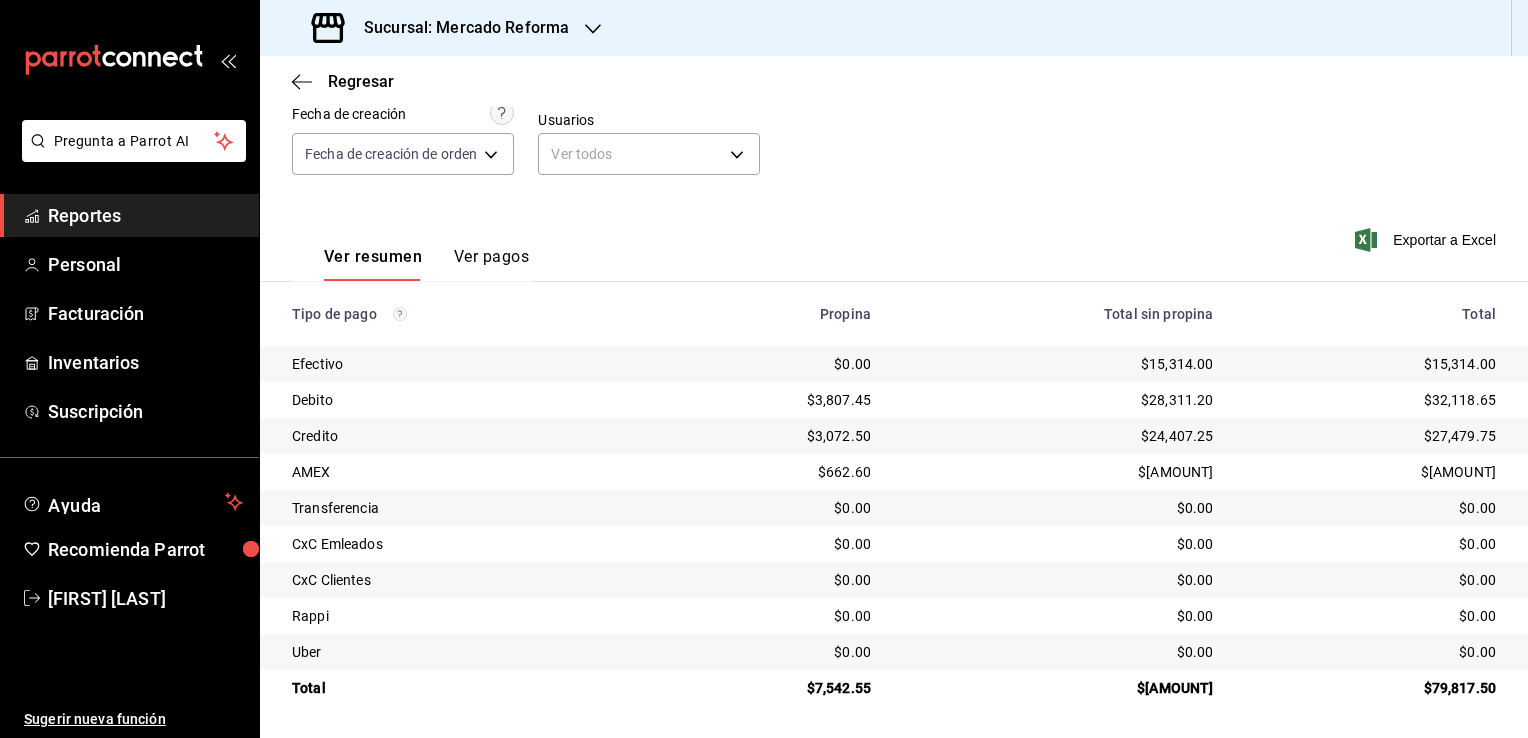 scroll, scrollTop: 180, scrollLeft: 0, axis: vertical 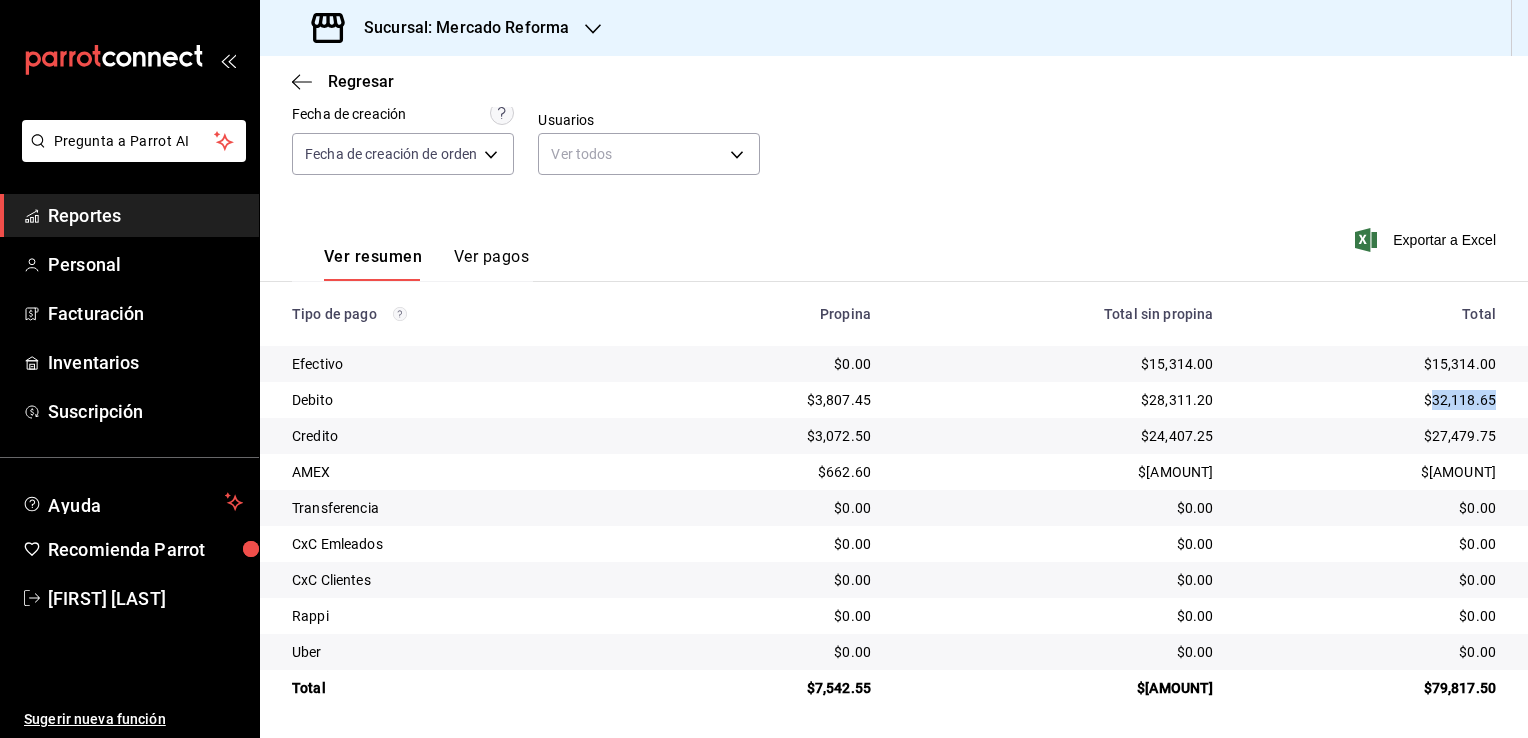 drag, startPoint x: 1417, startPoint y: 398, endPoint x: 1481, endPoint y: 401, distance: 64.070274 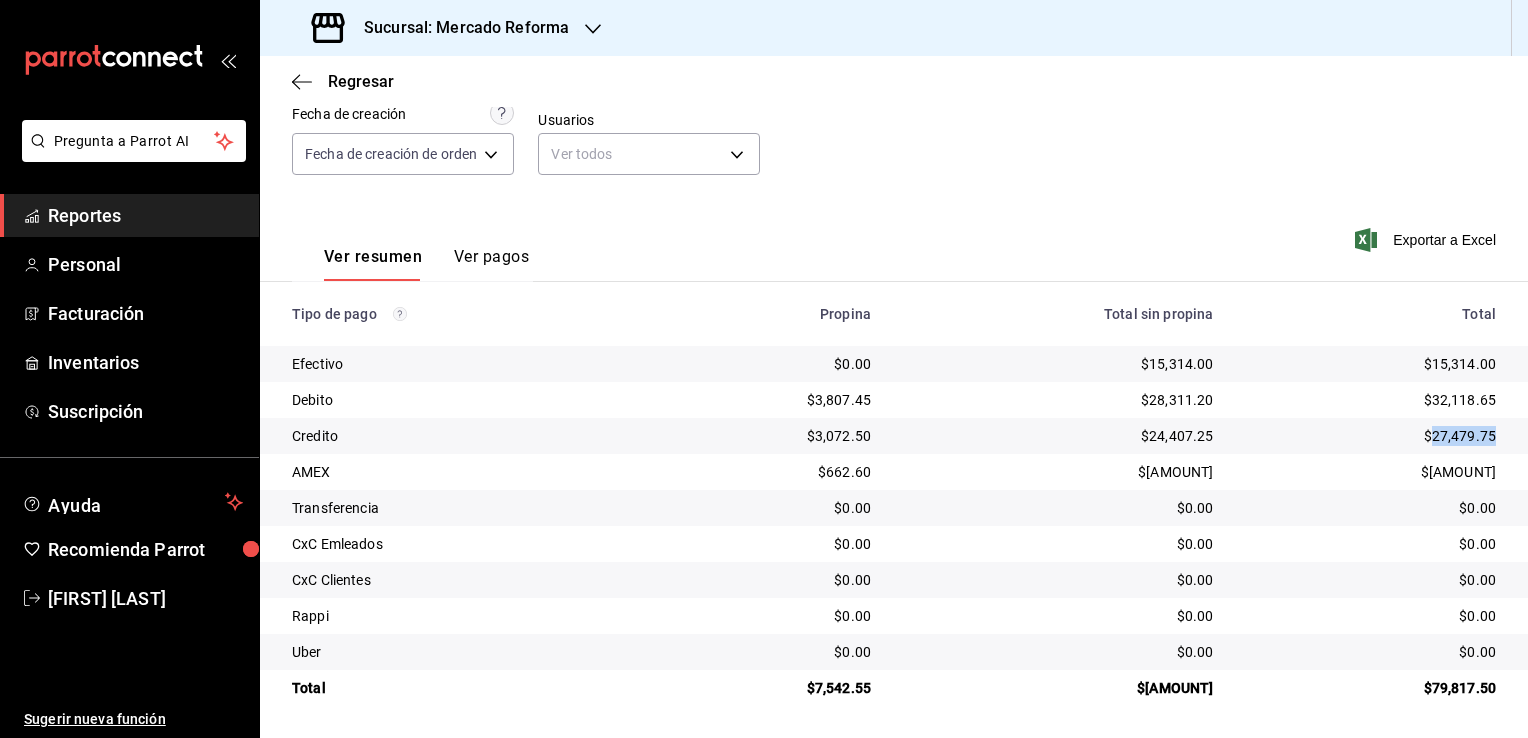 drag, startPoint x: 1415, startPoint y: 441, endPoint x: 1480, endPoint y: 441, distance: 65 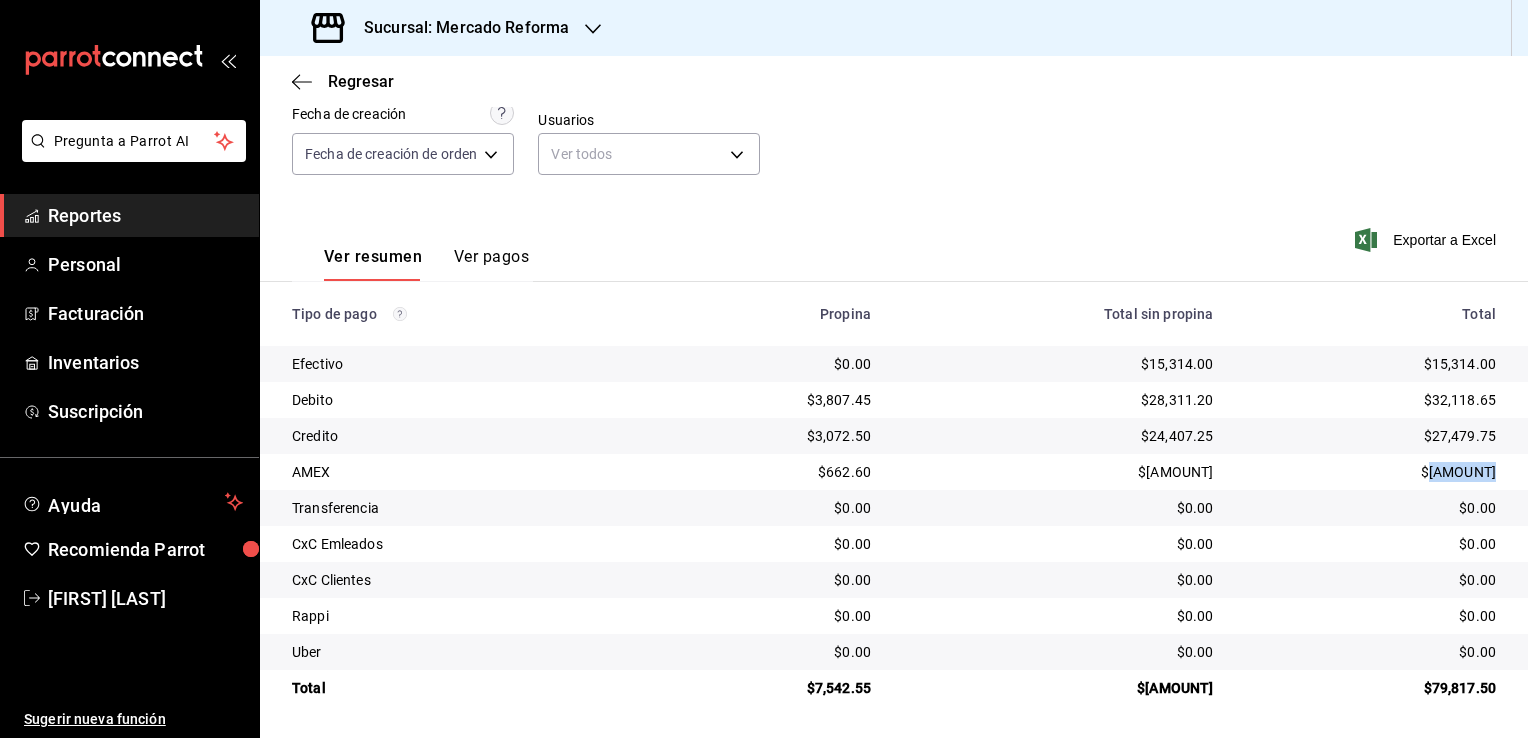drag, startPoint x: 1425, startPoint y: 478, endPoint x: 1482, endPoint y: 478, distance: 57 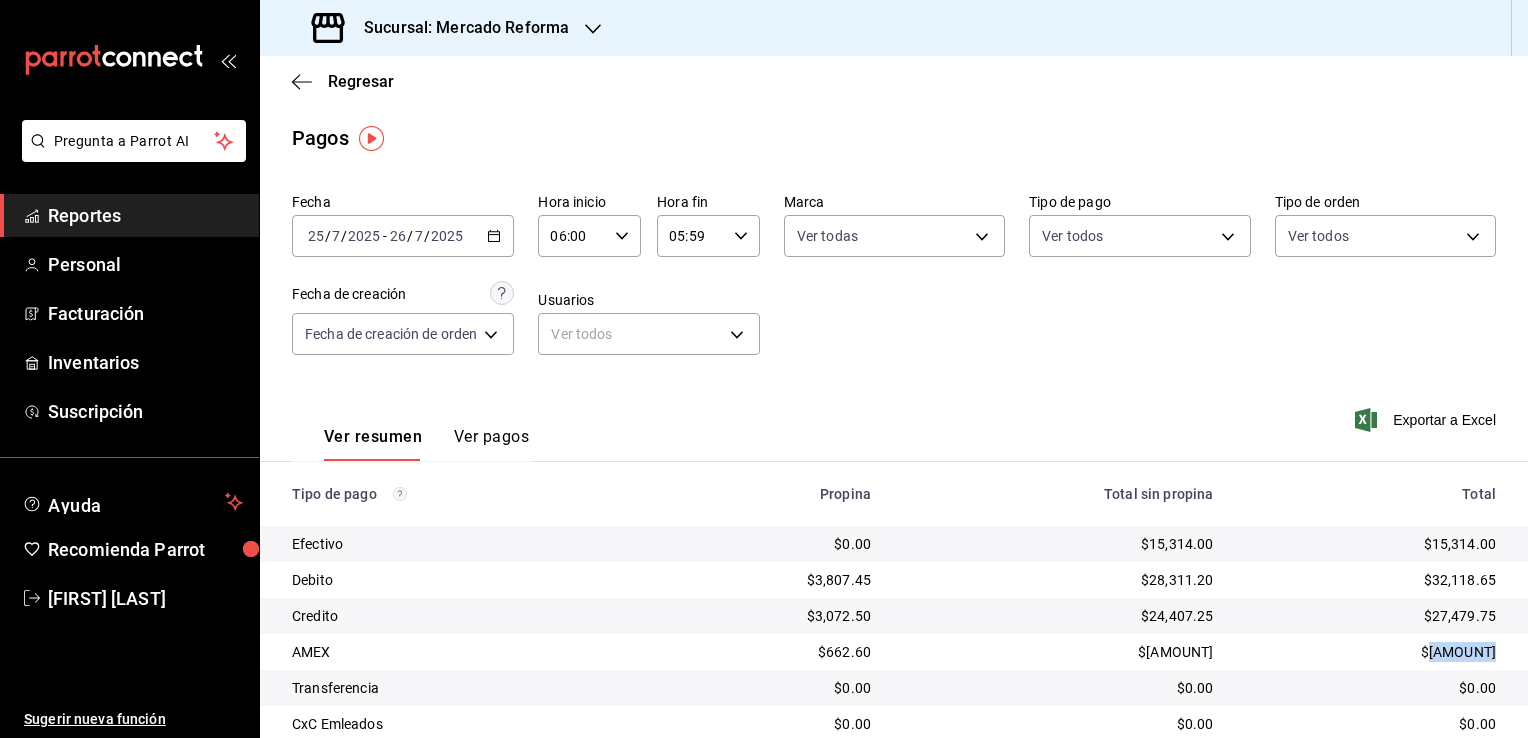 scroll, scrollTop: 180, scrollLeft: 0, axis: vertical 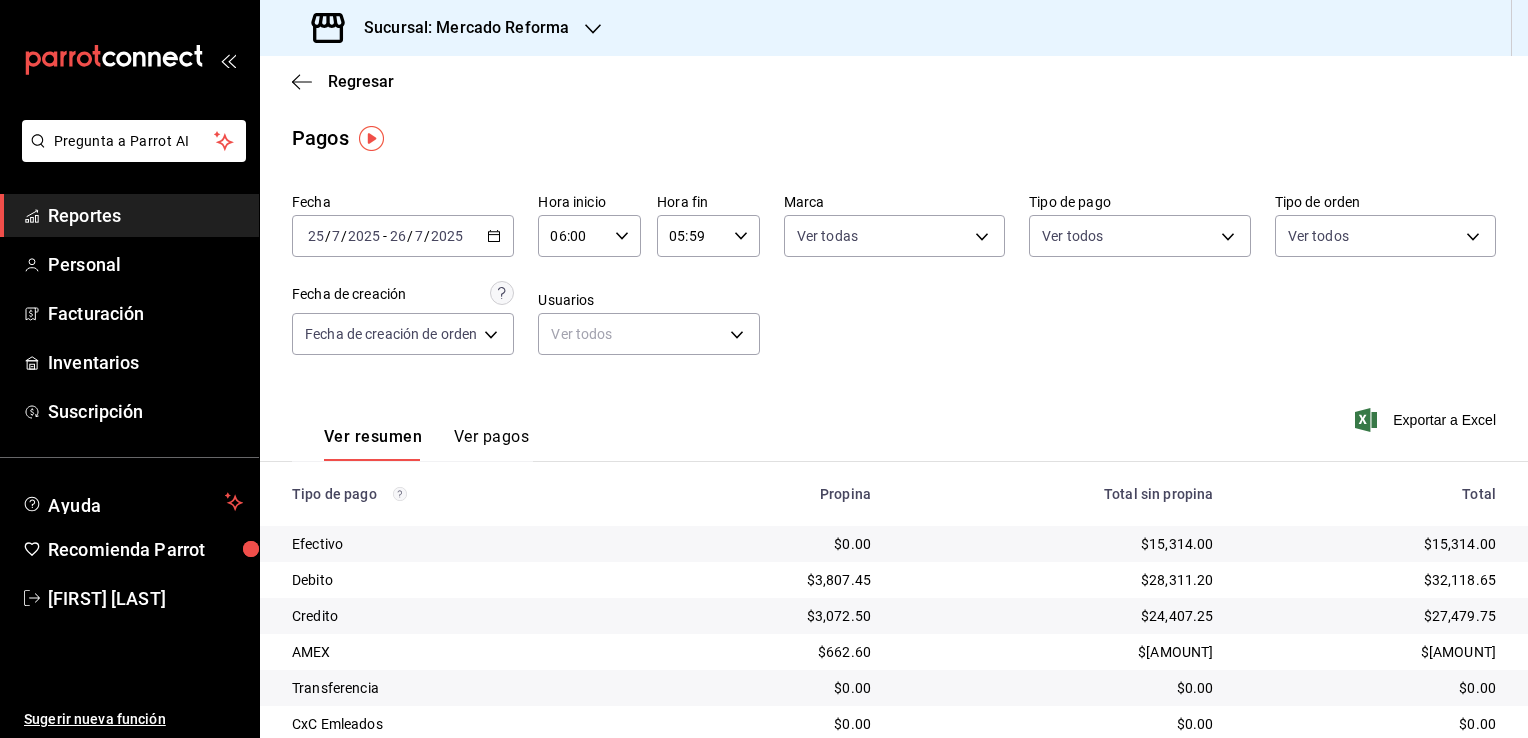 click on "[DATE] [DATE] - [DATE] [DATE]" at bounding box center [403, 236] 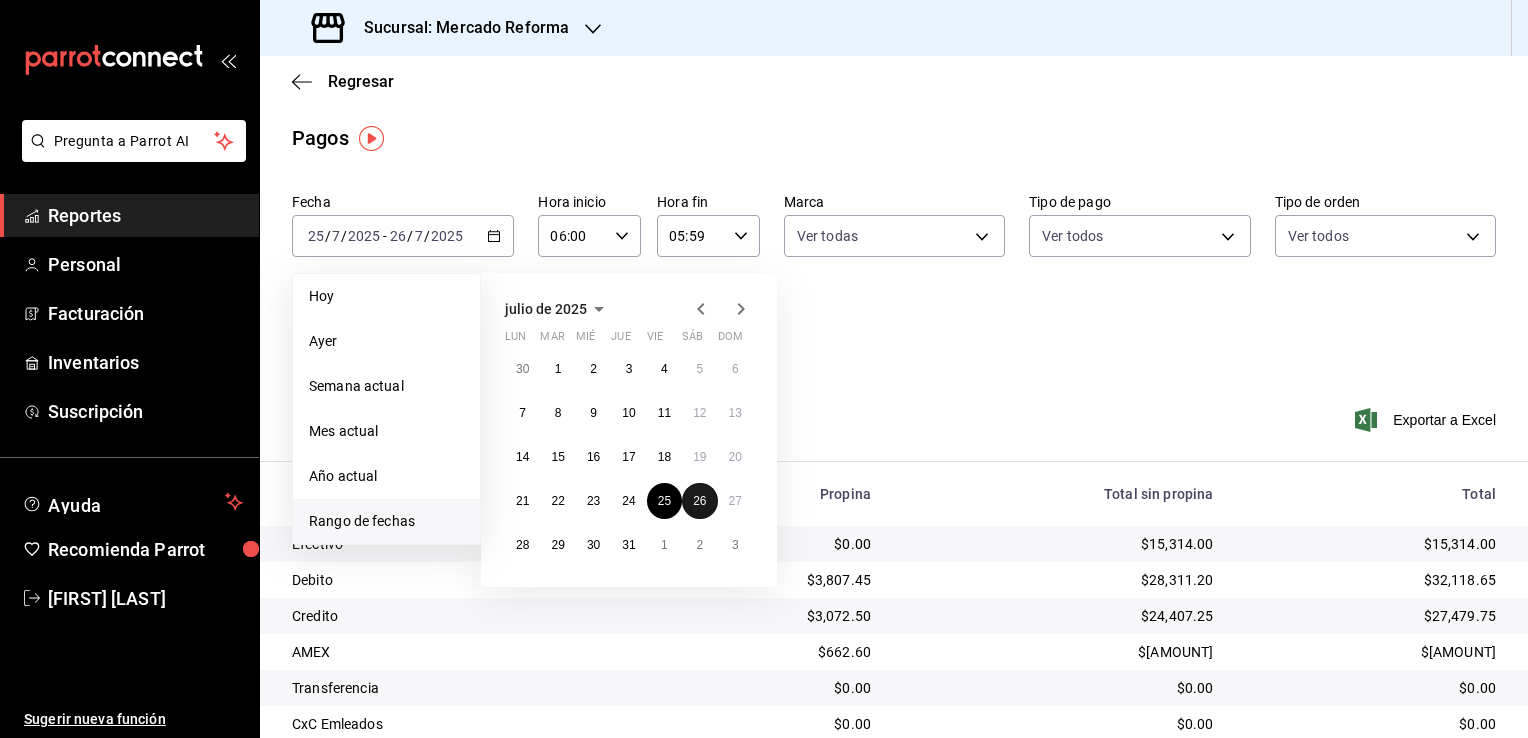 click on "26" at bounding box center [699, 501] 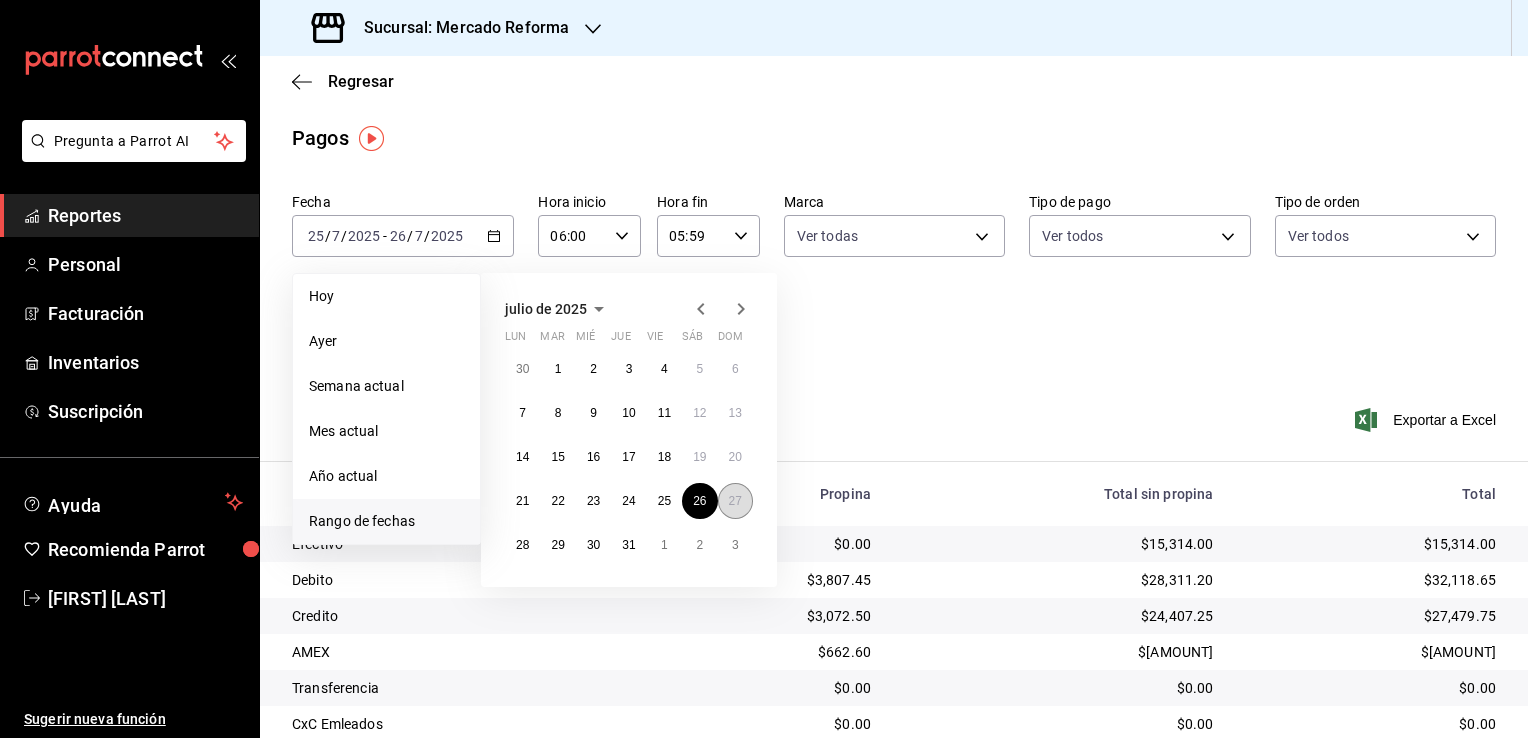 click on "27" at bounding box center [735, 501] 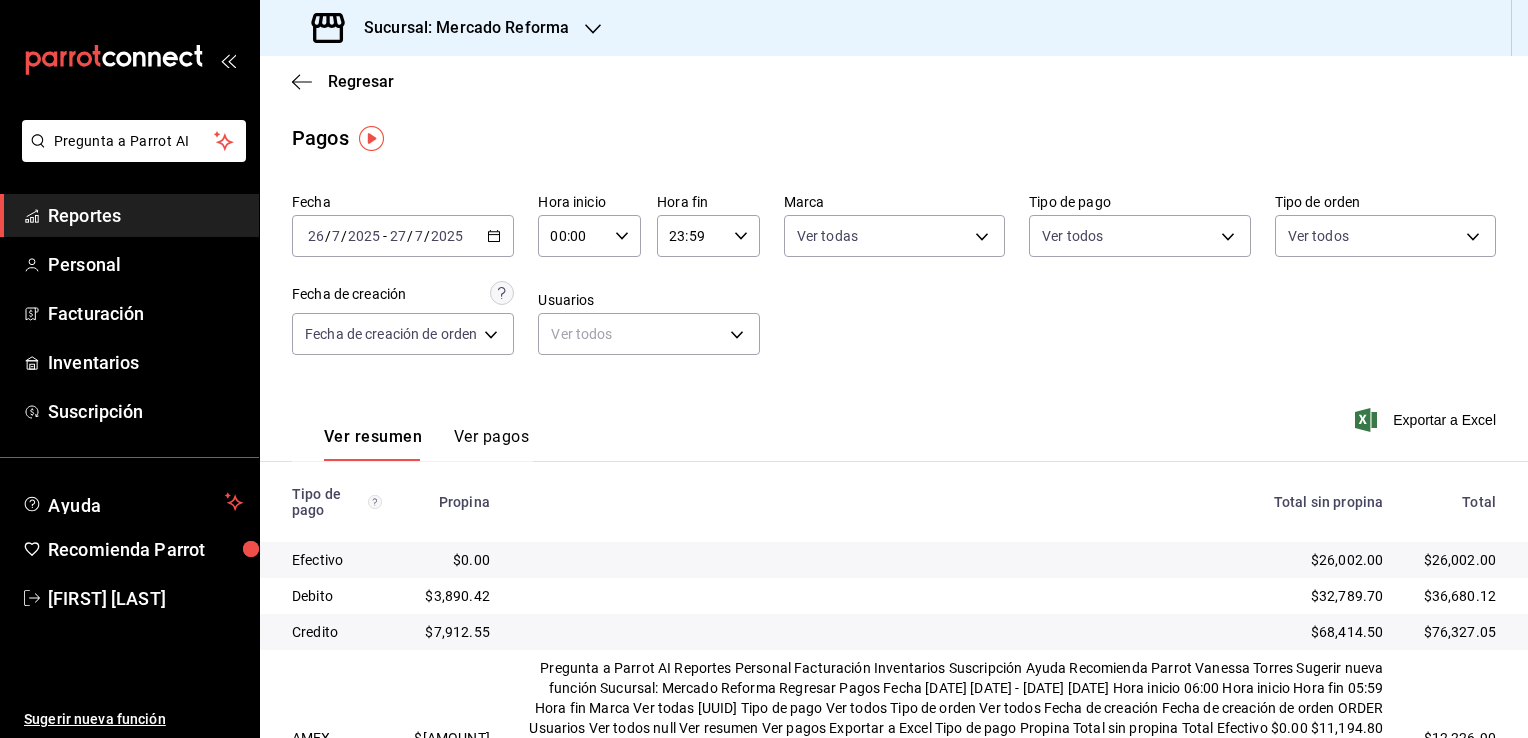 click 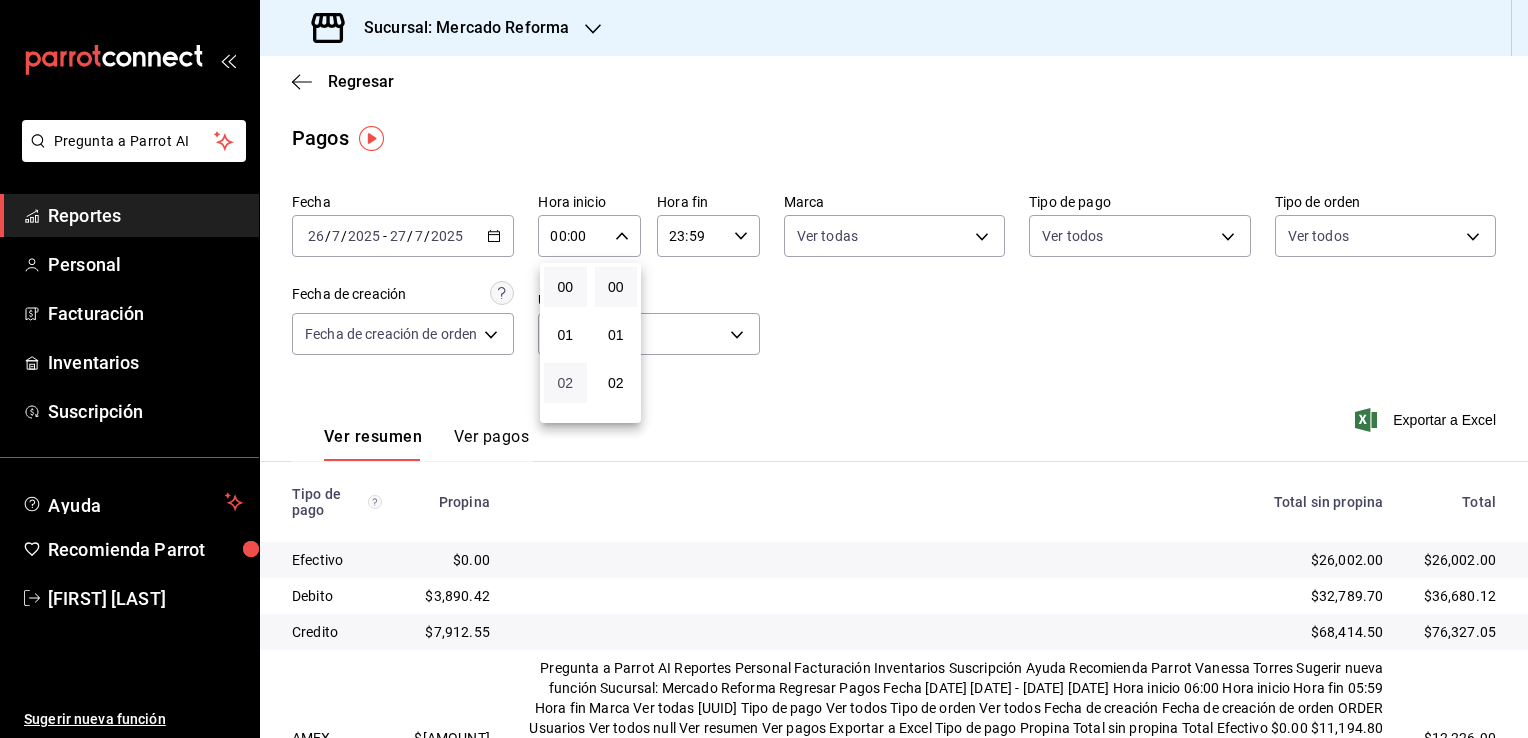 click on "02" at bounding box center [565, 383] 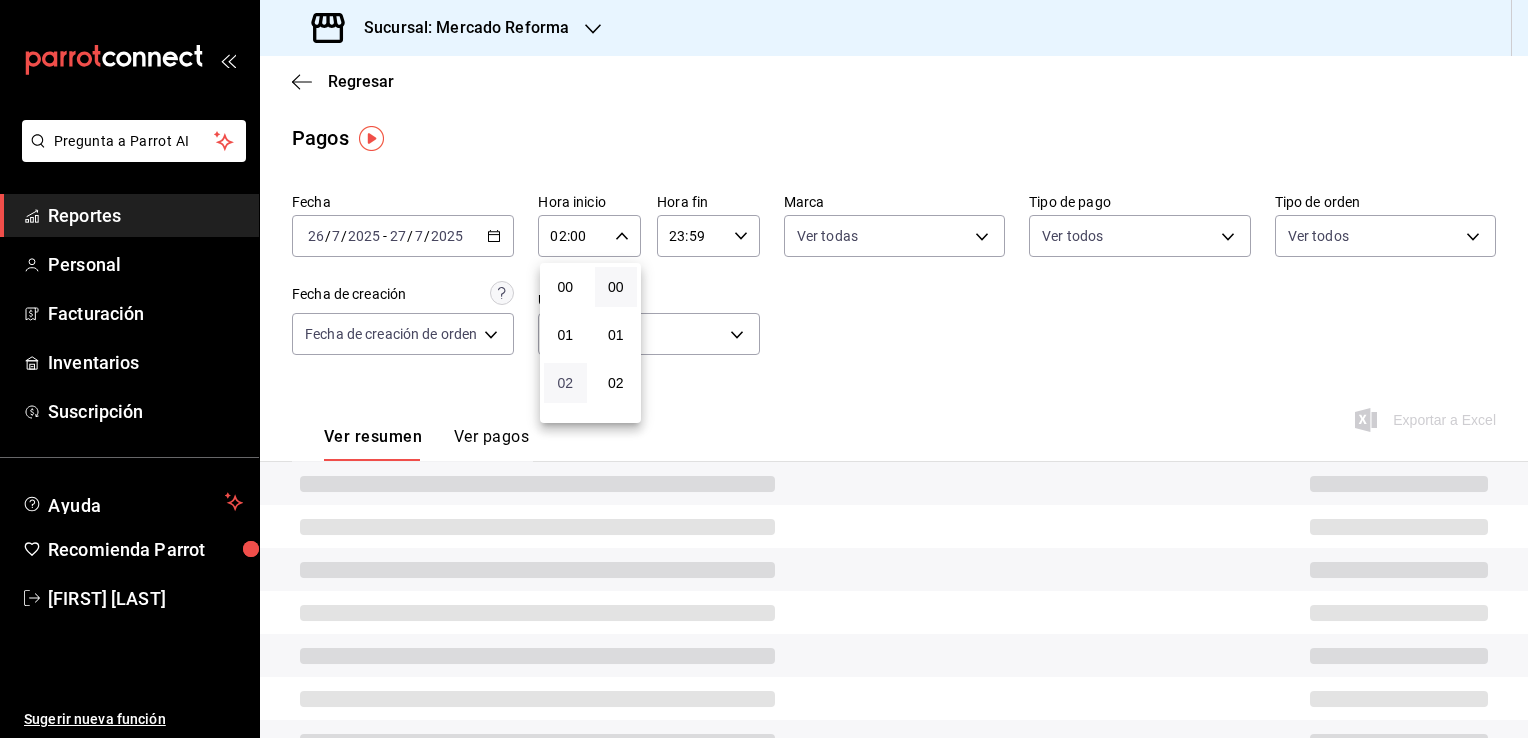 type 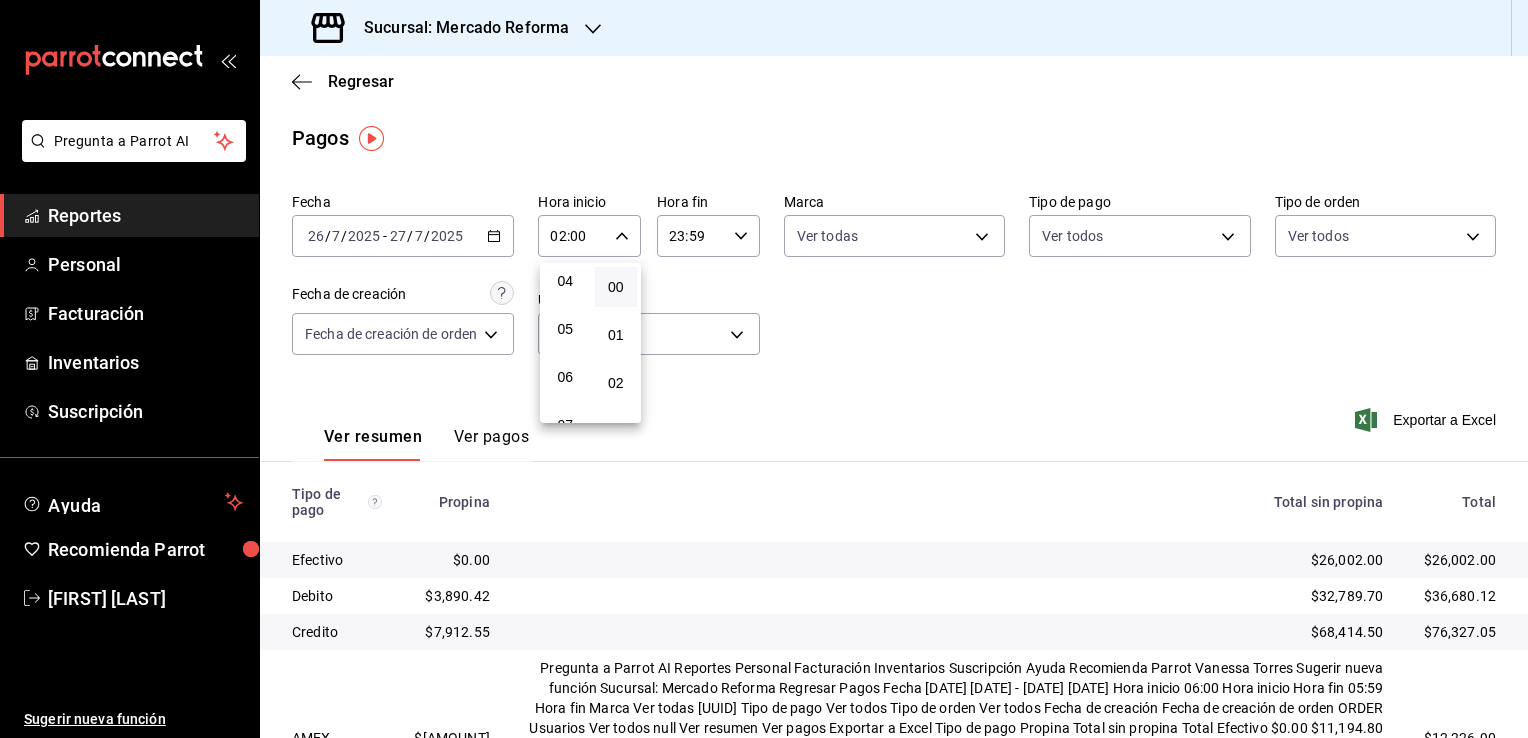 scroll, scrollTop: 200, scrollLeft: 0, axis: vertical 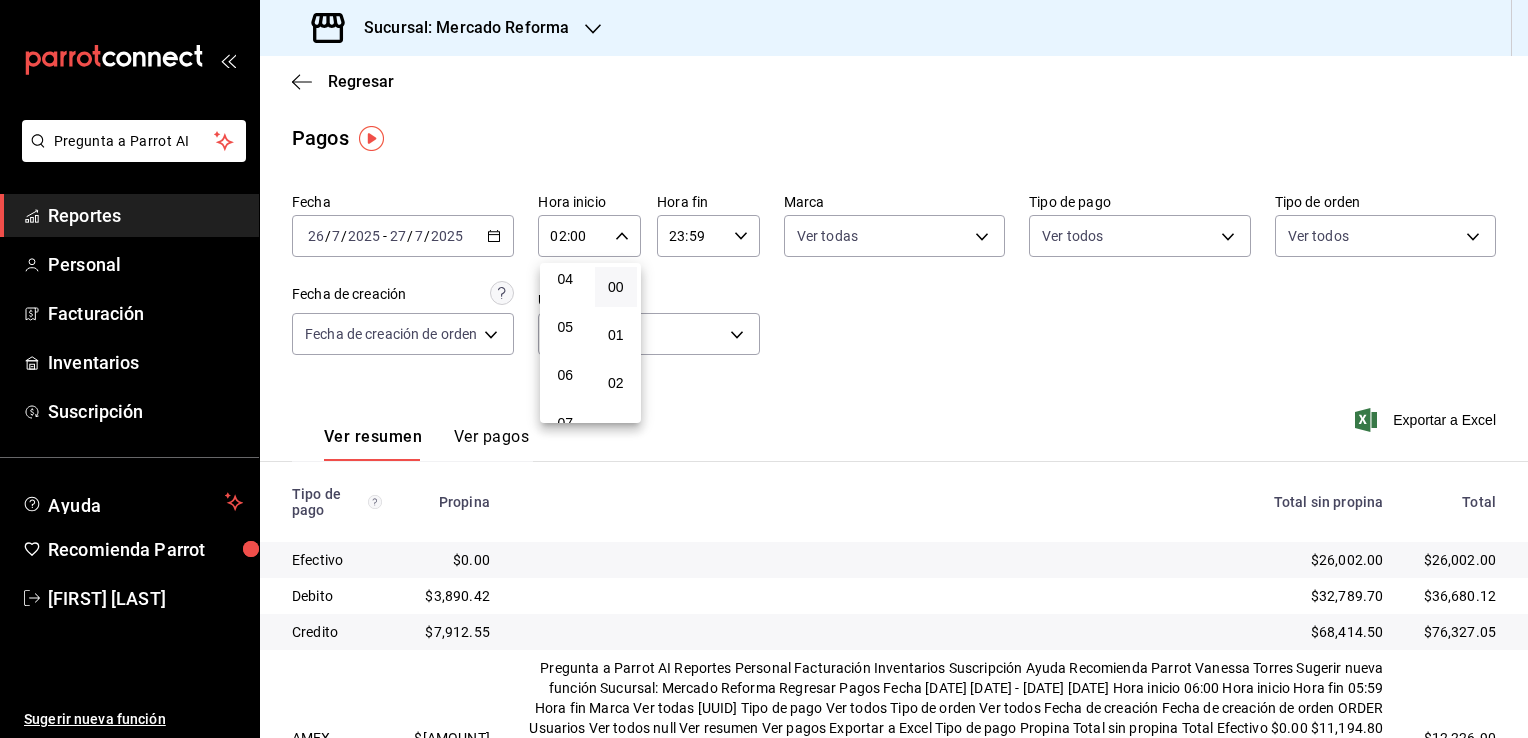 click on "06" at bounding box center (565, 375) 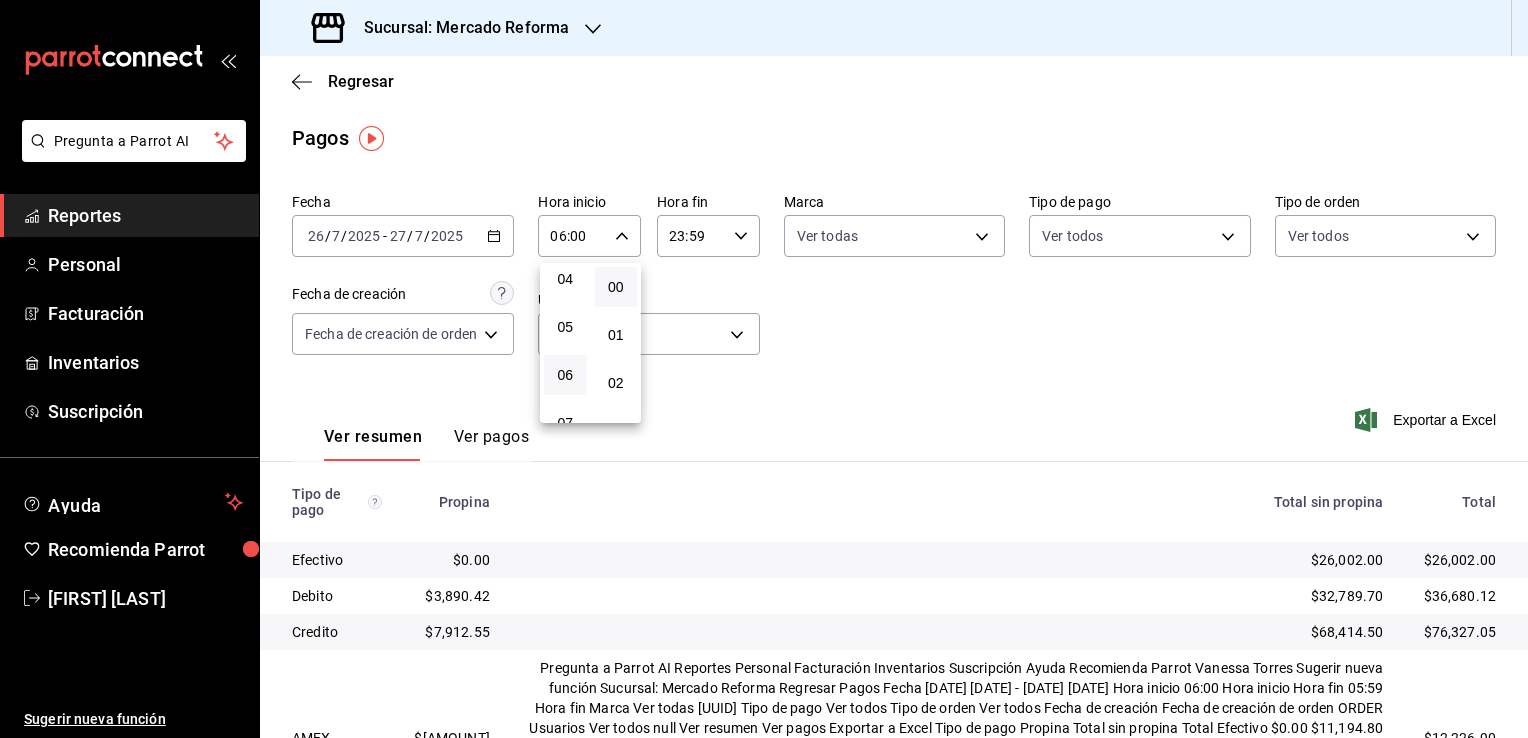 click at bounding box center (764, 369) 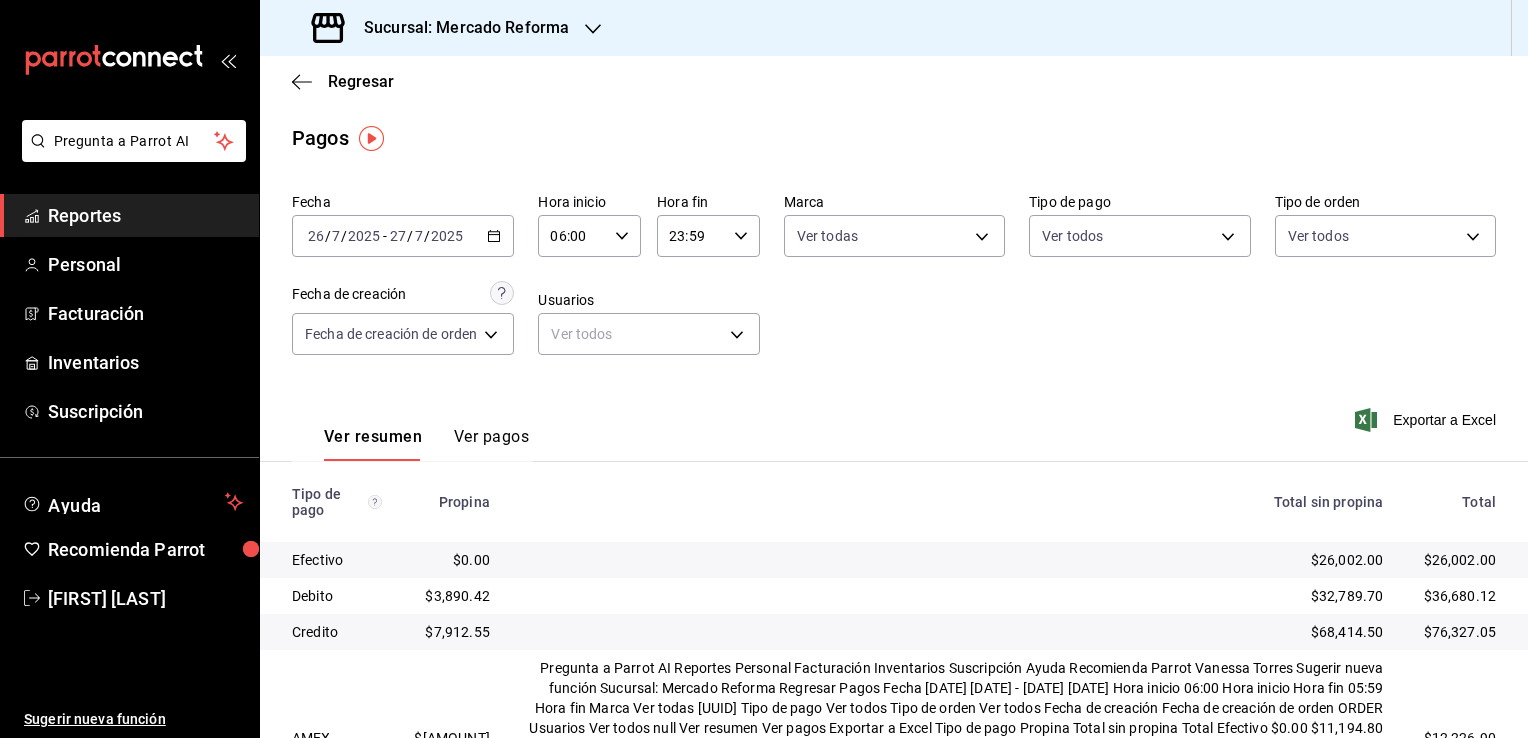 click 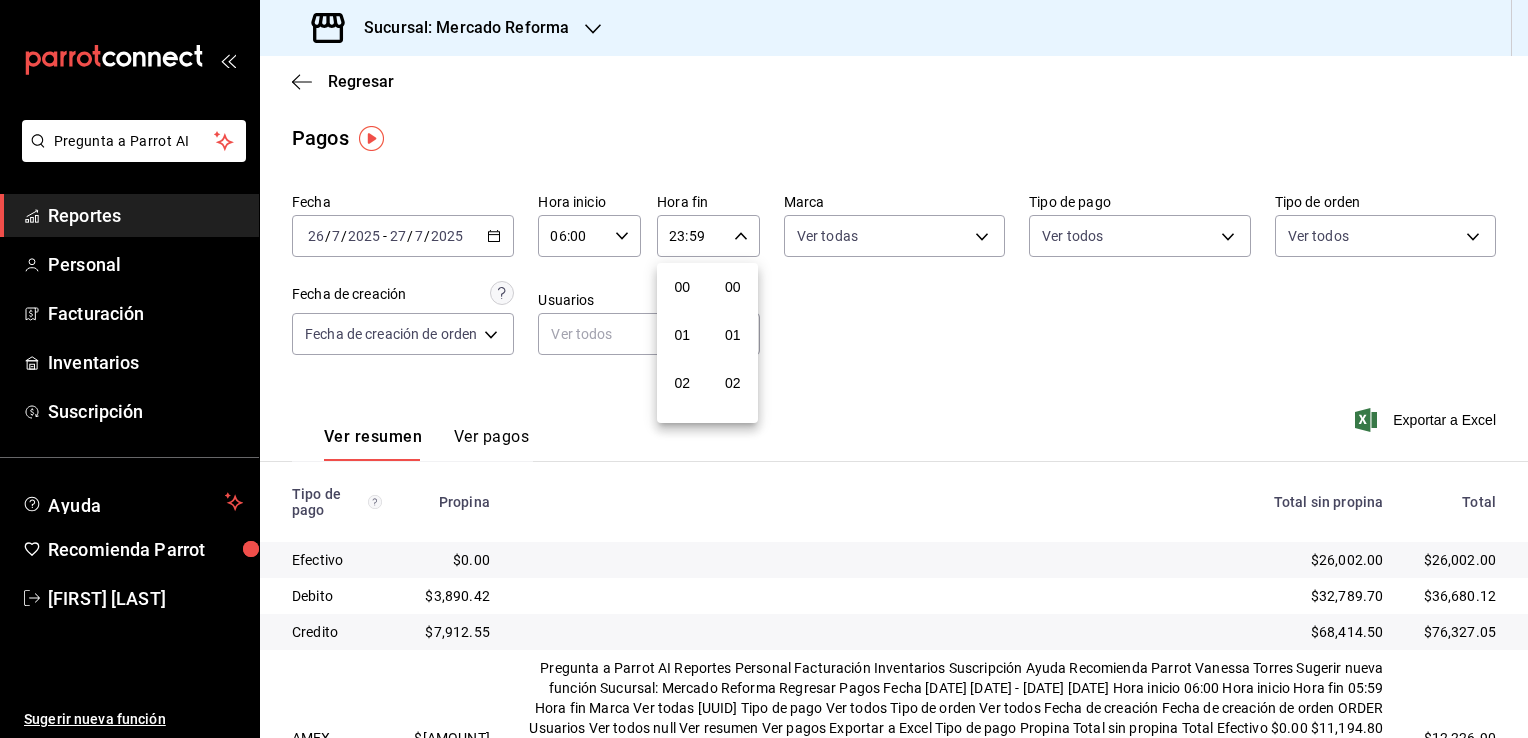 scroll, scrollTop: 1011, scrollLeft: 0, axis: vertical 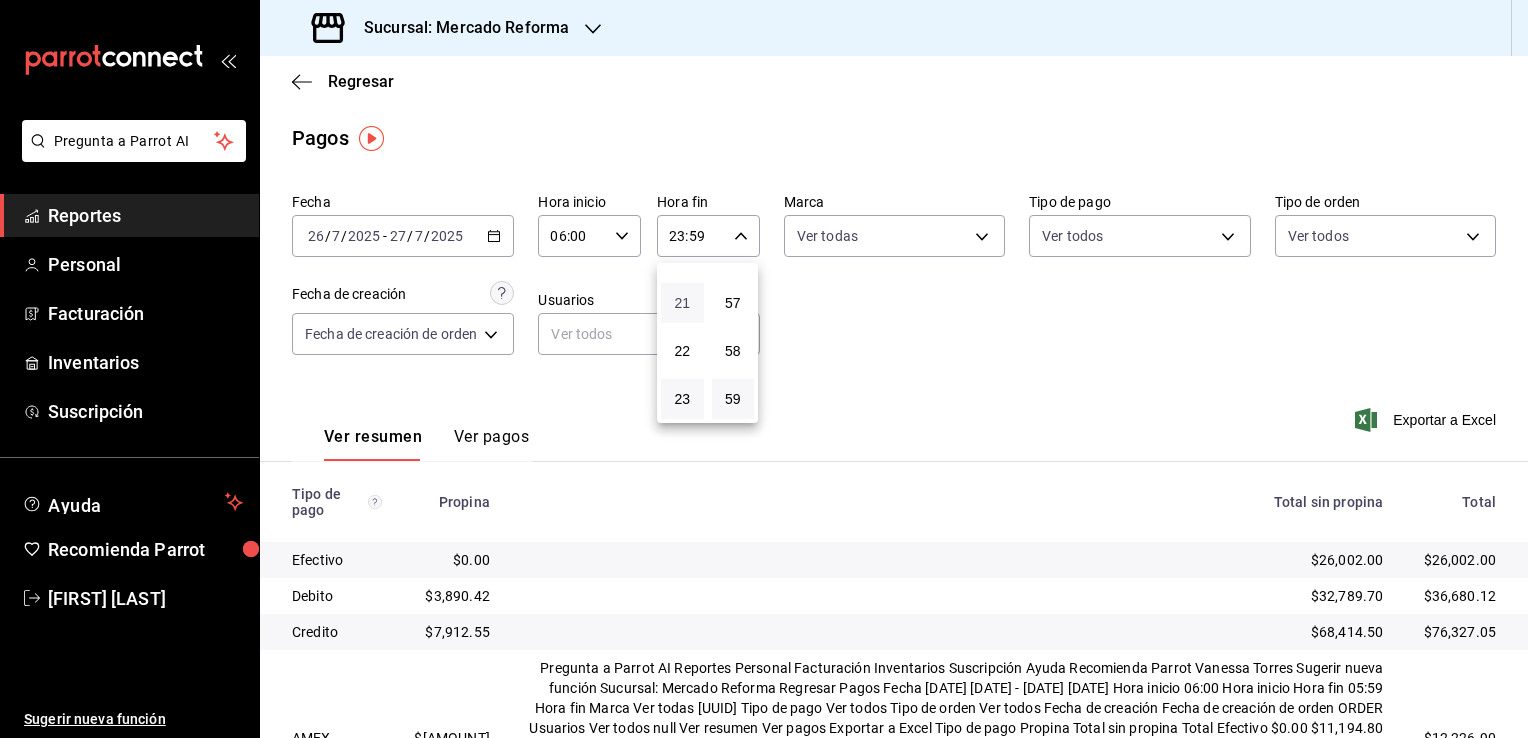 click on "21" at bounding box center (682, 303) 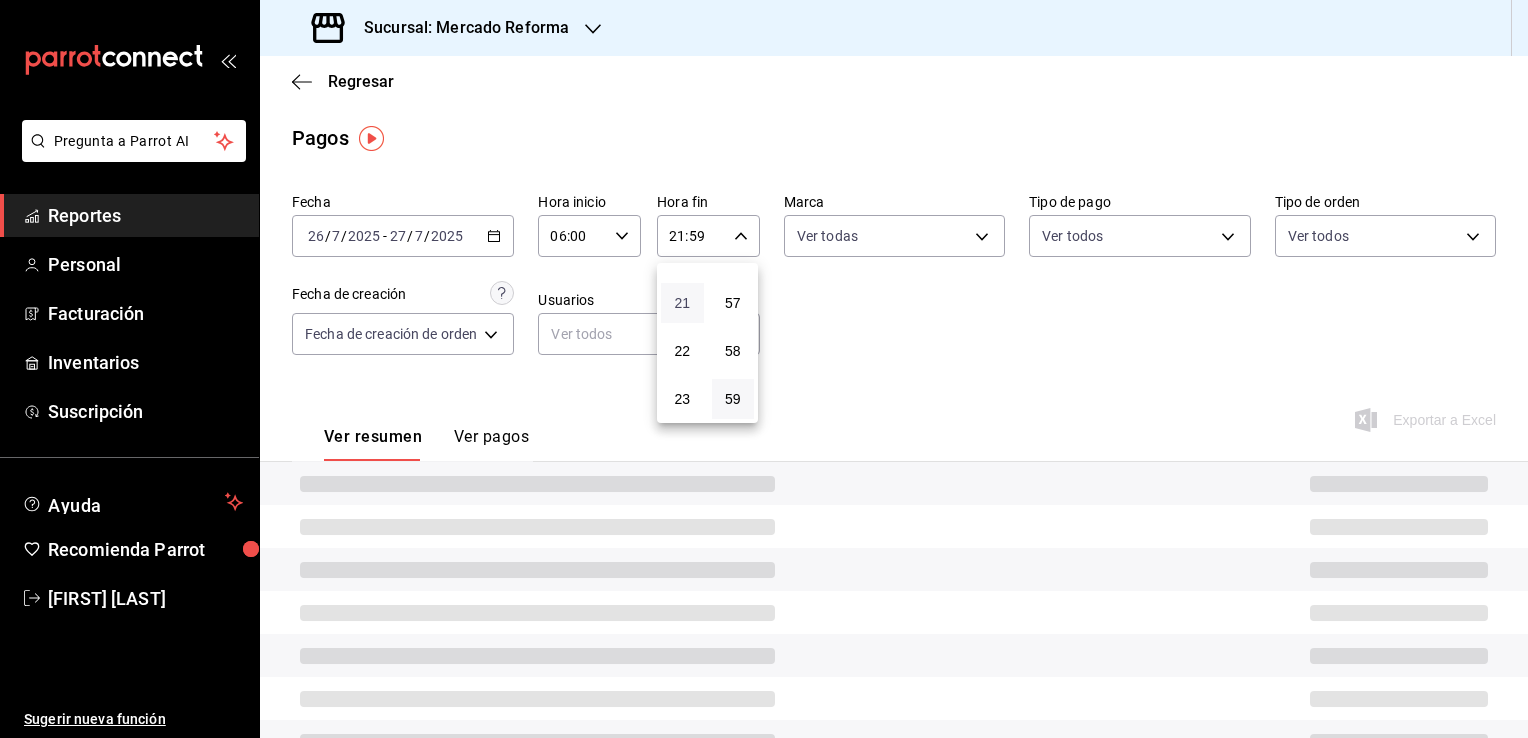 type 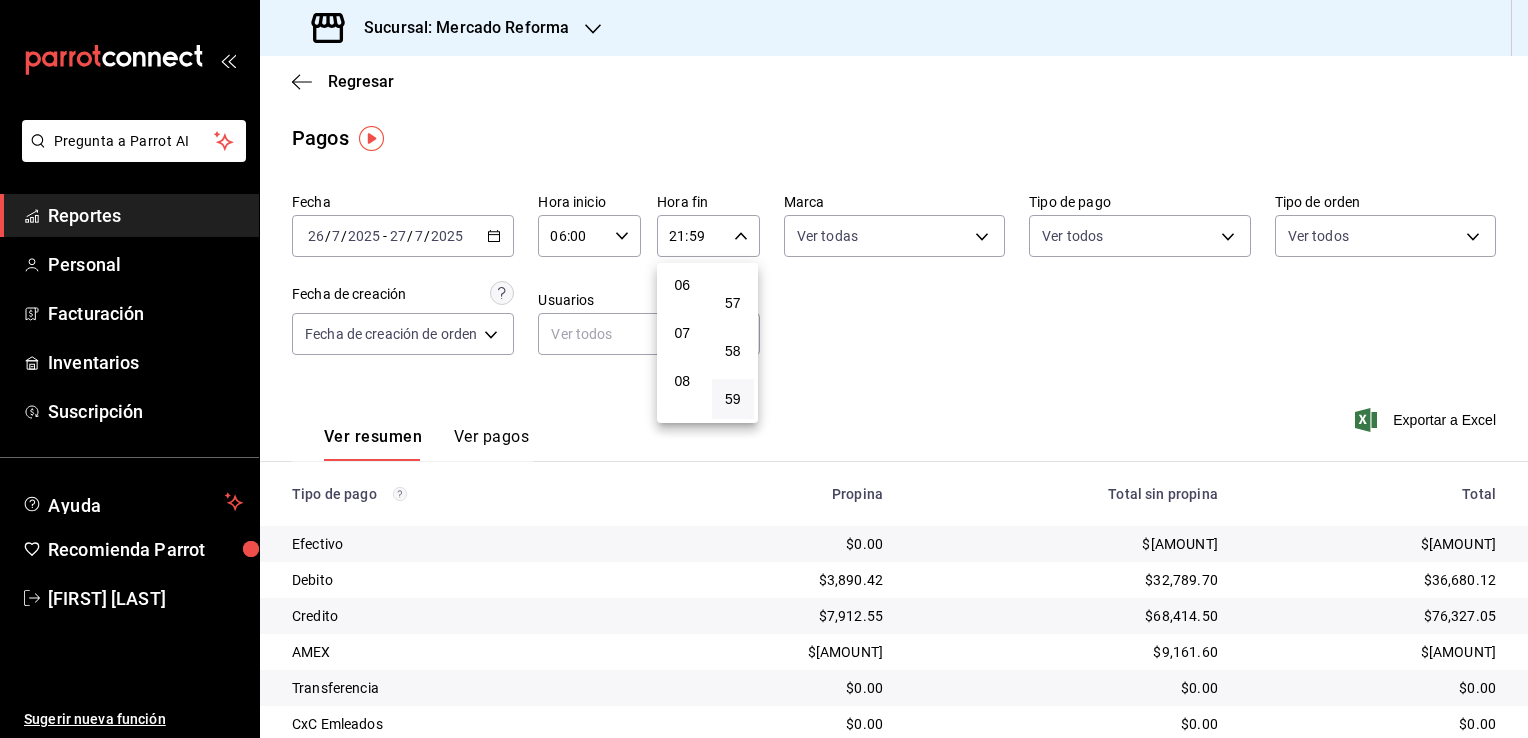 scroll, scrollTop: 171, scrollLeft: 0, axis: vertical 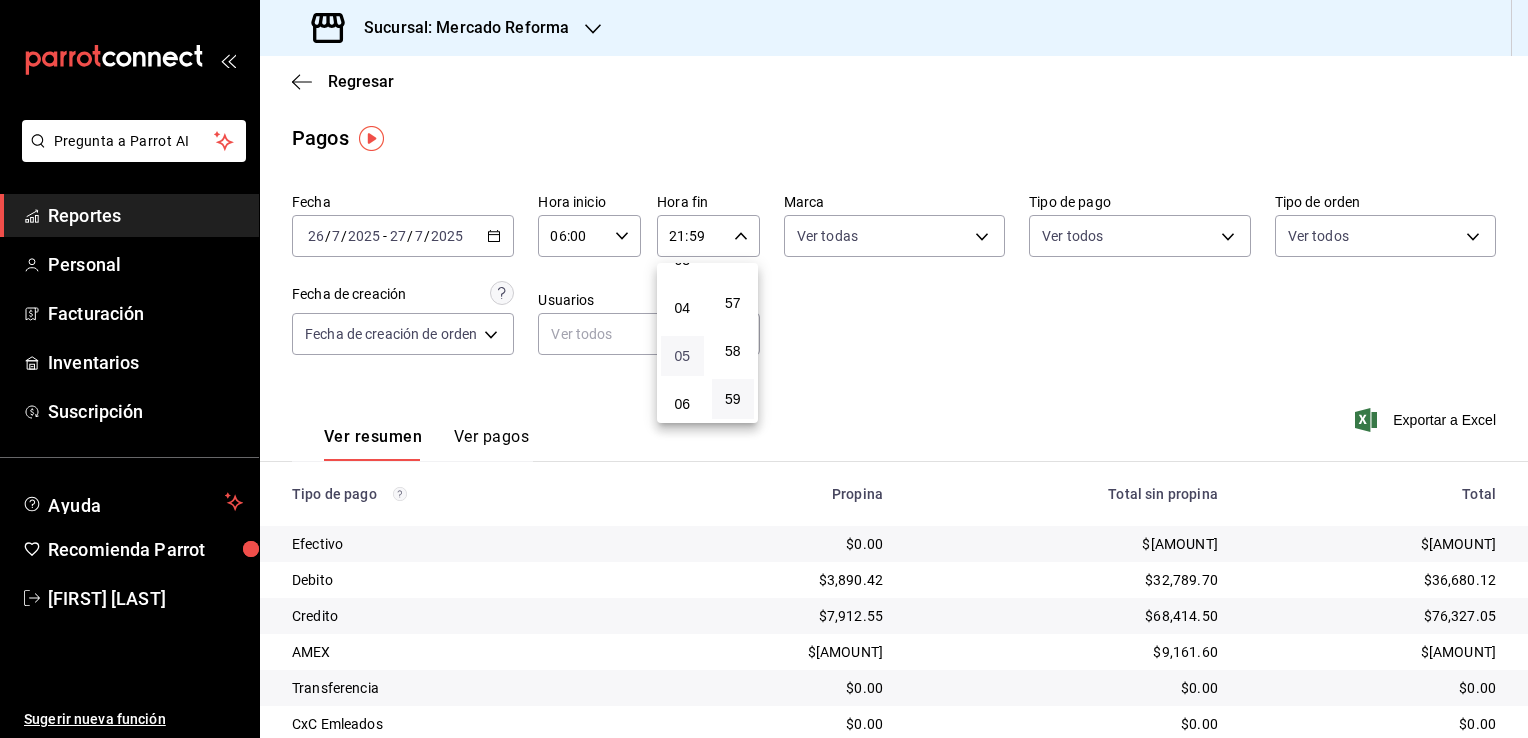 click on "05" at bounding box center [682, 356] 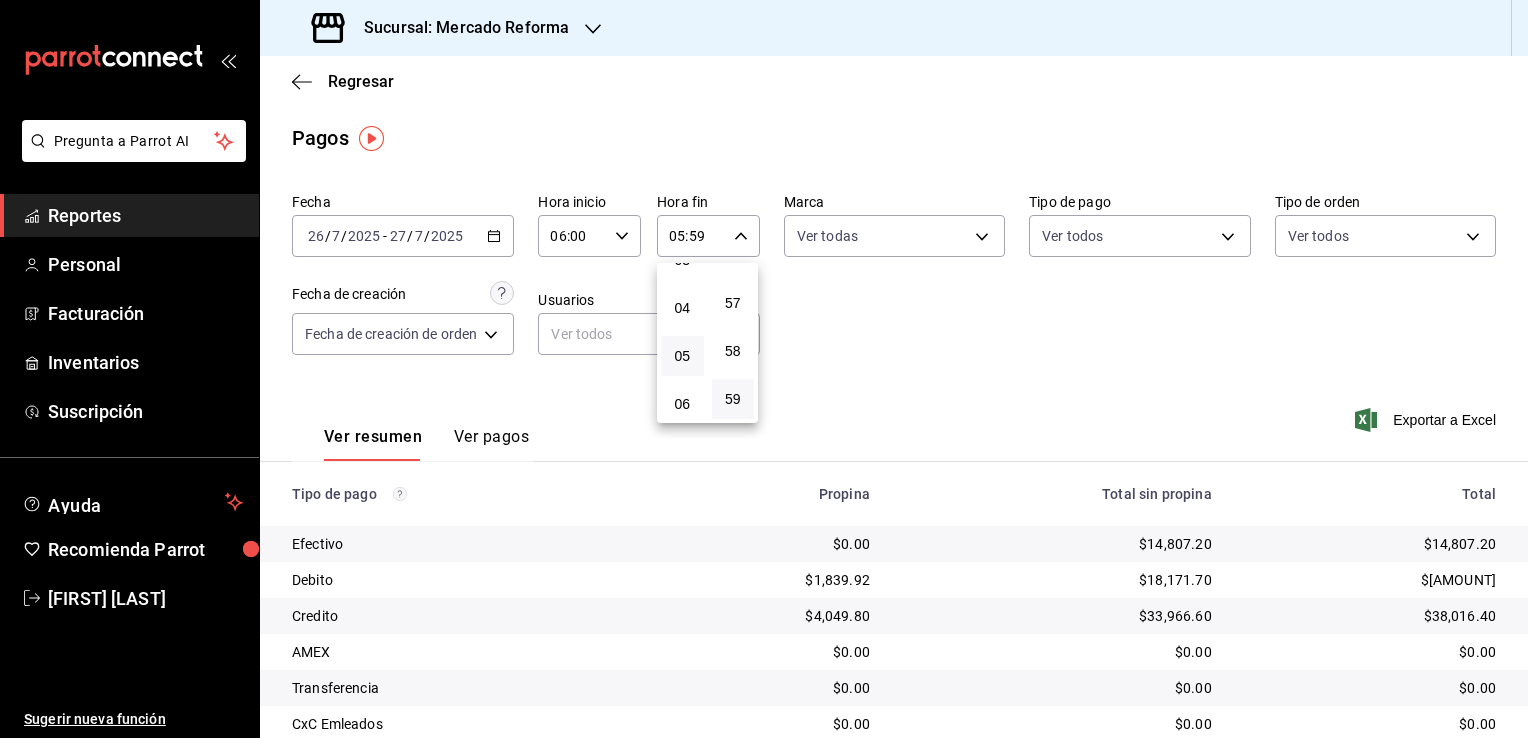 click at bounding box center (764, 369) 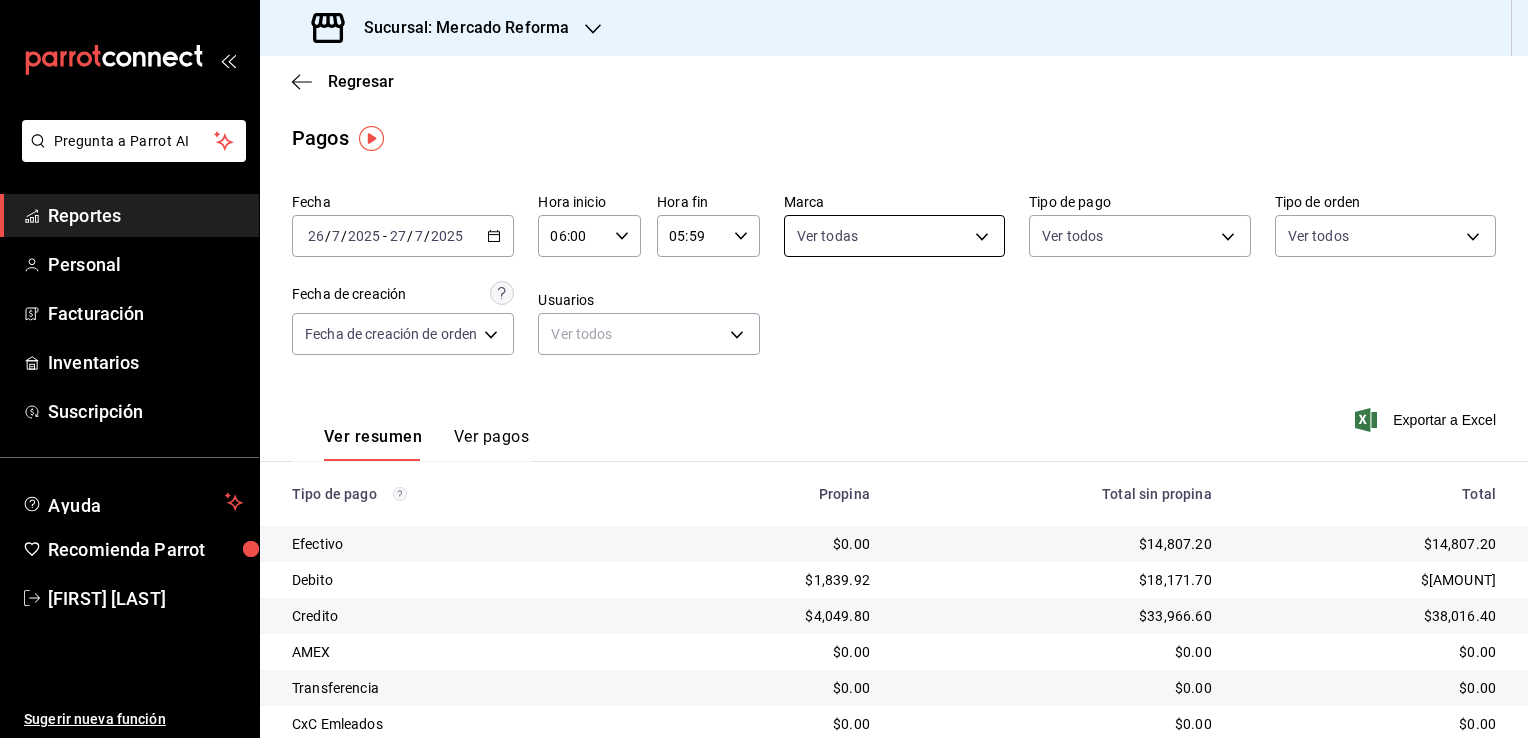 click on "Pregunta a Parrot AI Reportes   Personal   Facturación   Inventarios   Suscripción   Ayuda Recomienda Parrot   Vanessa Torres   Sugerir nueva función   Sucursal: Mercado Reforma Regresar Pagos Fecha [DATE] [DATE] - [DATE] [DATE] Hora inicio 06:00 Hora inicio Hora fin 05:59 Hora fin Marca Ver todas [UUID] Tipo de pago Ver todos Tipo de orden Ver todos Fecha de creación   Fecha de creación de orden ORDER Usuarios Ver todos null Ver resumen Ver pagos Exportar a Excel Tipo de pago   Propina Total sin propina Total Efectivo $0.00 $10,581.00 $10,581.00 Debito $1,295.75 $13,875.20 $15,170.95 Credito $4,173.14 $35,817.50 $39,990.64 AMEX $802.75 $7,396.80 $8,199.55 Transferencia $0.00 $0.00 $0.00 CxC Emleados $0.00 $0.00 $0.00 CxC Clientes $0.00 $0.00 $0.00 Rappi $0.00 $0.00 $0.00 Uber $0.00 $0.00 $0.00 Total $6,271.64 $67,670.50 $73,942.14 GANA 1 MES GRATIS EN TU SUSCRIPCIÓN AQUÍ Ver video tutorial Ir a video Pregunta a Parrot AI Reportes   Personal" at bounding box center (764, 369) 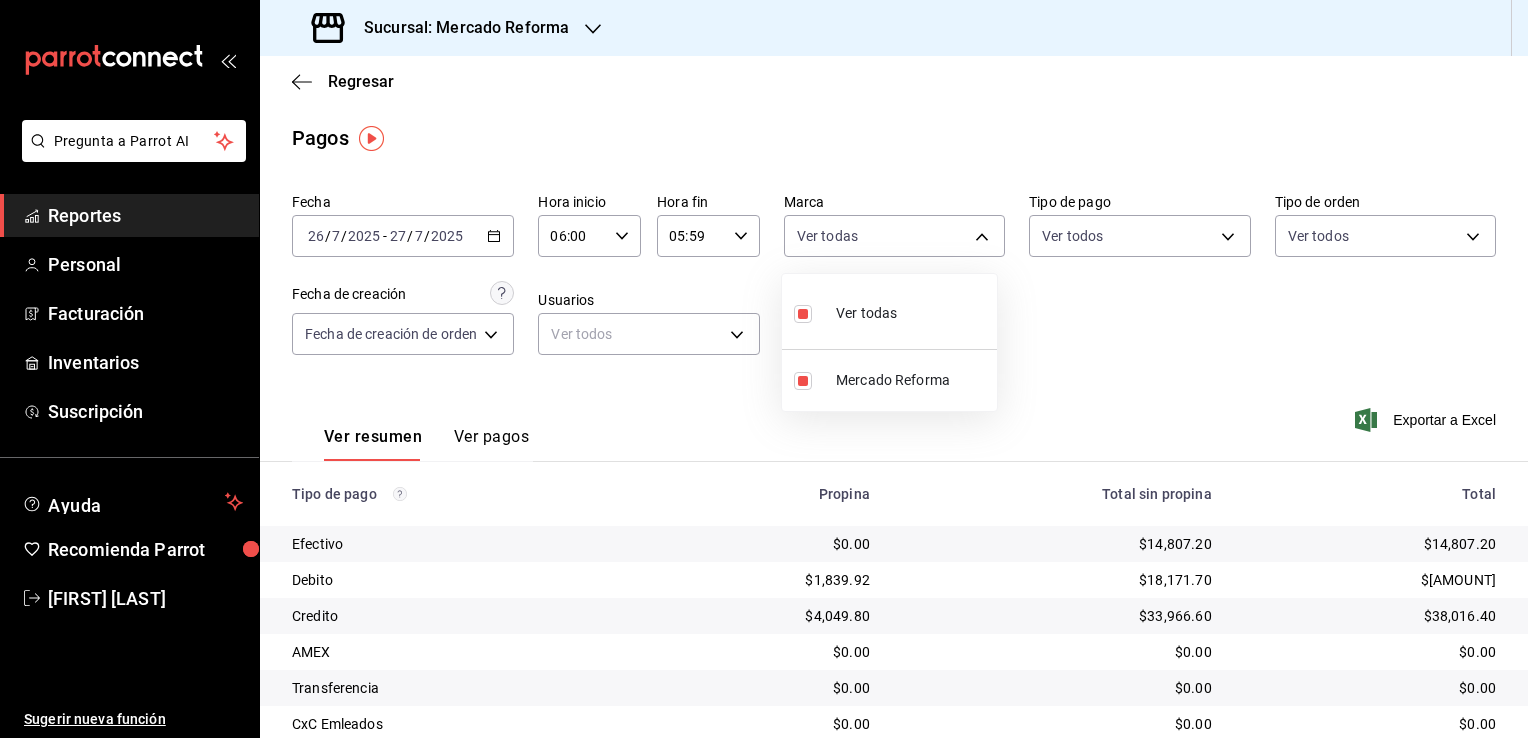 click at bounding box center (764, 369) 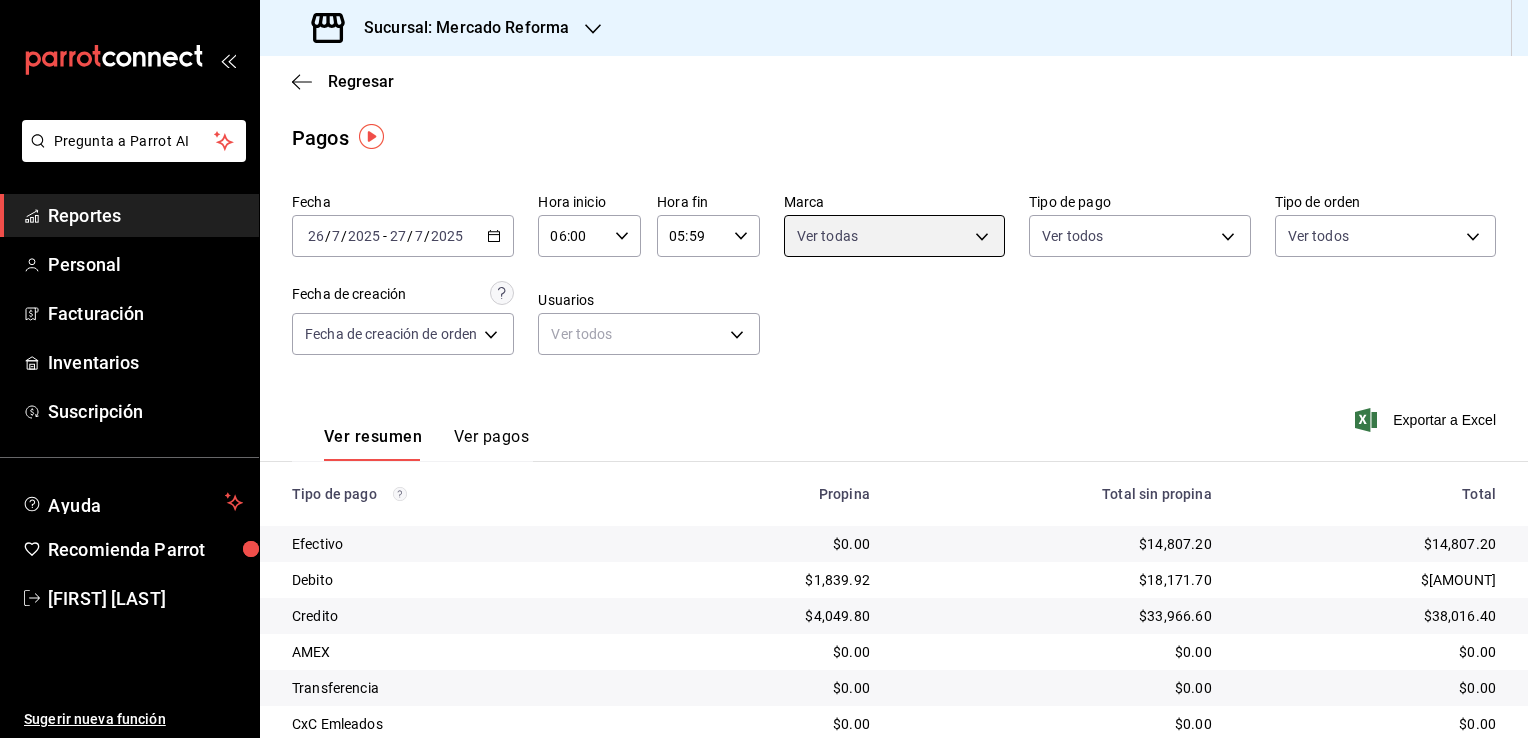 scroll, scrollTop: 180, scrollLeft: 0, axis: vertical 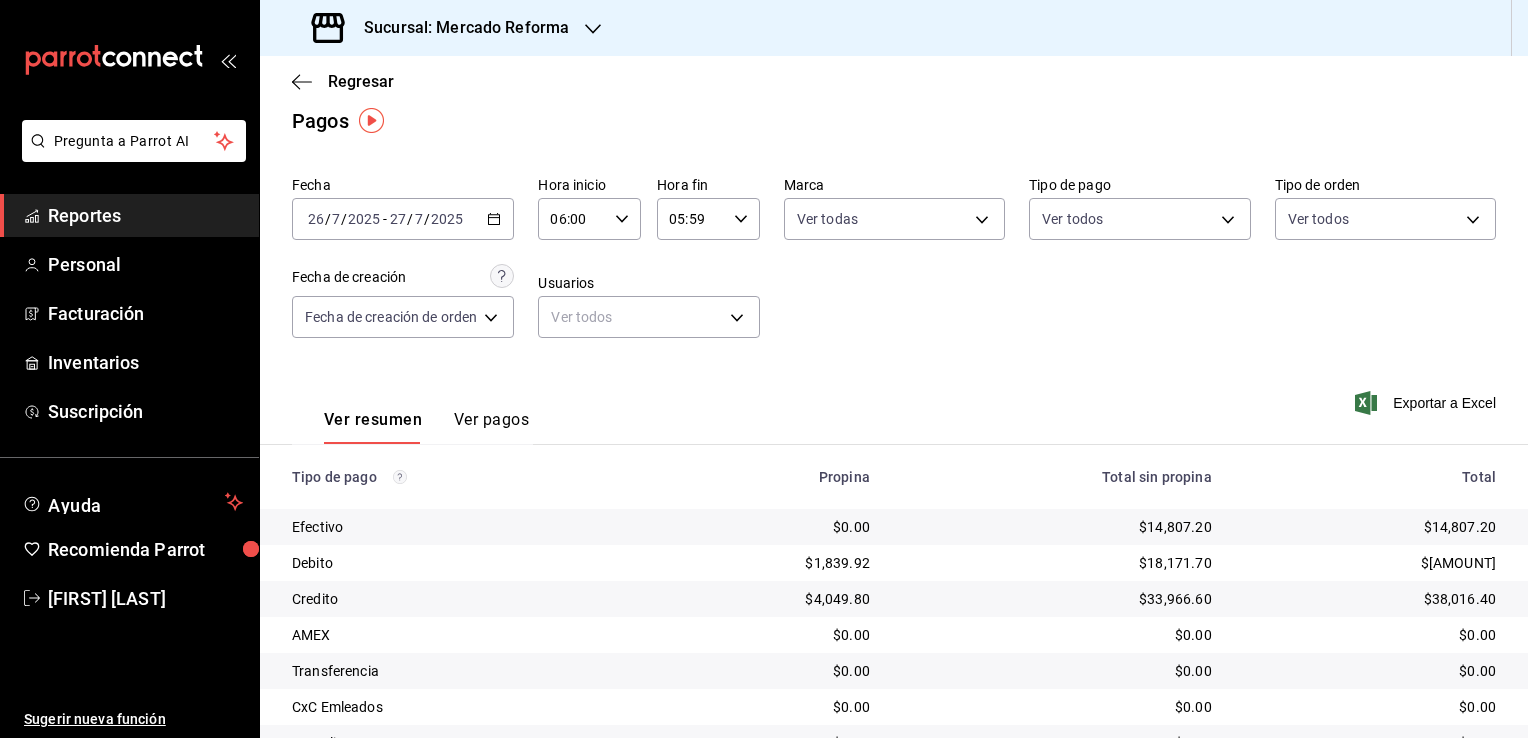click 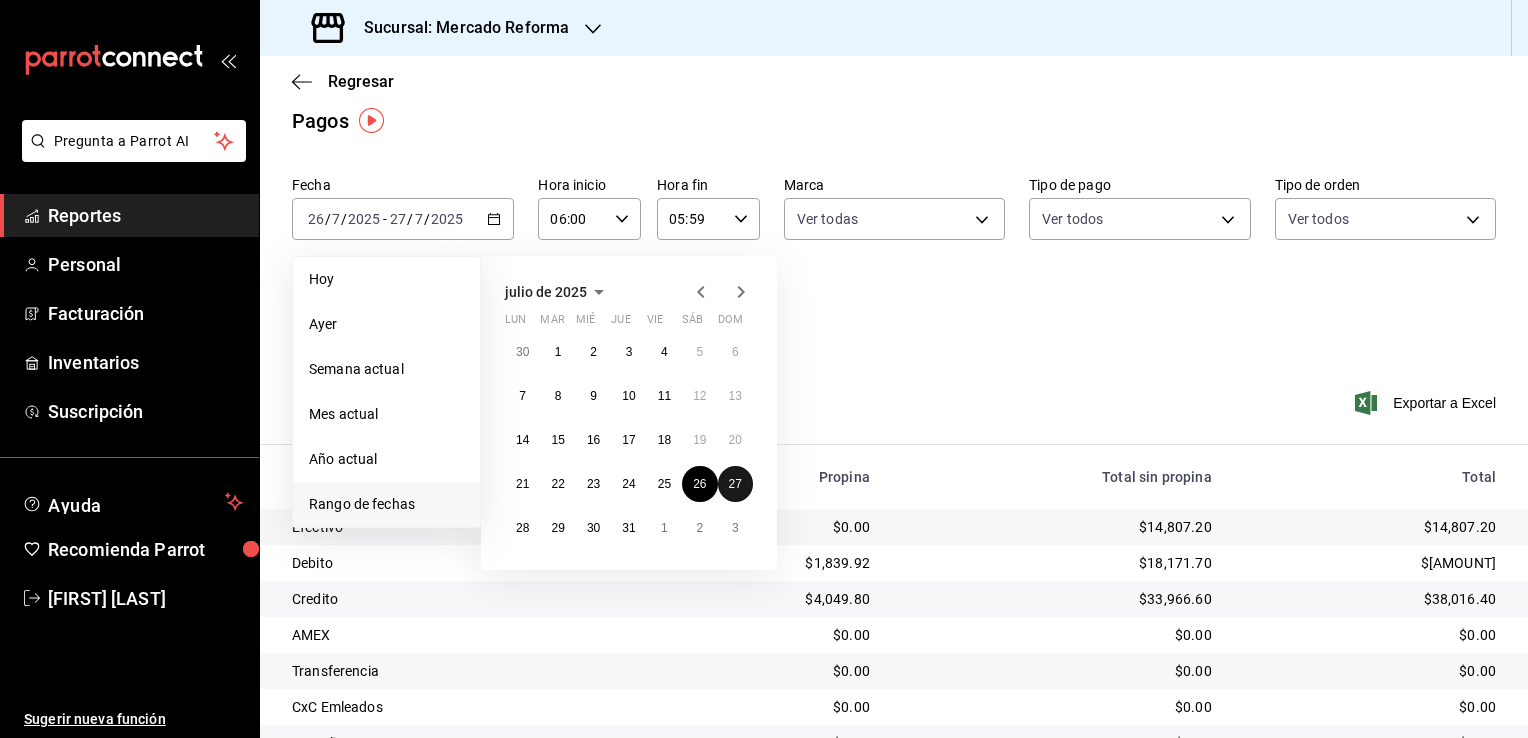 click on "27" at bounding box center [735, 484] 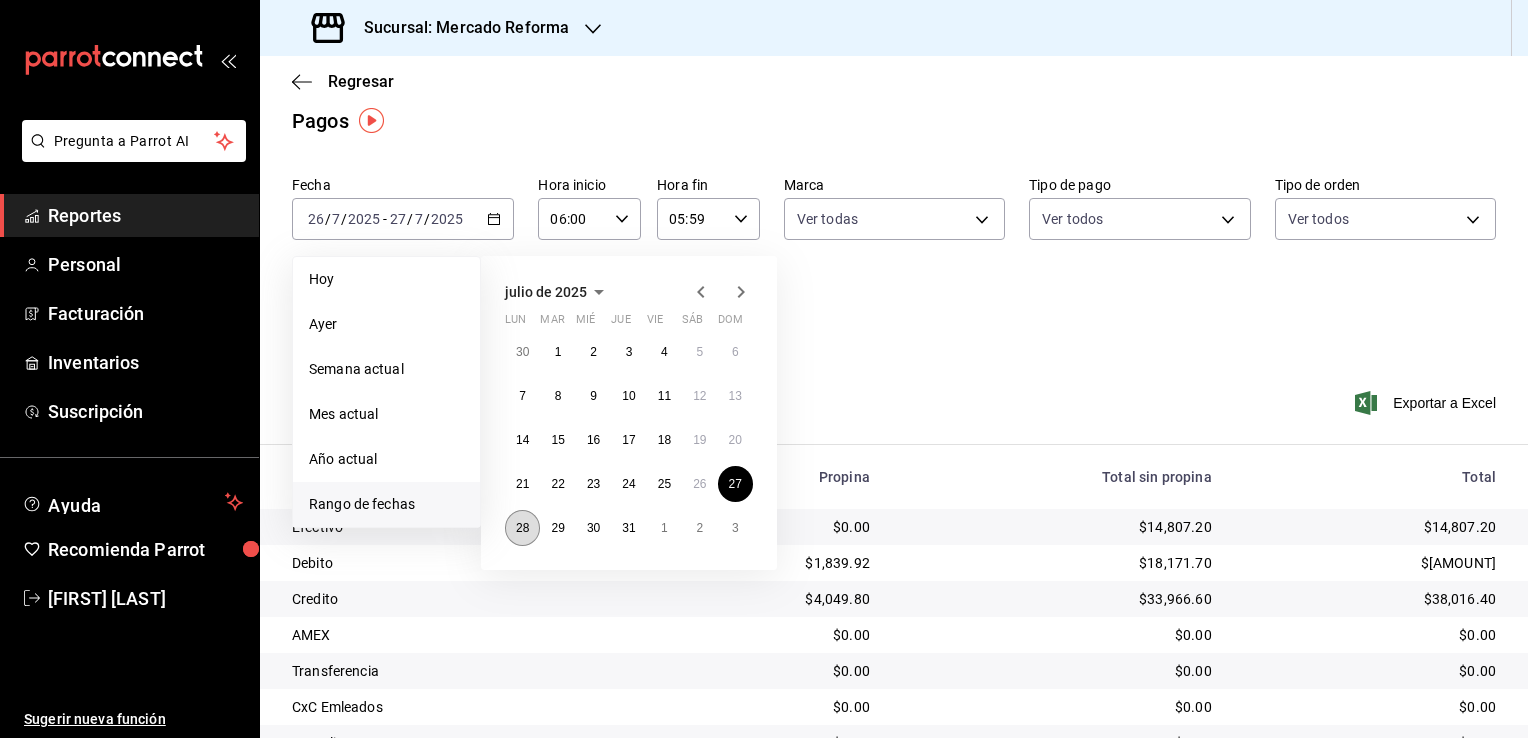 click on "28" at bounding box center [522, 528] 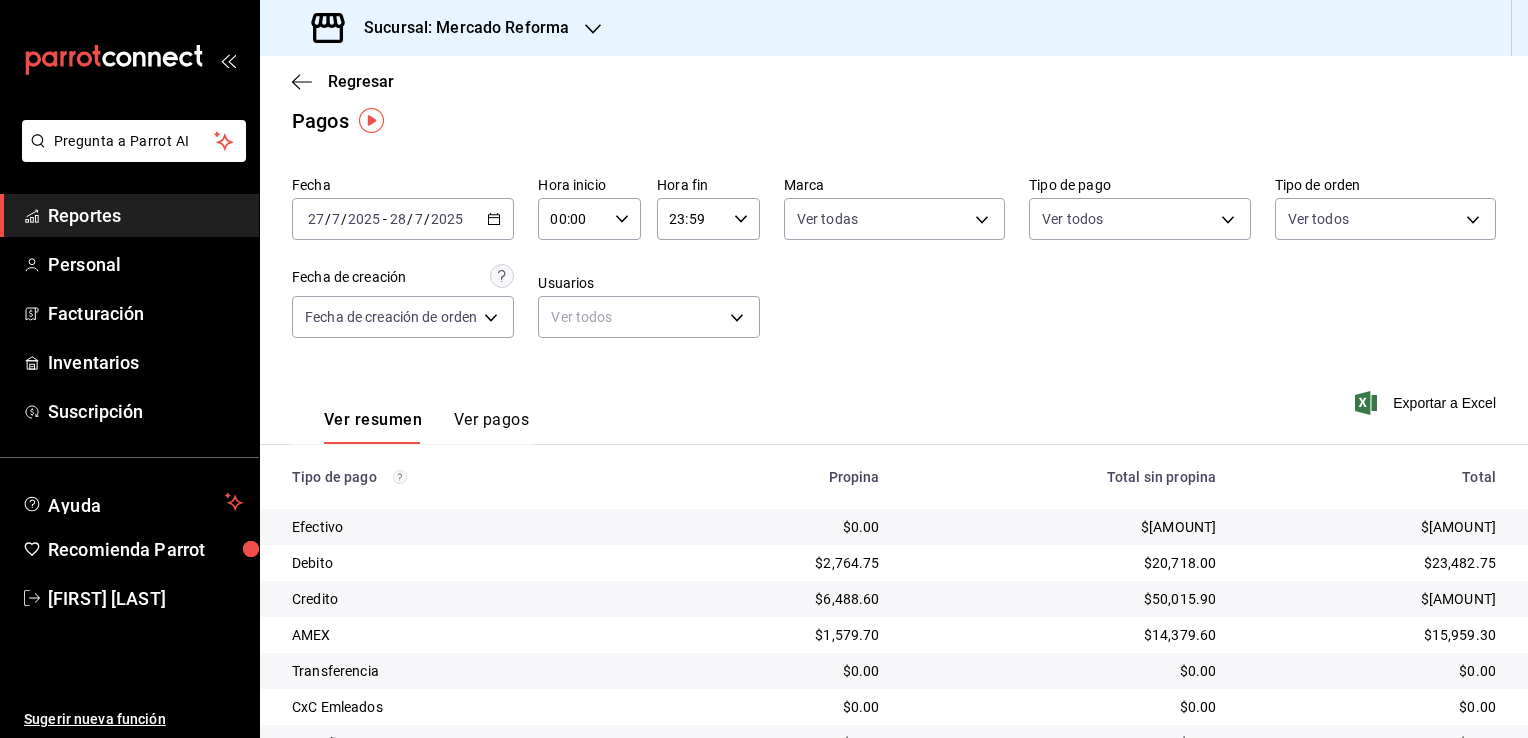 click 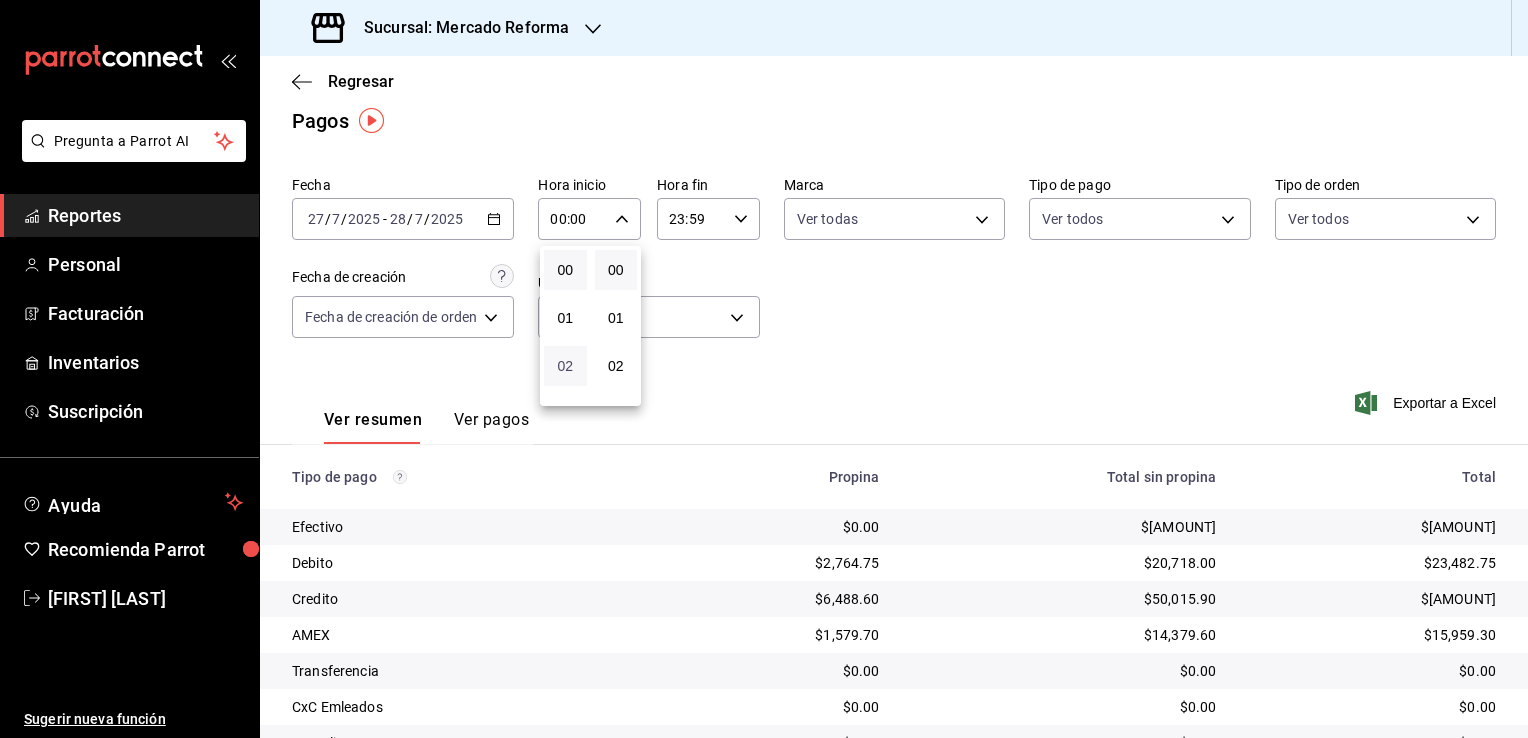 click on "02" at bounding box center [565, 366] 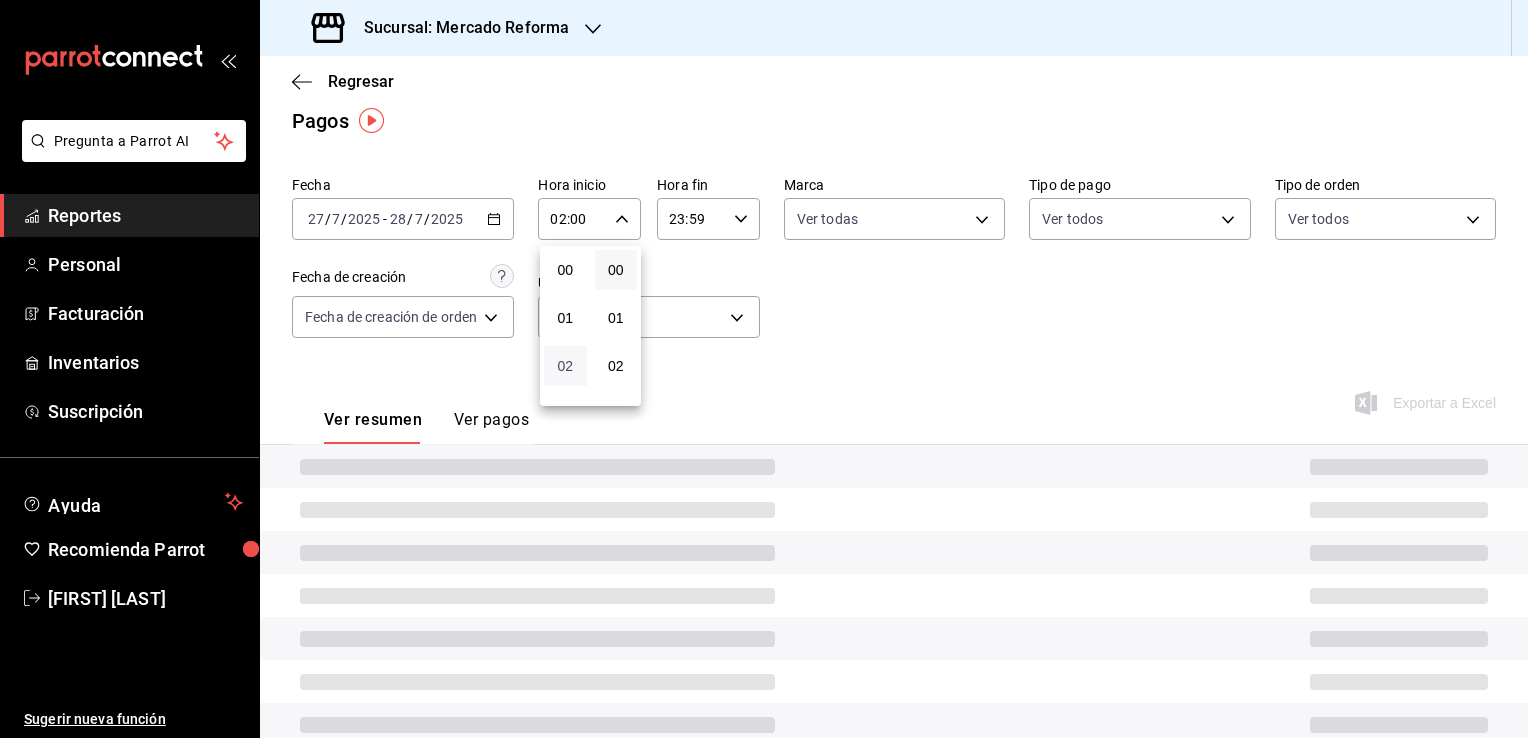 type 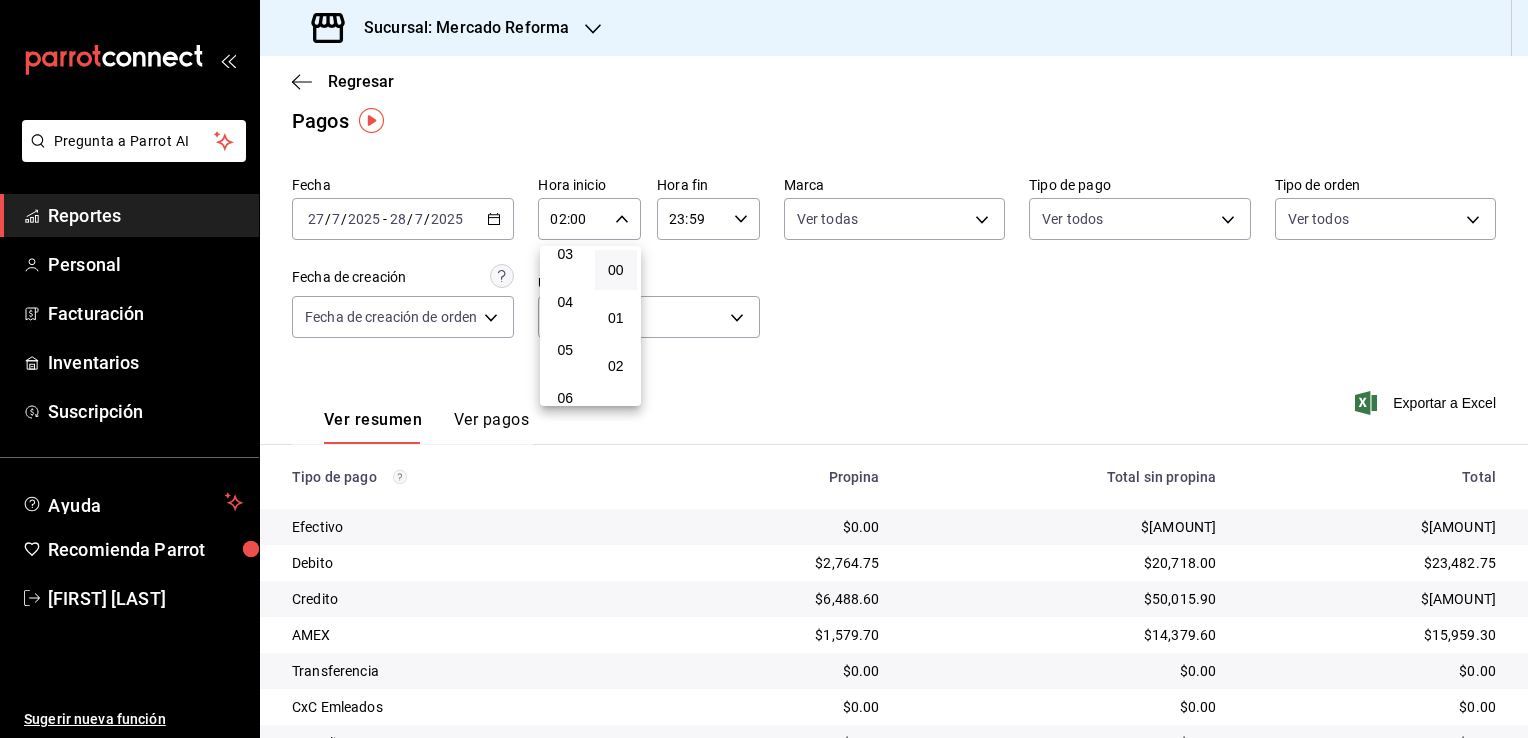 scroll, scrollTop: 200, scrollLeft: 0, axis: vertical 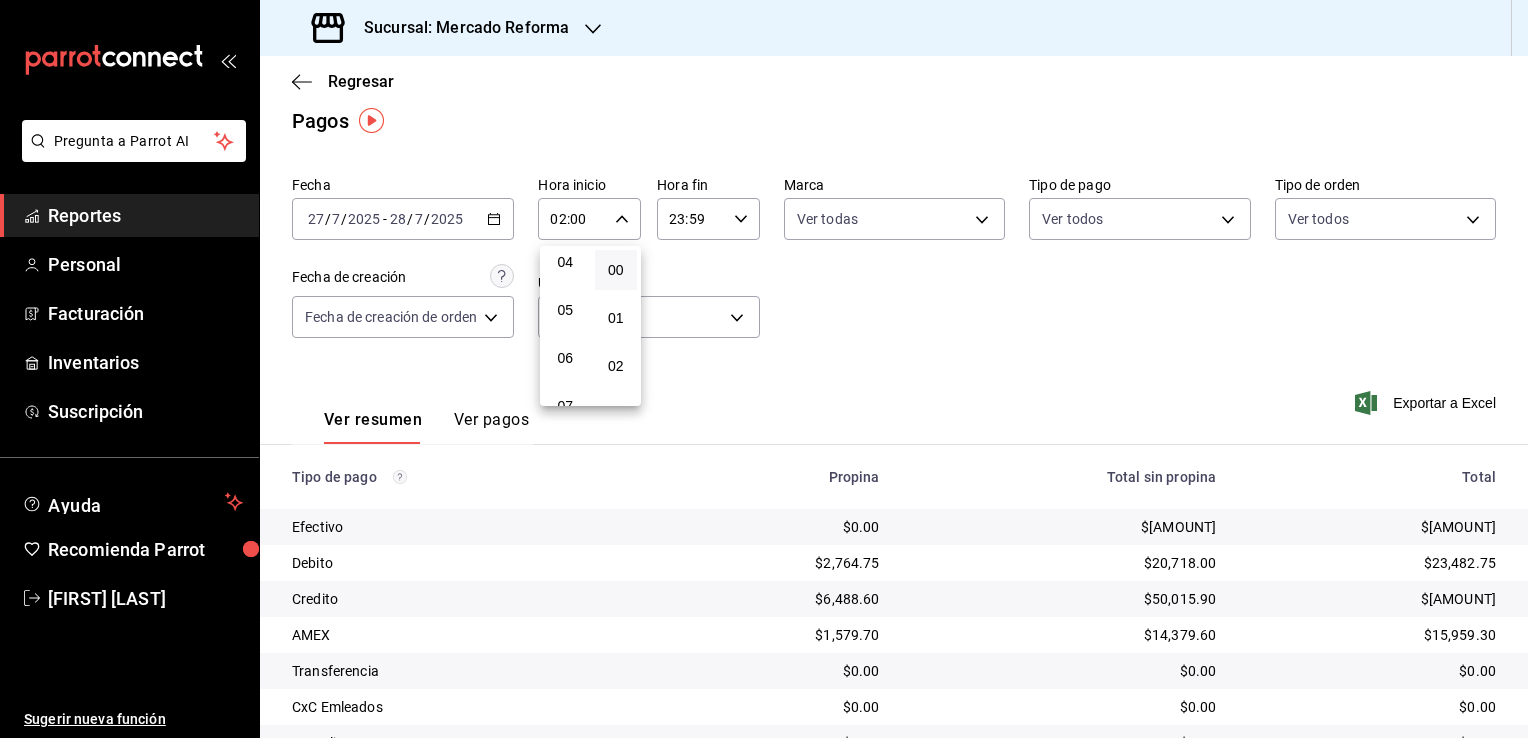 click on "06" at bounding box center [565, 358] 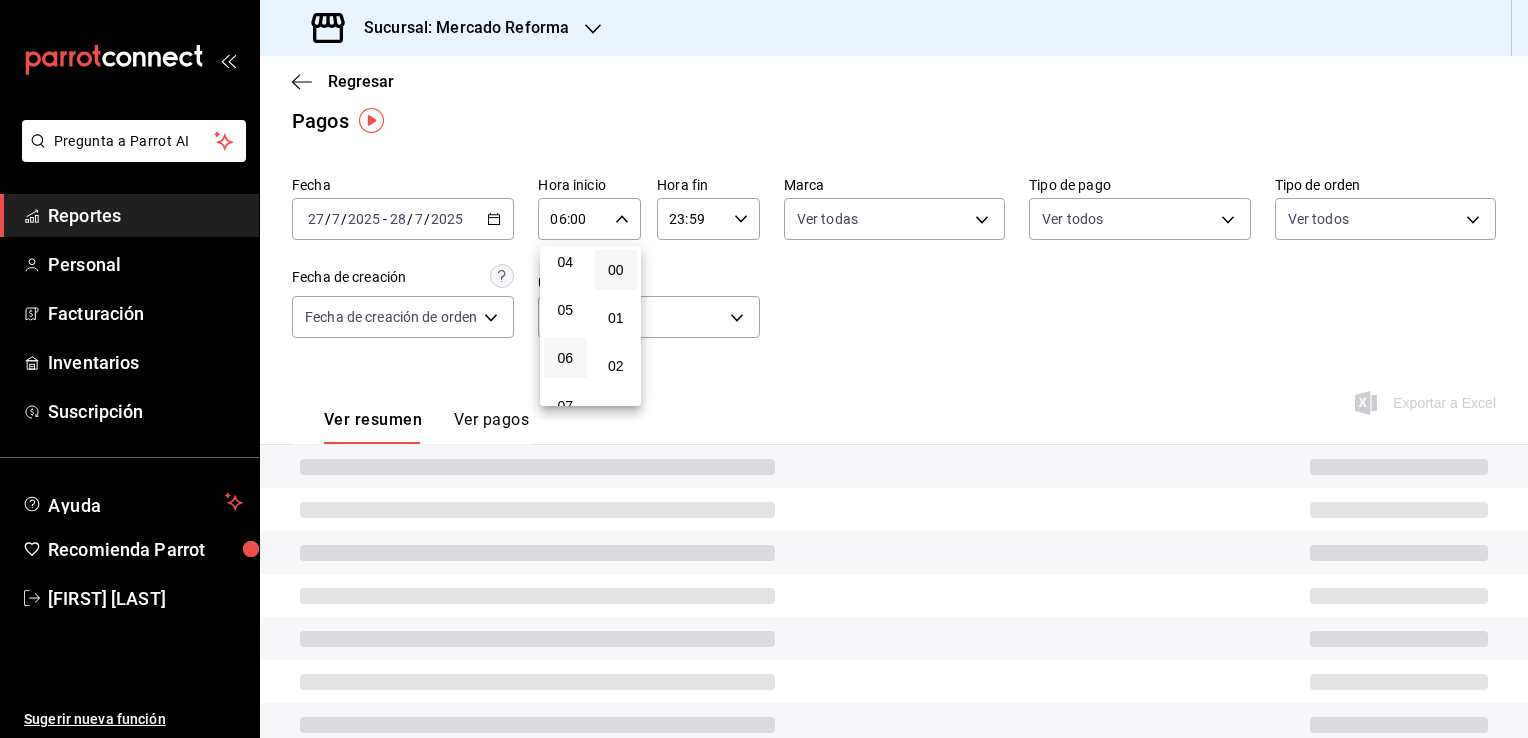 click at bounding box center [764, 369] 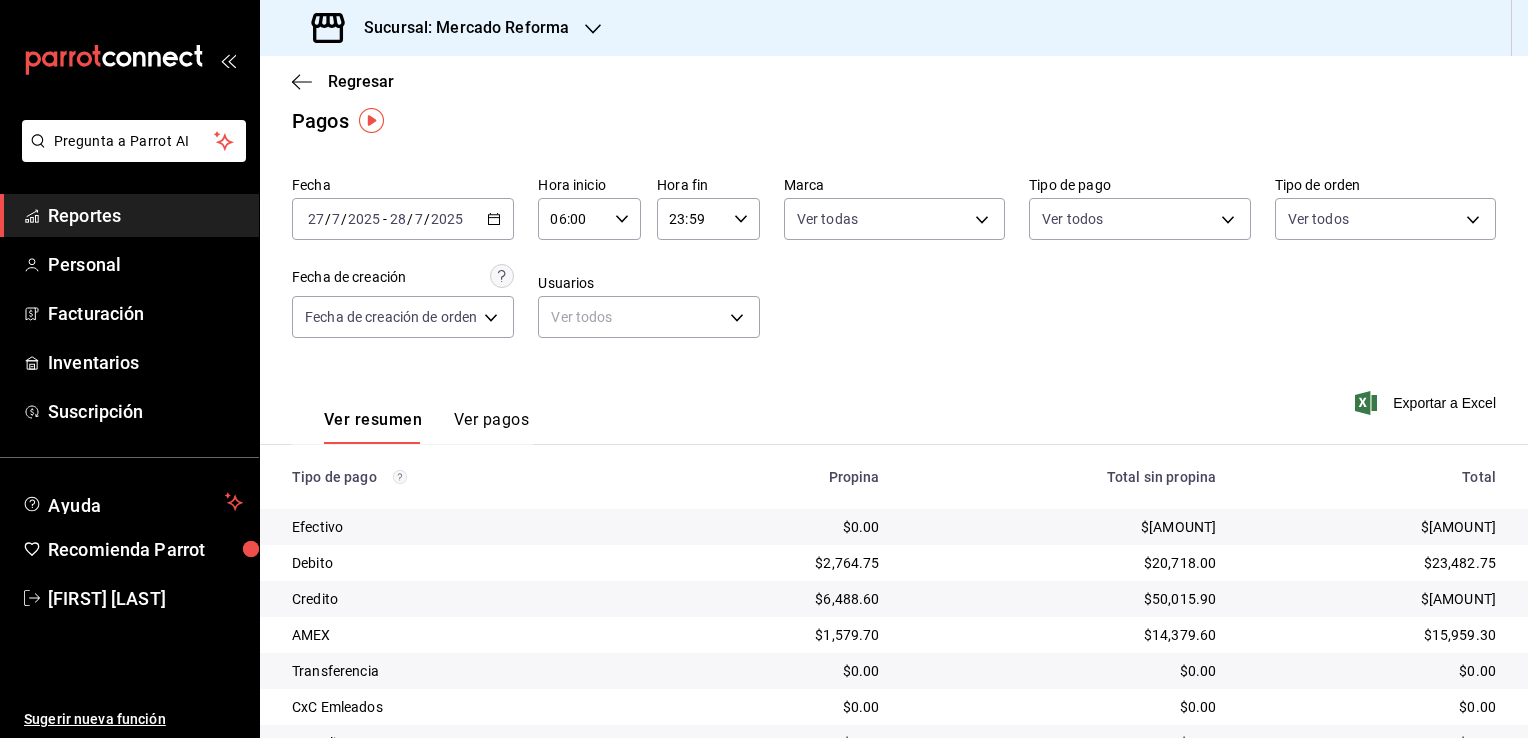 click 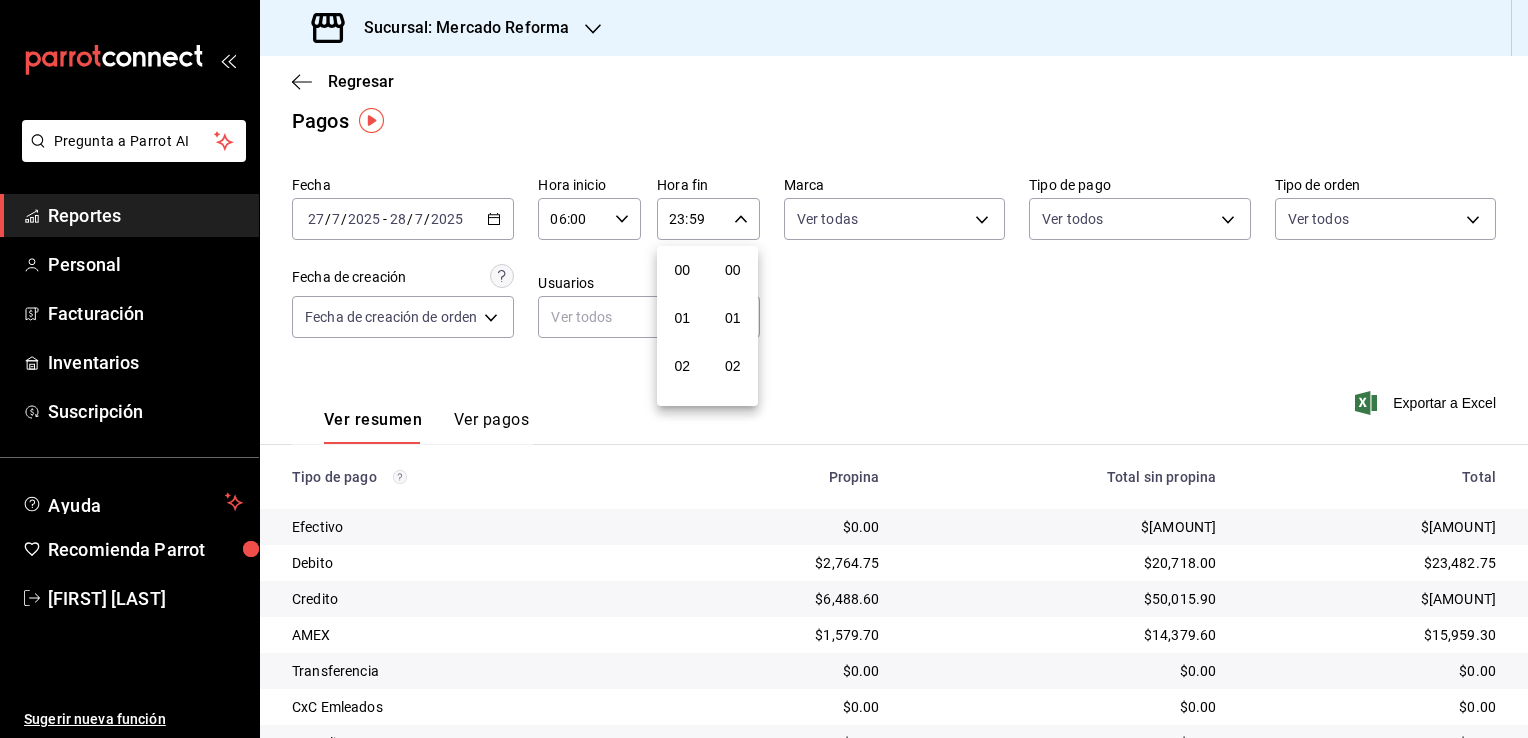 scroll, scrollTop: 1011, scrollLeft: 0, axis: vertical 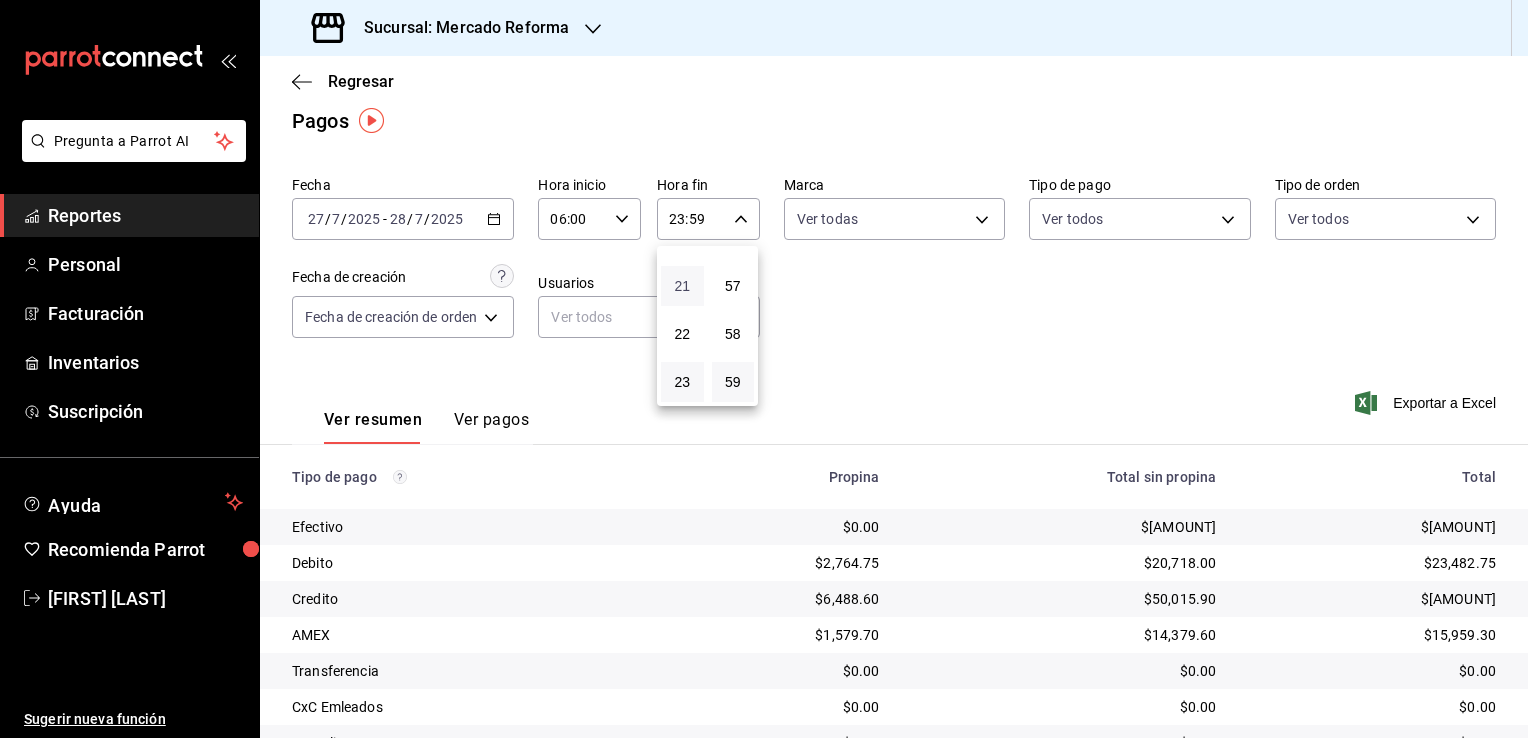 click on "21" at bounding box center (682, 286) 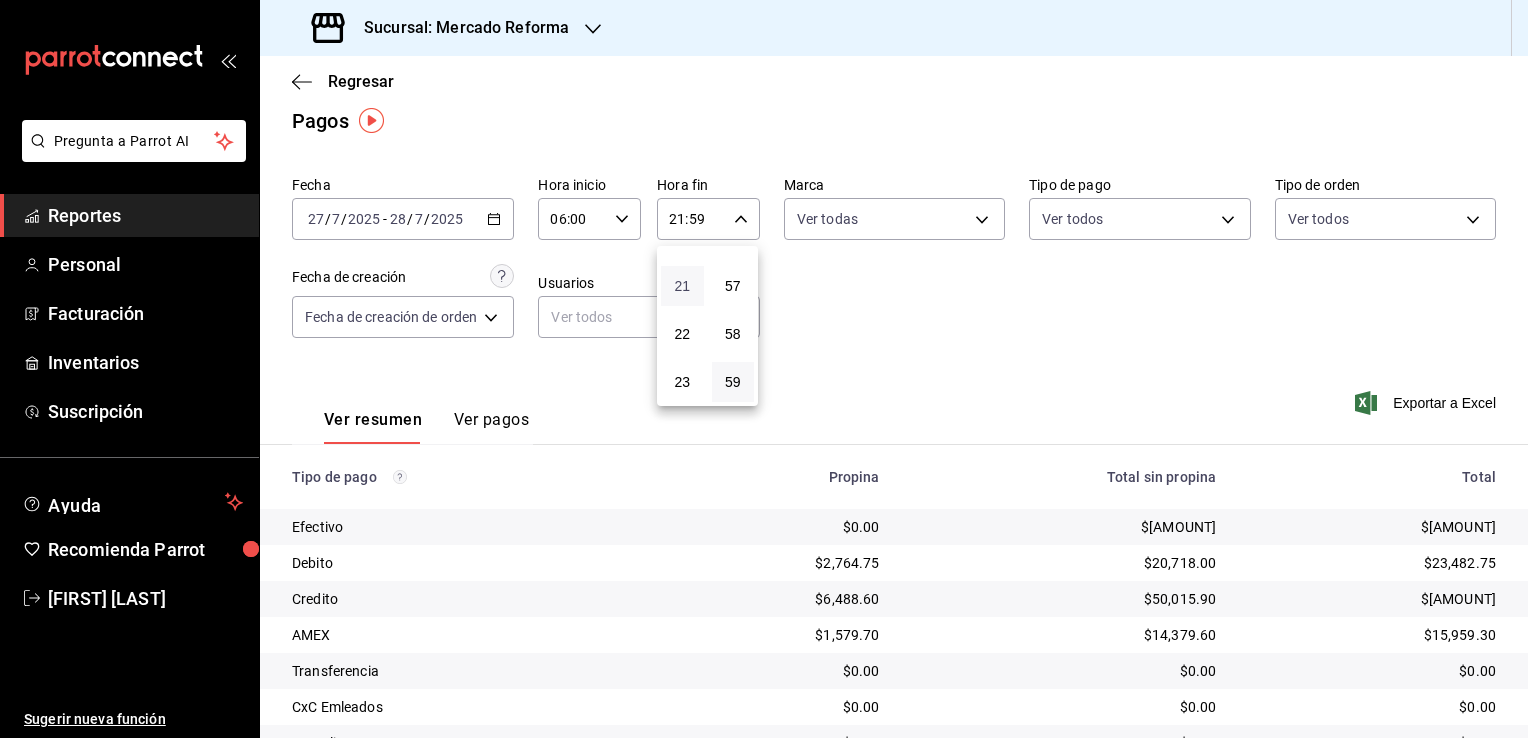 type 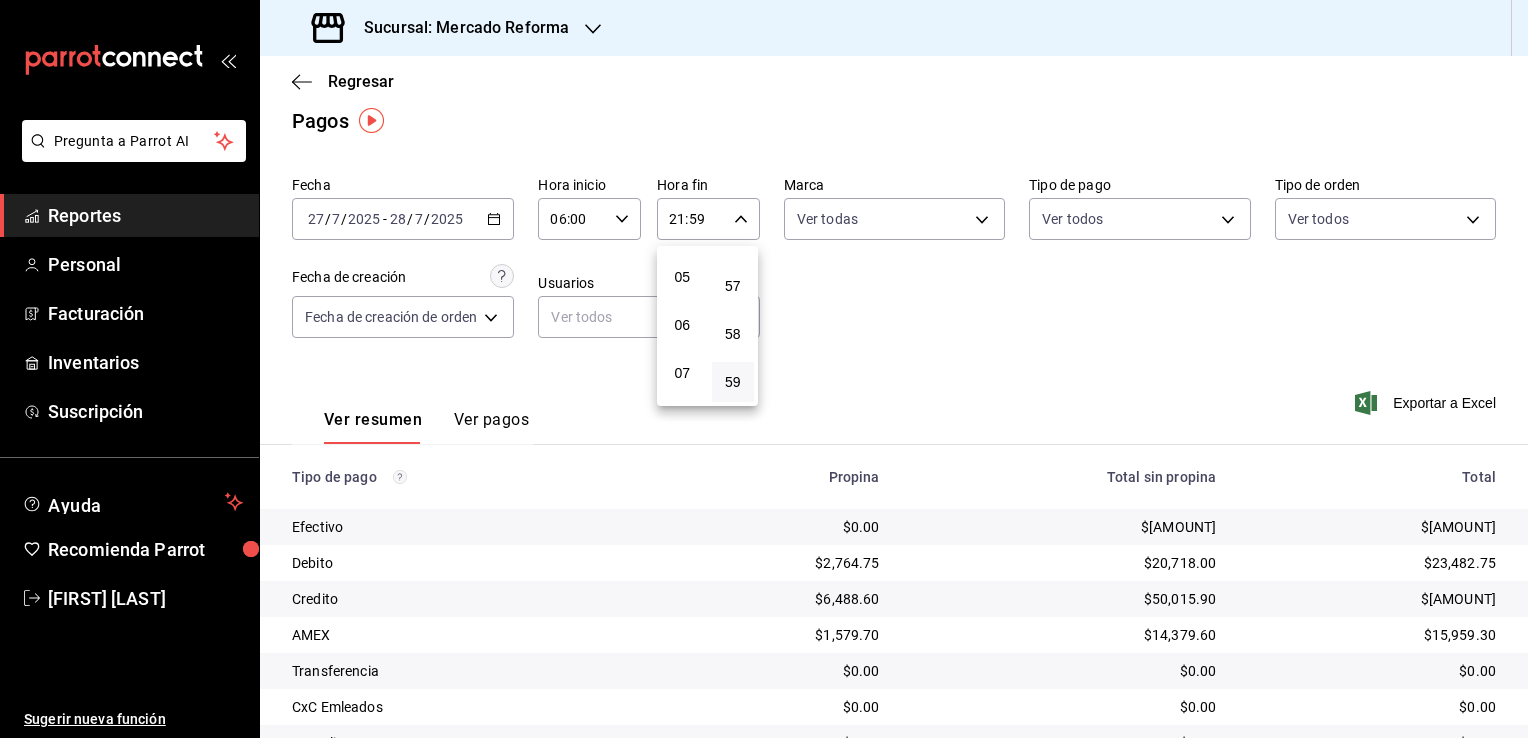 scroll, scrollTop: 171, scrollLeft: 0, axis: vertical 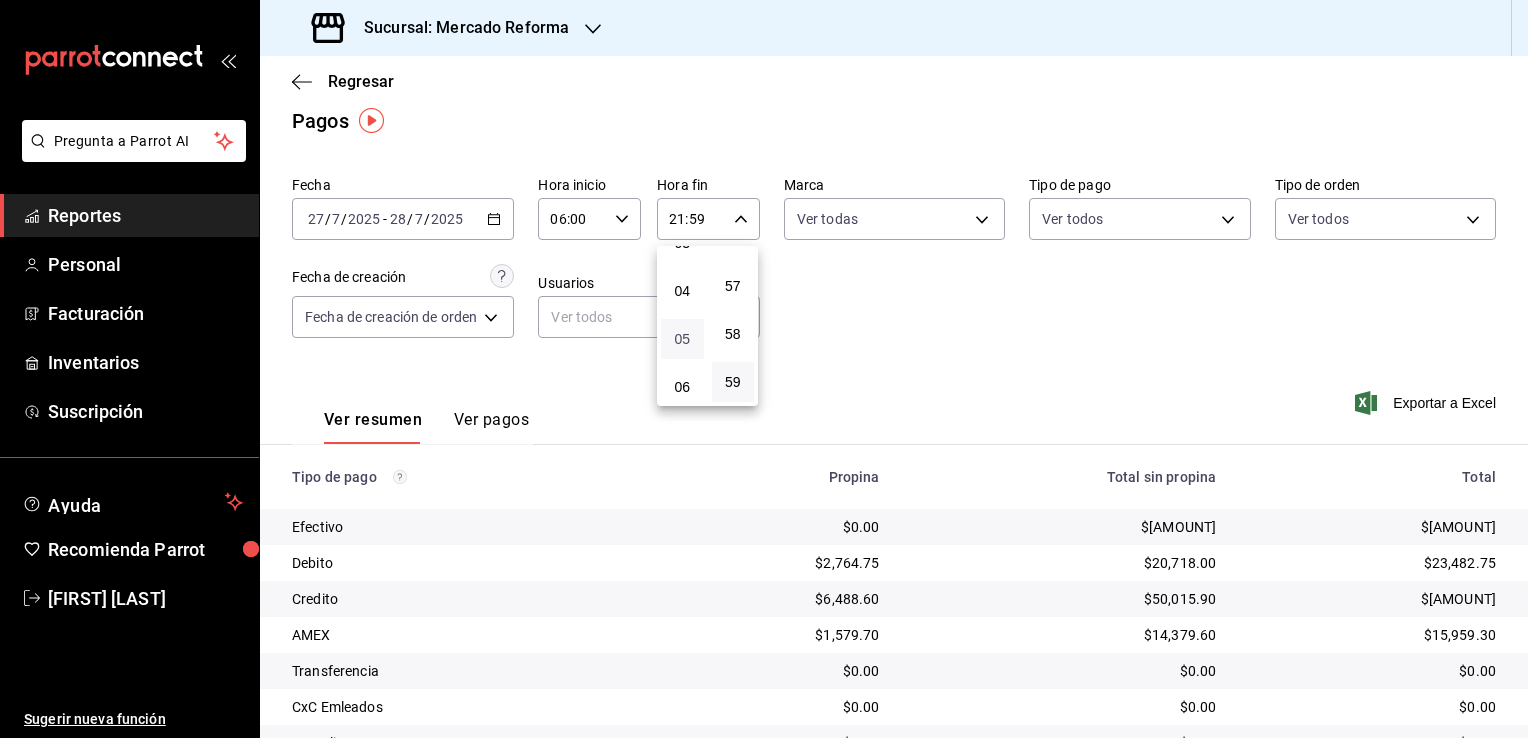click on "05" at bounding box center [682, 339] 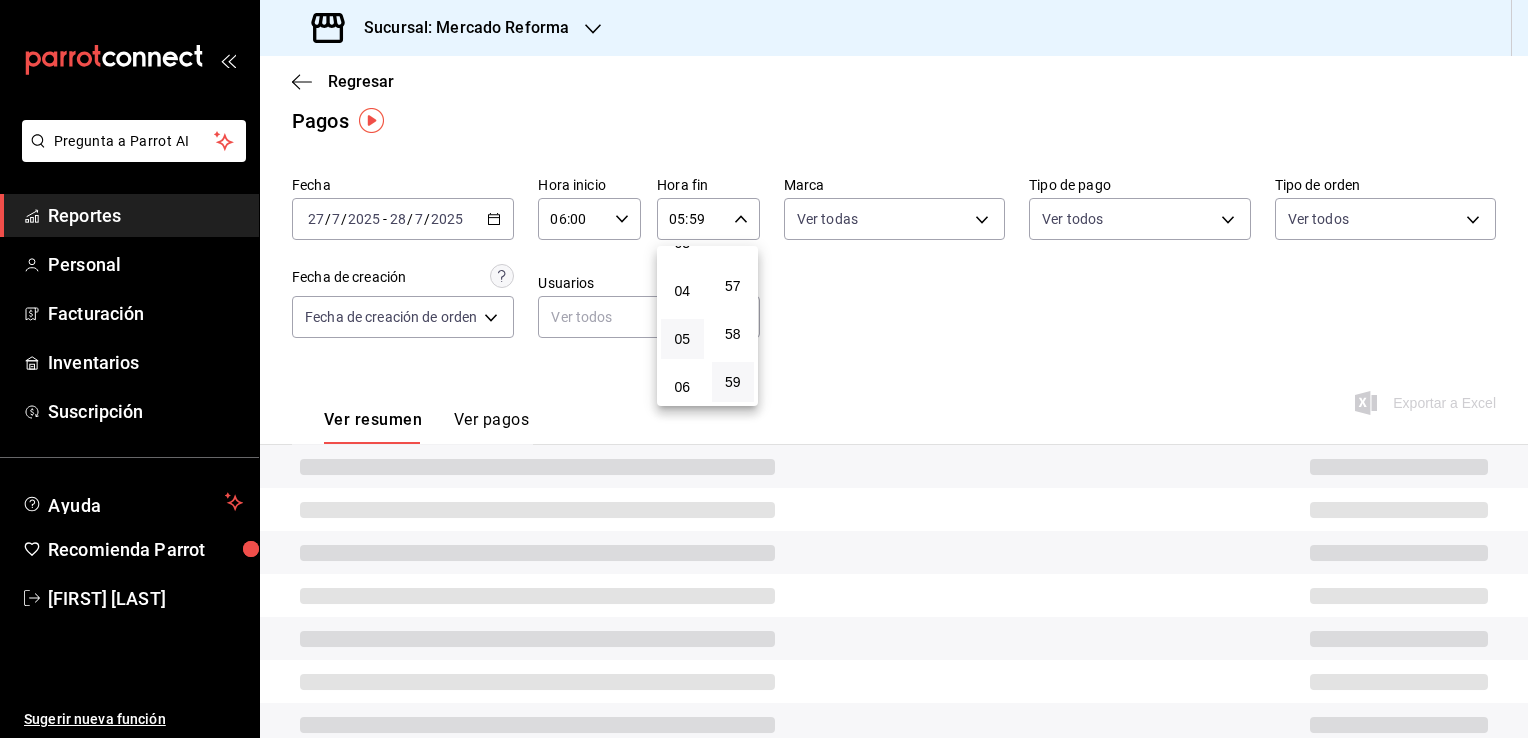 click at bounding box center (764, 369) 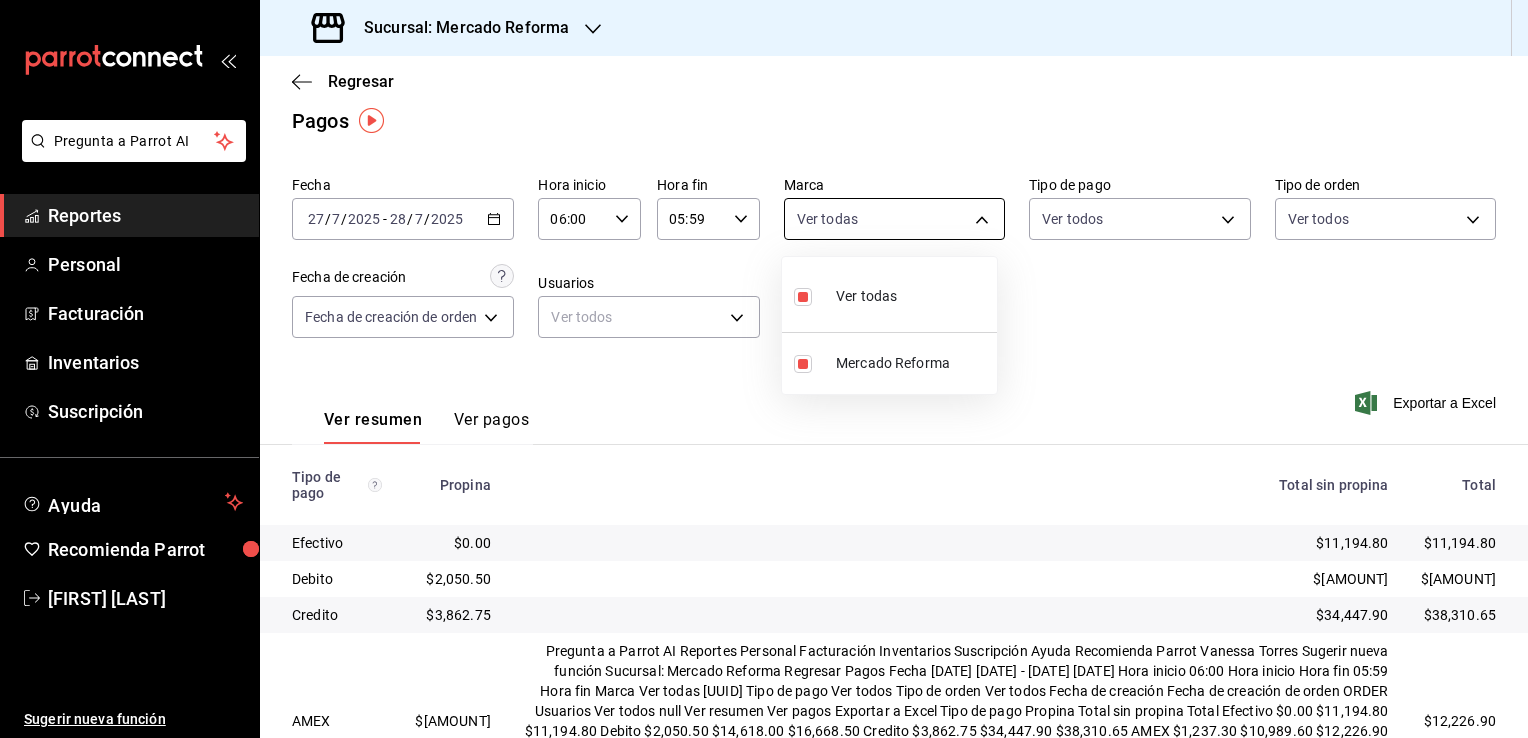 click on "Pregunta a Parrot AI Reportes   Personal   Facturación   Inventarios   Suscripción   Ayuda Recomienda Parrot   Vanessa Torres   Sugerir nueva función   Sucursal: Mercado Reforma Regresar Pagos Fecha [DATE] [DATE] - [DATE] [DATE] Hora inicio 06:00 Hora inicio Hora fin 05:59 Hora fin Marca Ver todas [UUID] Tipo de pago Ver todos Tipo de orden Ver todos Fecha de creación   Fecha de creación de orden ORDER Usuarios Ver todos null Ver resumen Ver pagos Exportar a Excel Tipo de pago   Propina Total sin propina Total Efectivo $0.00 $14,807.20 $14,807.20 Debito $1,839.92 $18,171.70 $20,011.62 Credito $4,049.80 $33,966.60 $38,016.40 AMEX $0.00 $0.00 $0.00 Transferencia $0.00 $0.00 $0.00 CxC Emleados $0.00 $0.00 $0.00 CxC Clientes $0.00 $0.00 $0.00 Rappi $0.00 $0.00 $0.00 Uber $0.00 $0.00 $0.00 Total $5,889.72 $66,945.50 $72,835.22 GANA 1 MES GRATIS EN TU SUSCRIPCIÓN AQUÍ Ver video tutorial Ir a video Pregunta a Parrot AI Reportes   Personal   Facturación" at bounding box center [764, 369] 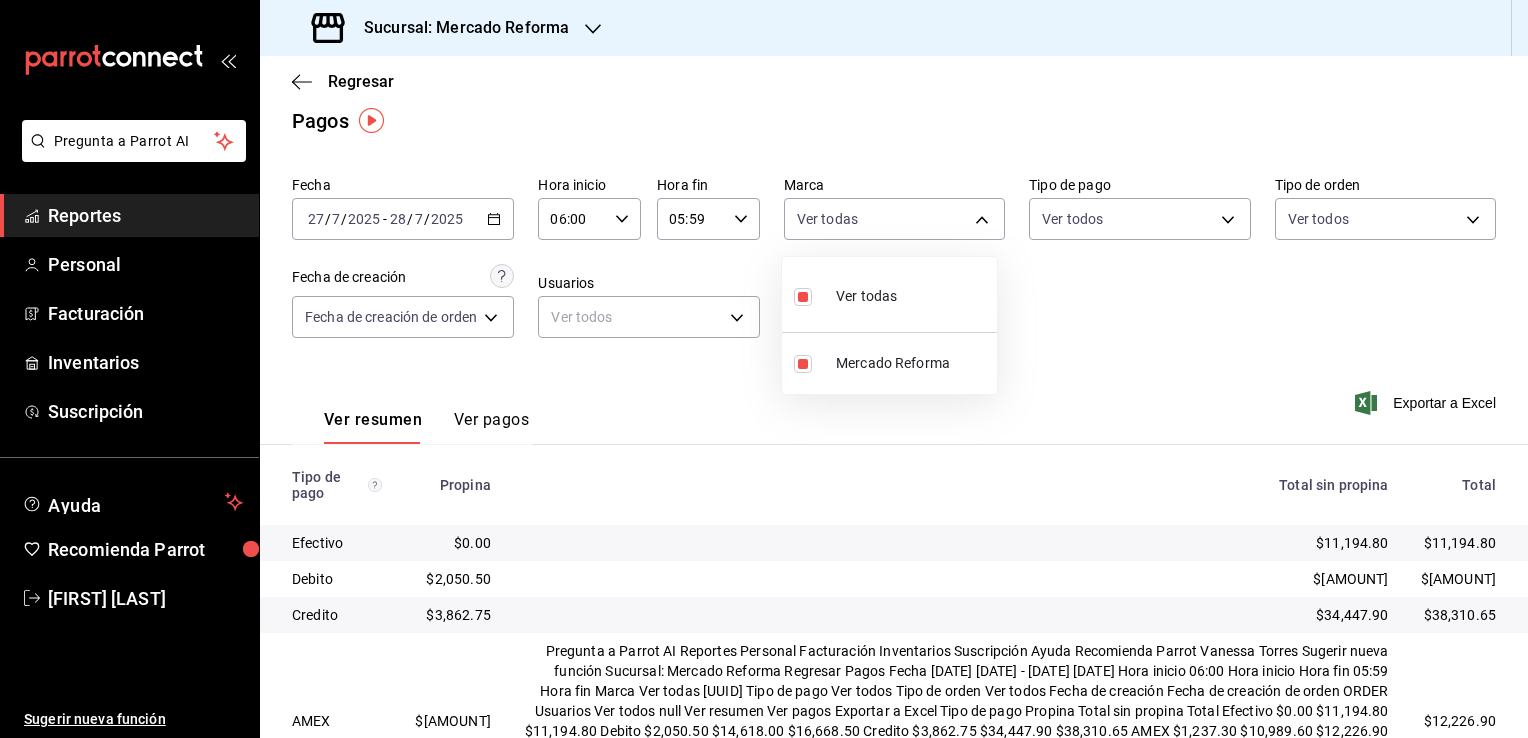 click at bounding box center [764, 369] 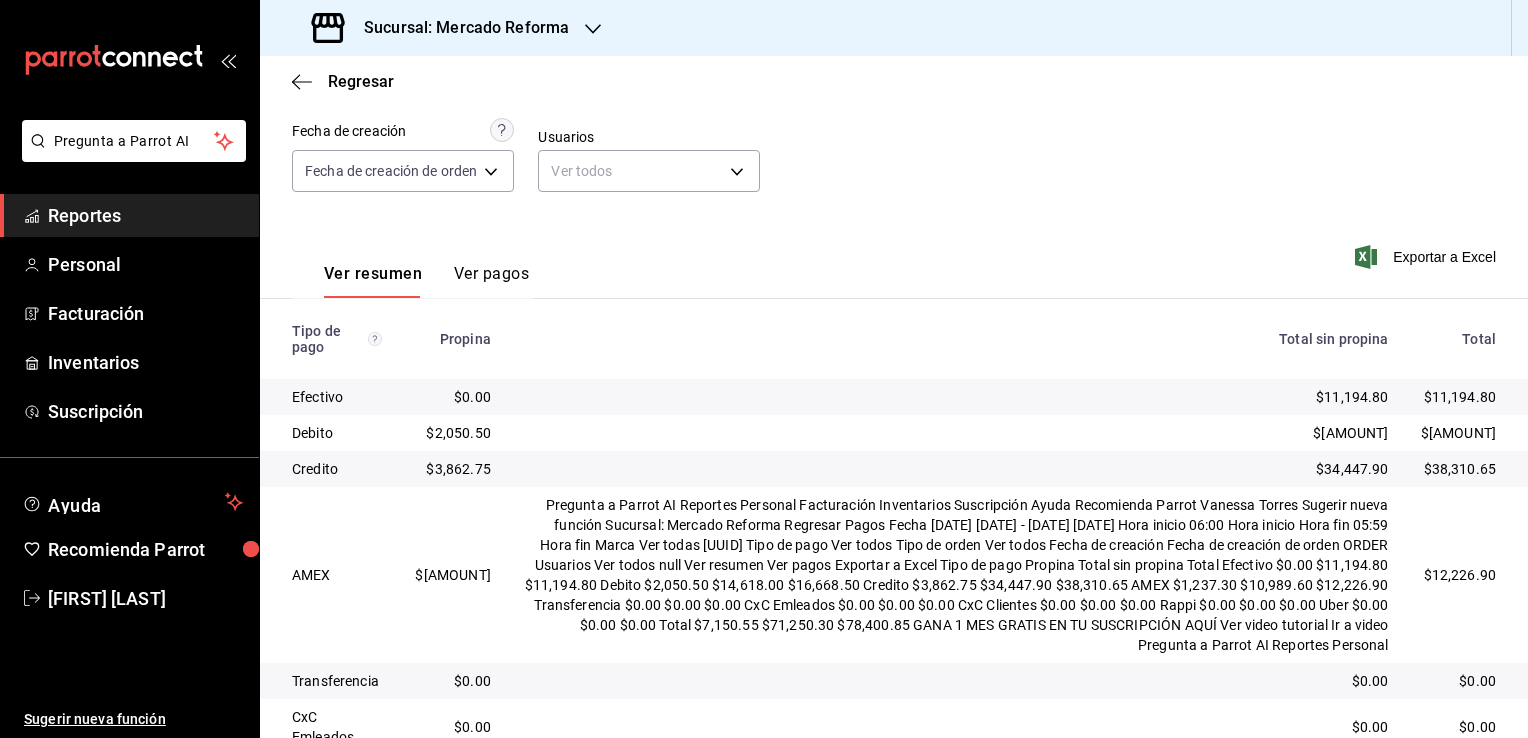 scroll, scrollTop: 168, scrollLeft: 0, axis: vertical 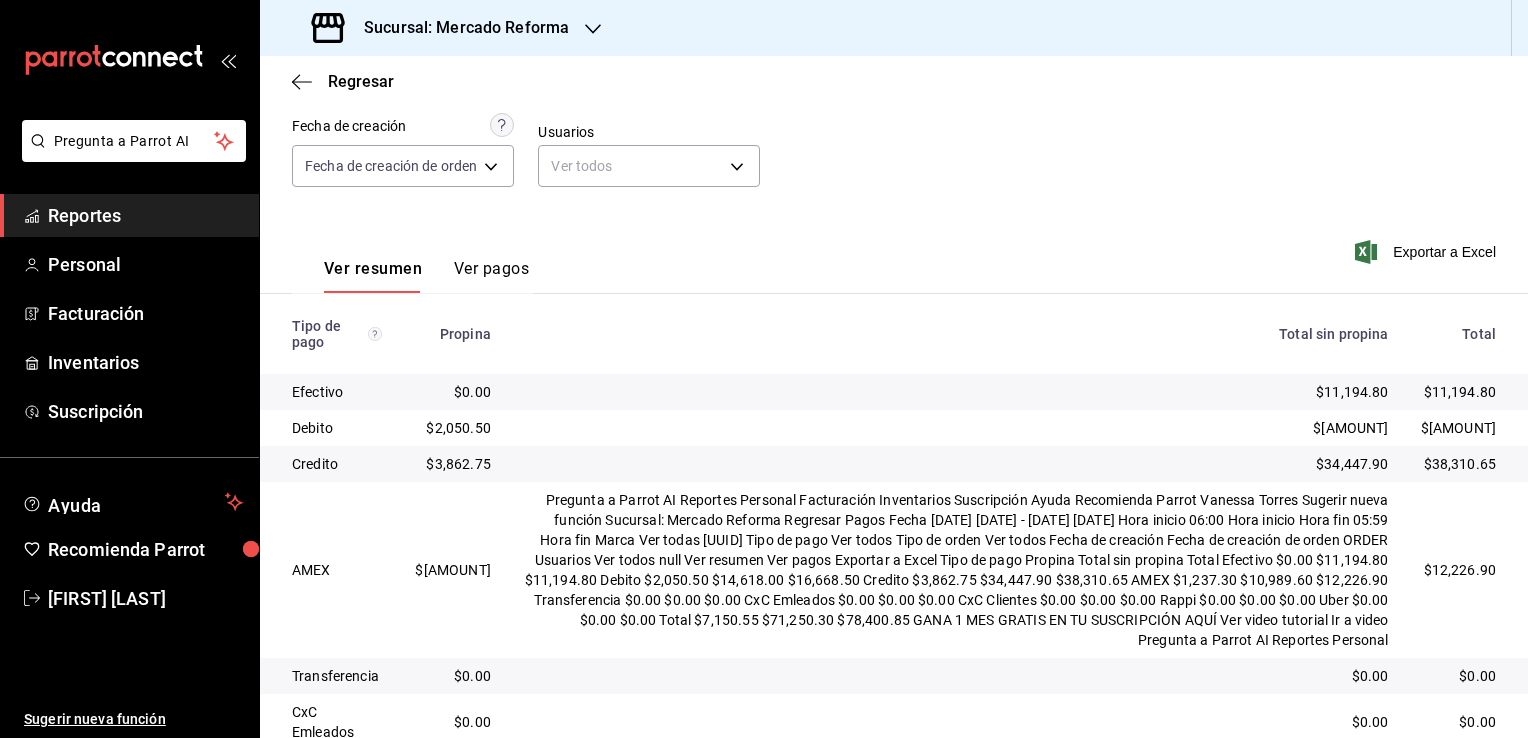drag, startPoint x: 1417, startPoint y: 416, endPoint x: 1481, endPoint y: 422, distance: 64.28063 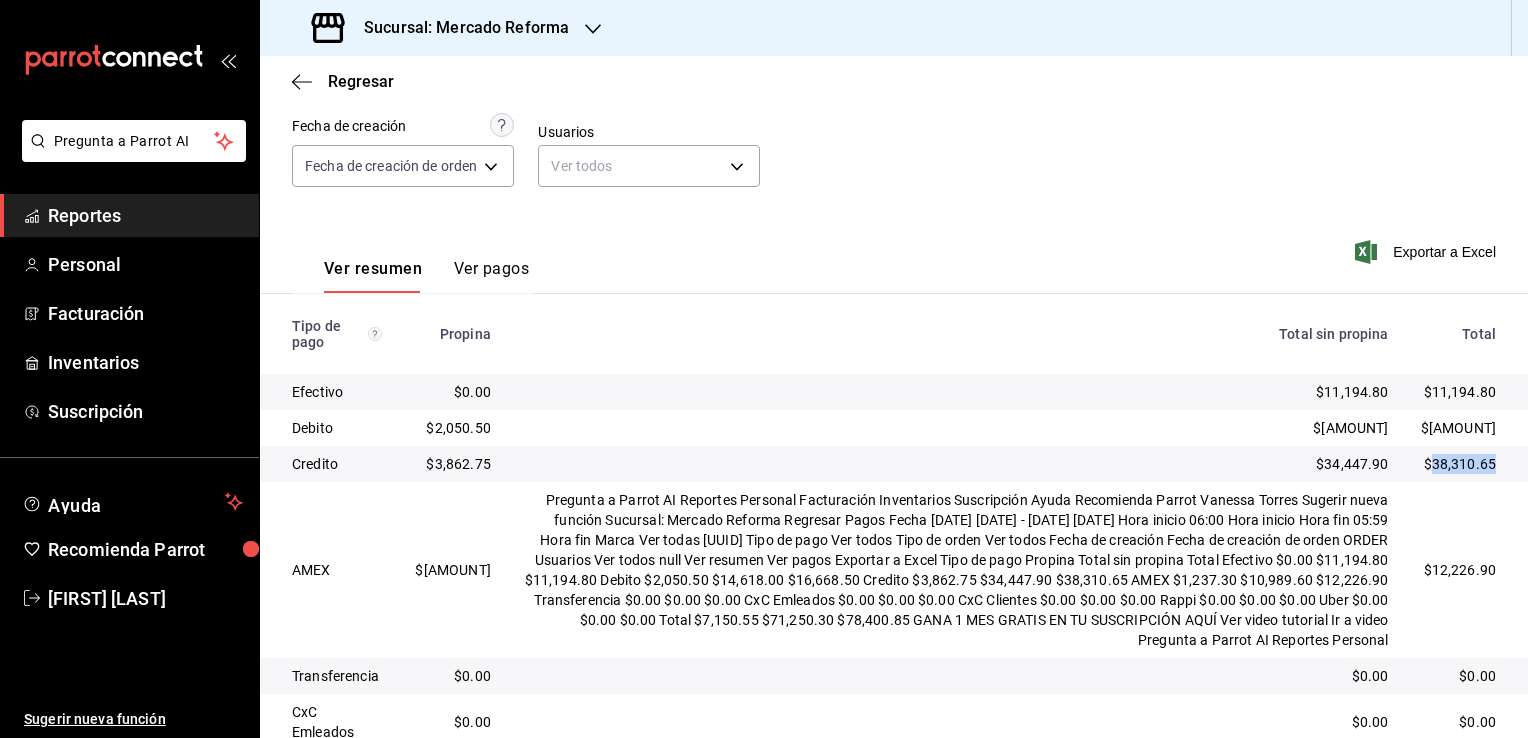 drag, startPoint x: 1419, startPoint y: 449, endPoint x: 1482, endPoint y: 455, distance: 63.28507 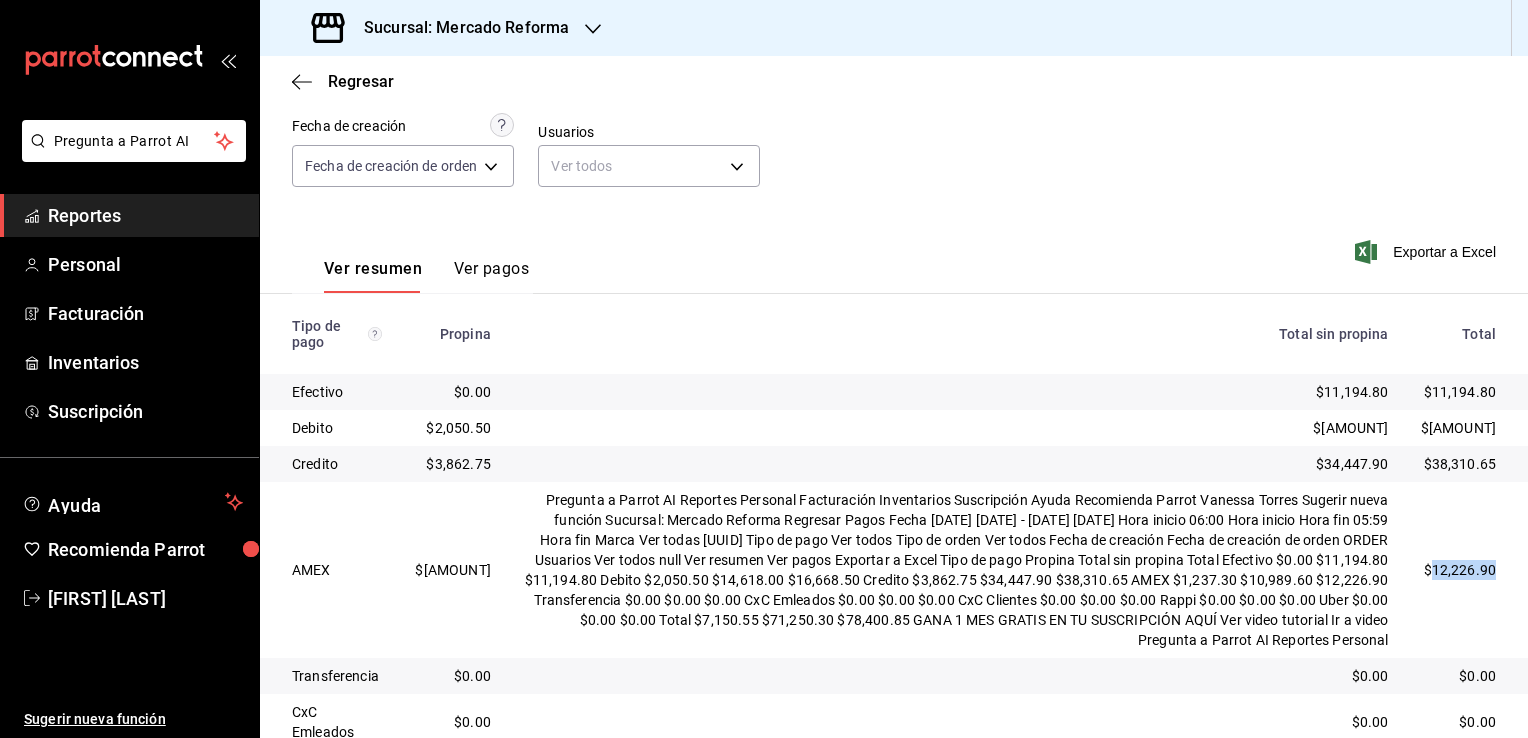 drag, startPoint x: 1417, startPoint y: 486, endPoint x: 1486, endPoint y: 494, distance: 69.46222 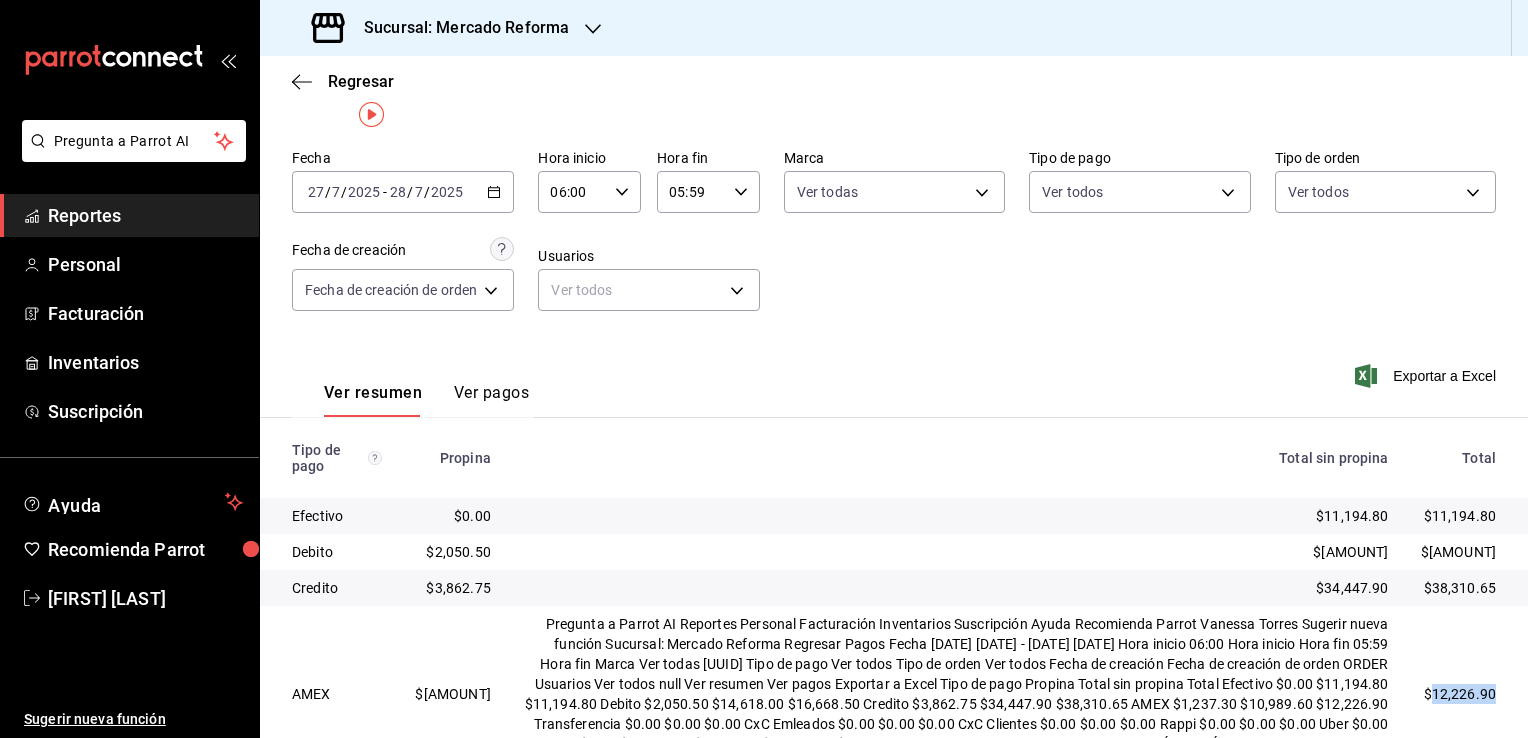 scroll, scrollTop: 11, scrollLeft: 0, axis: vertical 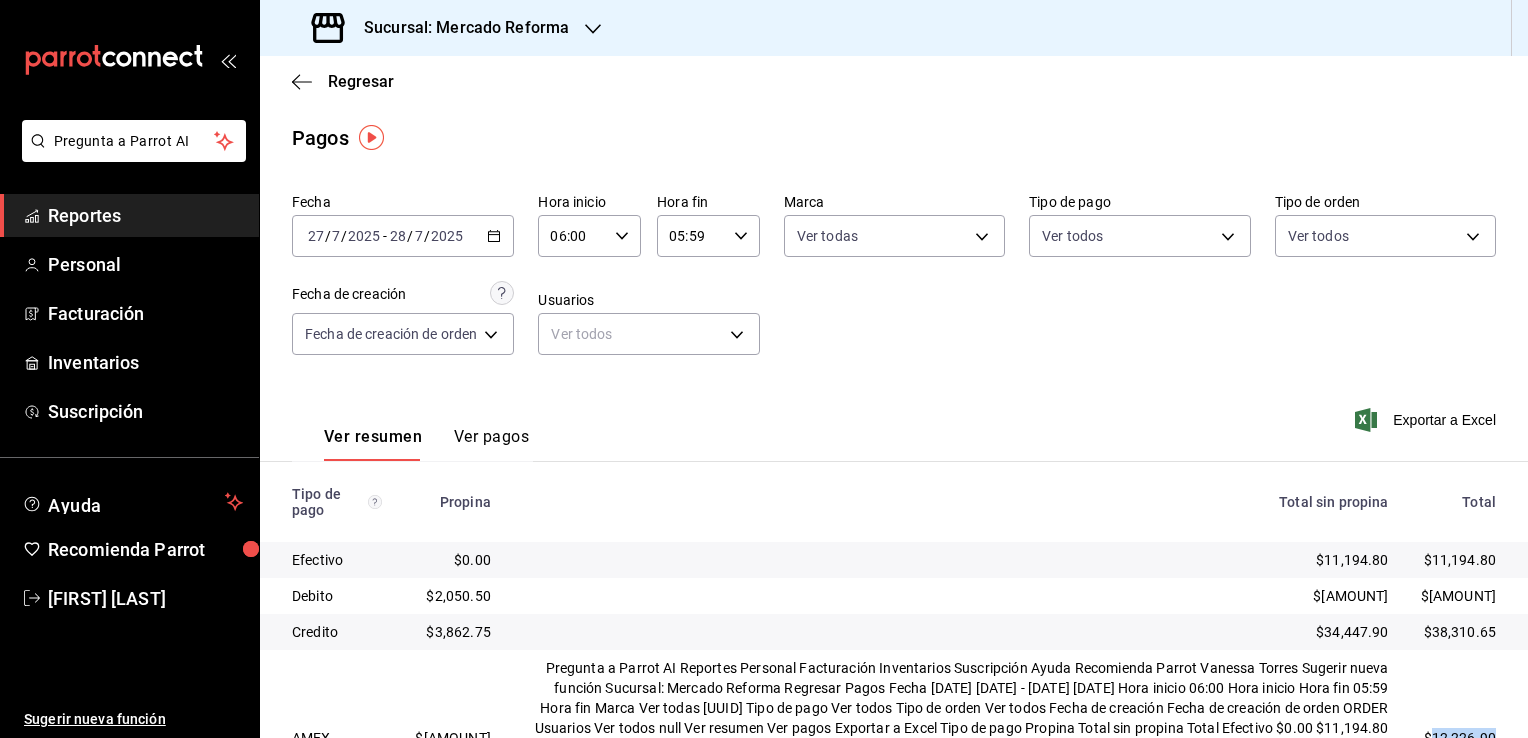 click 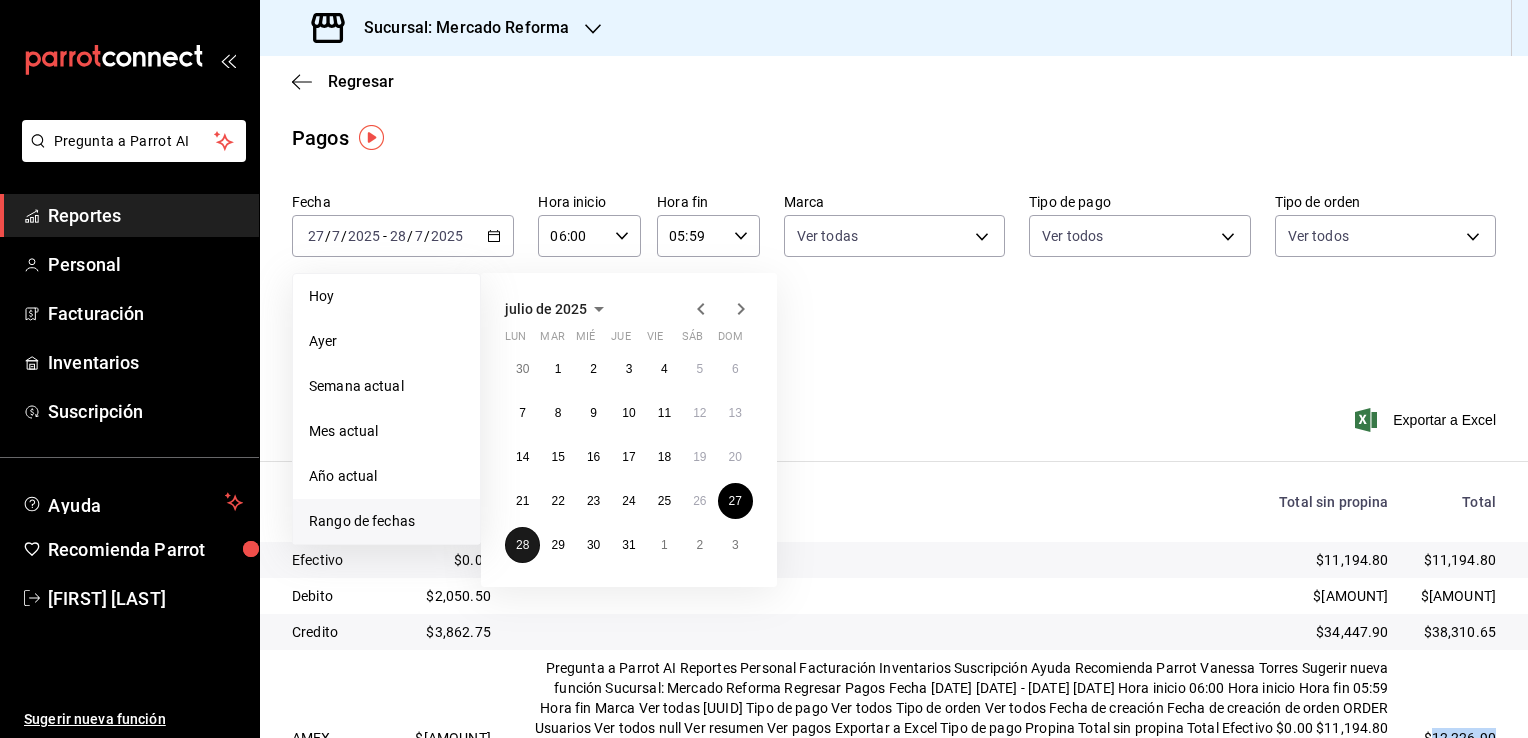 click on "28" at bounding box center (522, 545) 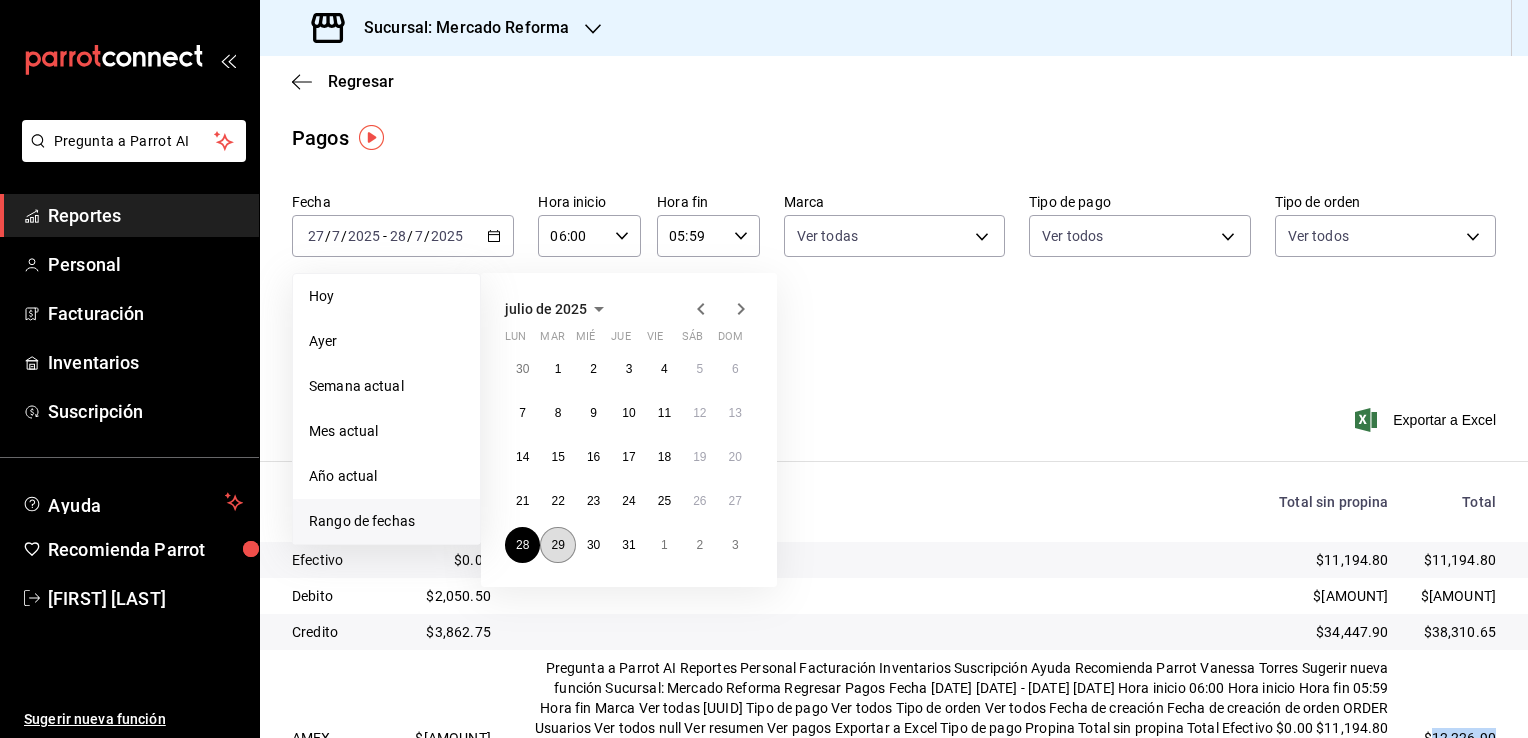 click on "29" at bounding box center (557, 545) 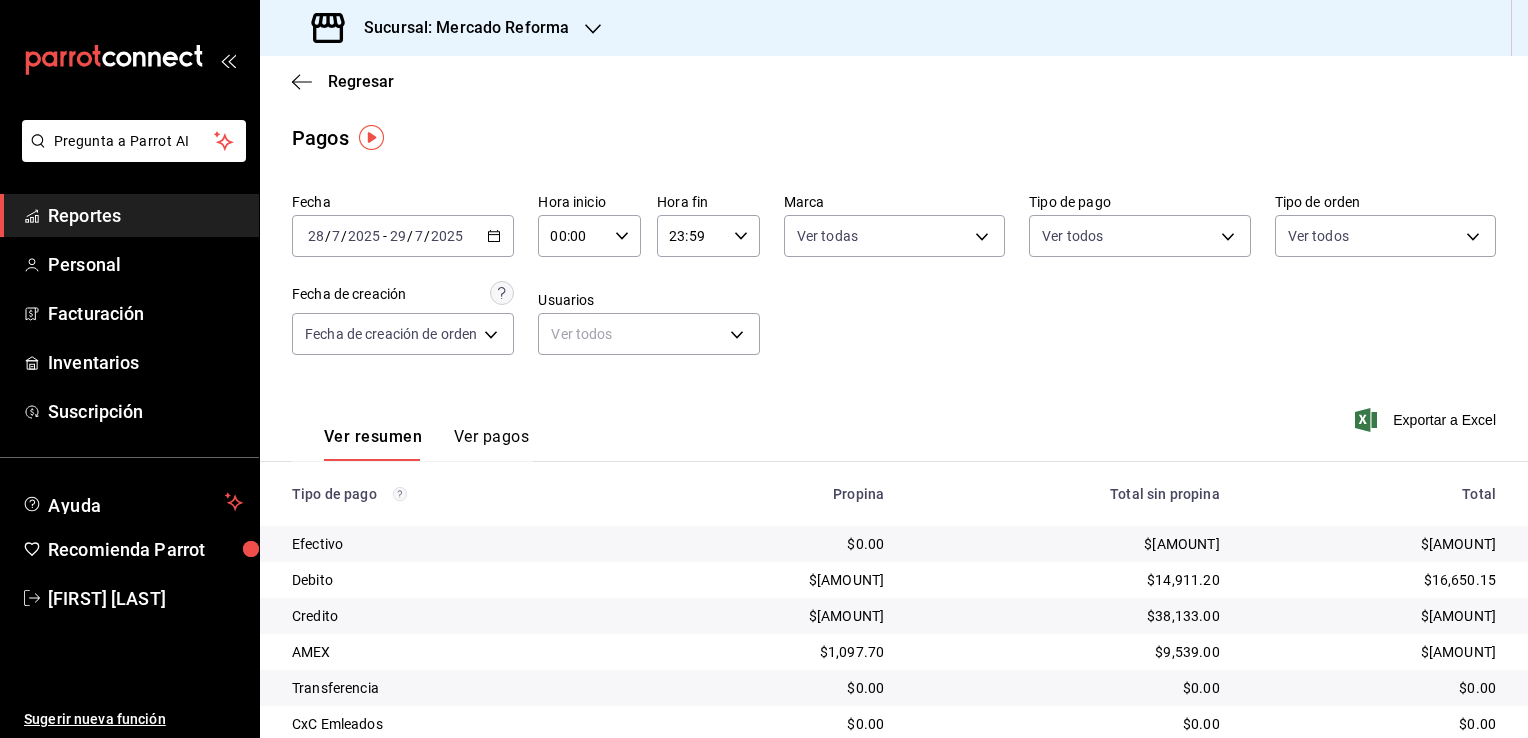 click 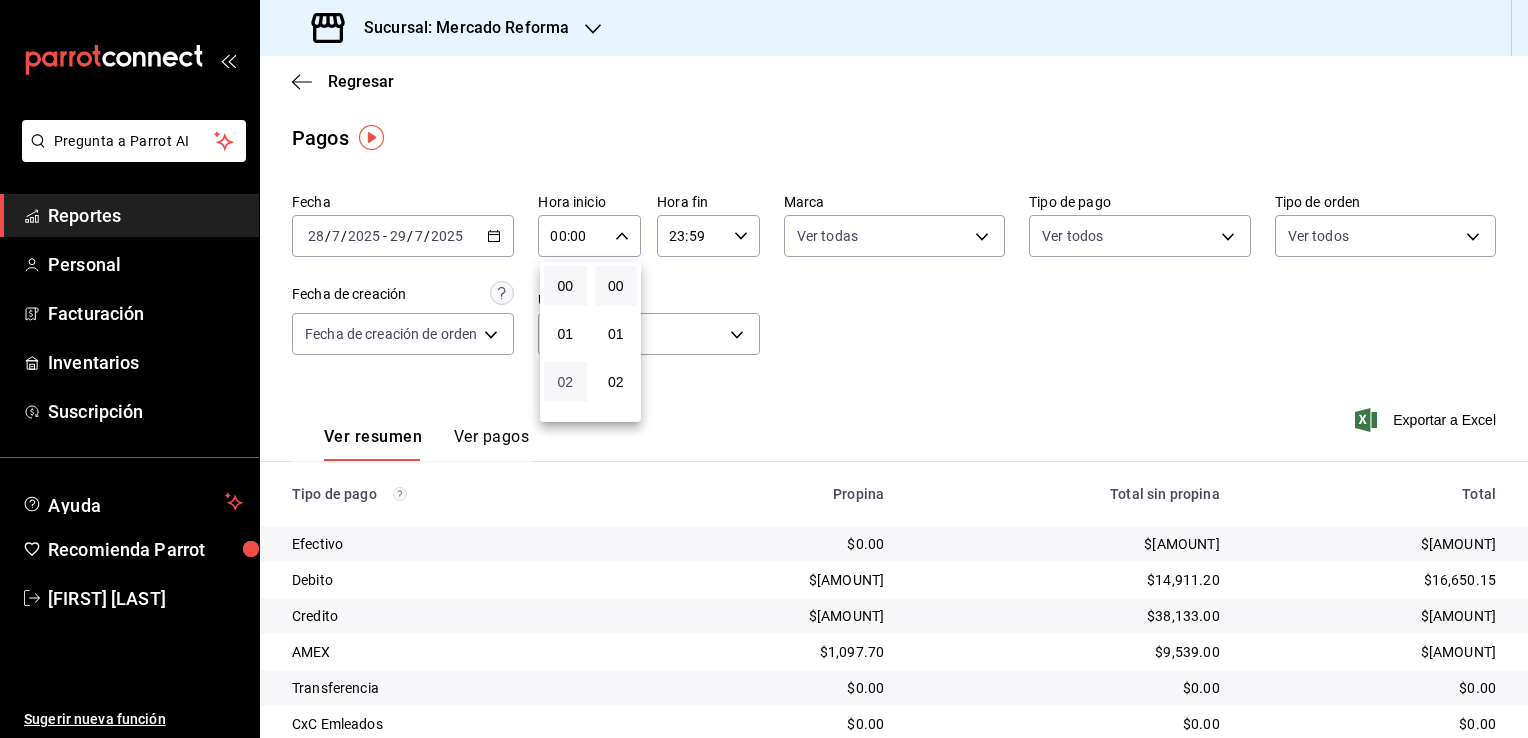click on "02" at bounding box center [565, 382] 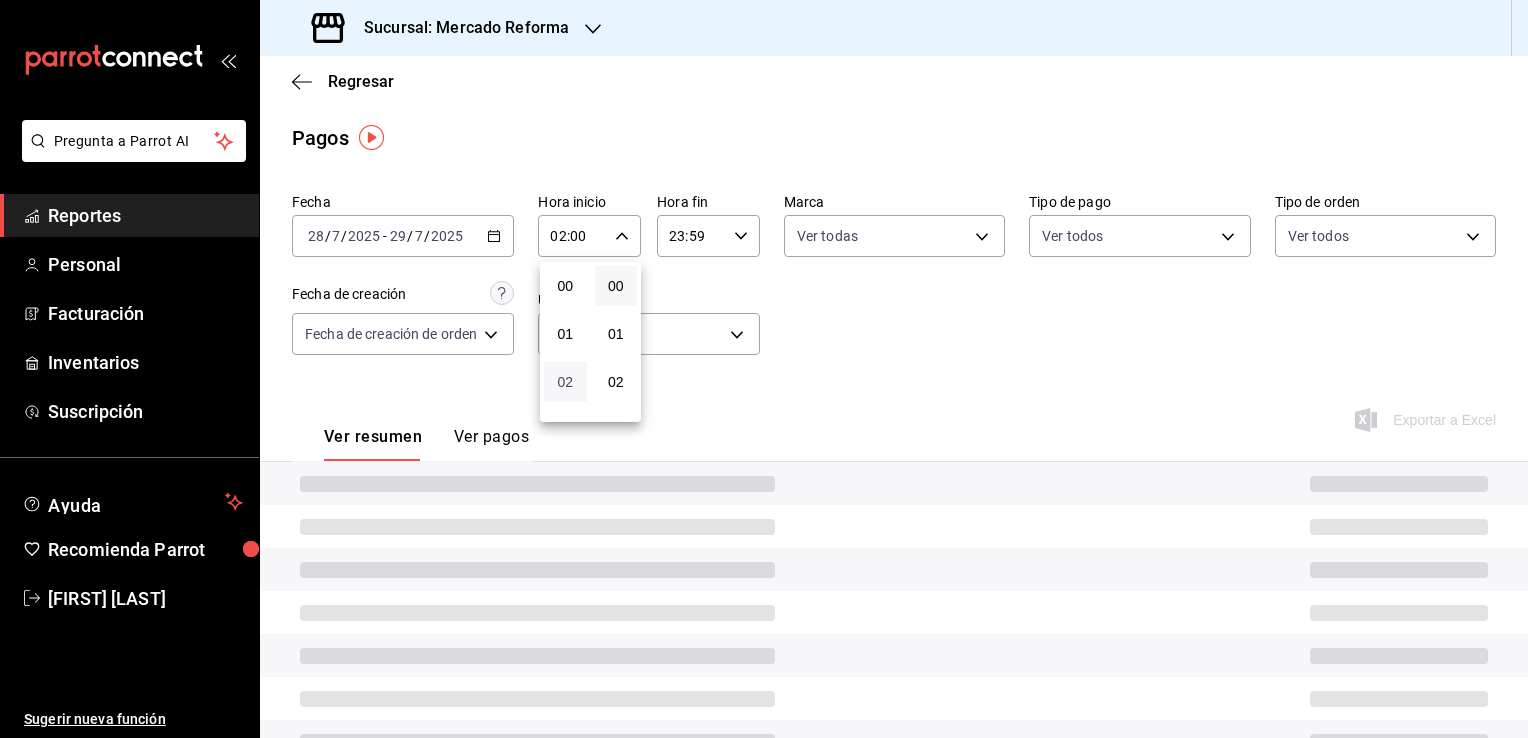 type 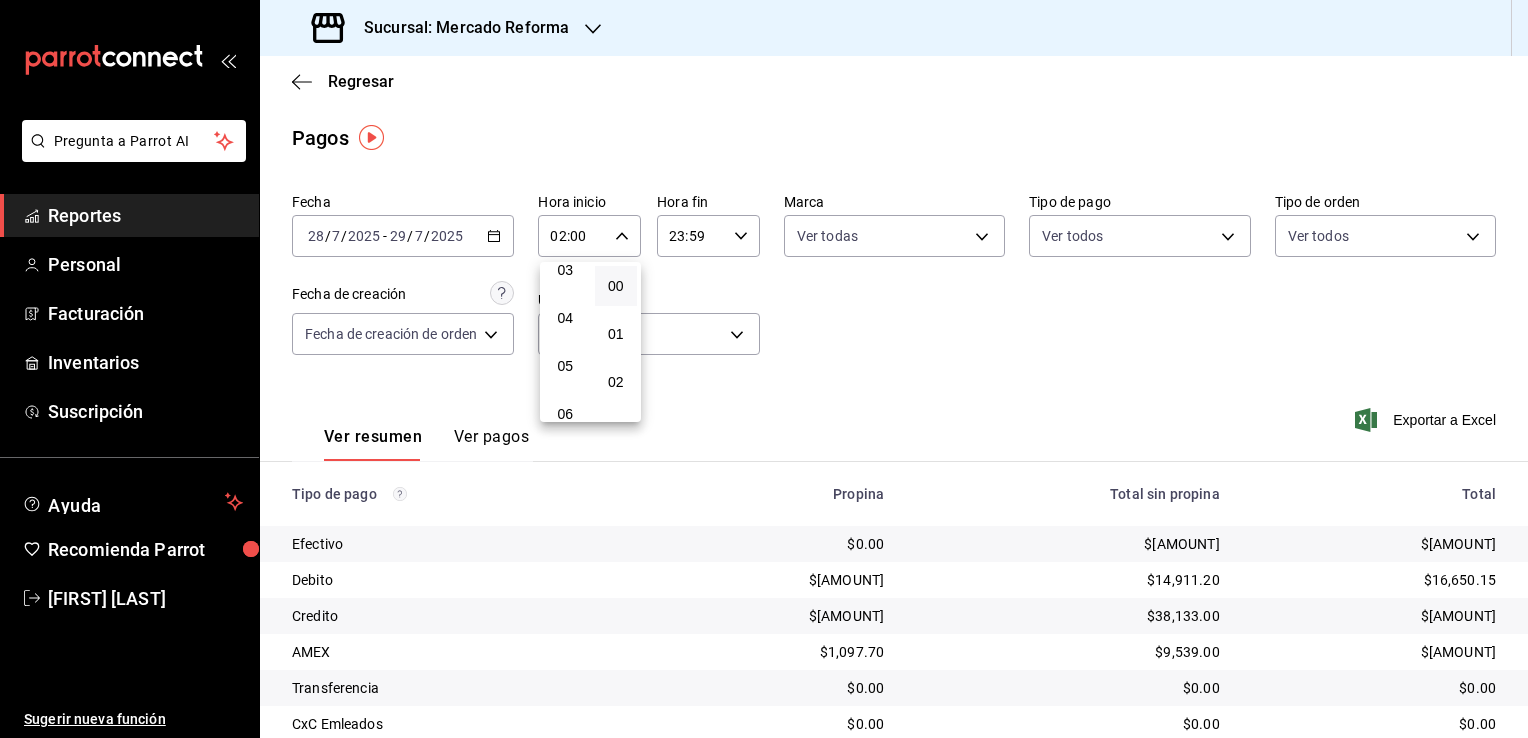 scroll, scrollTop: 200, scrollLeft: 0, axis: vertical 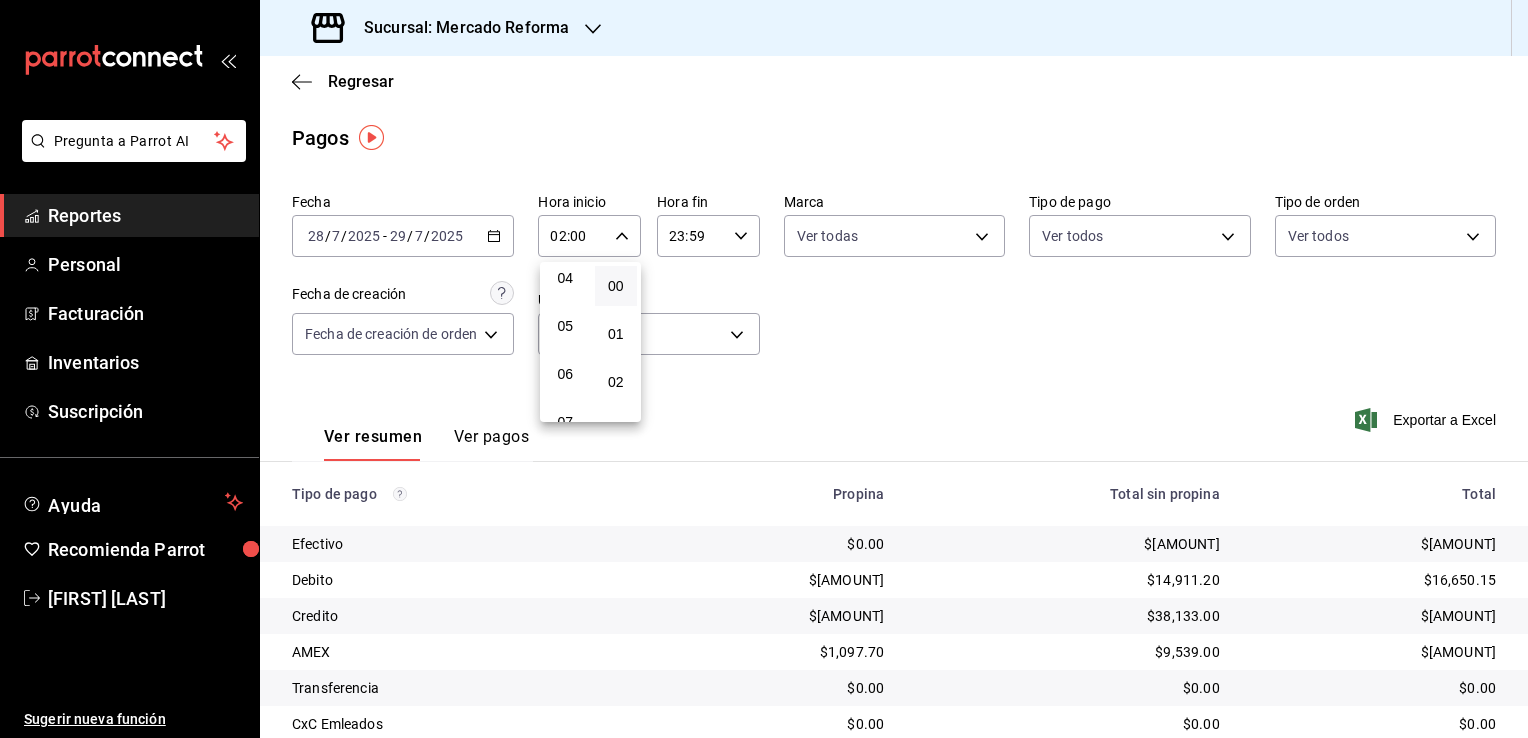 click on "06" at bounding box center (565, 374) 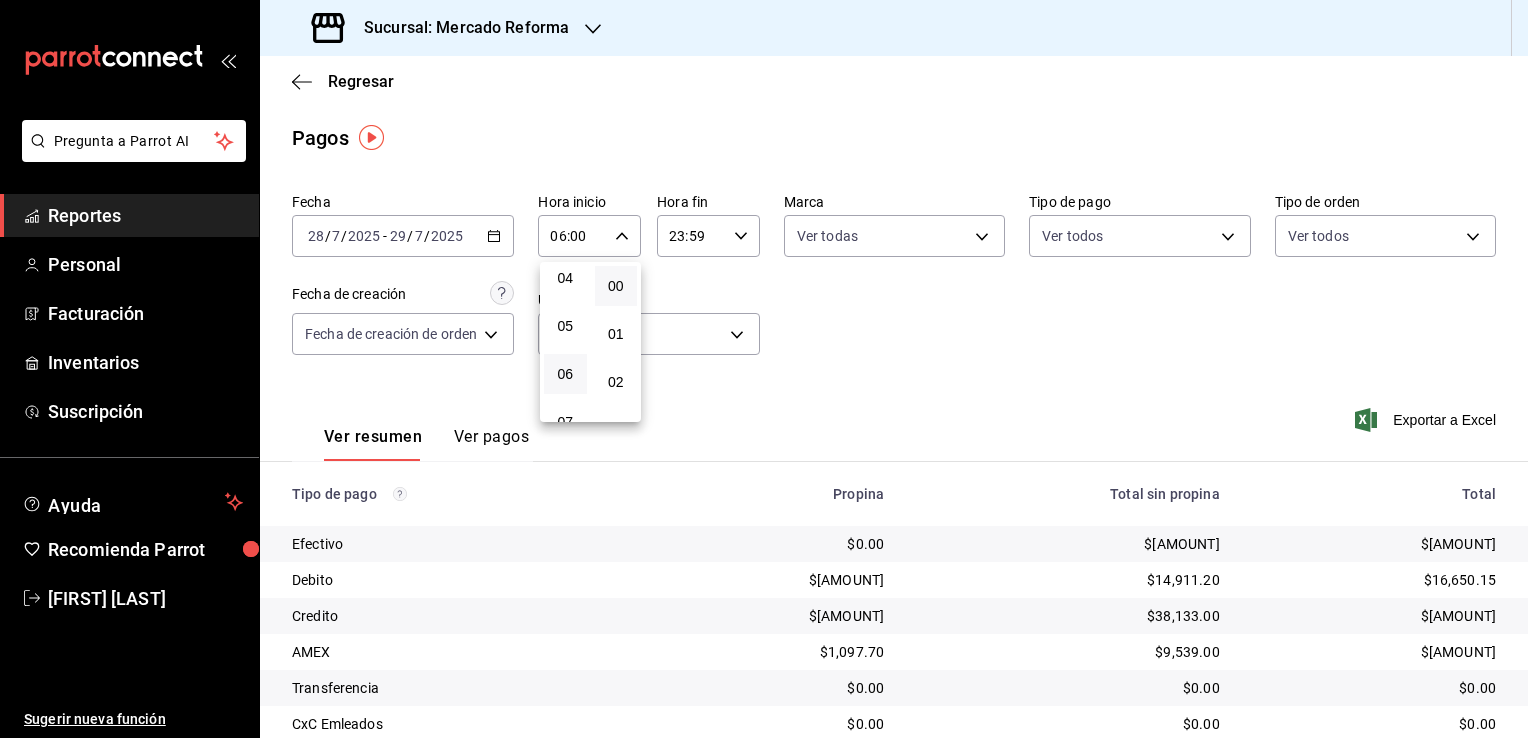 click at bounding box center (764, 369) 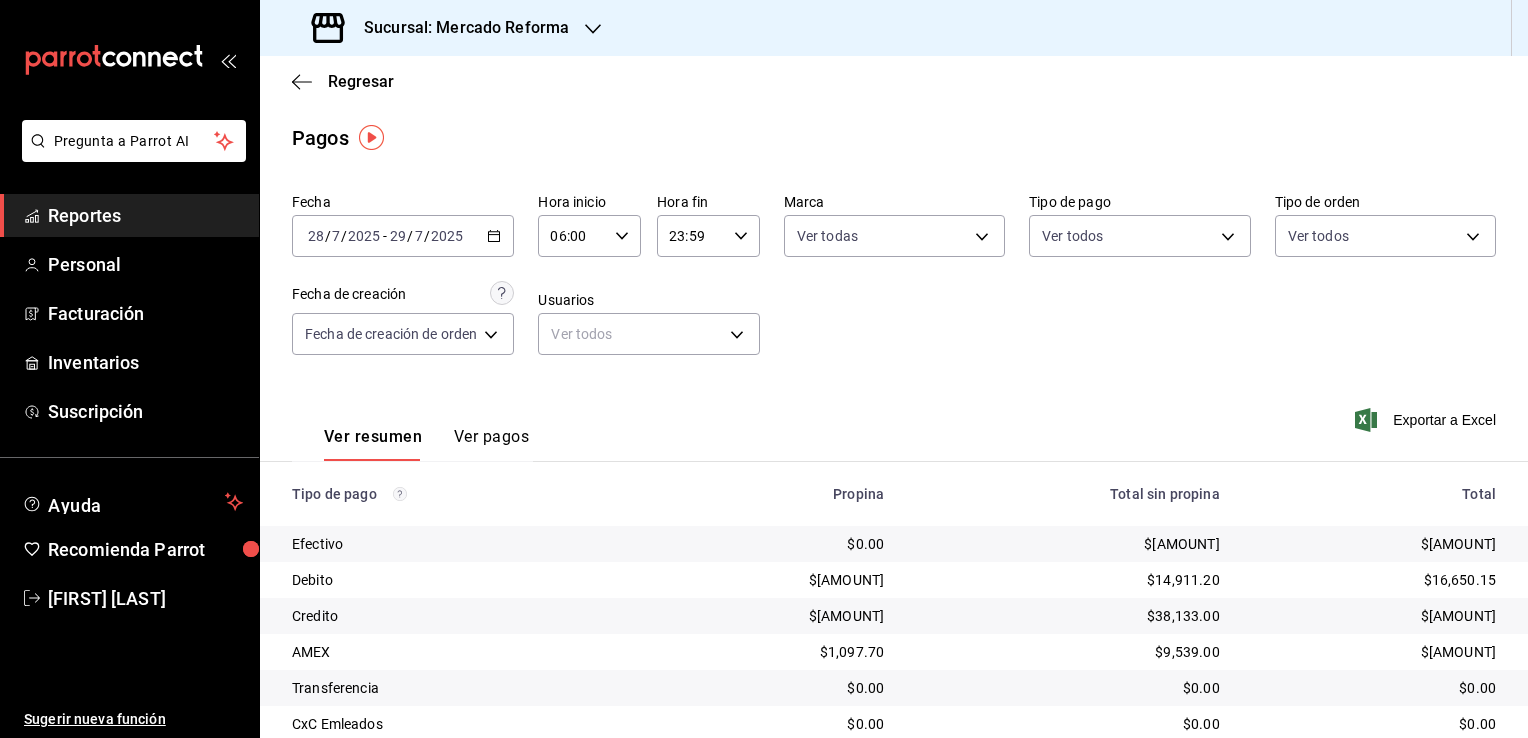 click 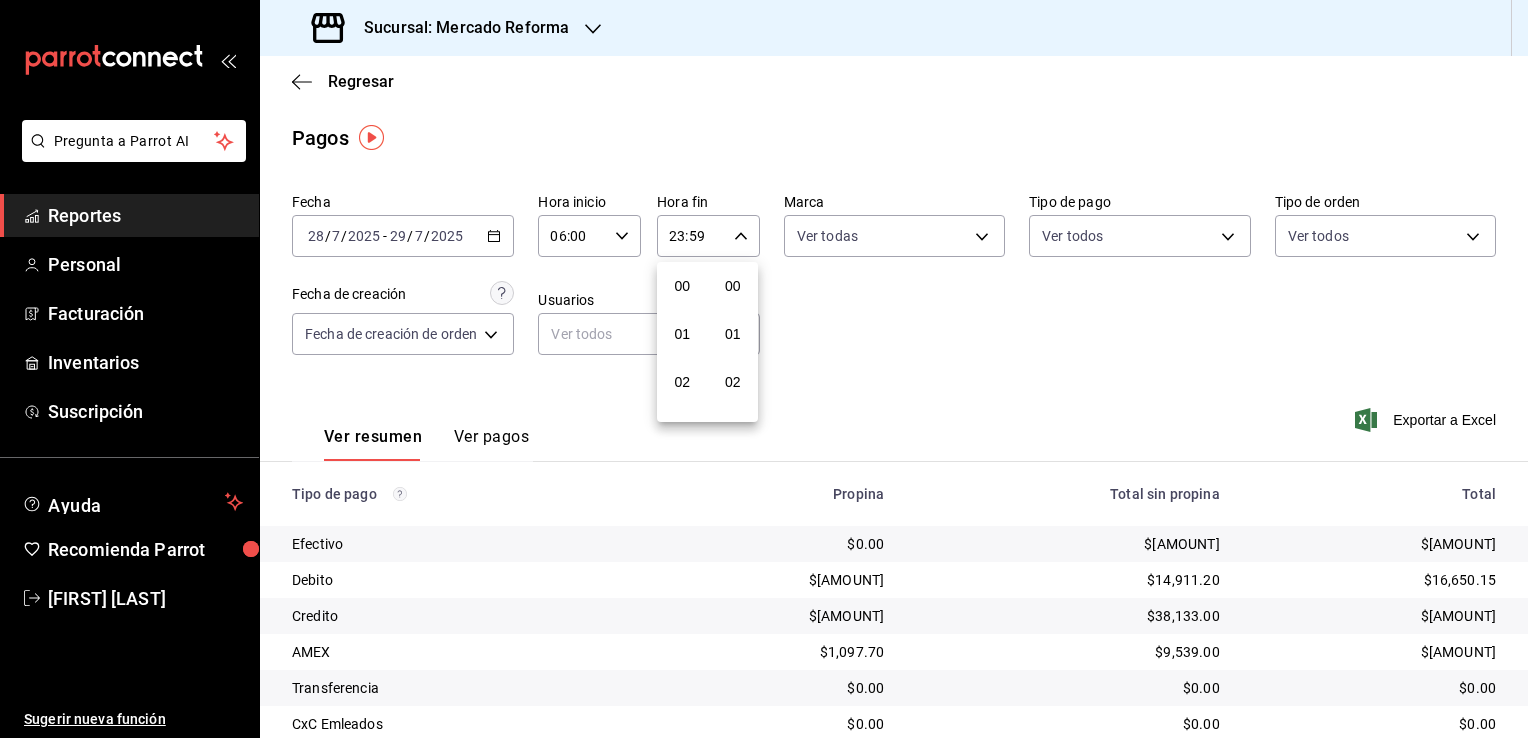 scroll, scrollTop: 1011, scrollLeft: 0, axis: vertical 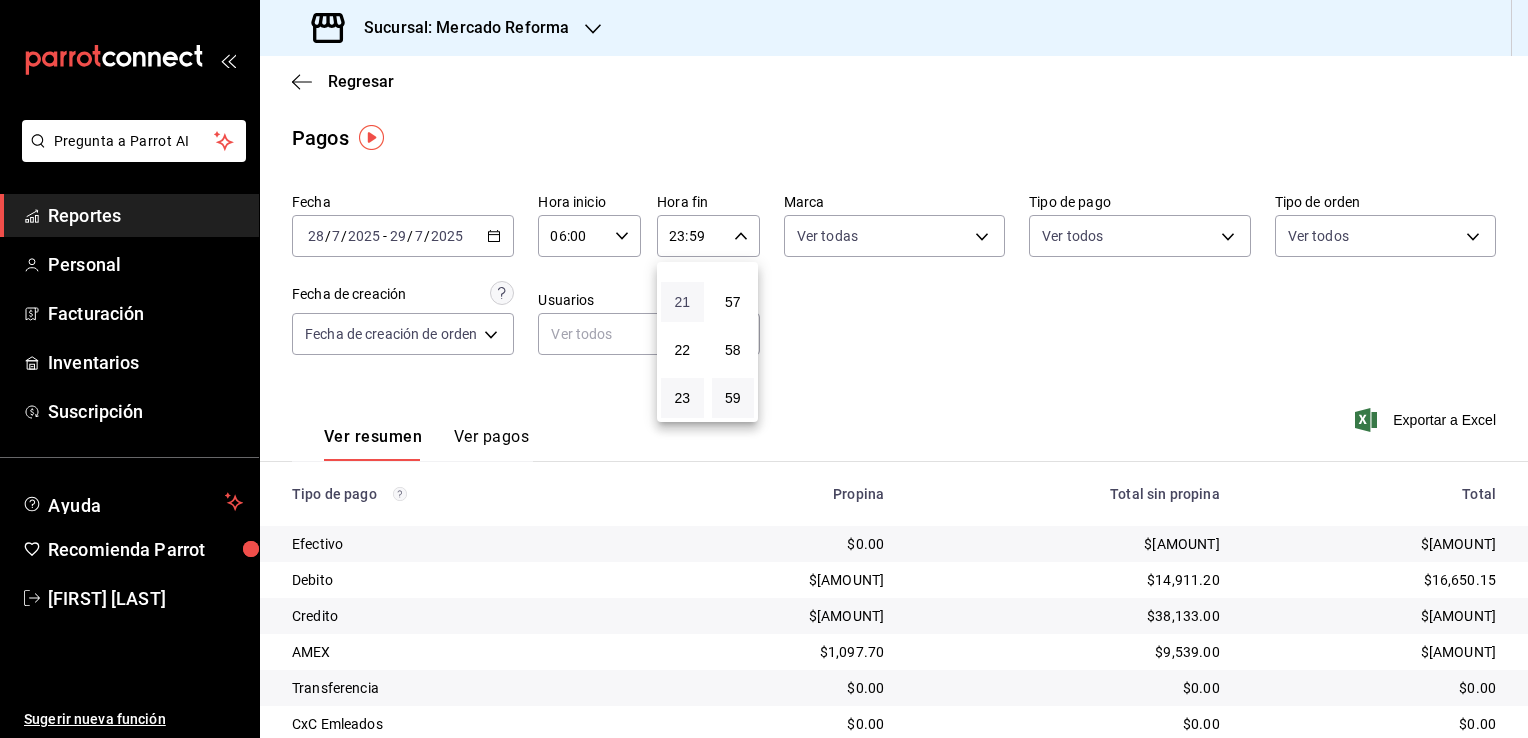 click on "21" at bounding box center [682, 302] 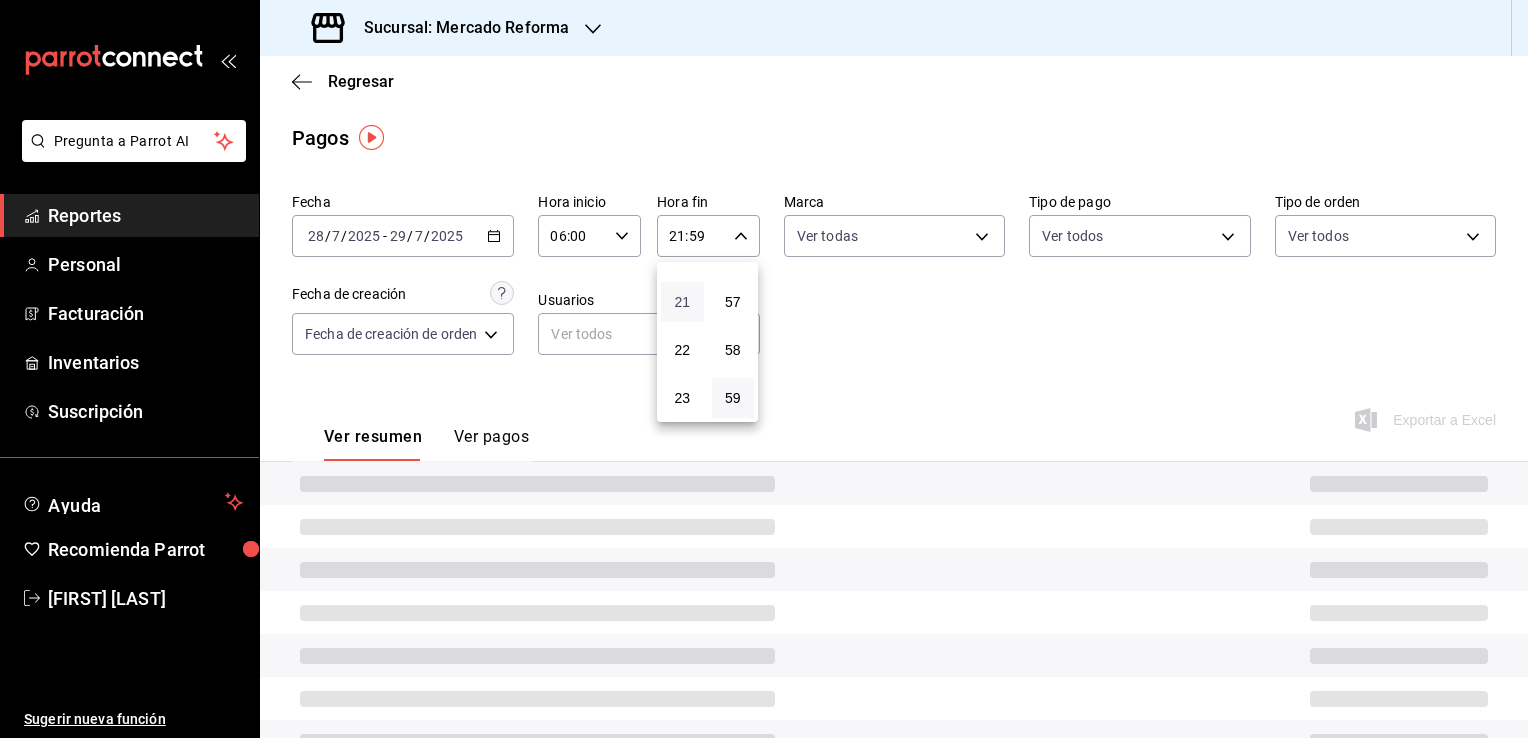 type 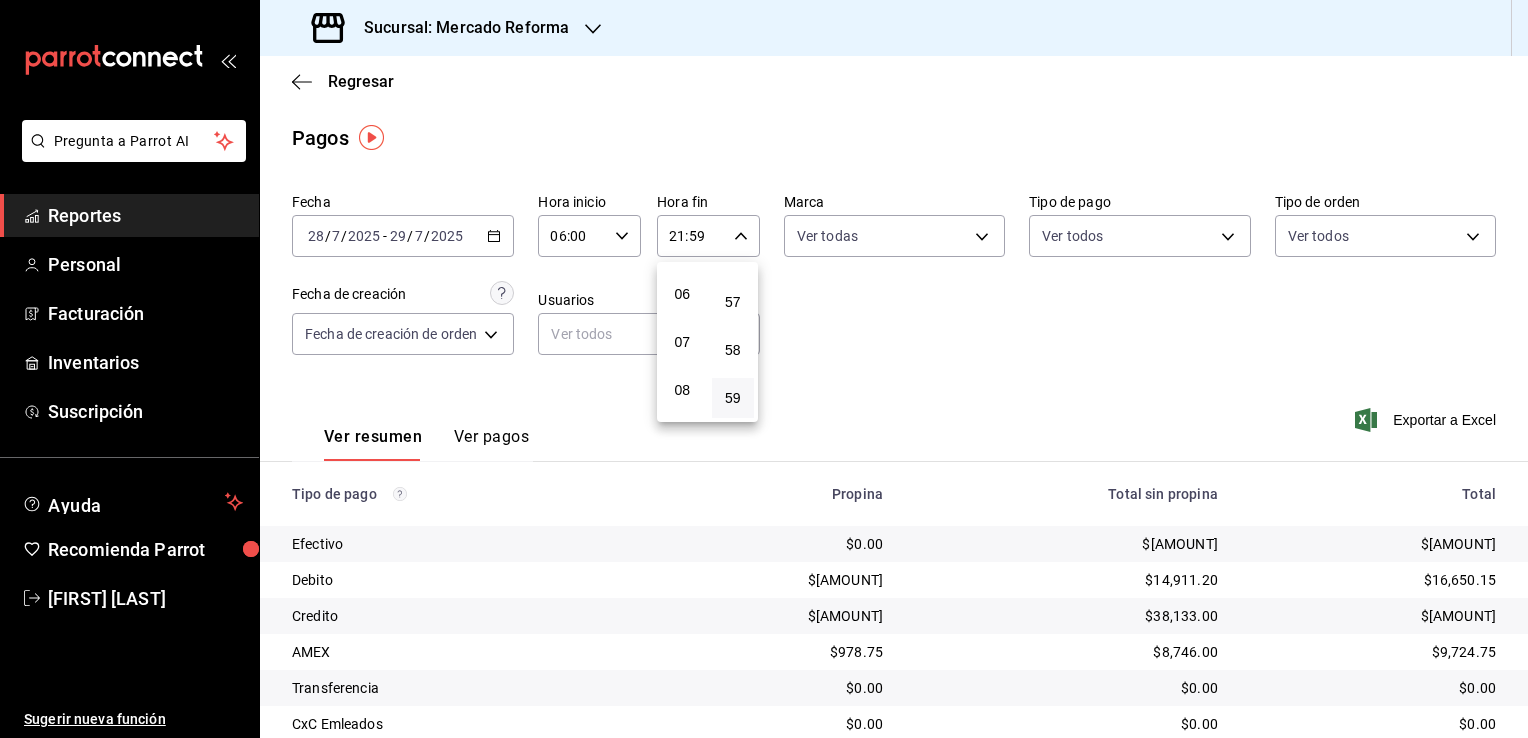 scroll, scrollTop: 171, scrollLeft: 0, axis: vertical 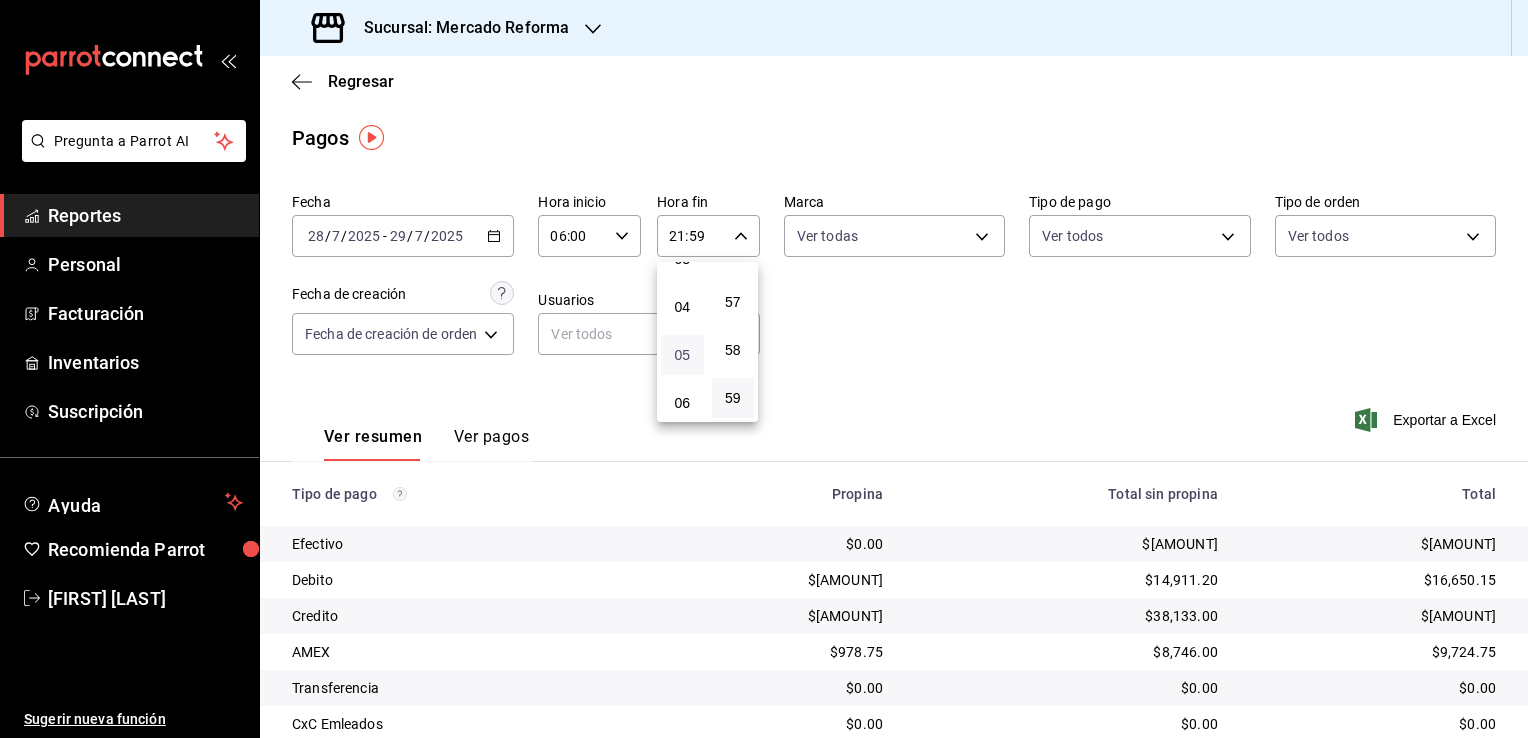 click on "05" at bounding box center [682, 355] 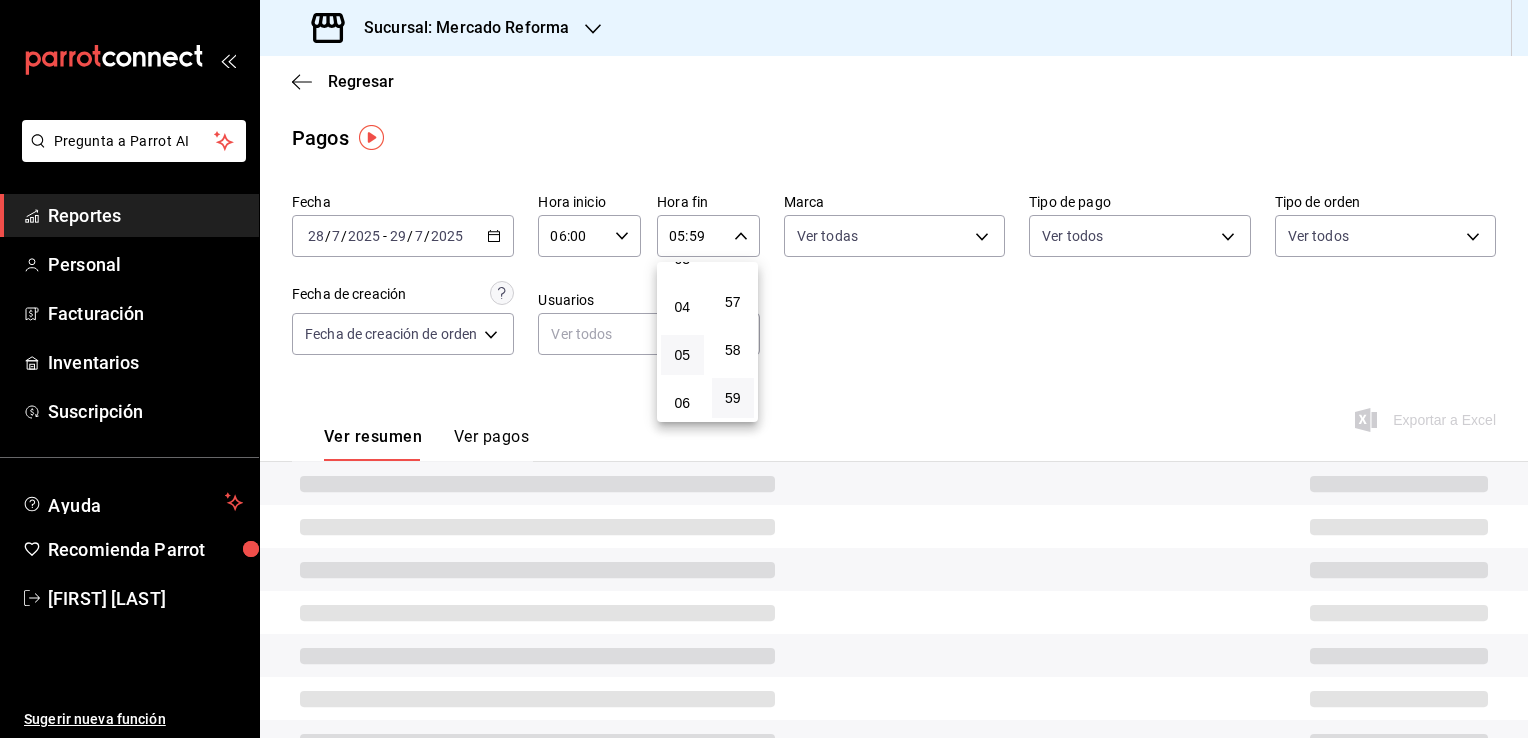 click at bounding box center (764, 369) 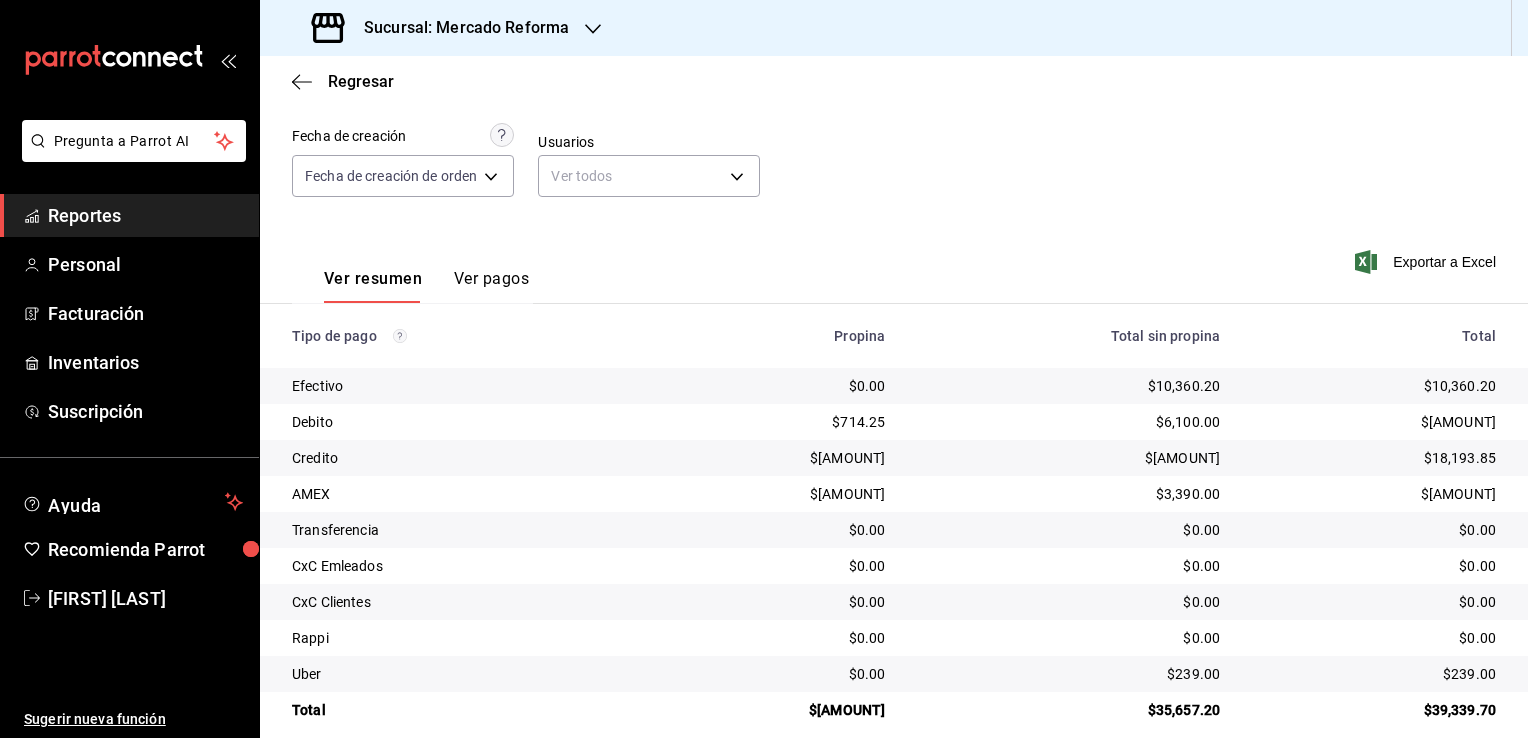scroll, scrollTop: 159, scrollLeft: 0, axis: vertical 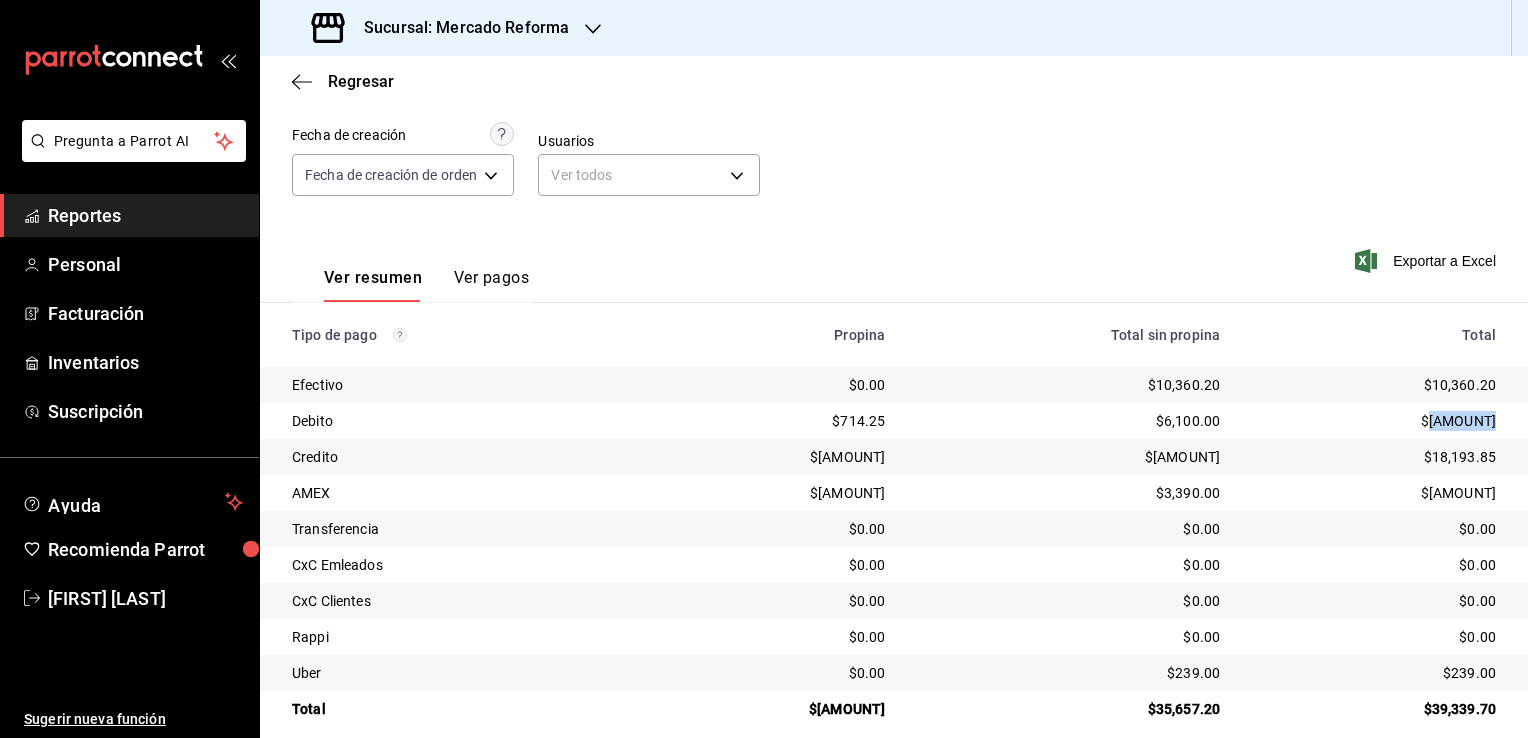 drag, startPoint x: 1426, startPoint y: 422, endPoint x: 1476, endPoint y: 429, distance: 50.48762 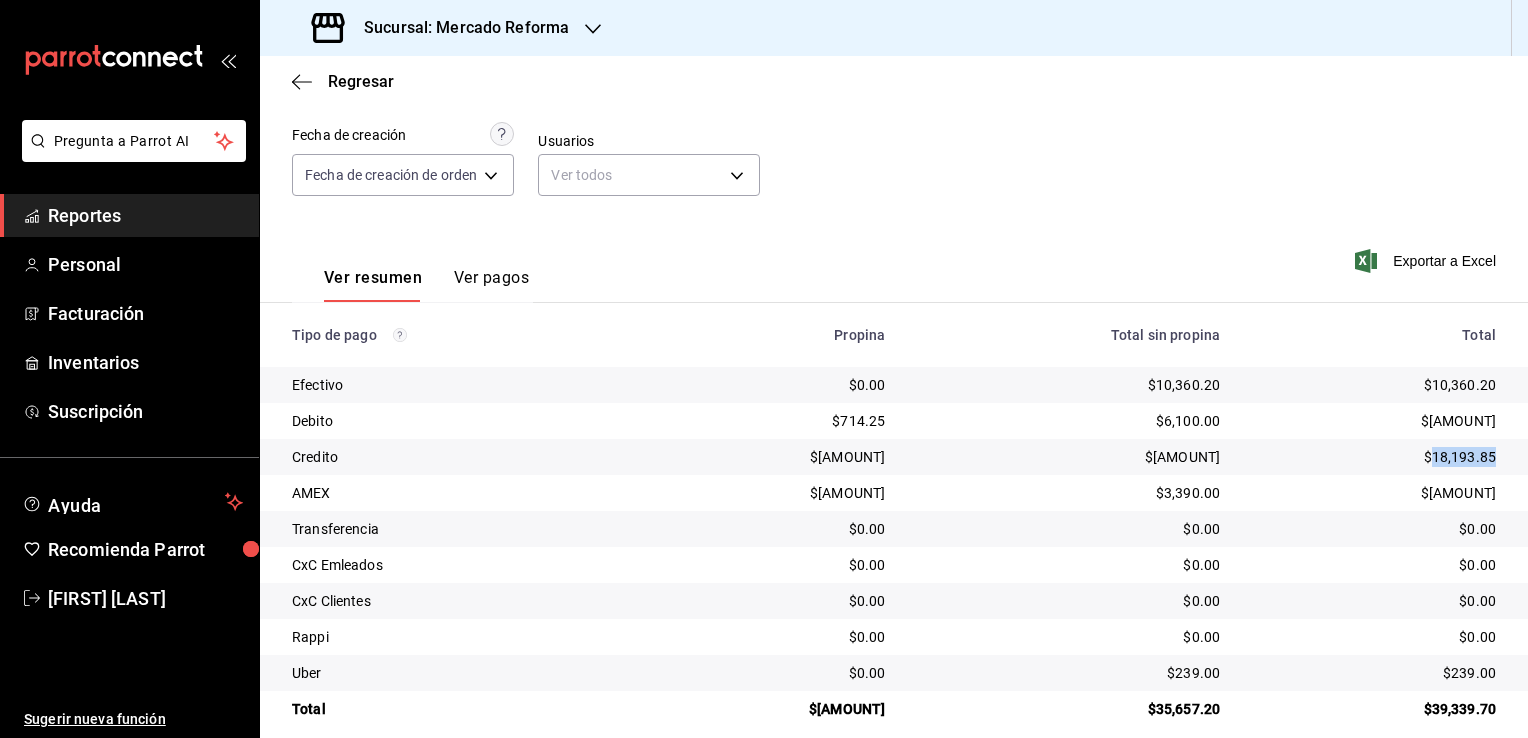 drag, startPoint x: 1416, startPoint y: 460, endPoint x: 1480, endPoint y: 466, distance: 64.28063 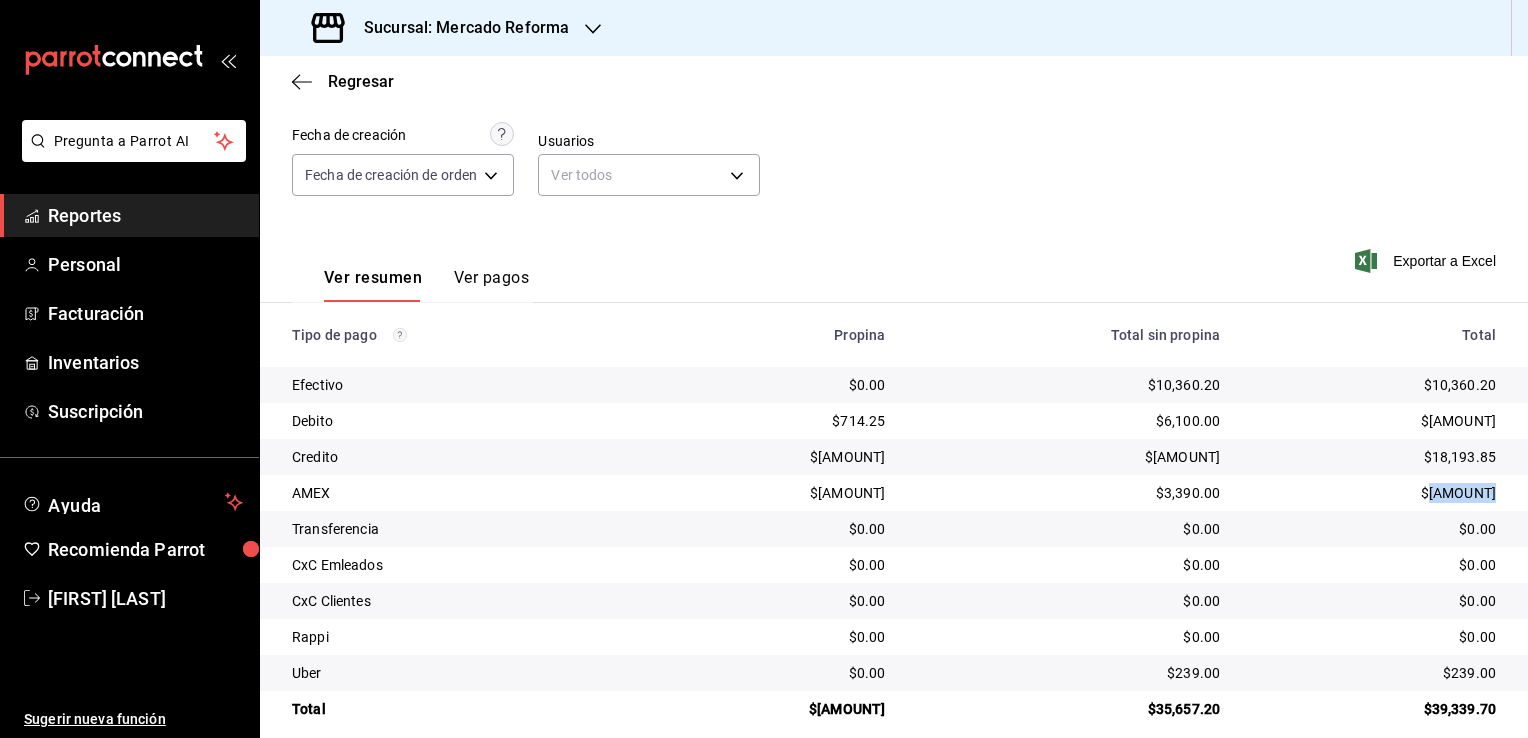 drag, startPoint x: 1424, startPoint y: 494, endPoint x: 1481, endPoint y: 499, distance: 57.21888 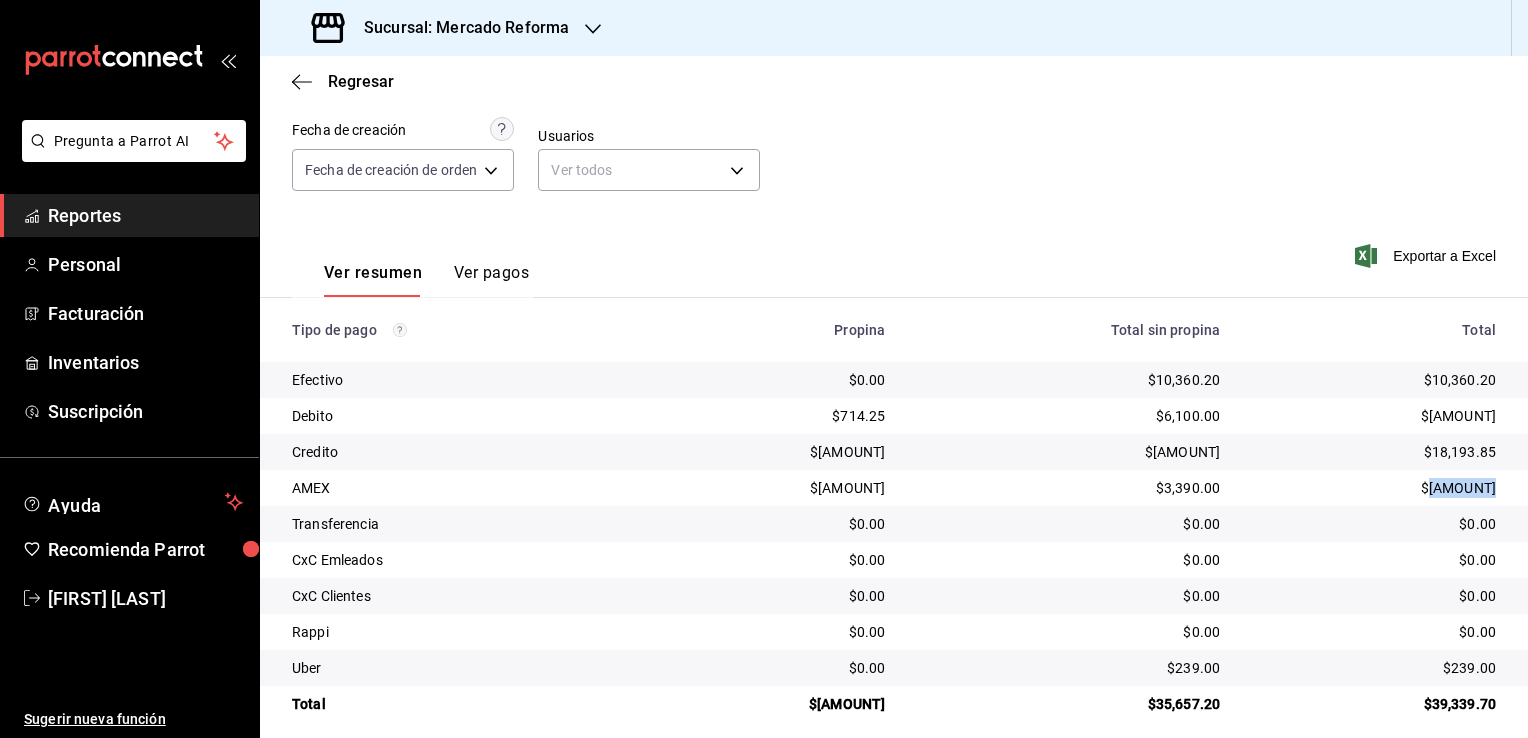 scroll, scrollTop: 180, scrollLeft: 0, axis: vertical 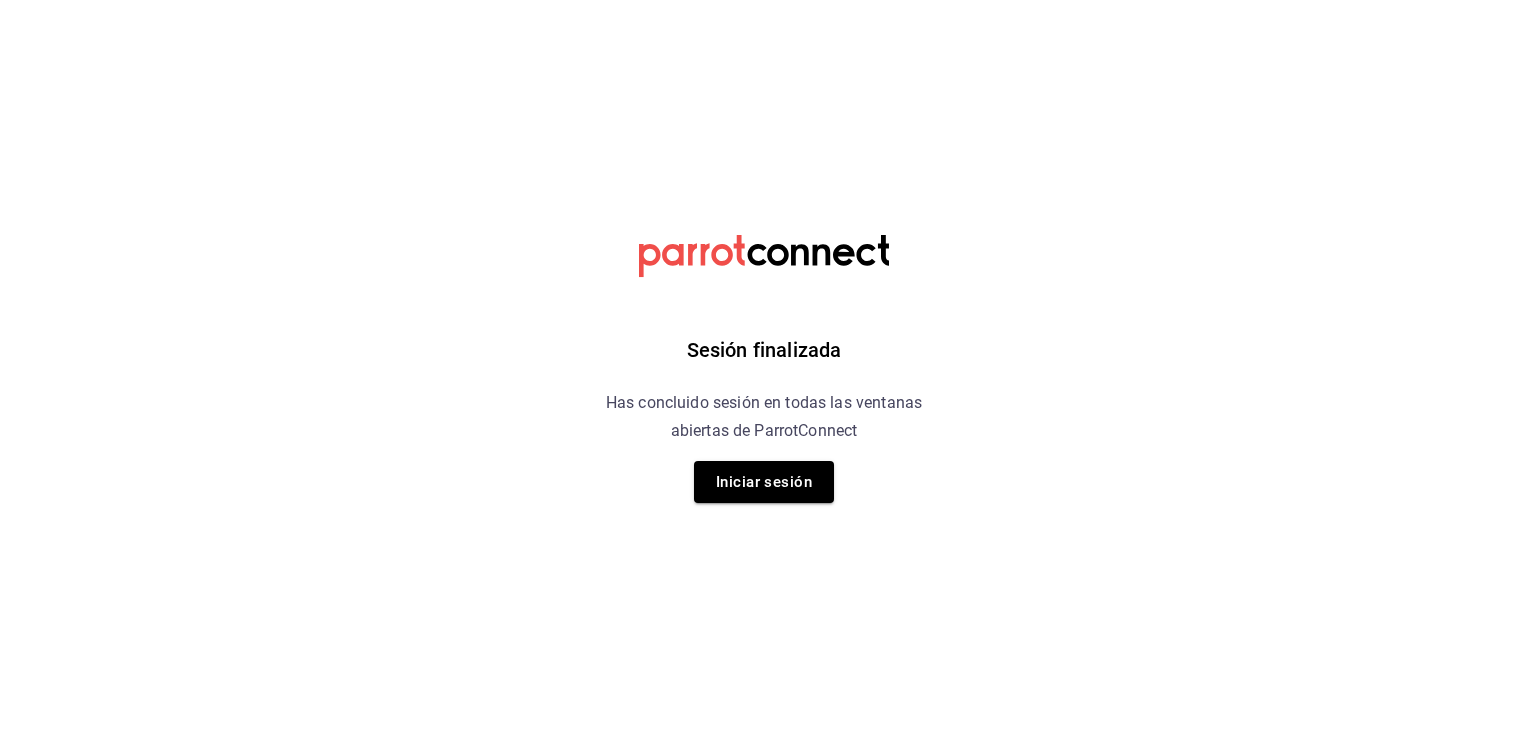 click on "Sesión finalizada Has concluido sesión en todas las ventanas abiertas de ParrotConnect Iniciar sesión" at bounding box center [764, 0] 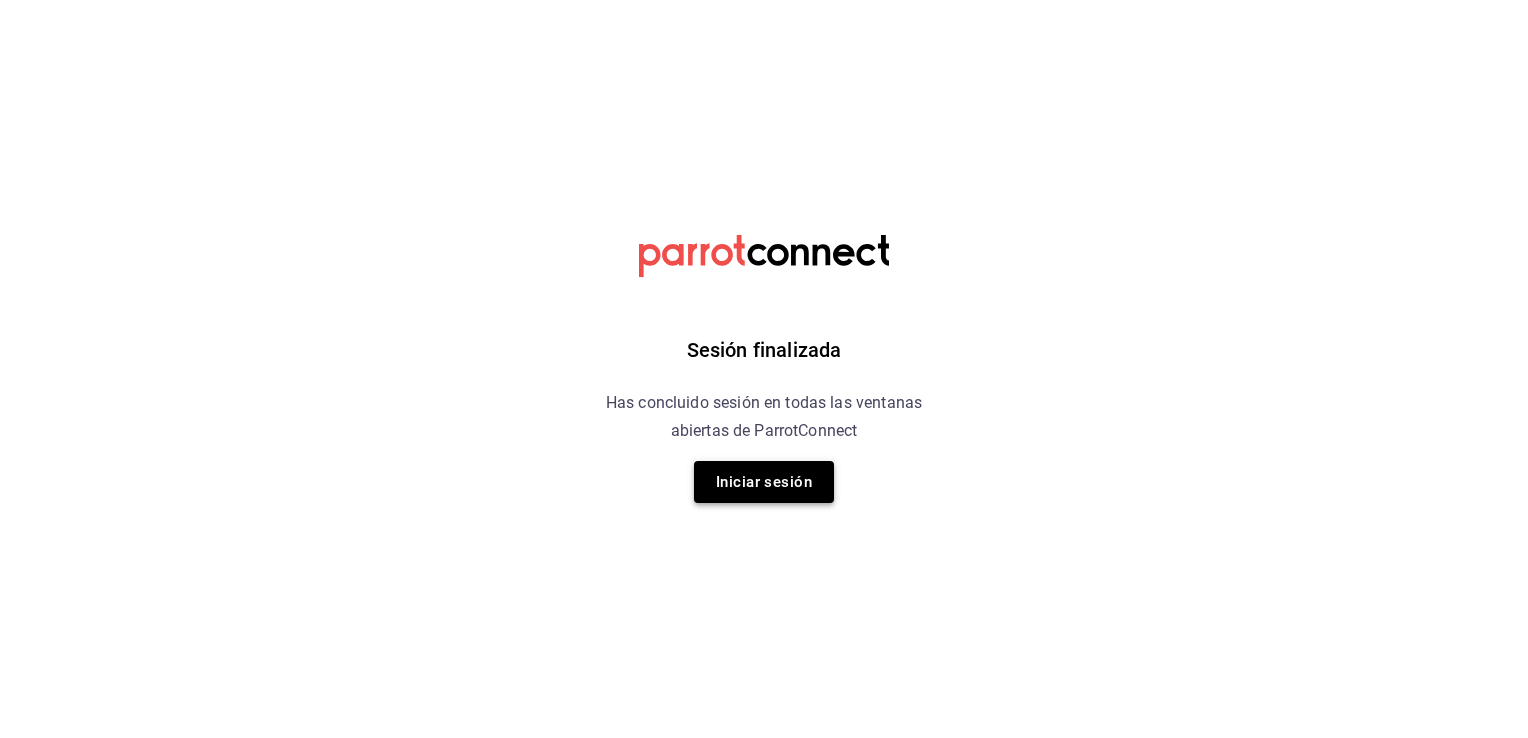 click on "Iniciar sesión" at bounding box center [764, 482] 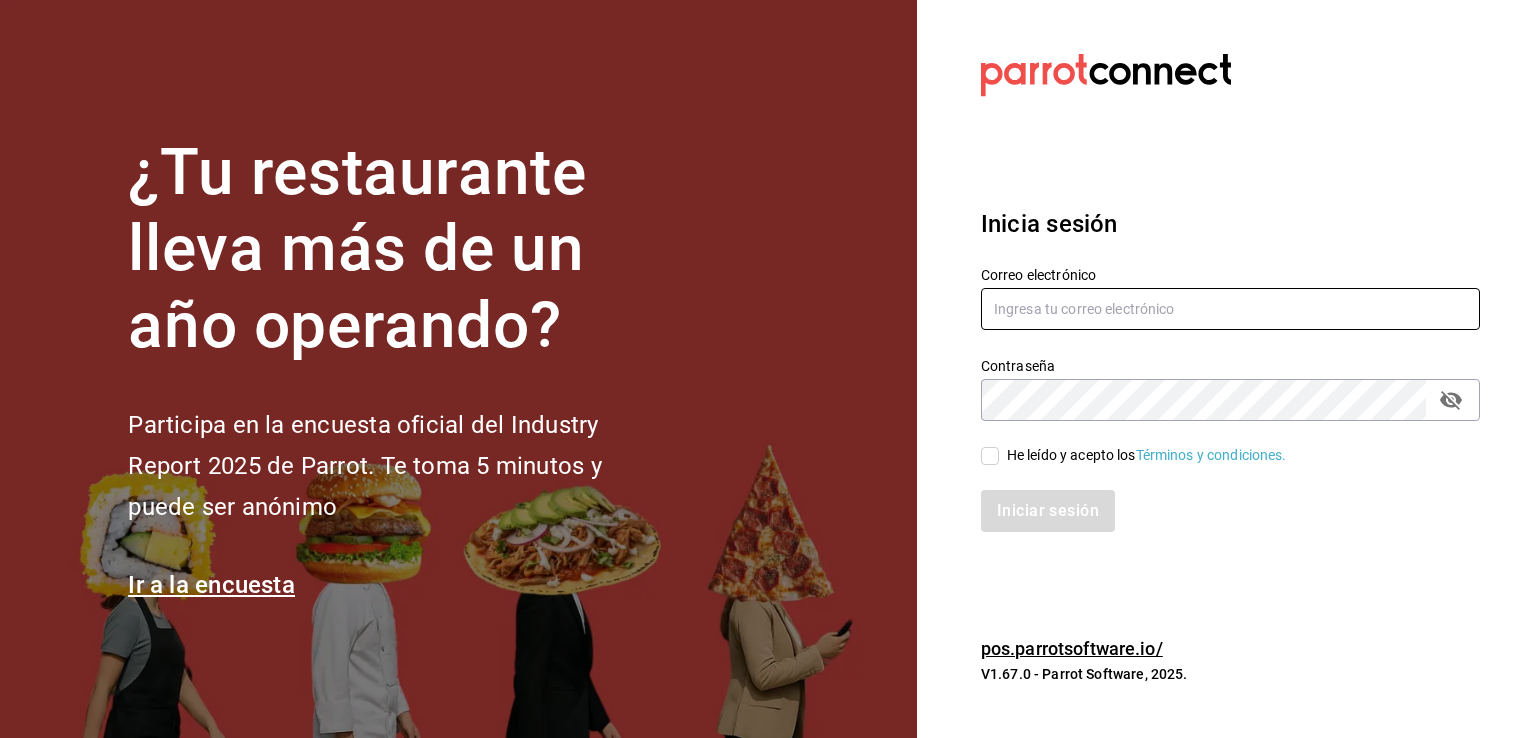 type on "[EMAIL]" 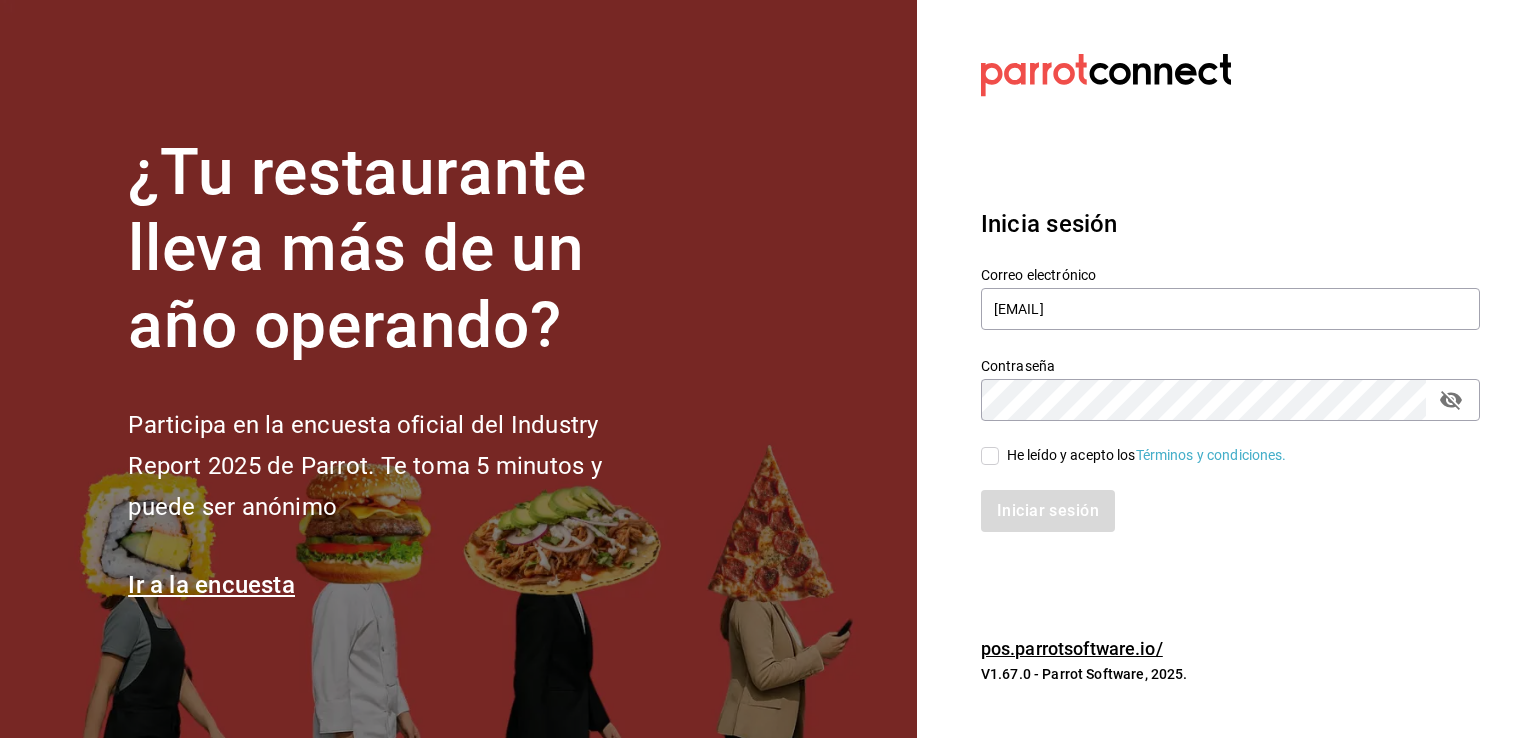 click on "He leído y acepto los  Términos y condiciones." at bounding box center [1147, 455] 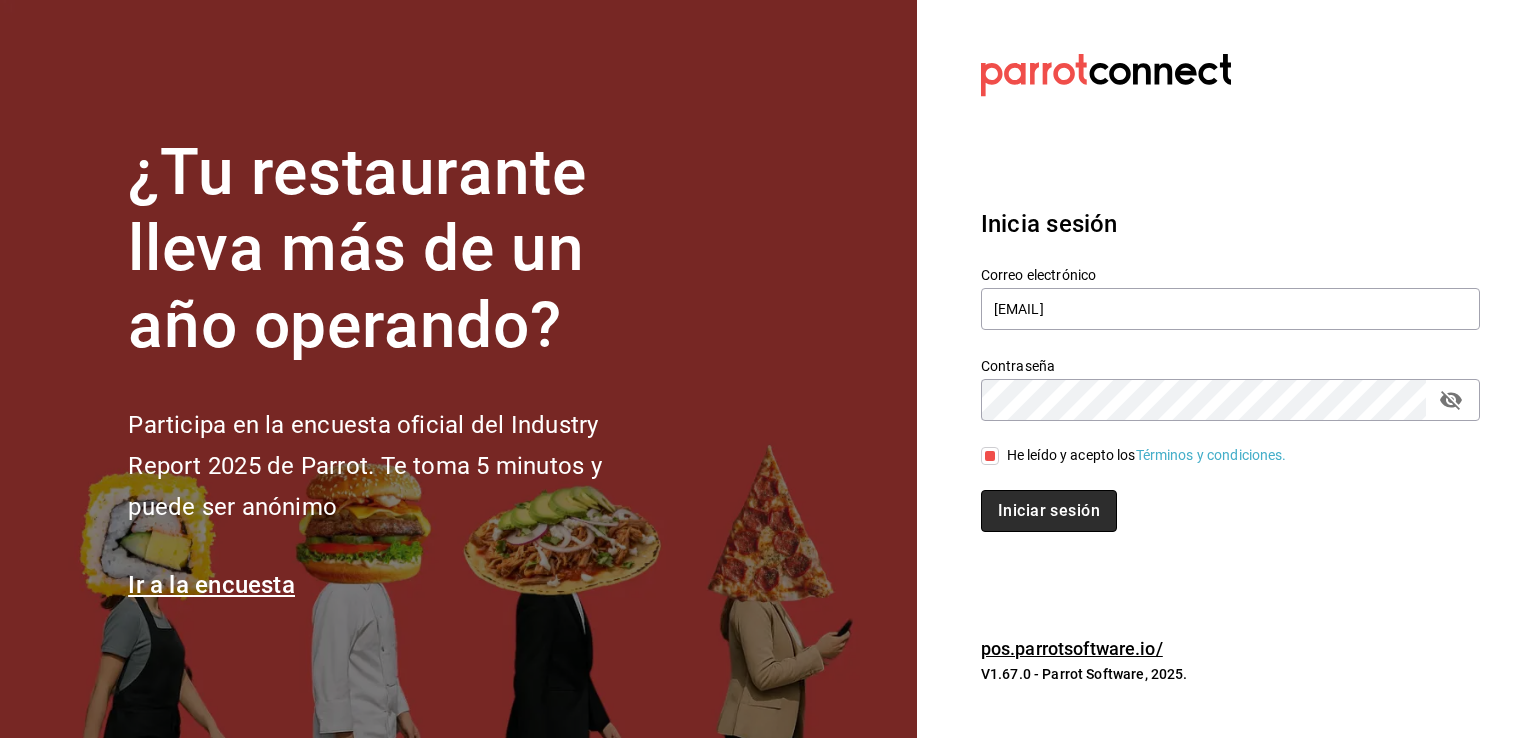 click on "Iniciar sesión" at bounding box center (1049, 511) 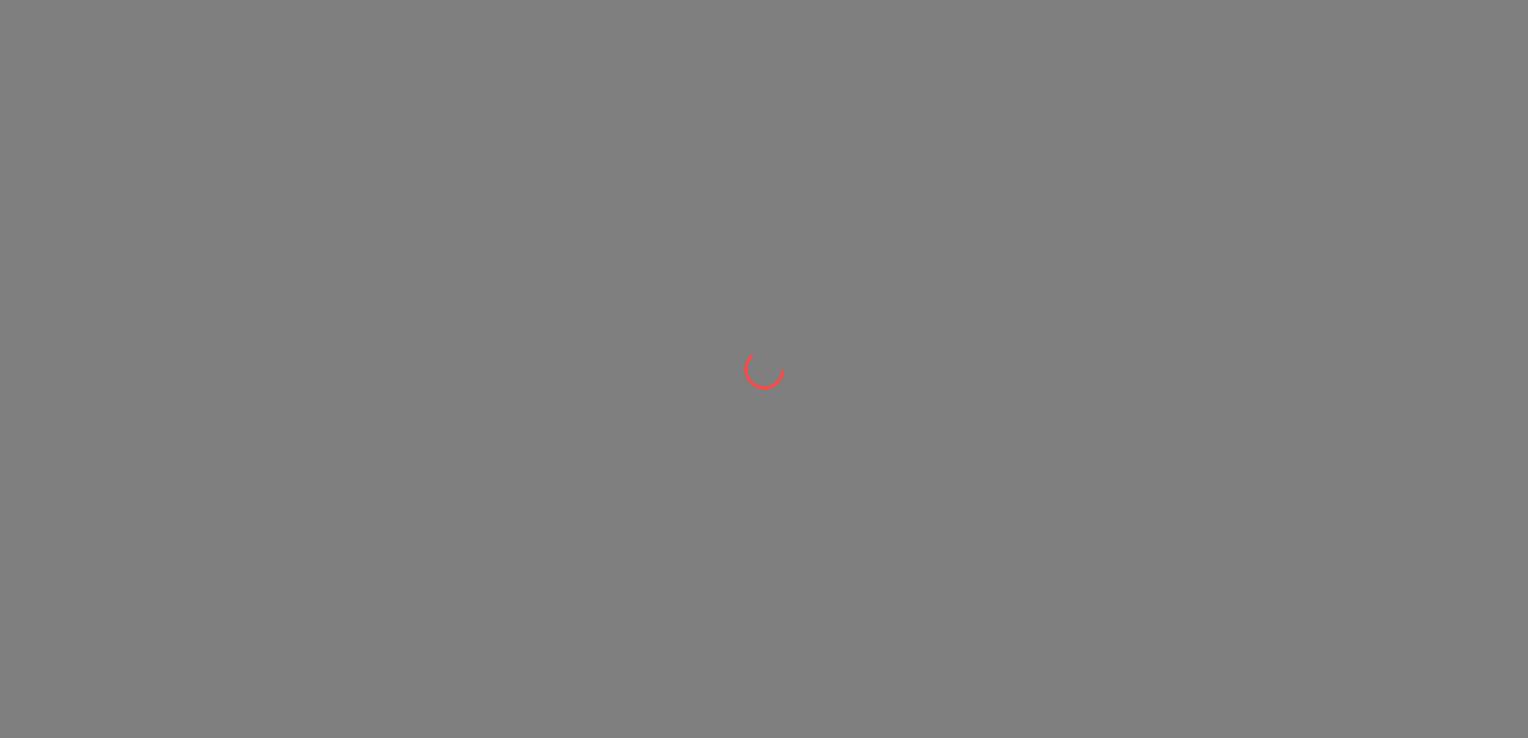 scroll, scrollTop: 0, scrollLeft: 0, axis: both 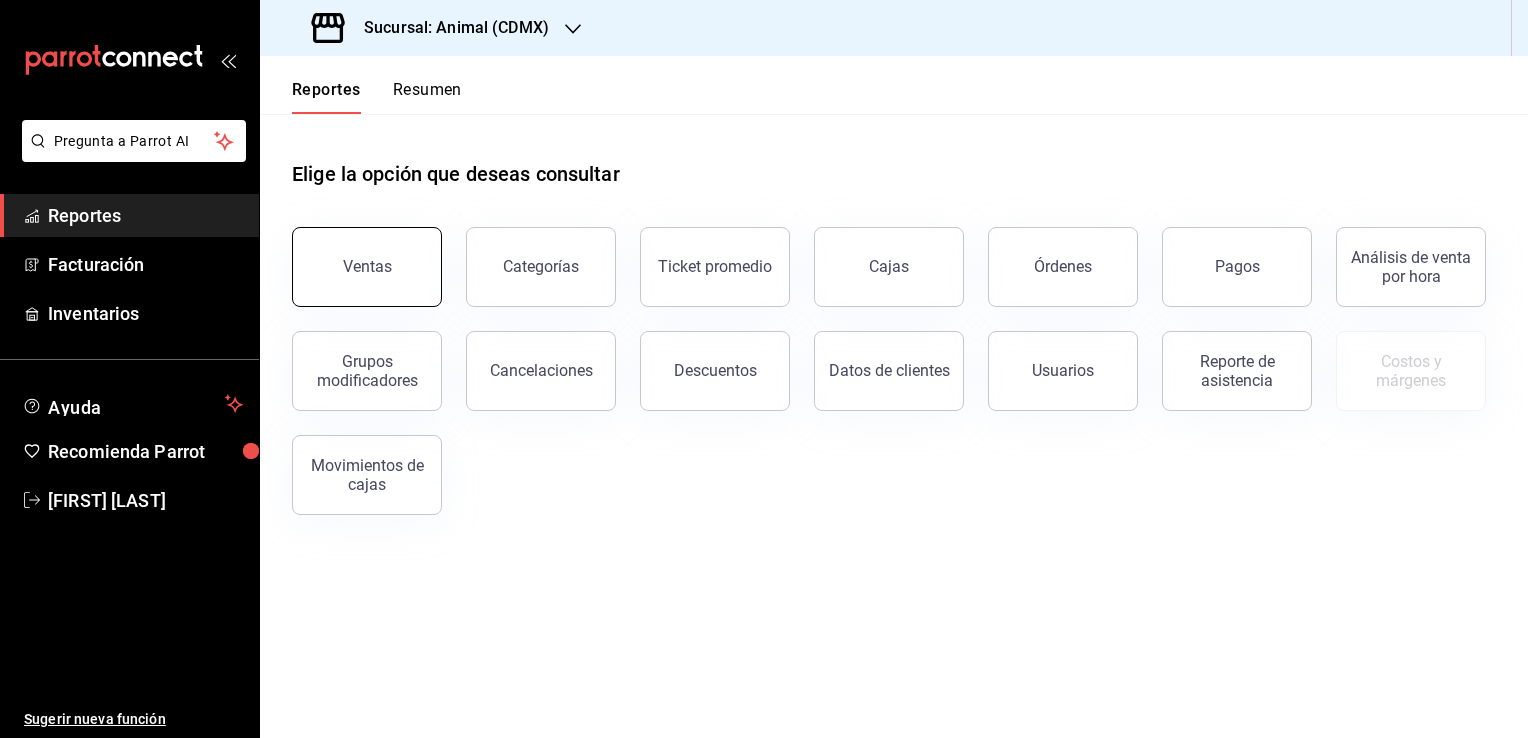 click on "Ventas" at bounding box center [367, 267] 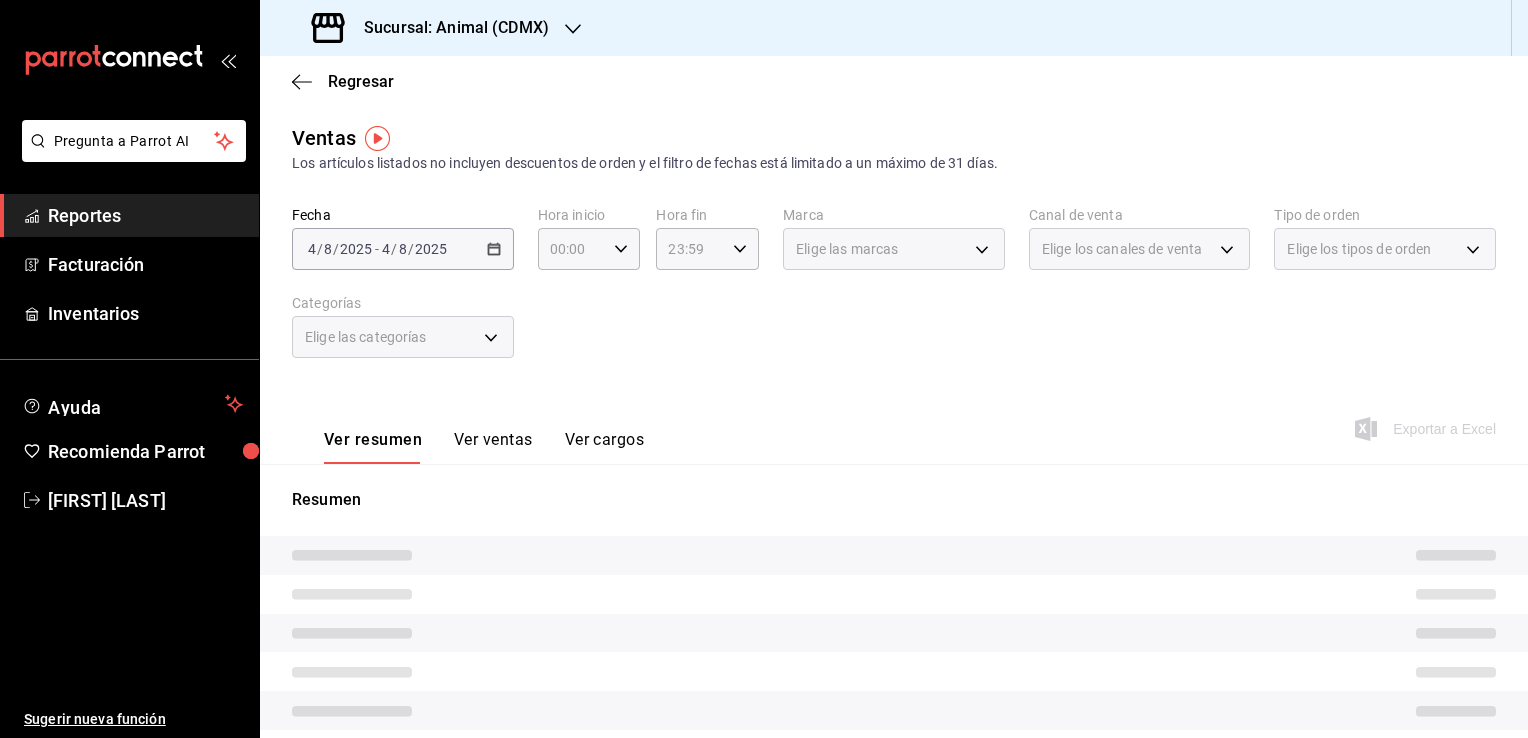 click on "Sucursal: Animal (CDMX)" at bounding box center (448, 28) 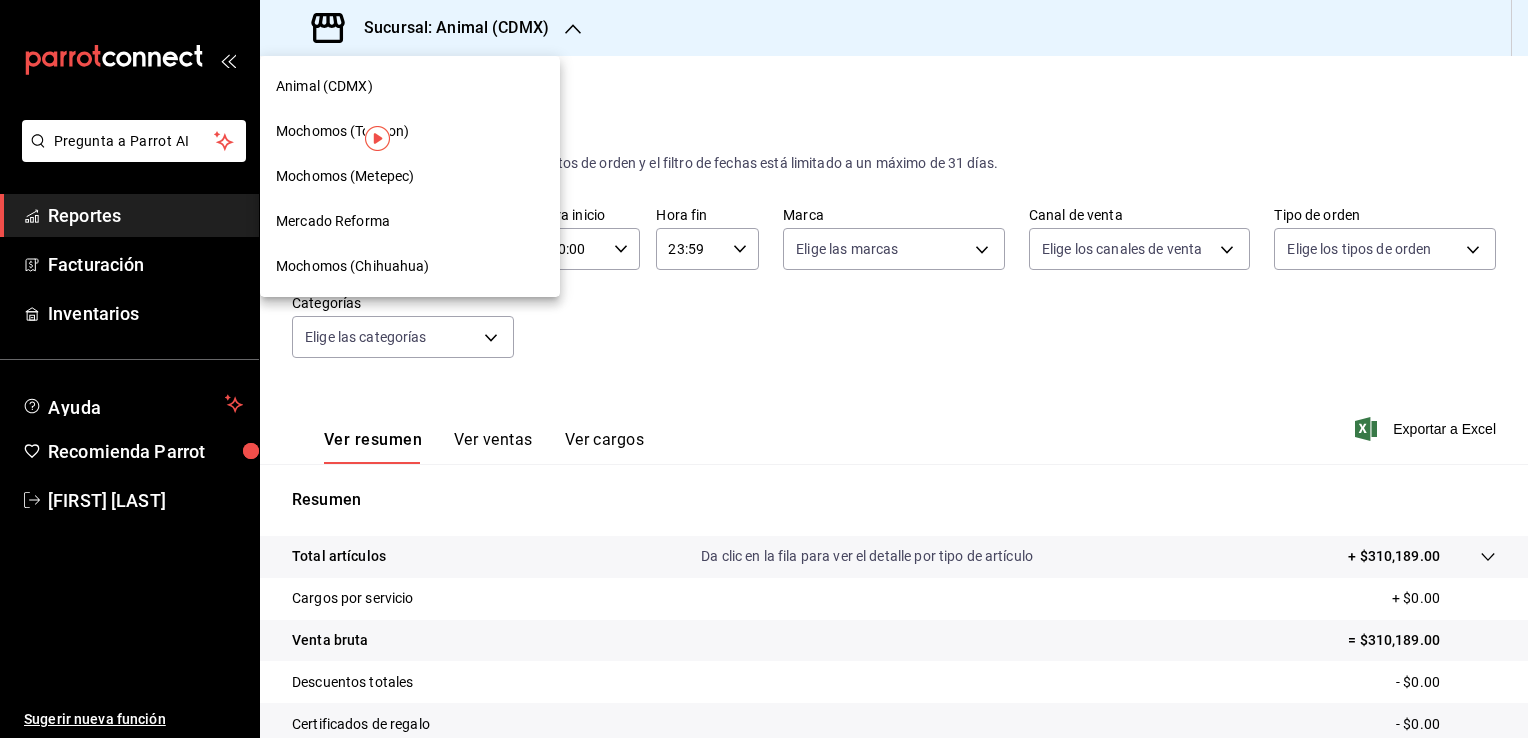 click on "Mercado Reforma" at bounding box center (333, 221) 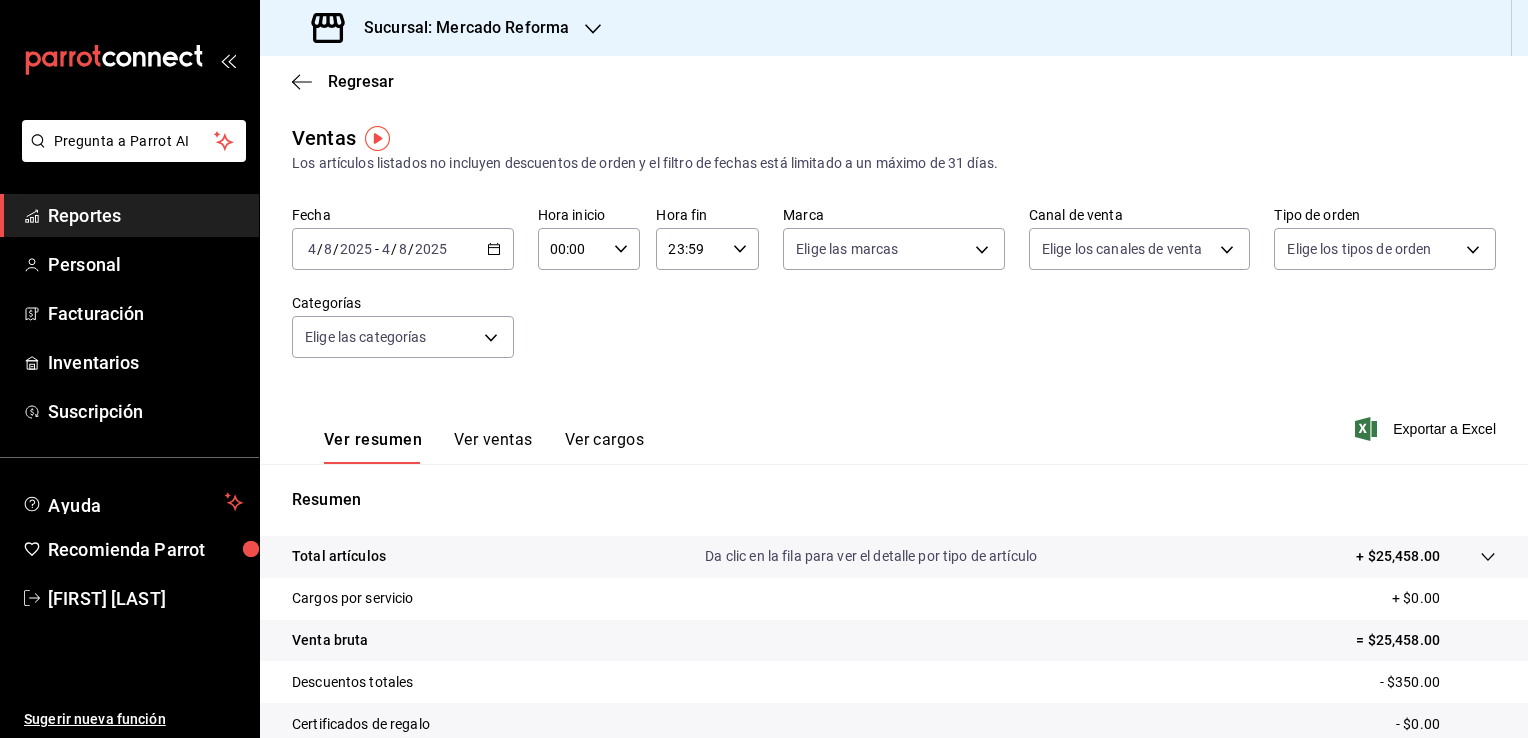 click 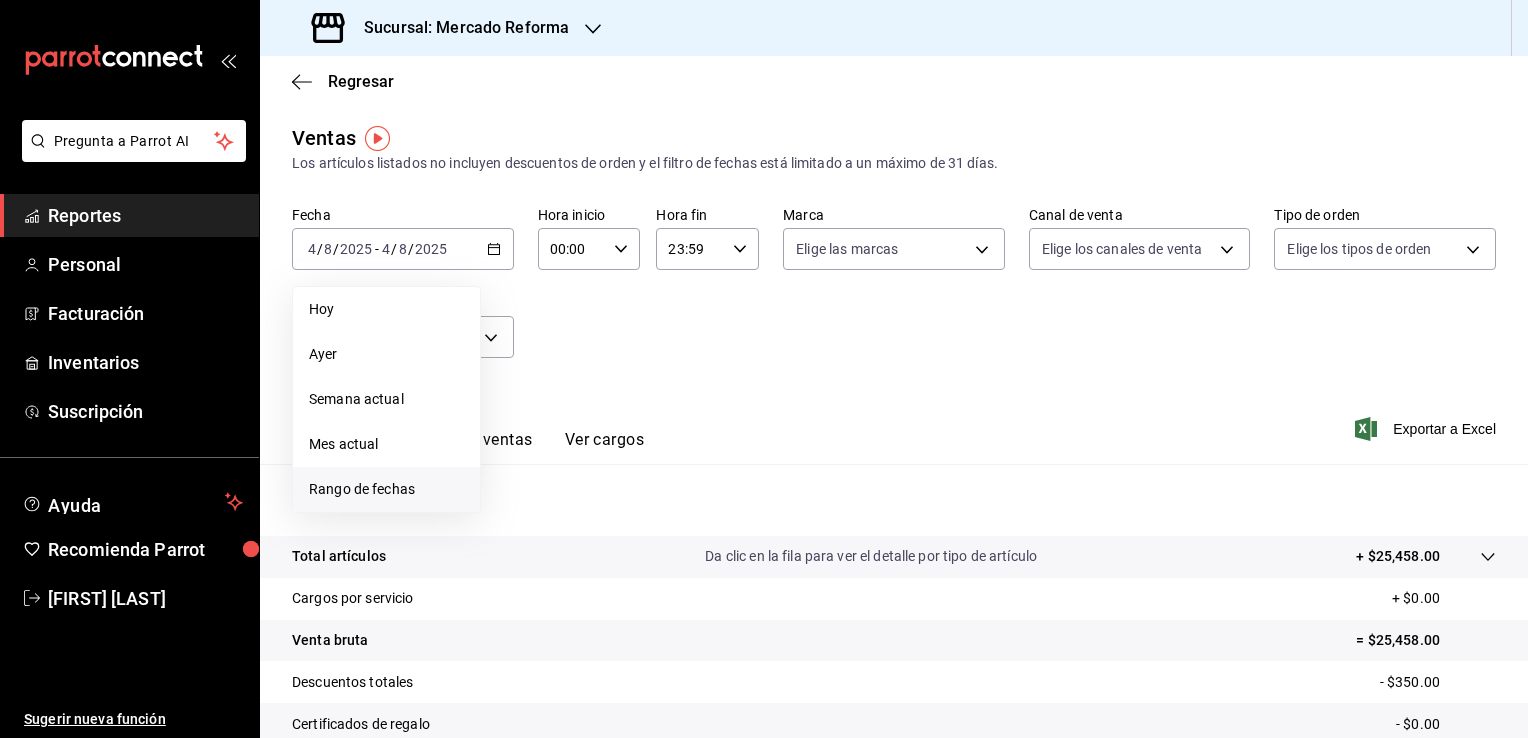 click on "Rango de fechas" at bounding box center [386, 489] 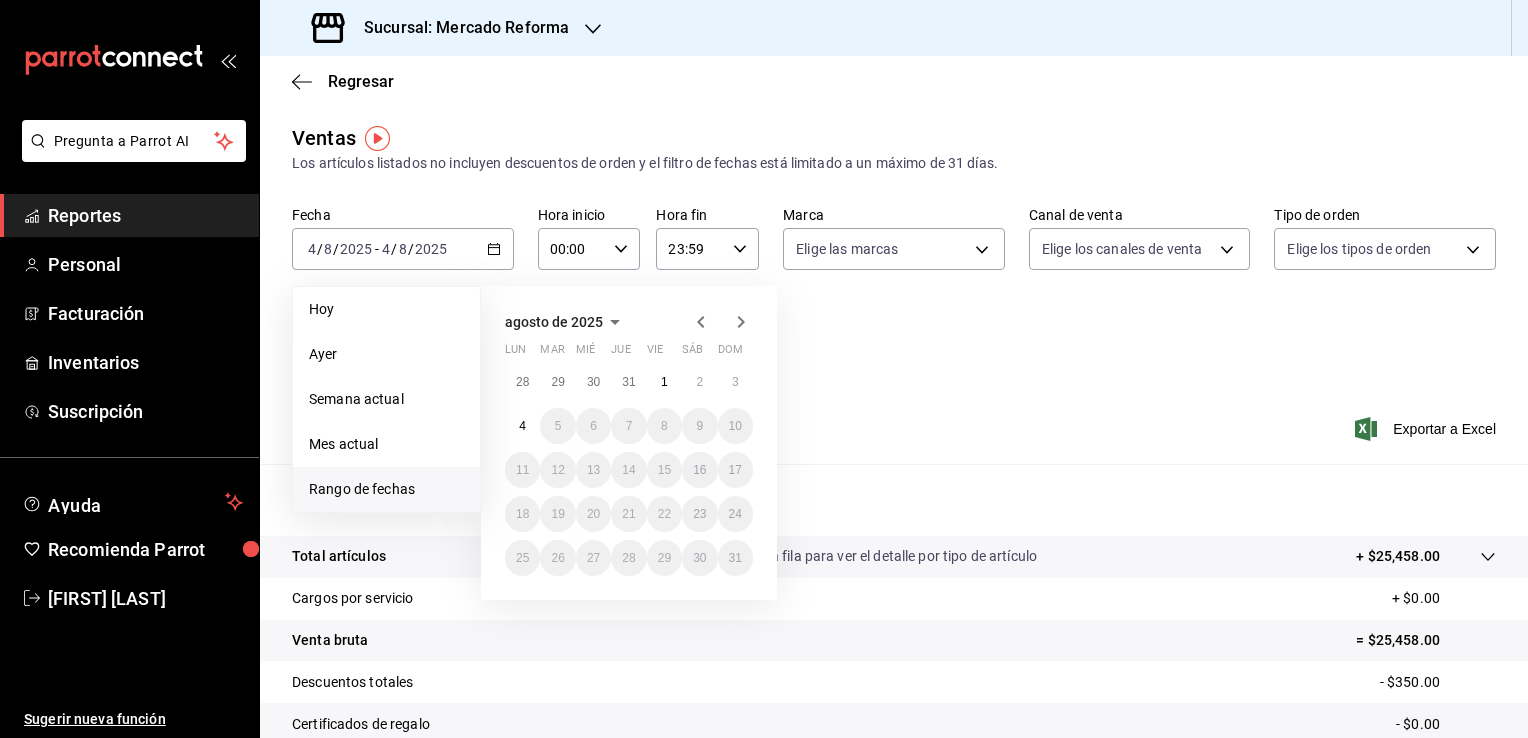click 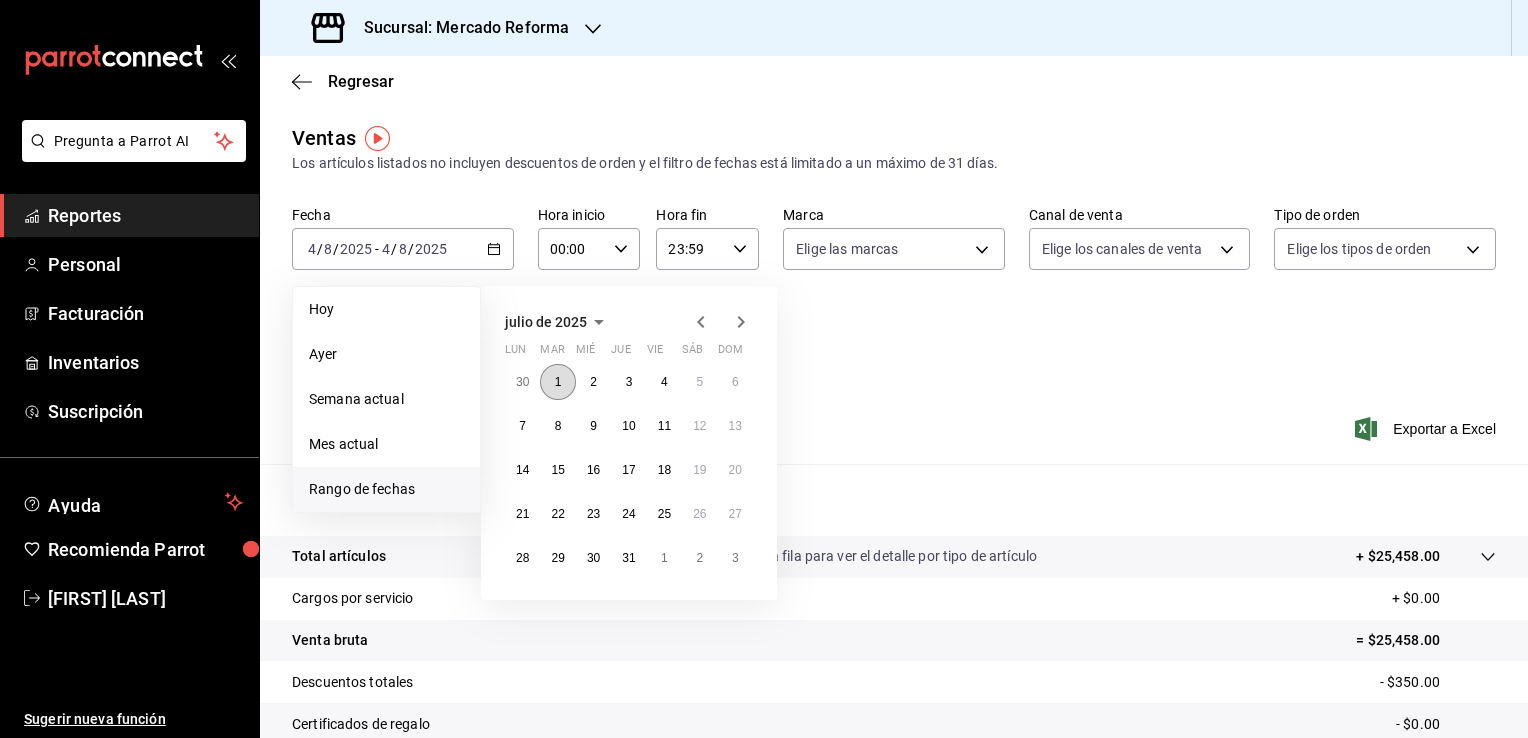click on "1" at bounding box center [558, 382] 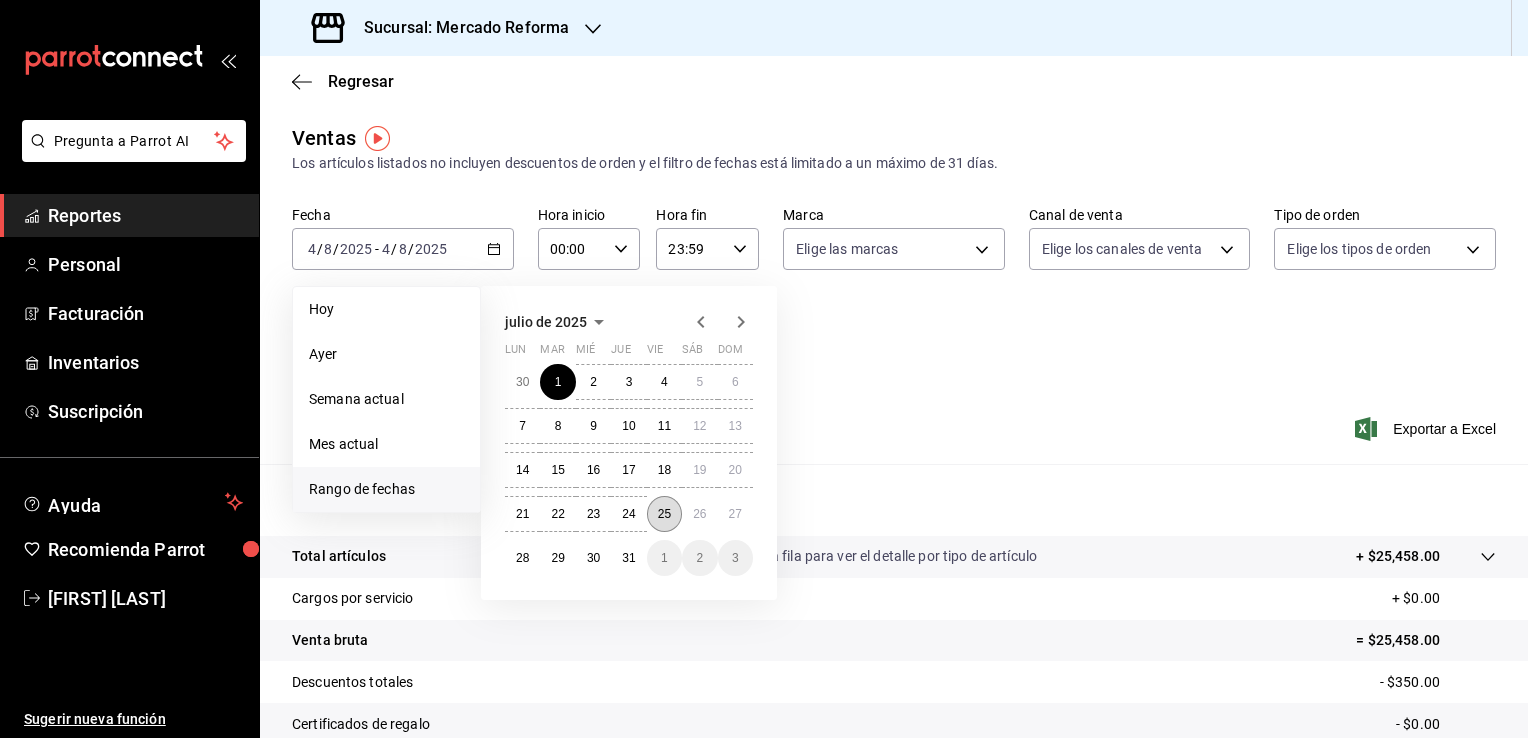 click on "25" at bounding box center [664, 514] 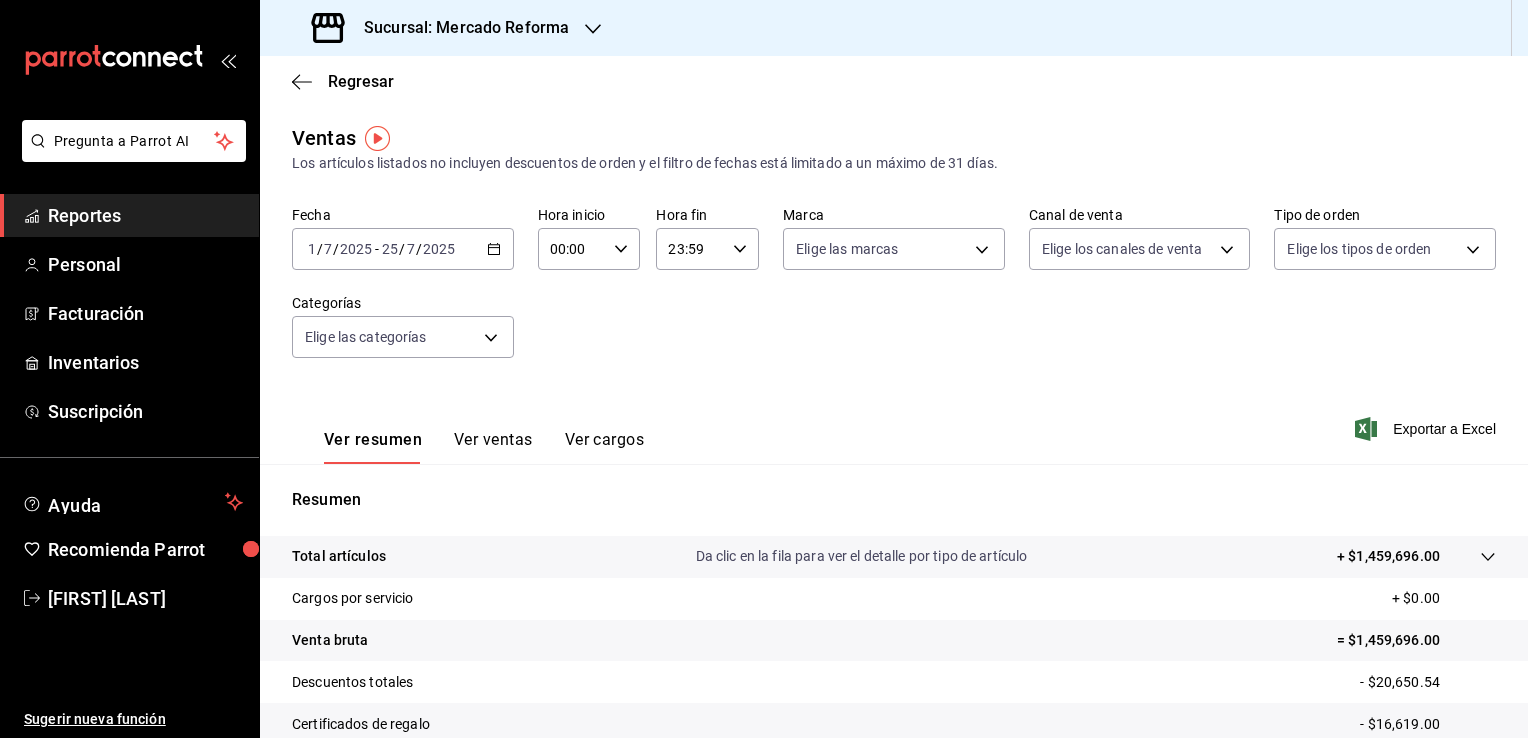 click 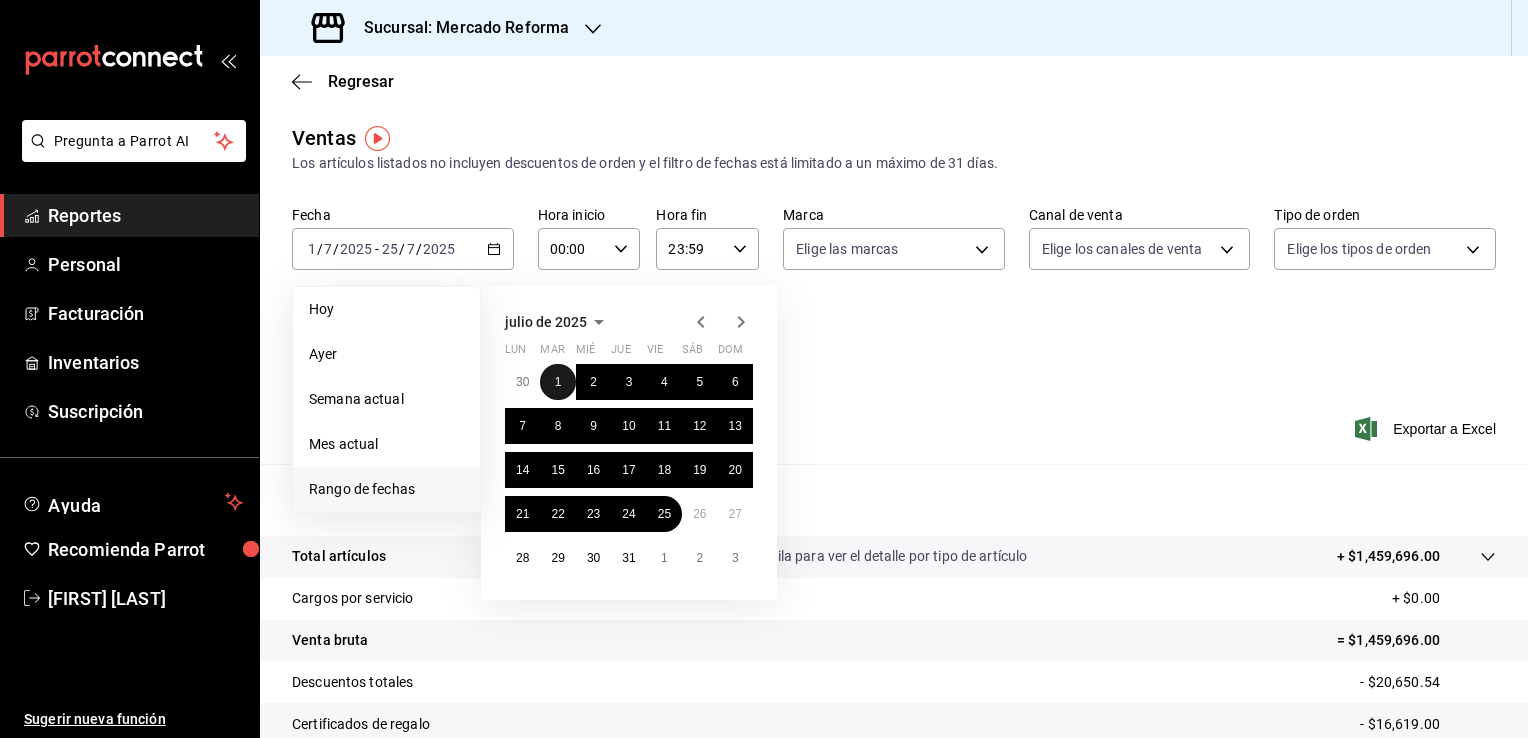click on "1" at bounding box center [558, 382] 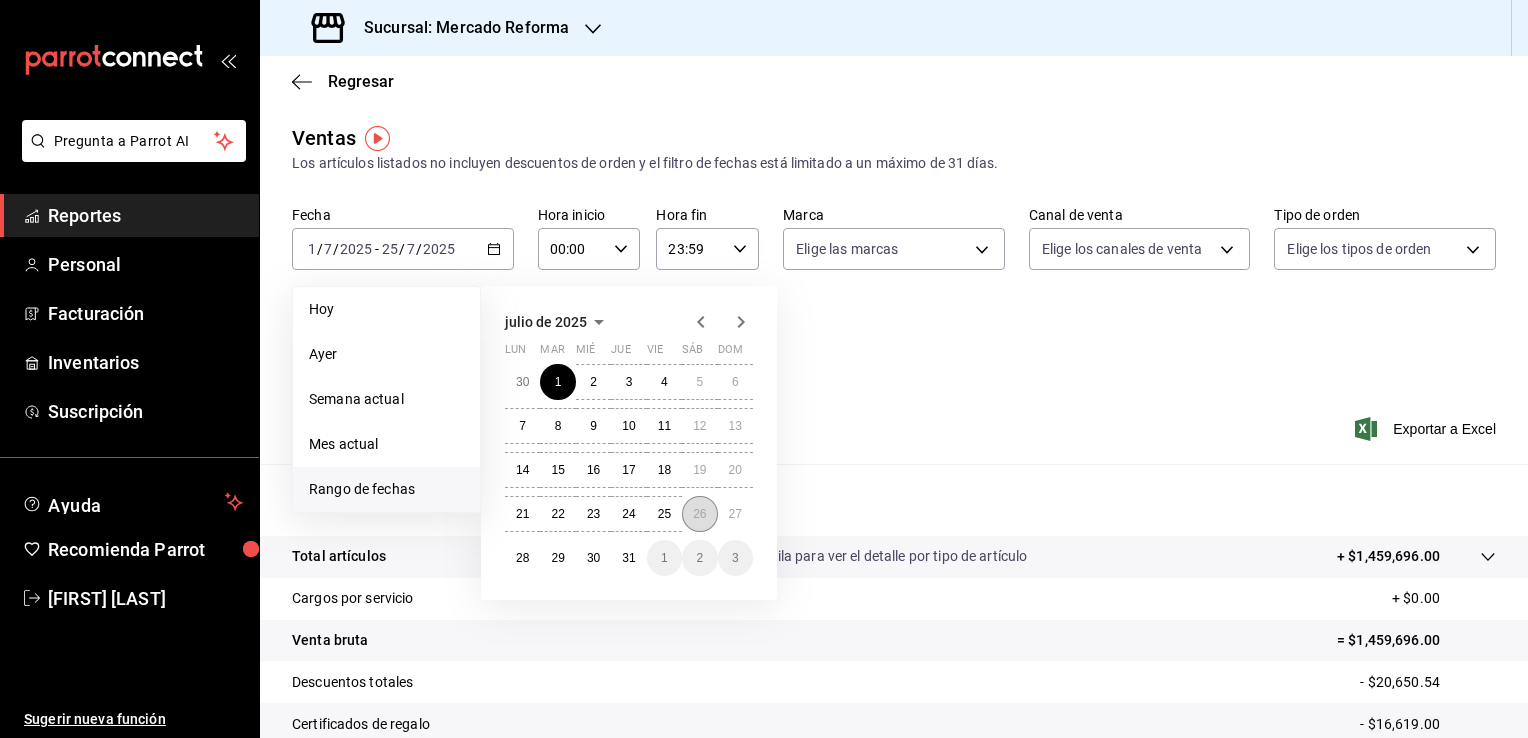 click on "26" at bounding box center (699, 514) 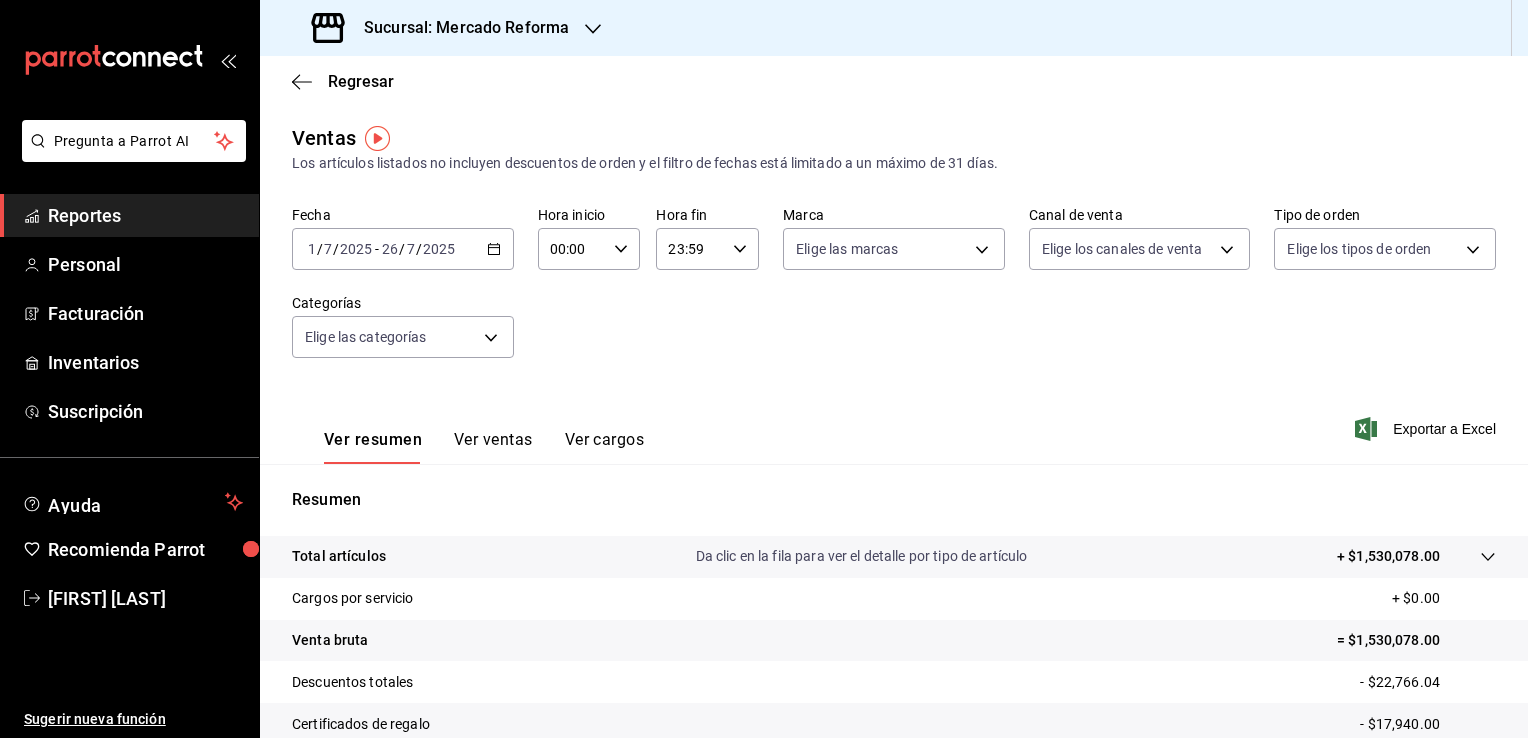click 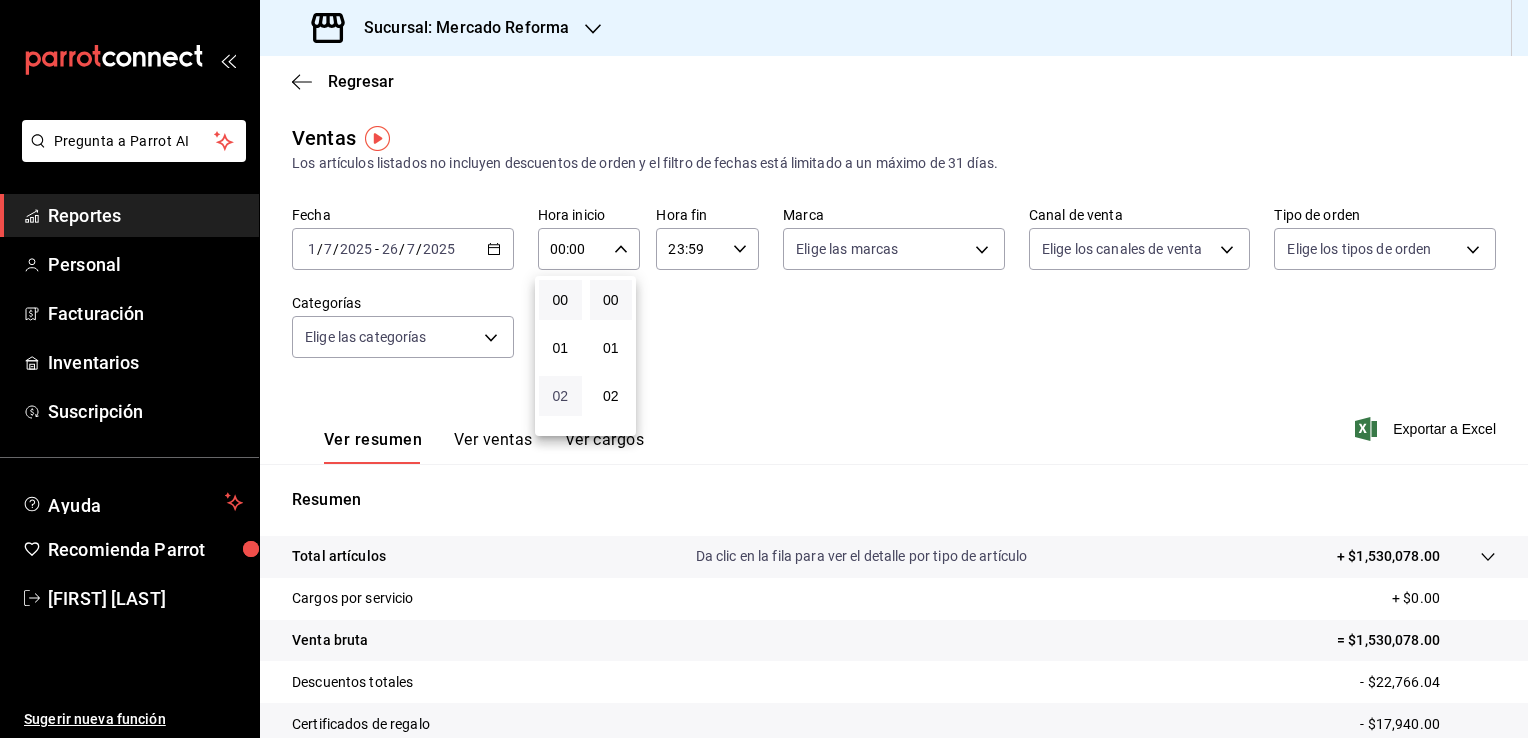 click on "02" at bounding box center [560, 396] 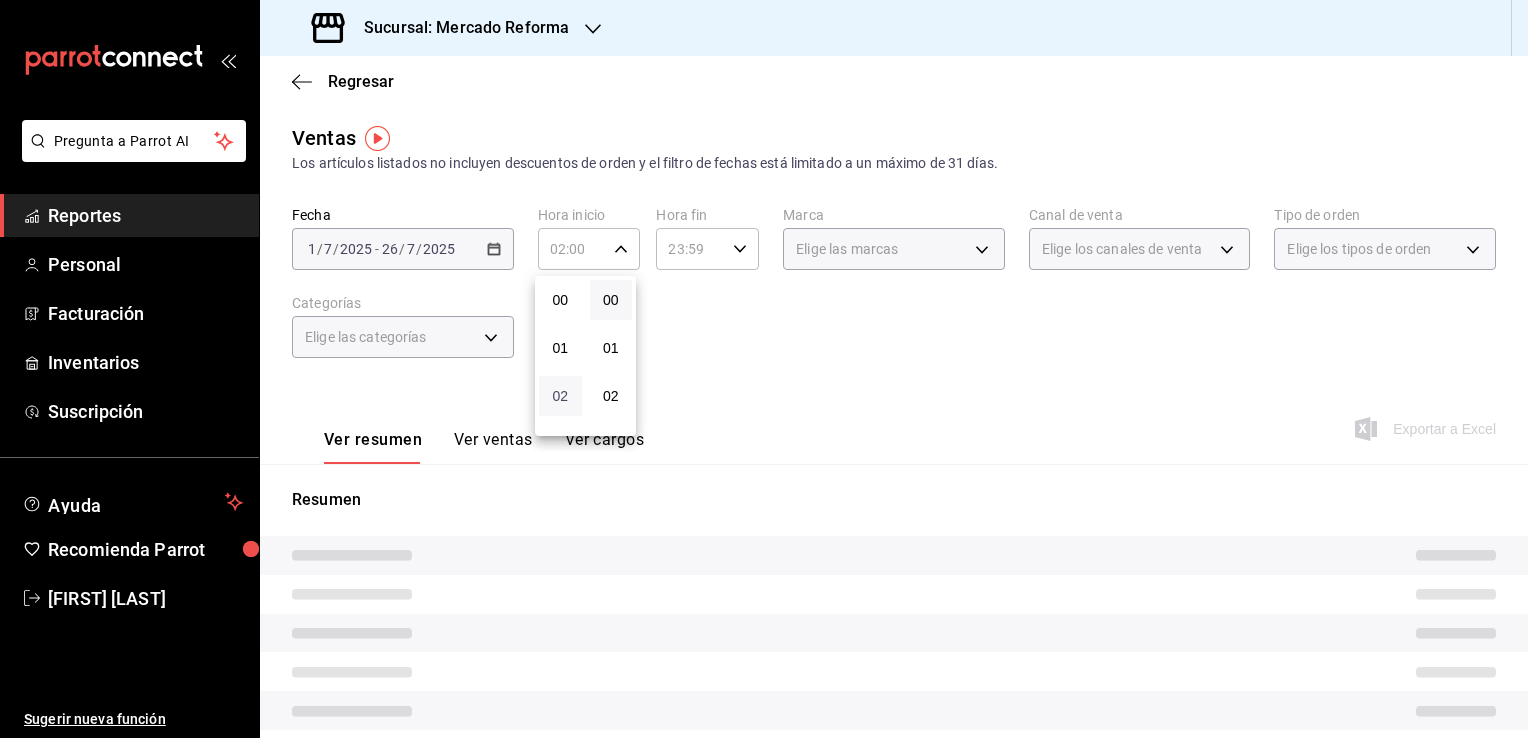 type 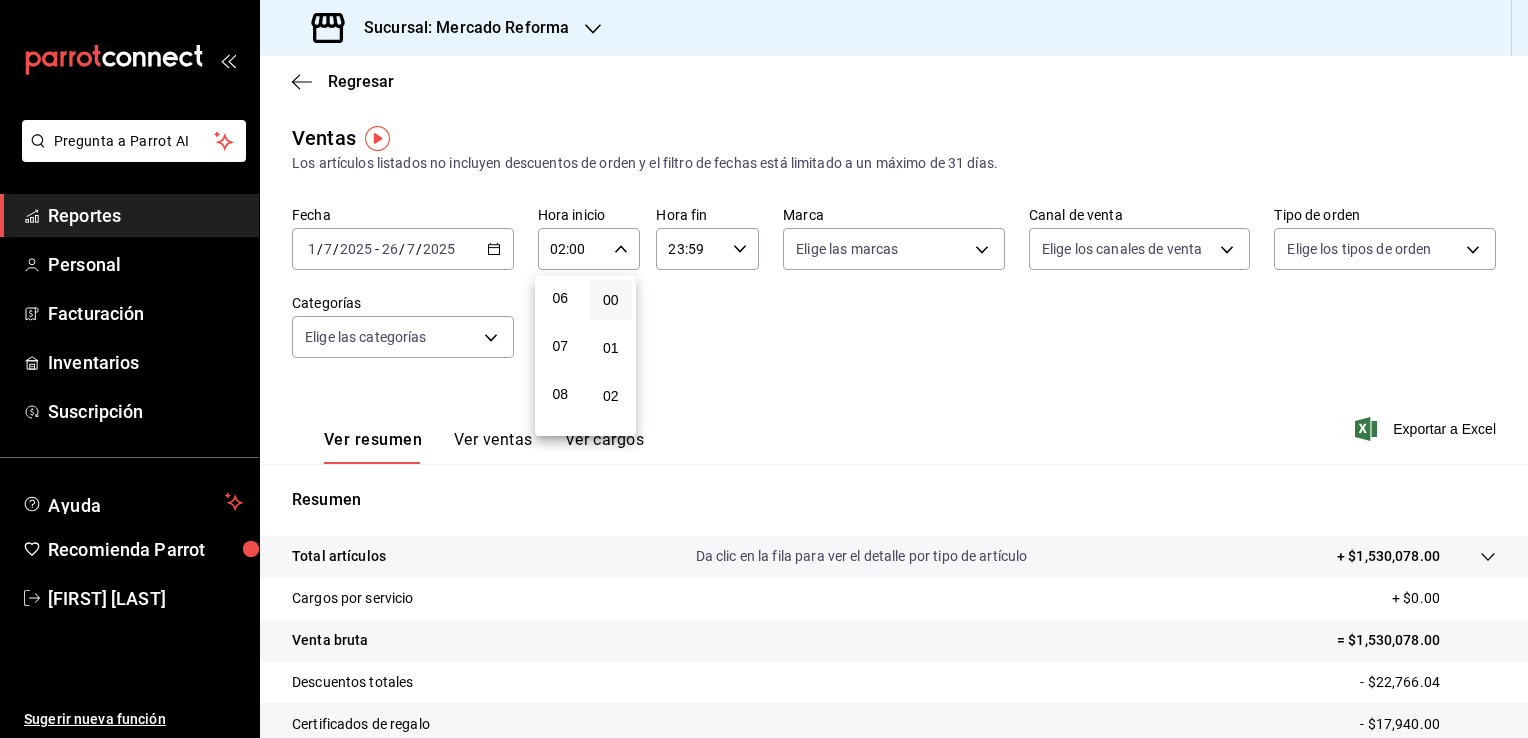 scroll, scrollTop: 280, scrollLeft: 0, axis: vertical 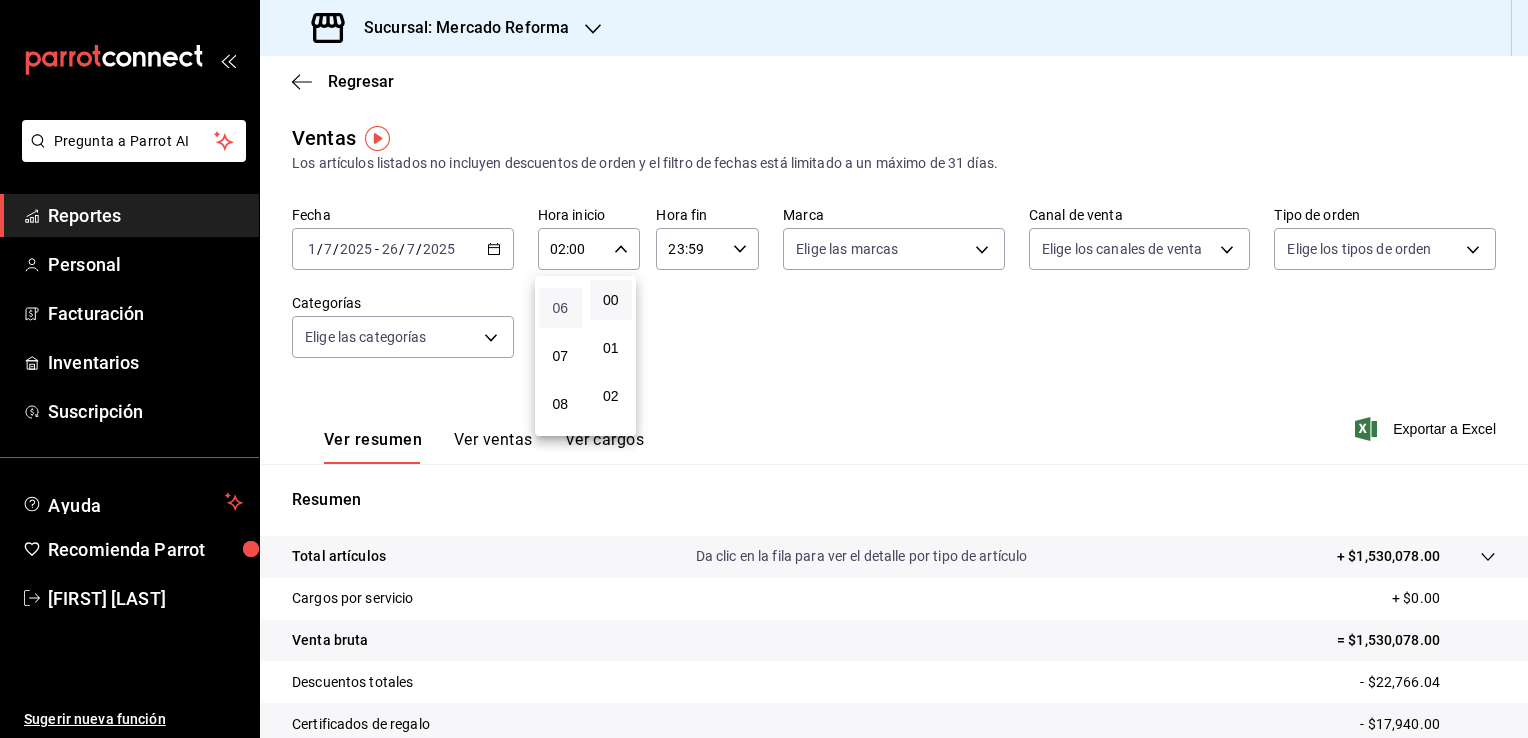 click on "06" at bounding box center [560, 308] 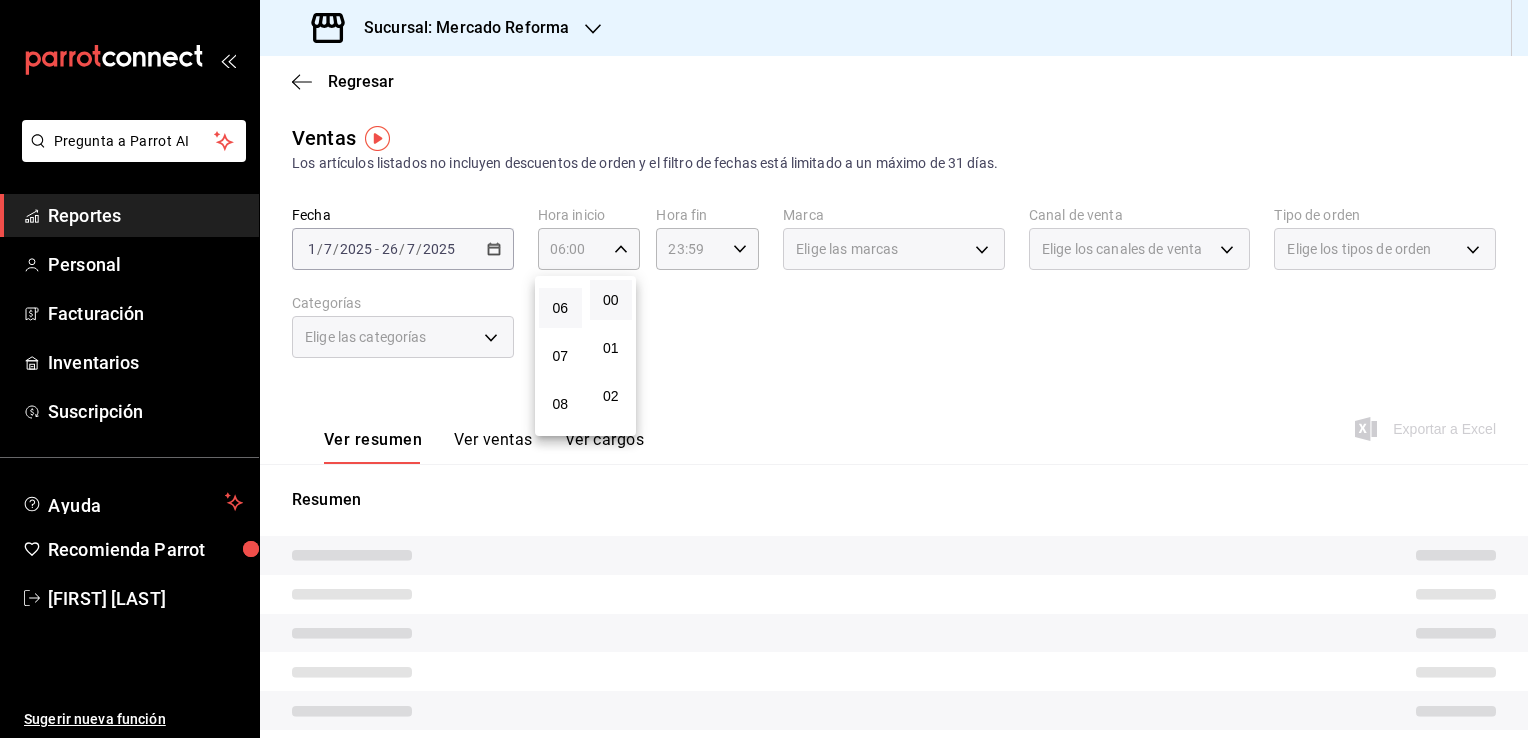click at bounding box center [764, 369] 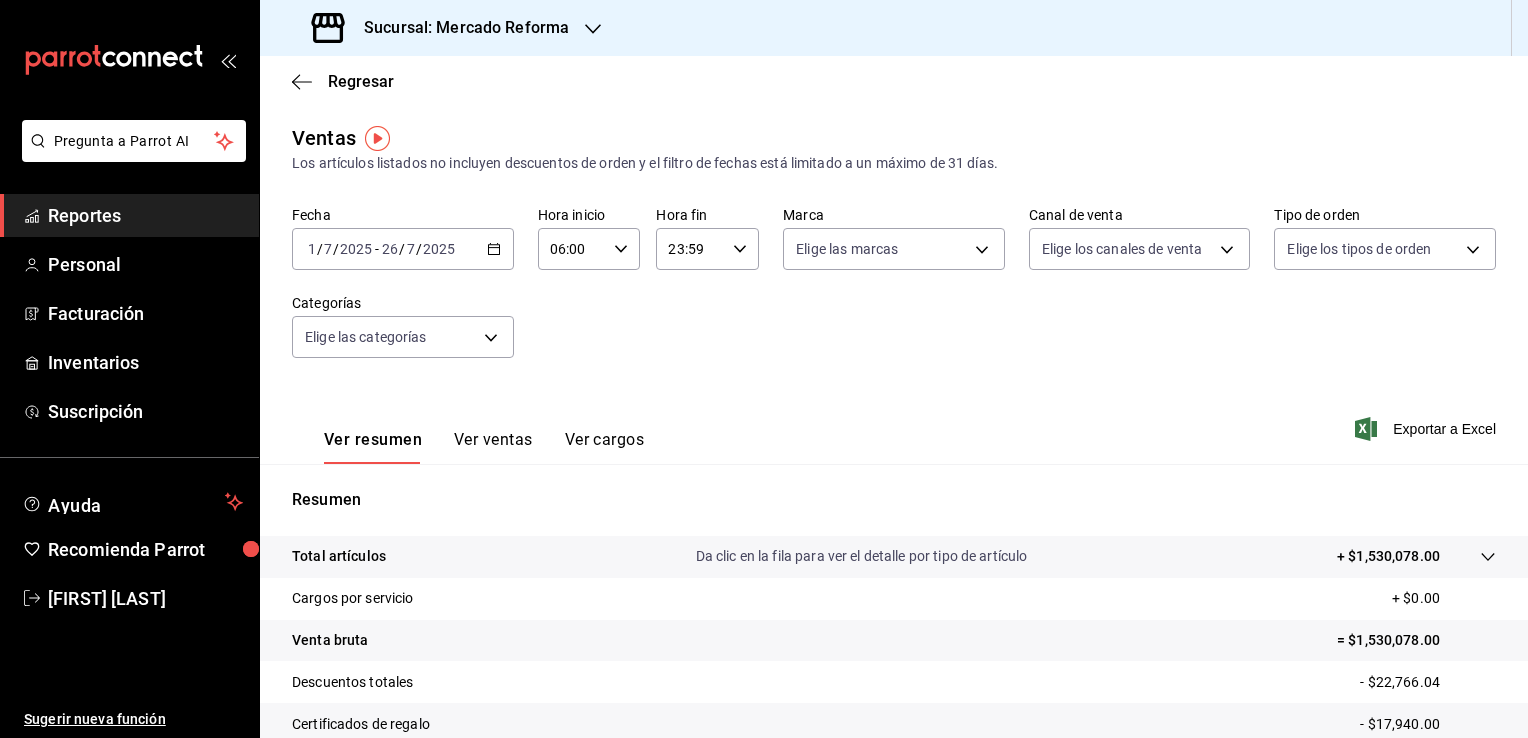 click 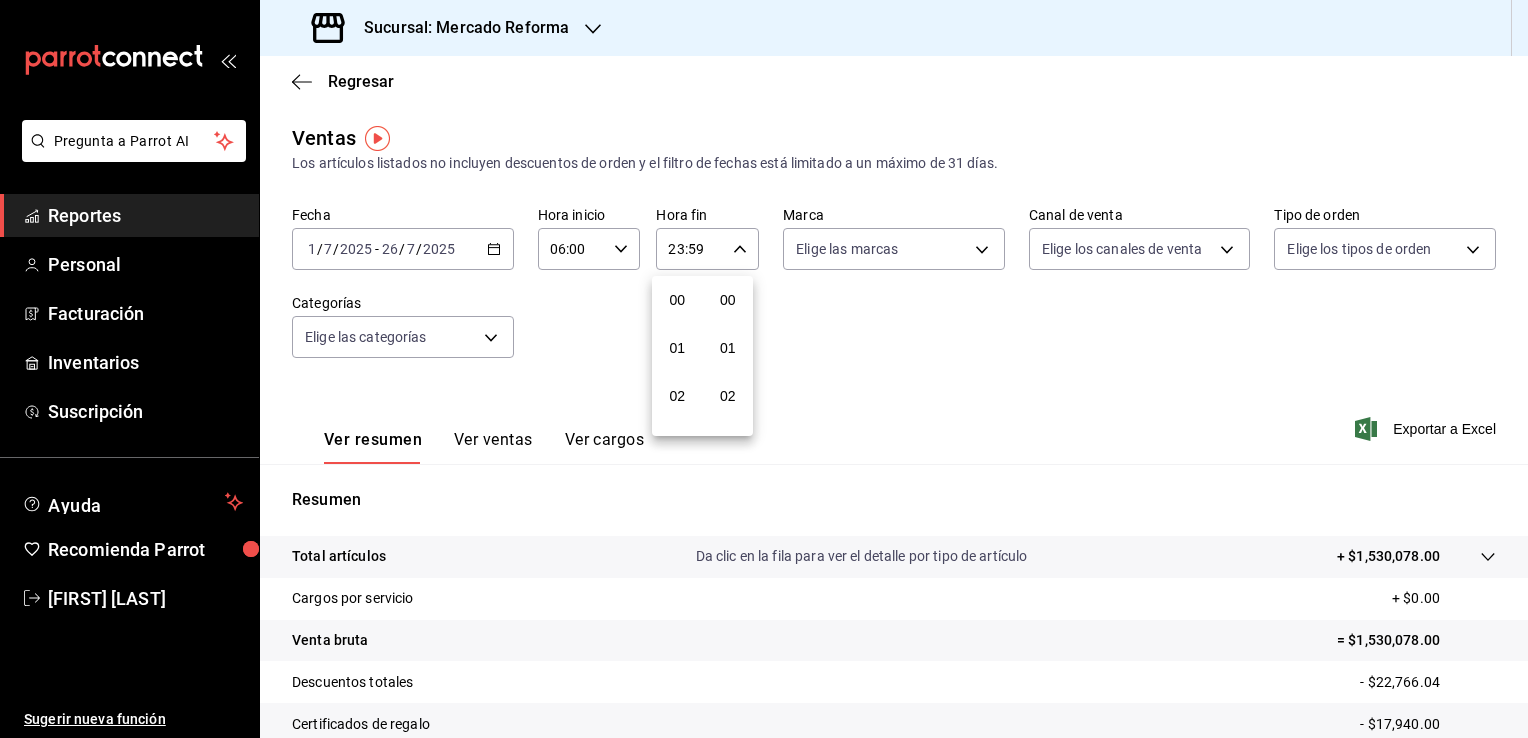 scroll, scrollTop: 1011, scrollLeft: 0, axis: vertical 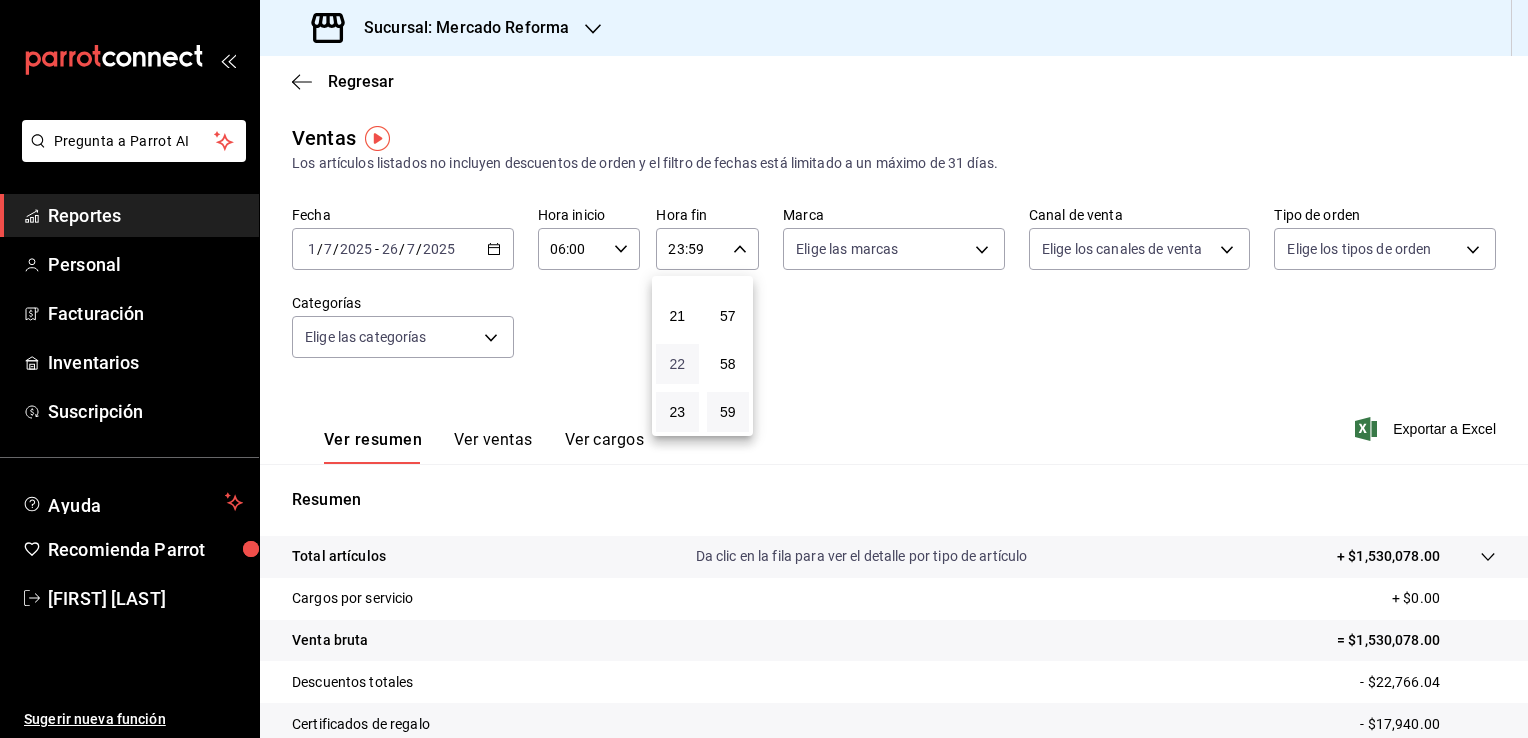click on "22" at bounding box center (677, 364) 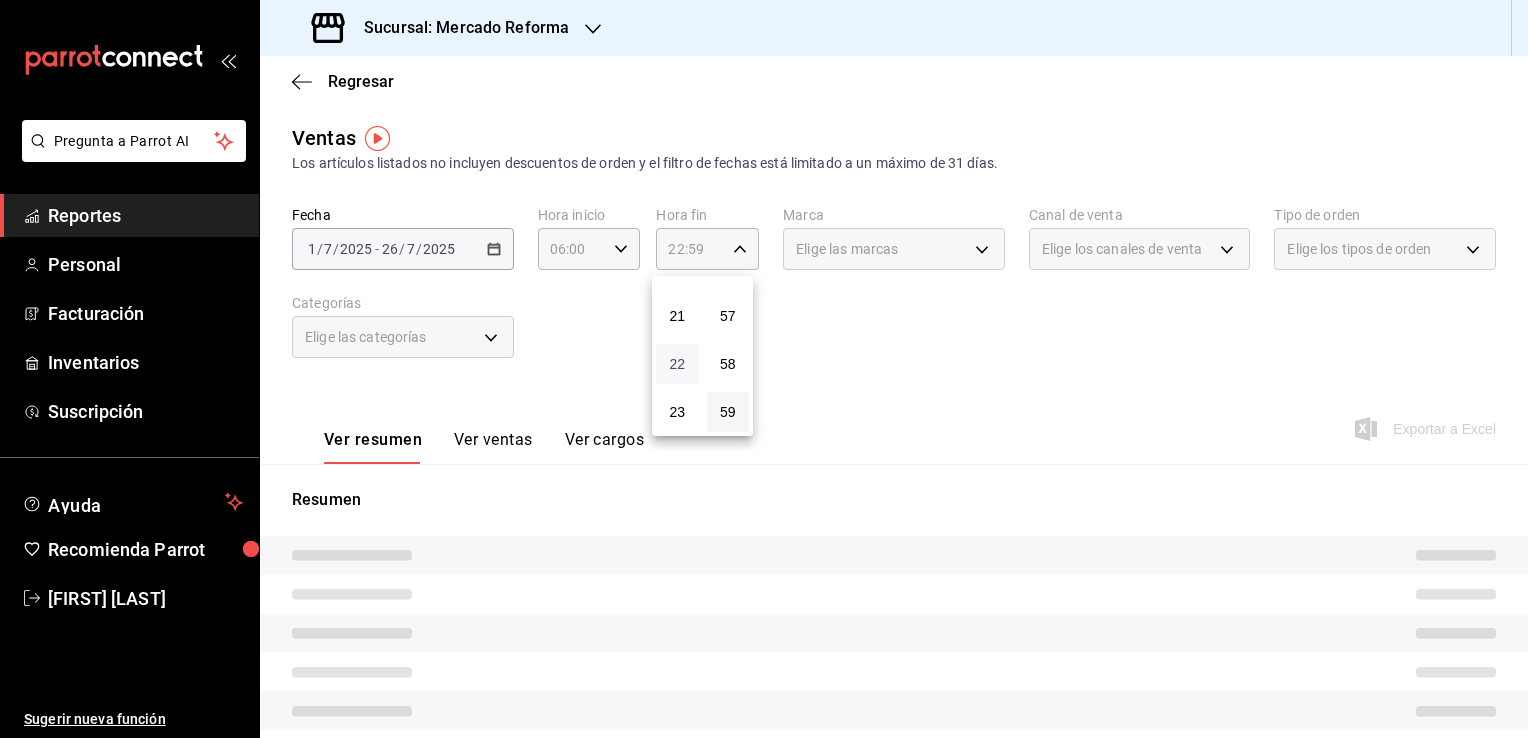 type 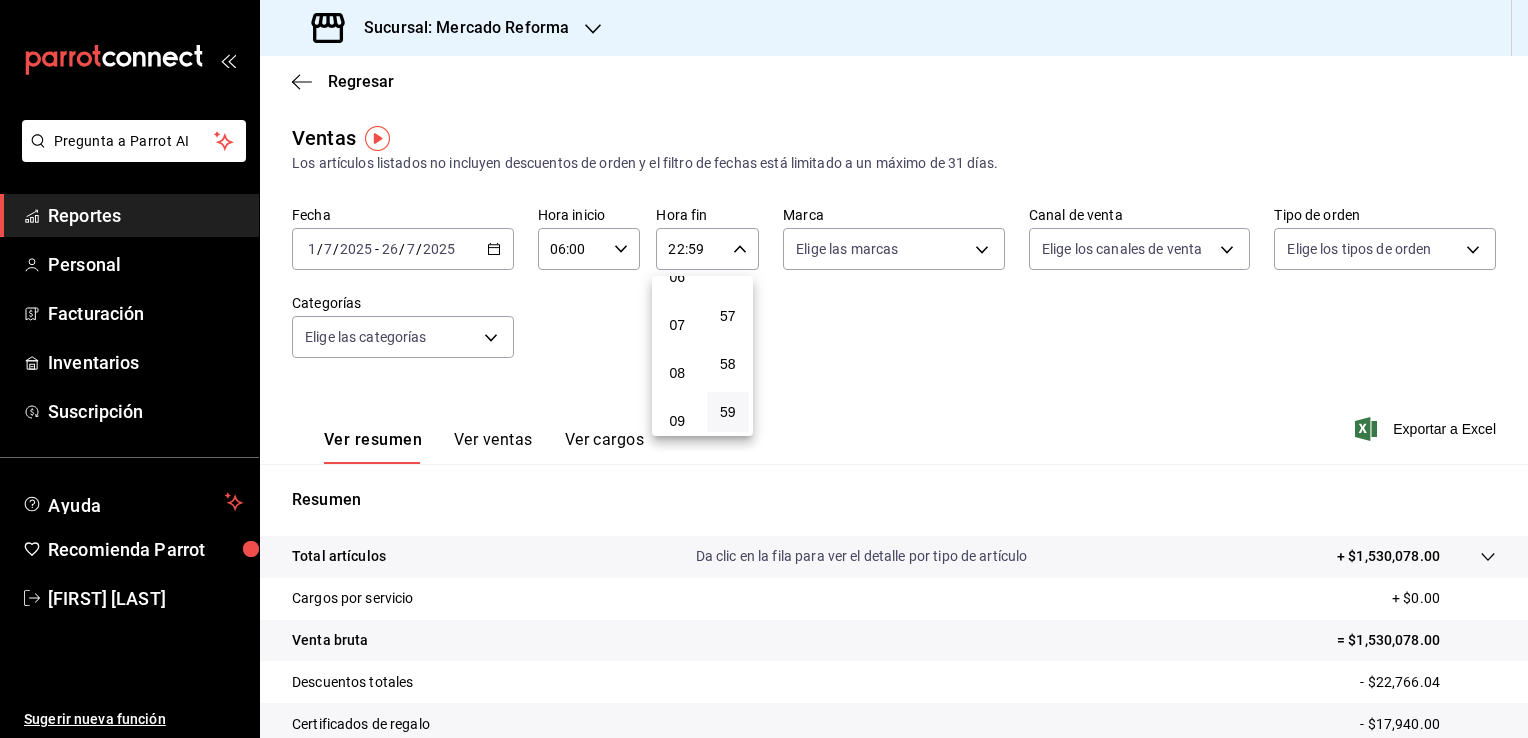 scroll, scrollTop: 171, scrollLeft: 0, axis: vertical 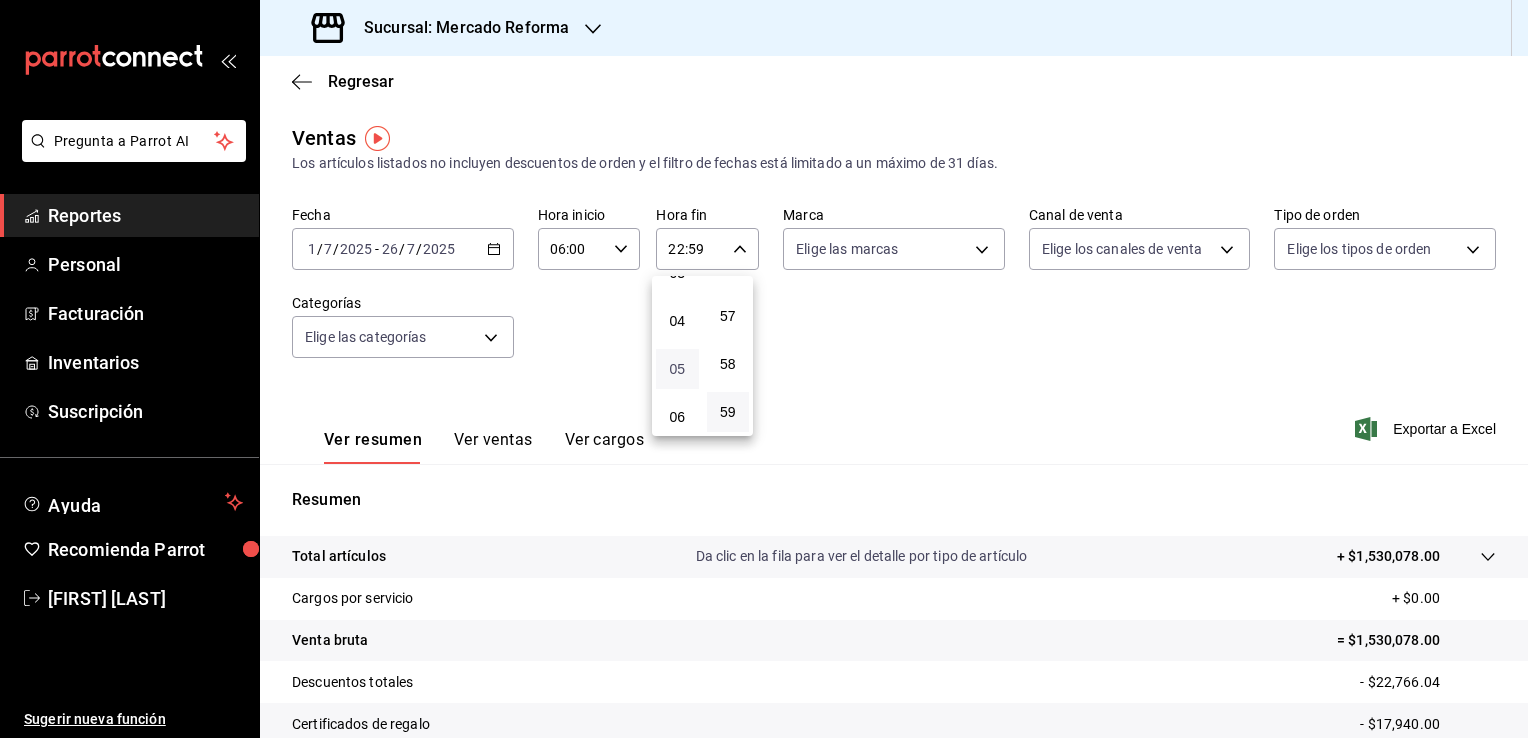 click on "05" at bounding box center [677, 369] 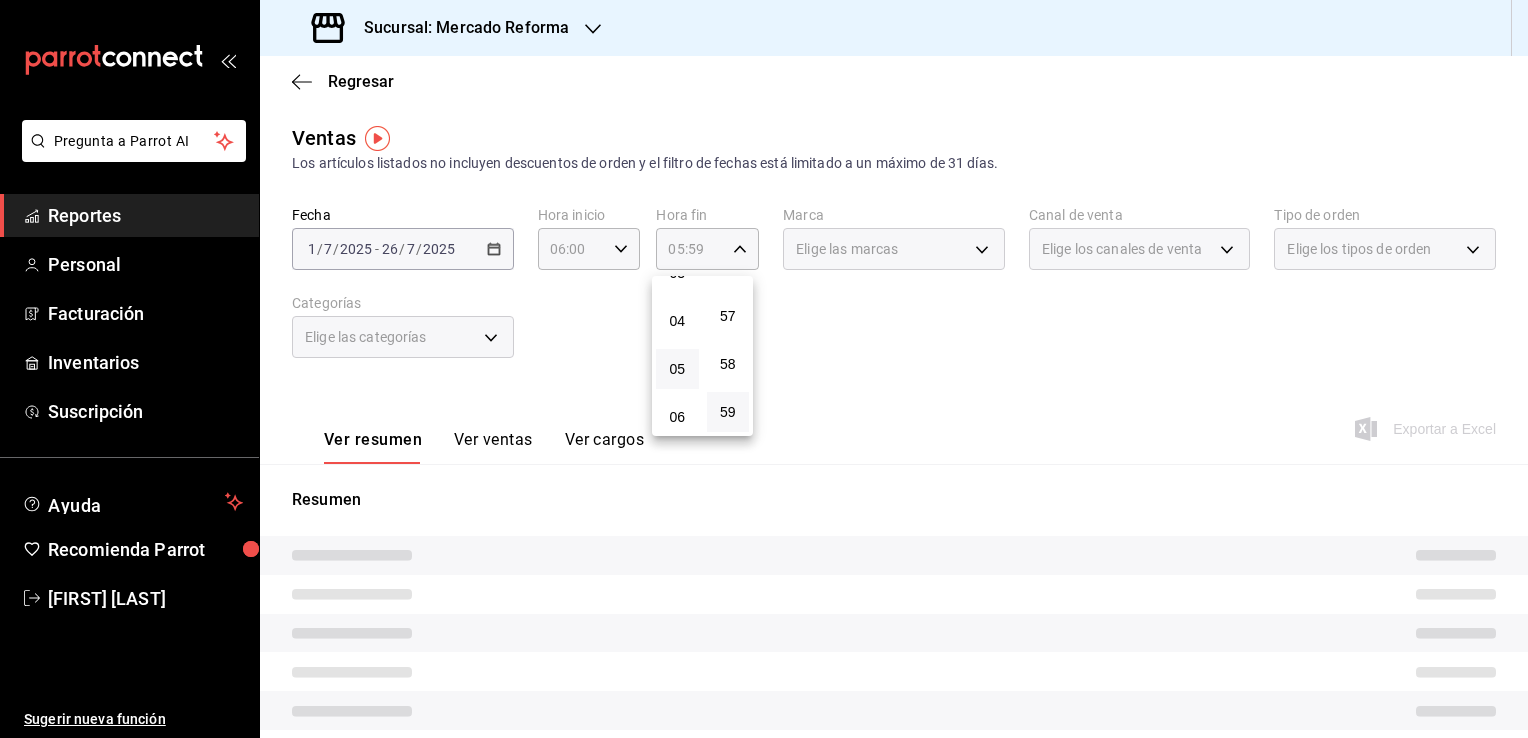 click at bounding box center (764, 369) 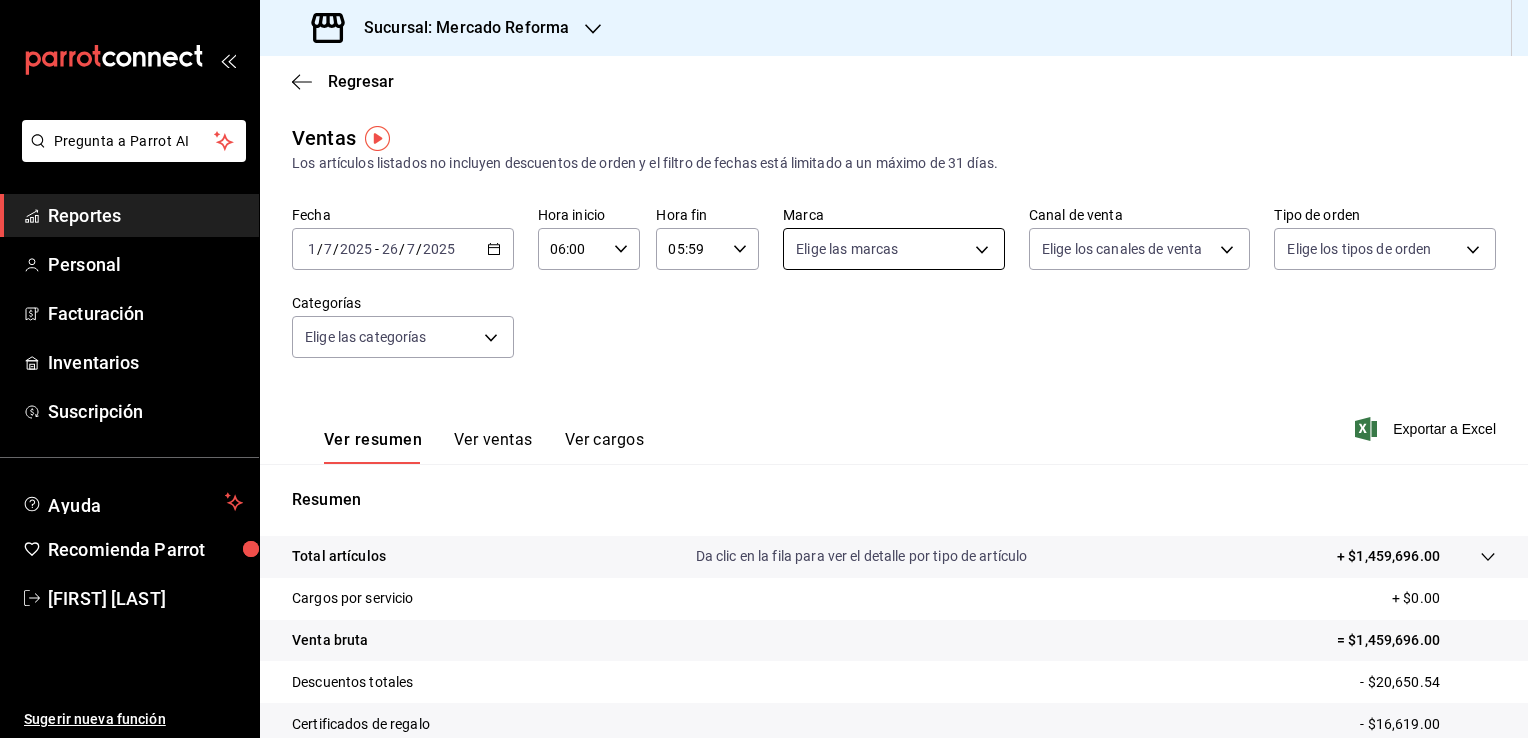 click on "Pregunta a Parrot AI Reportes   Personal   Facturación   Inventarios   Suscripción   Ayuda Recomienda Parrot   Vanessa Torres   Sugerir nueva función   Sucursal: Mercado Reforma Regresar Ventas Los artículos listados no incluyen descuentos de orden y el filtro de fechas está limitado a un máximo de 31 días. Fecha 2025-07-01 1 / 7 / 2025 - 2025-07-26 26 / 7 / 2025 Hora inicio 06:00 Hora inicio Hora fin 05:59 Hora fin Marca Elige las marcas Canal de venta Elige los canales de venta Tipo de orden Elige los tipos de orden Categorías Elige las categorías Ver resumen Ver ventas Ver cargos Exportar a Excel Resumen Total artículos Da clic en la fila para ver el detalle por tipo de artículo + $1,459,696.00 Cargos por servicio + $0.00 Venta bruta = $1,459,696.00 Descuentos totales - $20,650.54 Certificados de regalo - $16,619.00 Venta total = $1,422,426.46 Impuestos - $196,119.24 Venta neta = $1,226,307.22 GANA 1 MES GRATIS EN TU SUSCRIPCIÓN AQUÍ Ver video tutorial Ir a video Pregunta a Parrot AI Reportes" at bounding box center (764, 369) 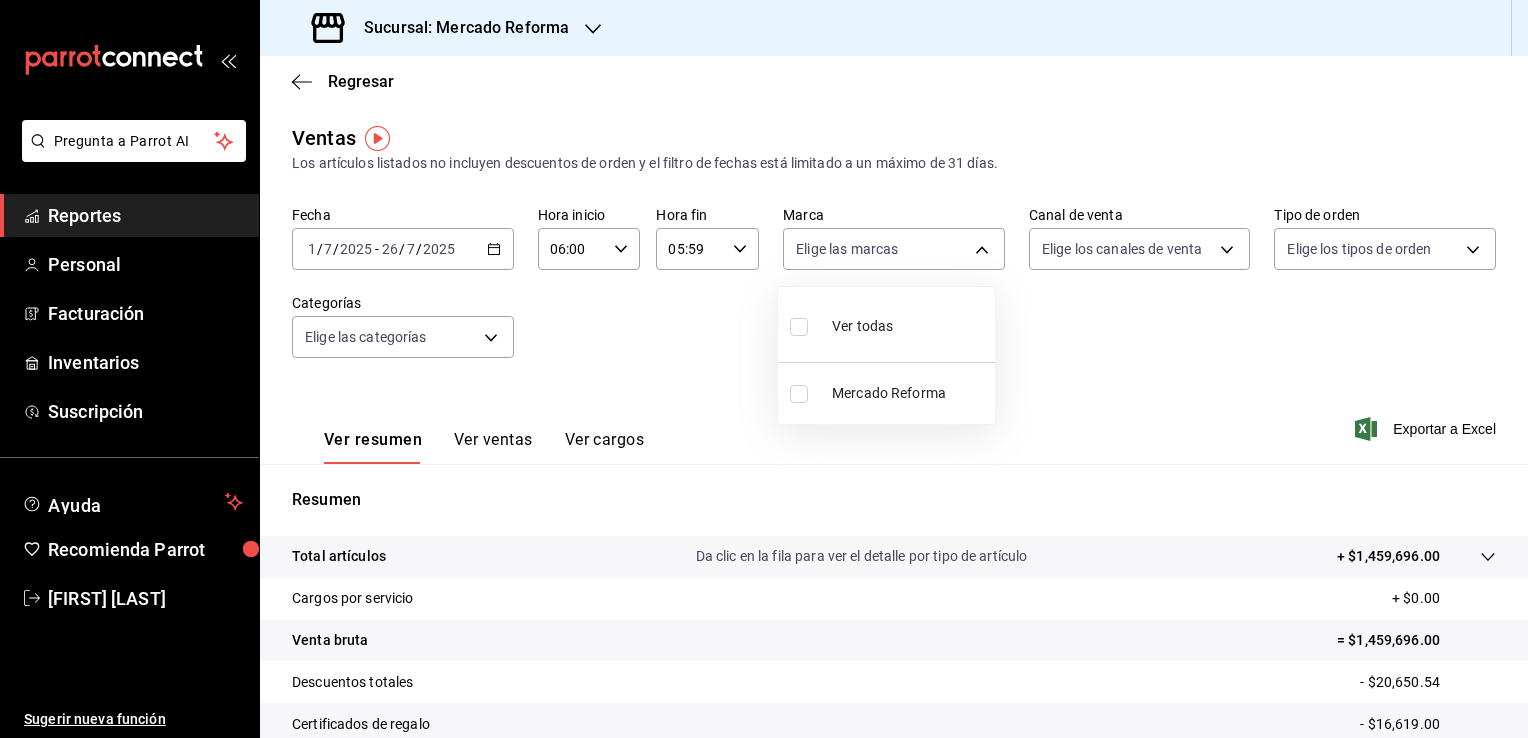 click on "Ver todas" at bounding box center [886, 324] 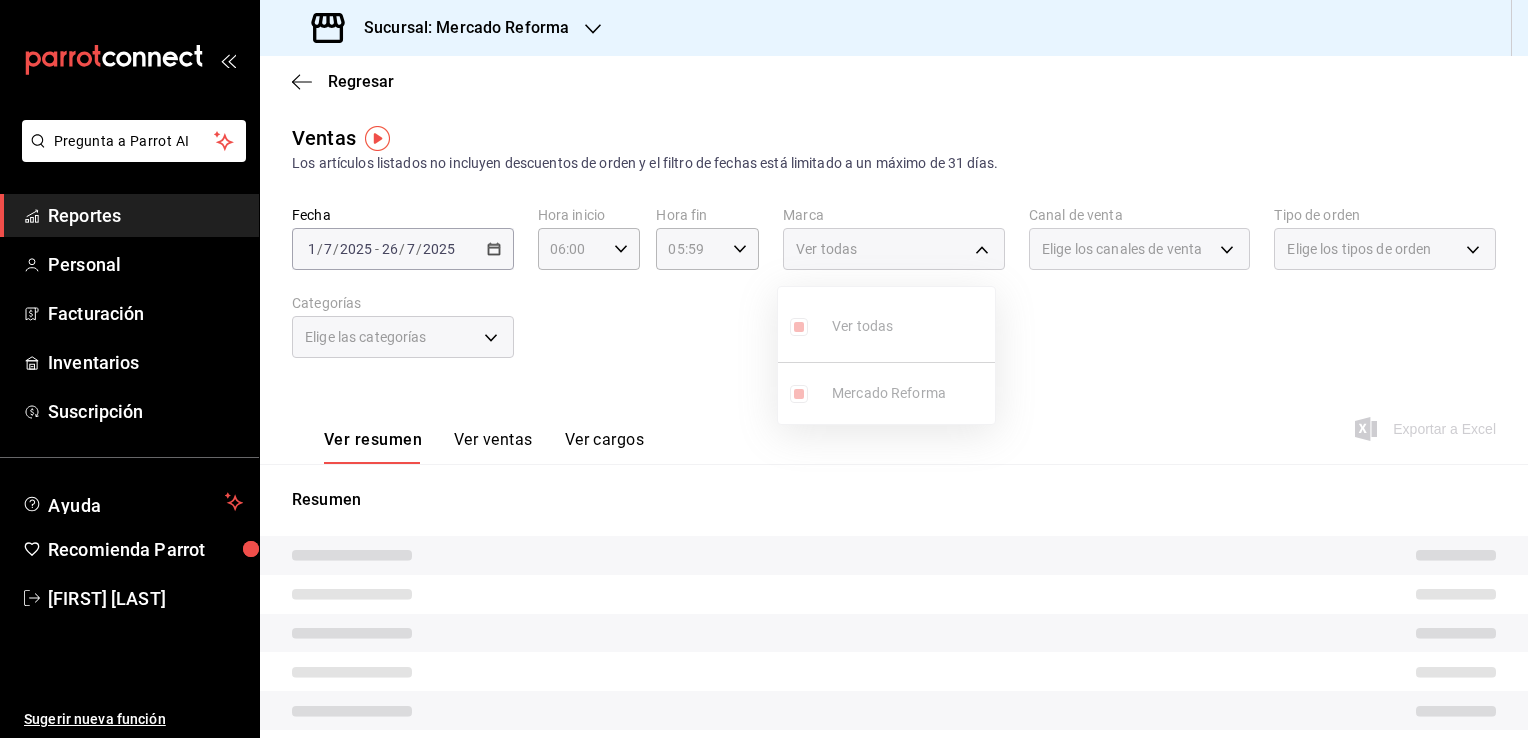 click at bounding box center [764, 369] 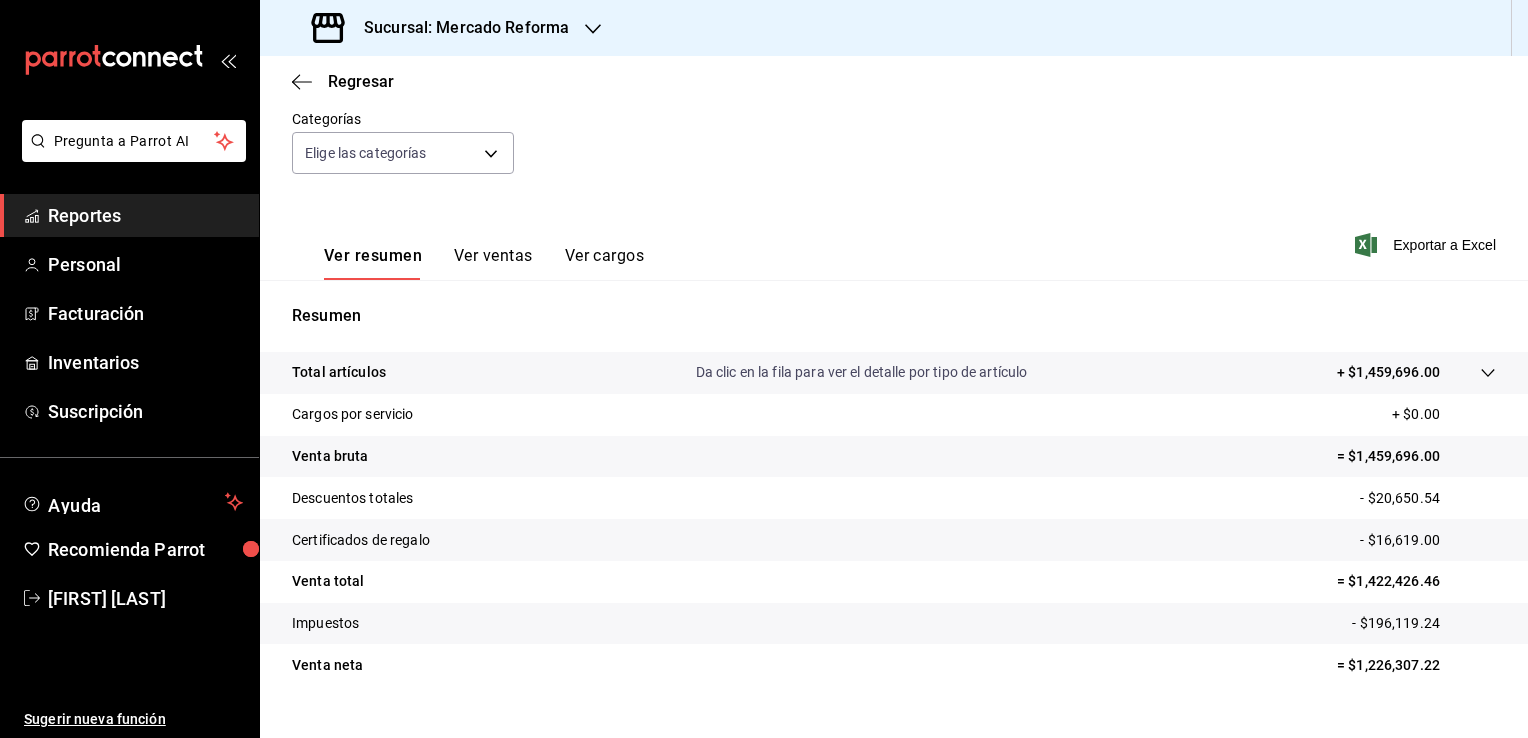 scroll, scrollTop: 200, scrollLeft: 0, axis: vertical 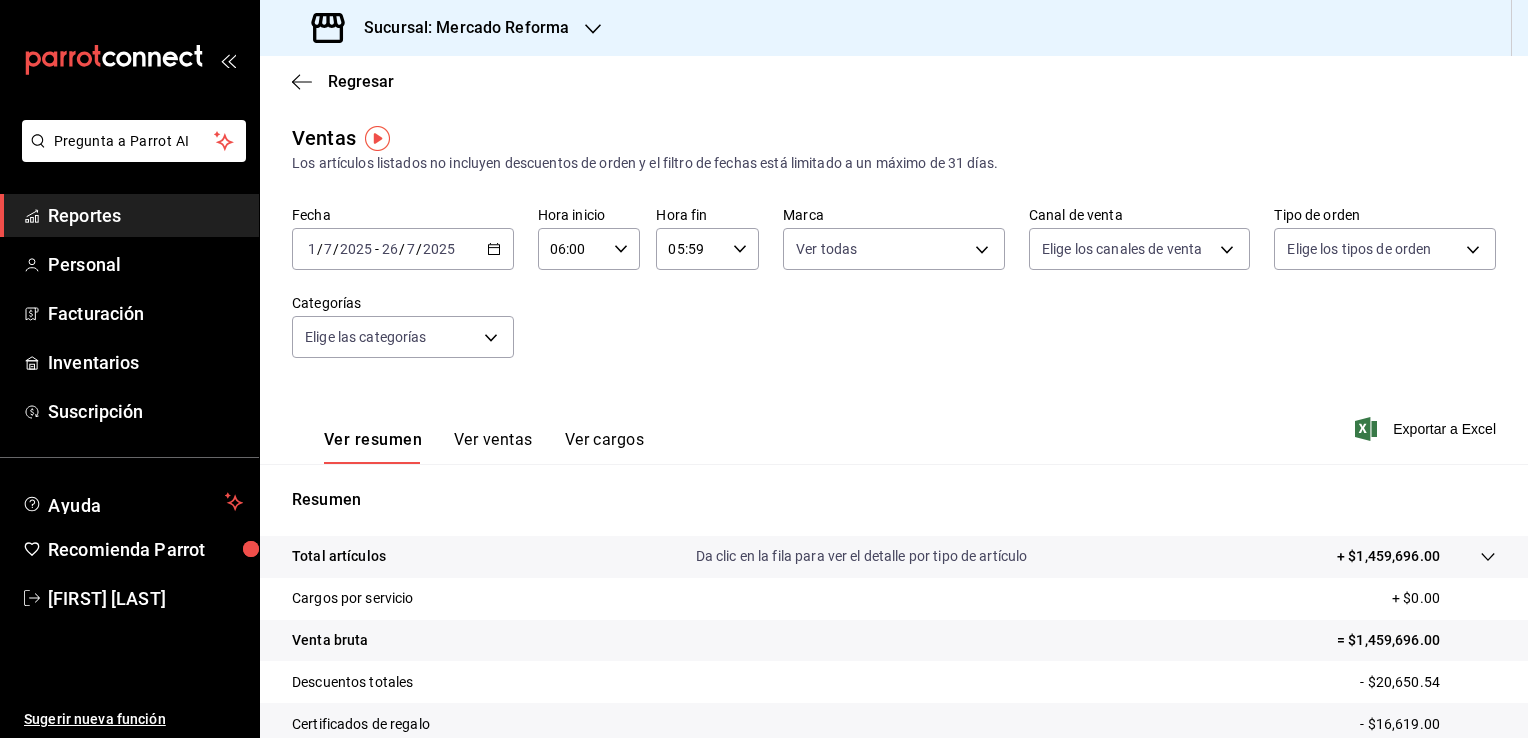 click 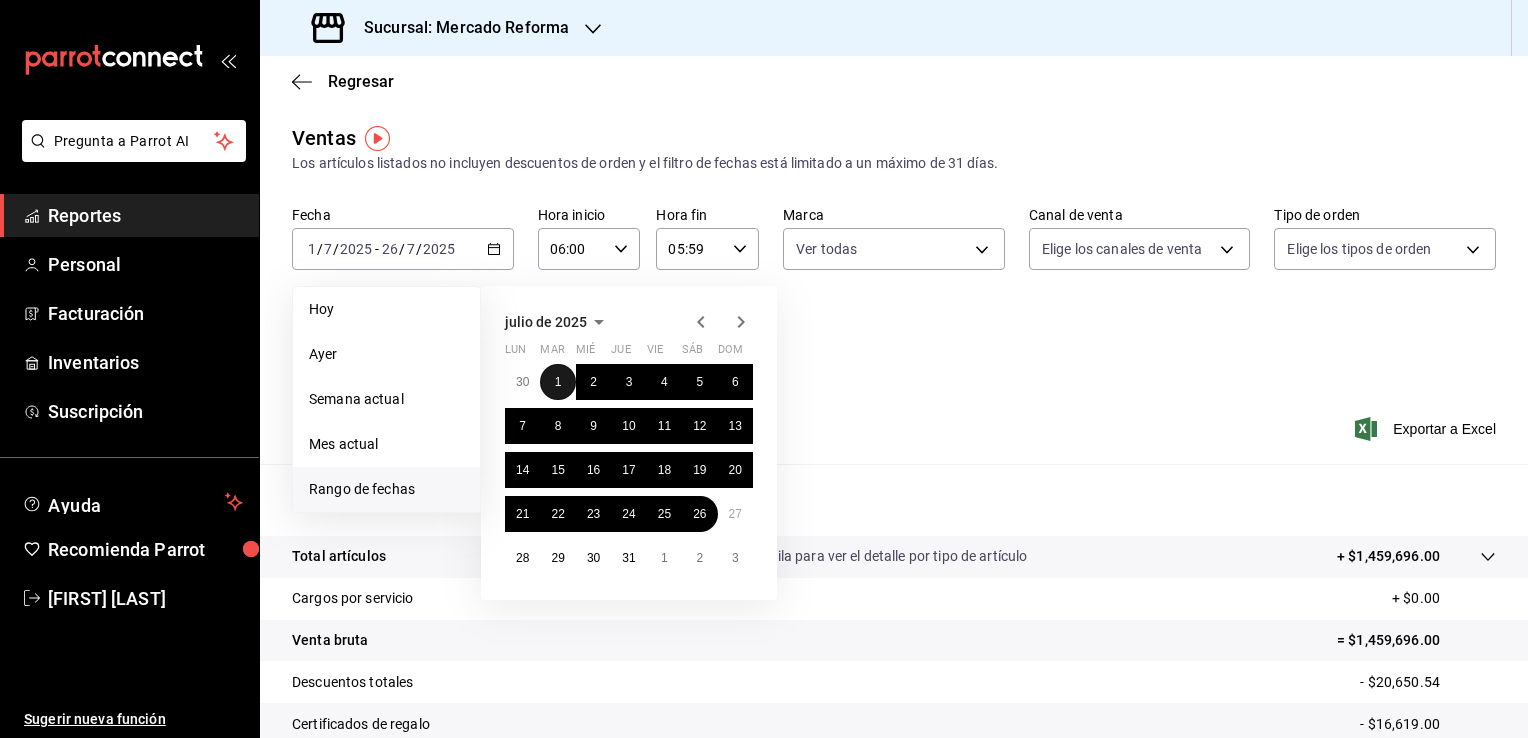 click on "1" at bounding box center [557, 382] 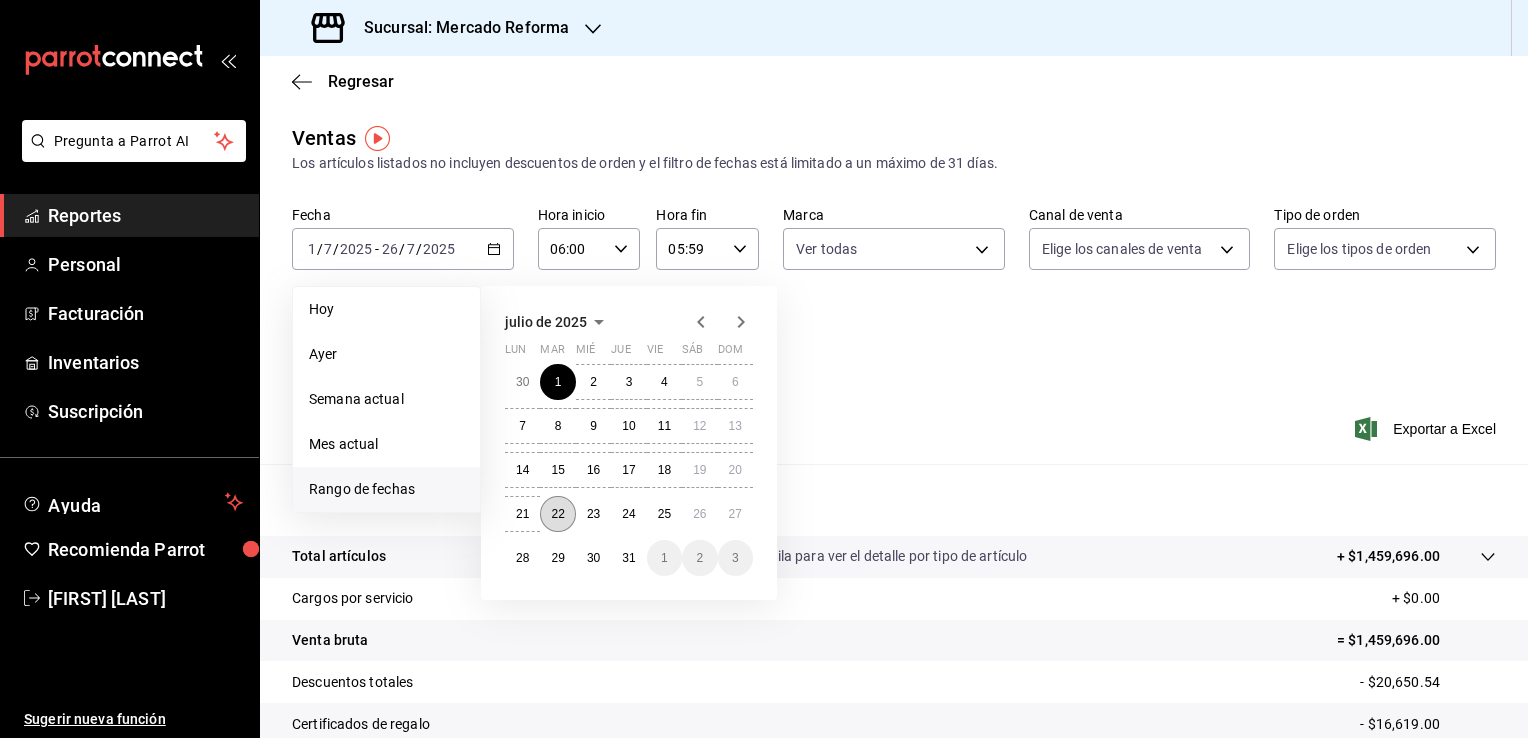 click on "22" at bounding box center [557, 514] 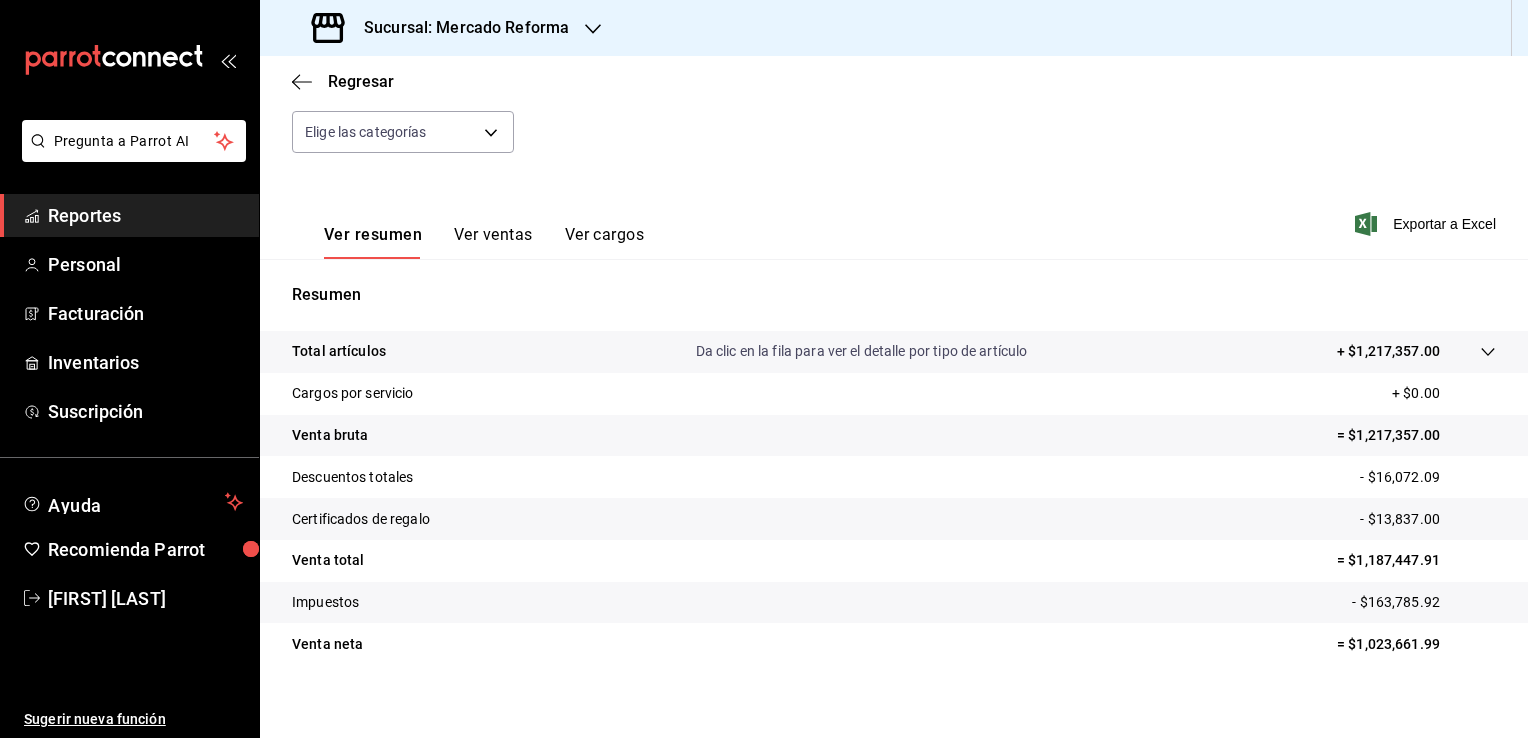scroll, scrollTop: 220, scrollLeft: 0, axis: vertical 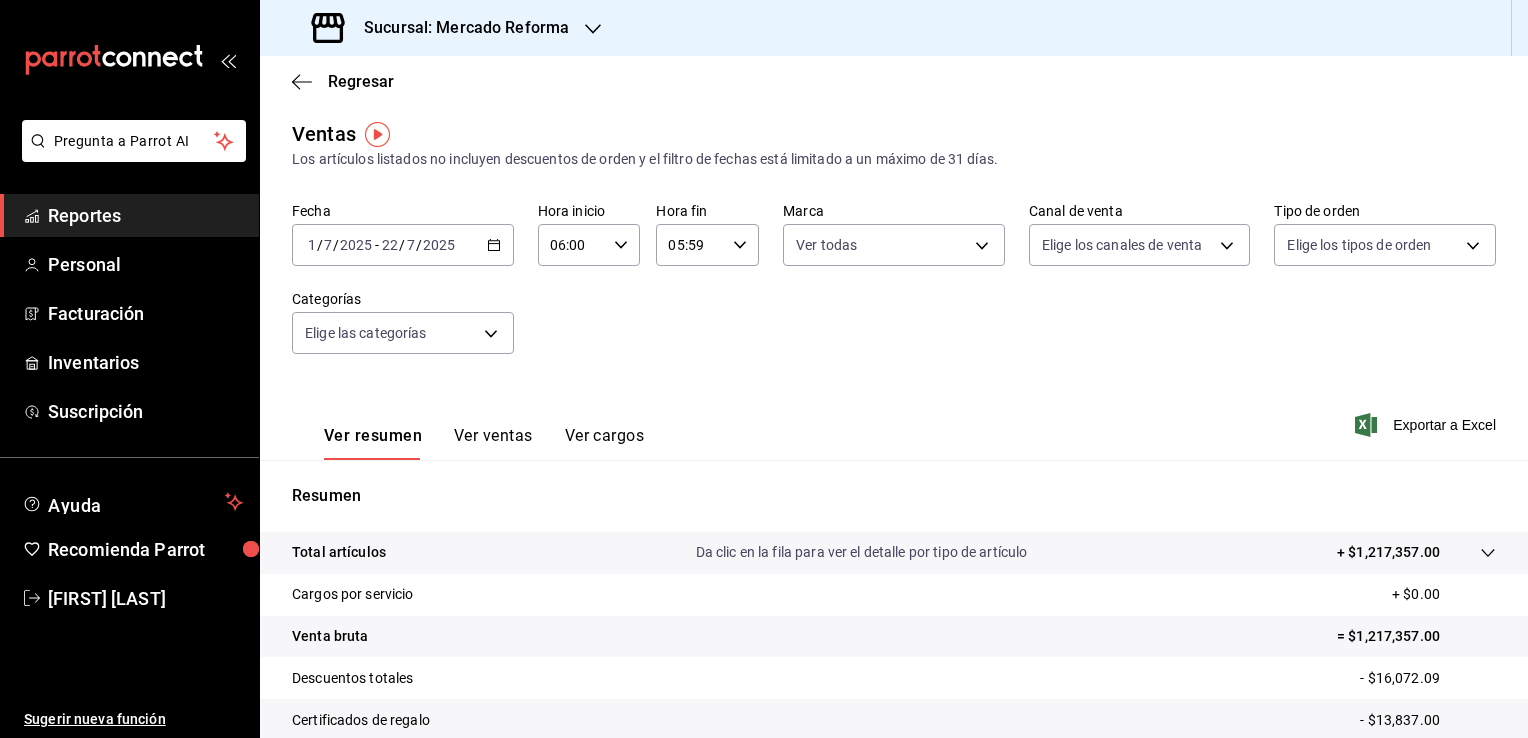 click 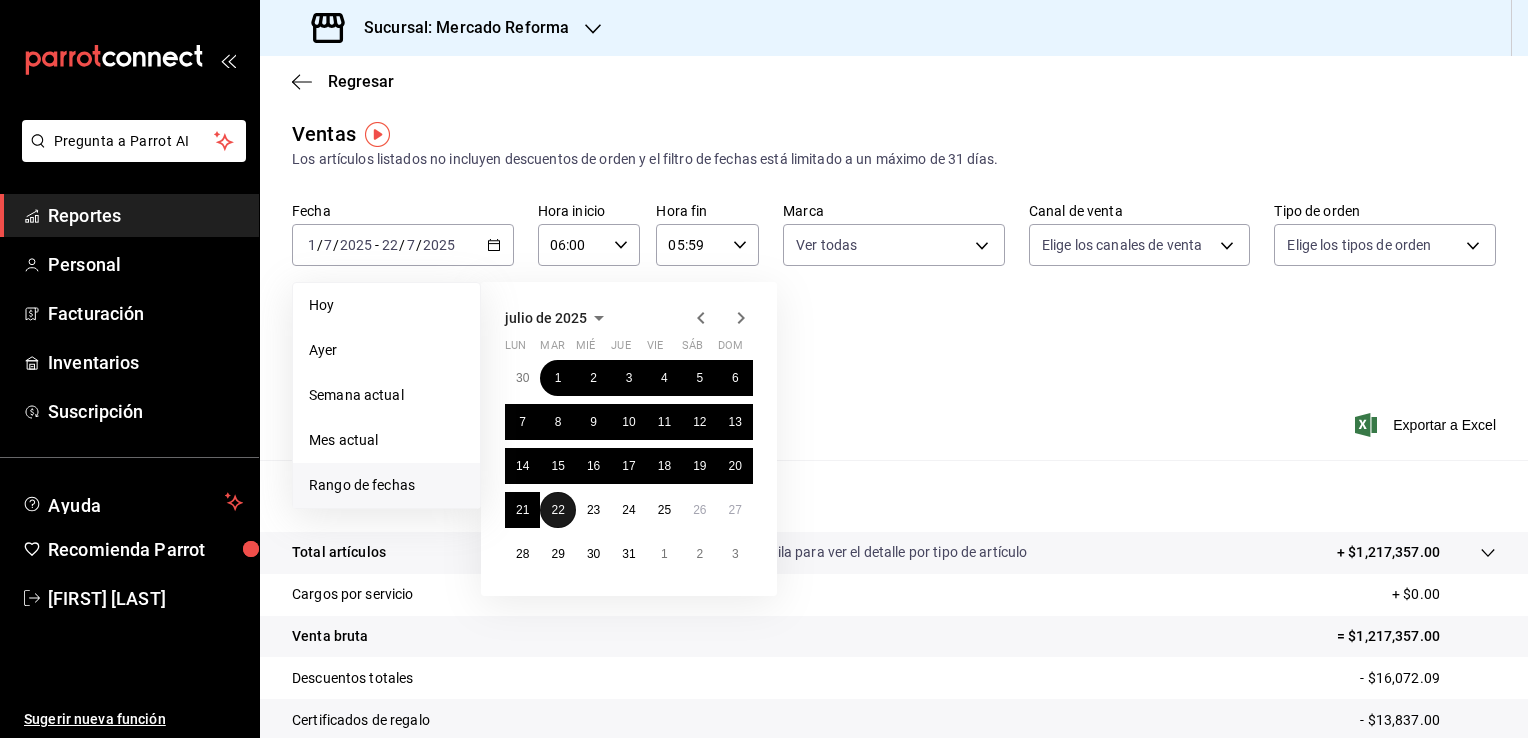 click on "22" at bounding box center [557, 510] 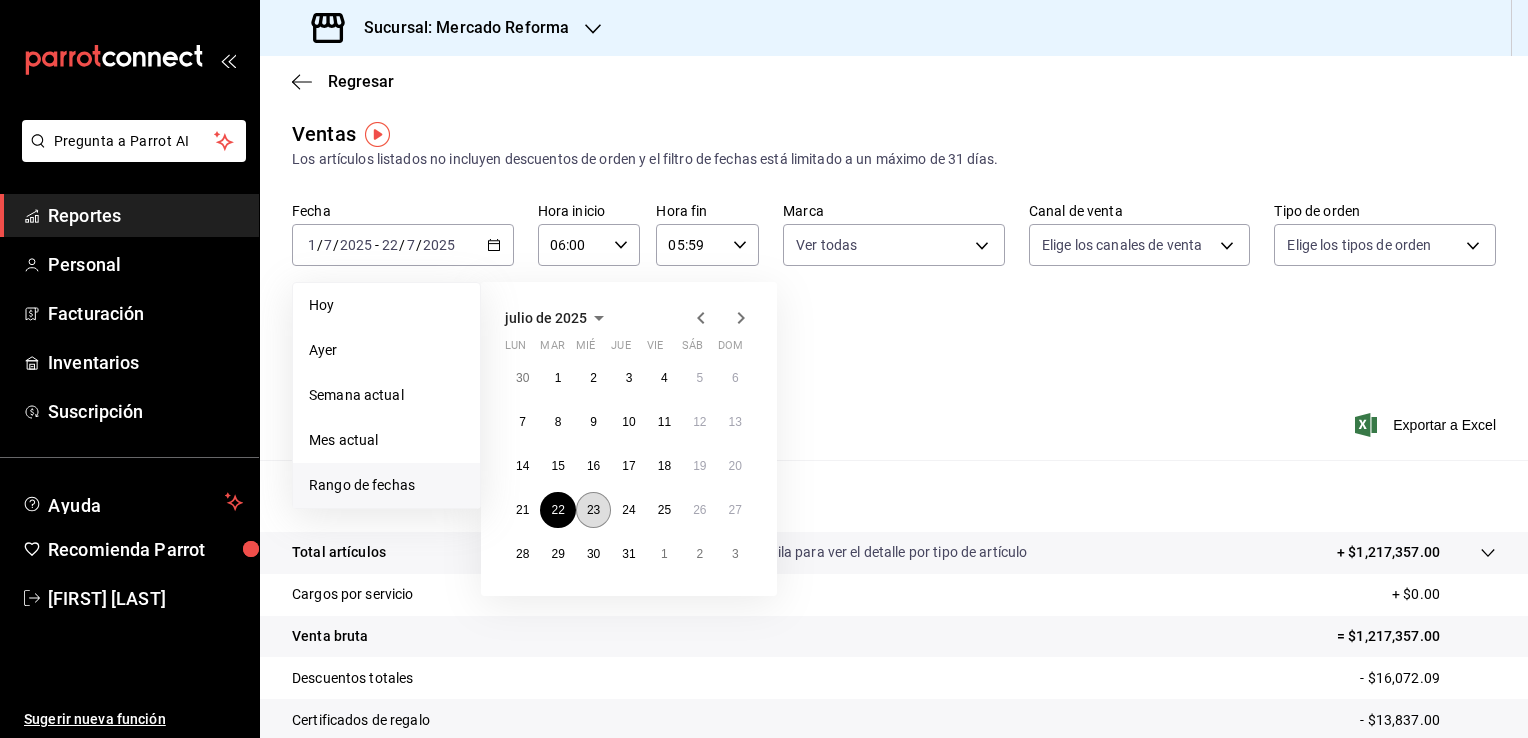 click on "23" at bounding box center (593, 510) 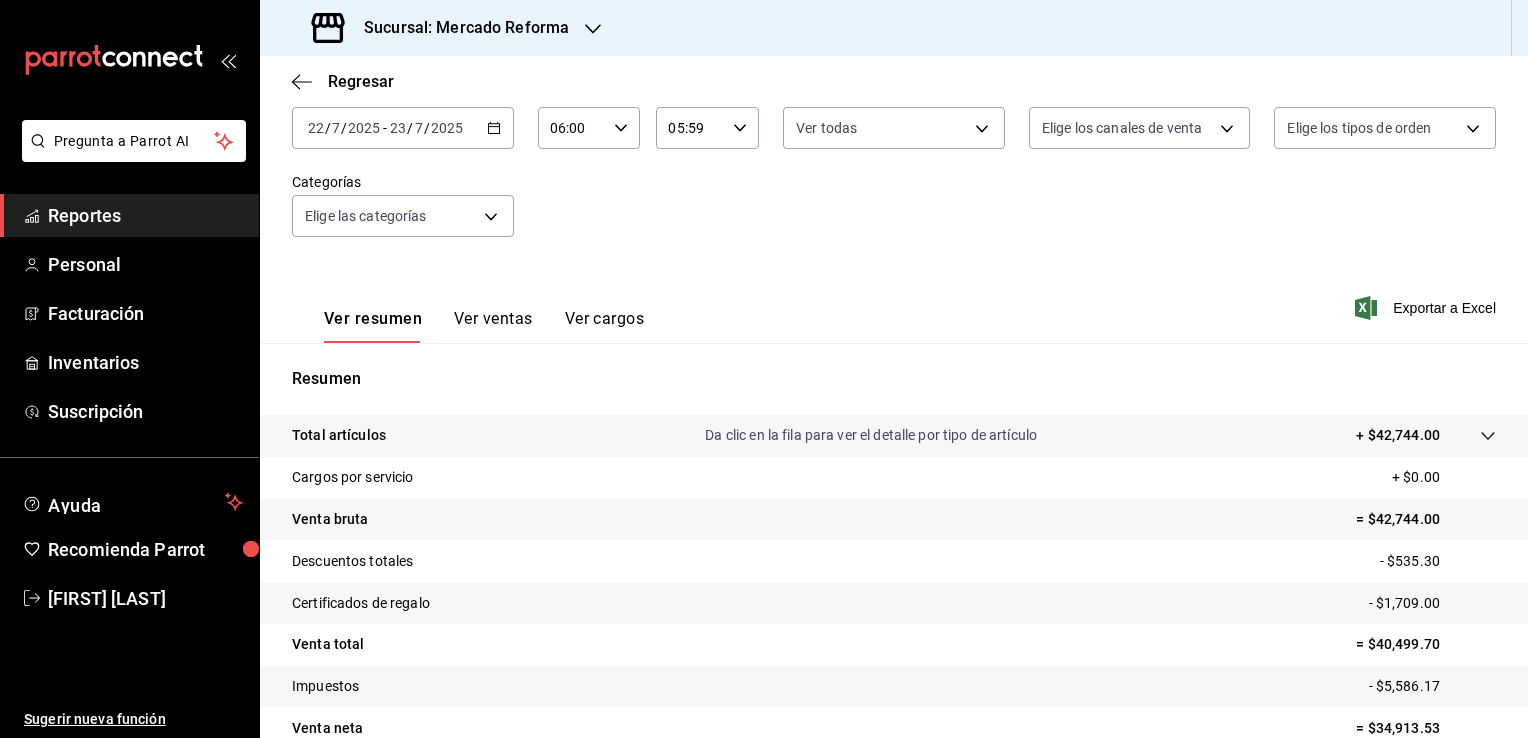 scroll, scrollTop: 127, scrollLeft: 0, axis: vertical 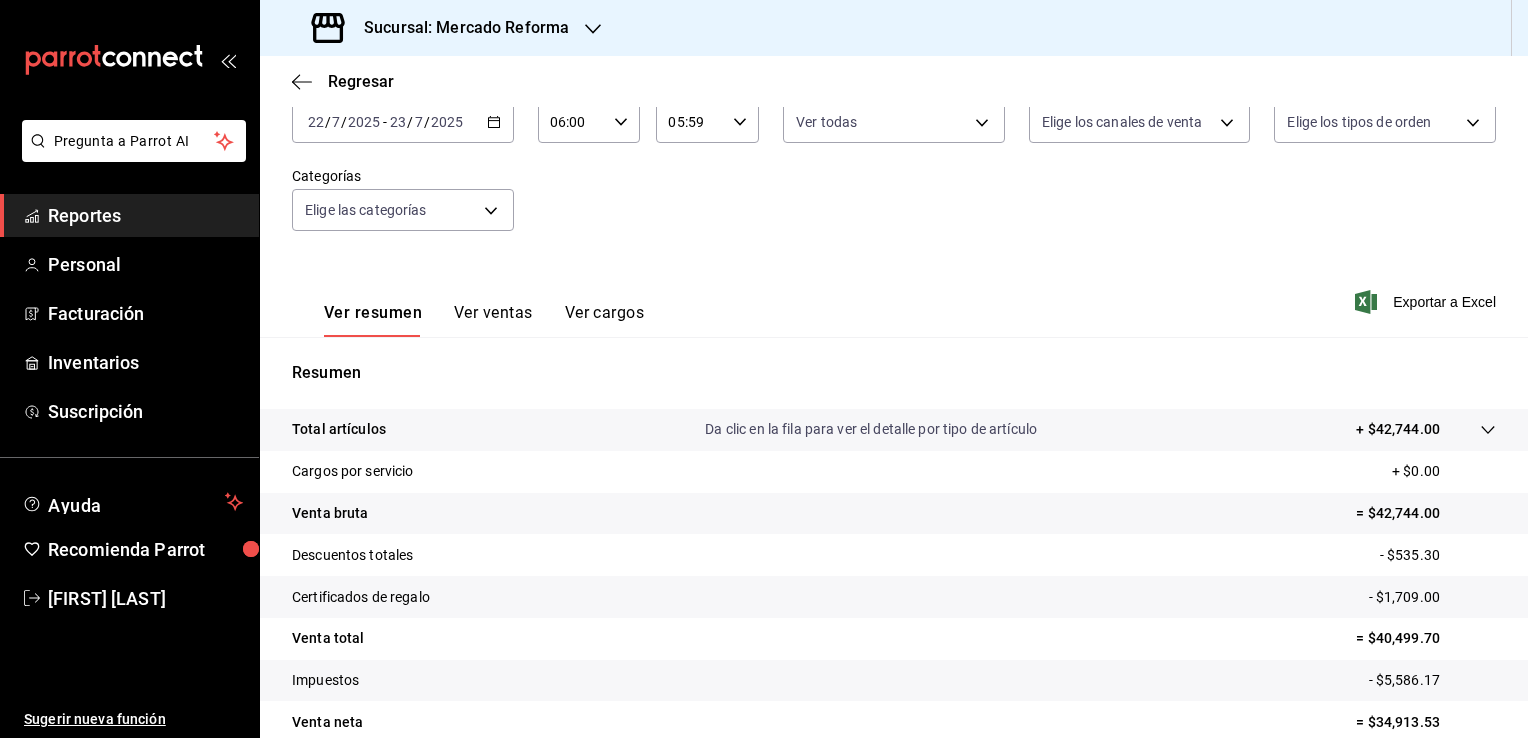 click 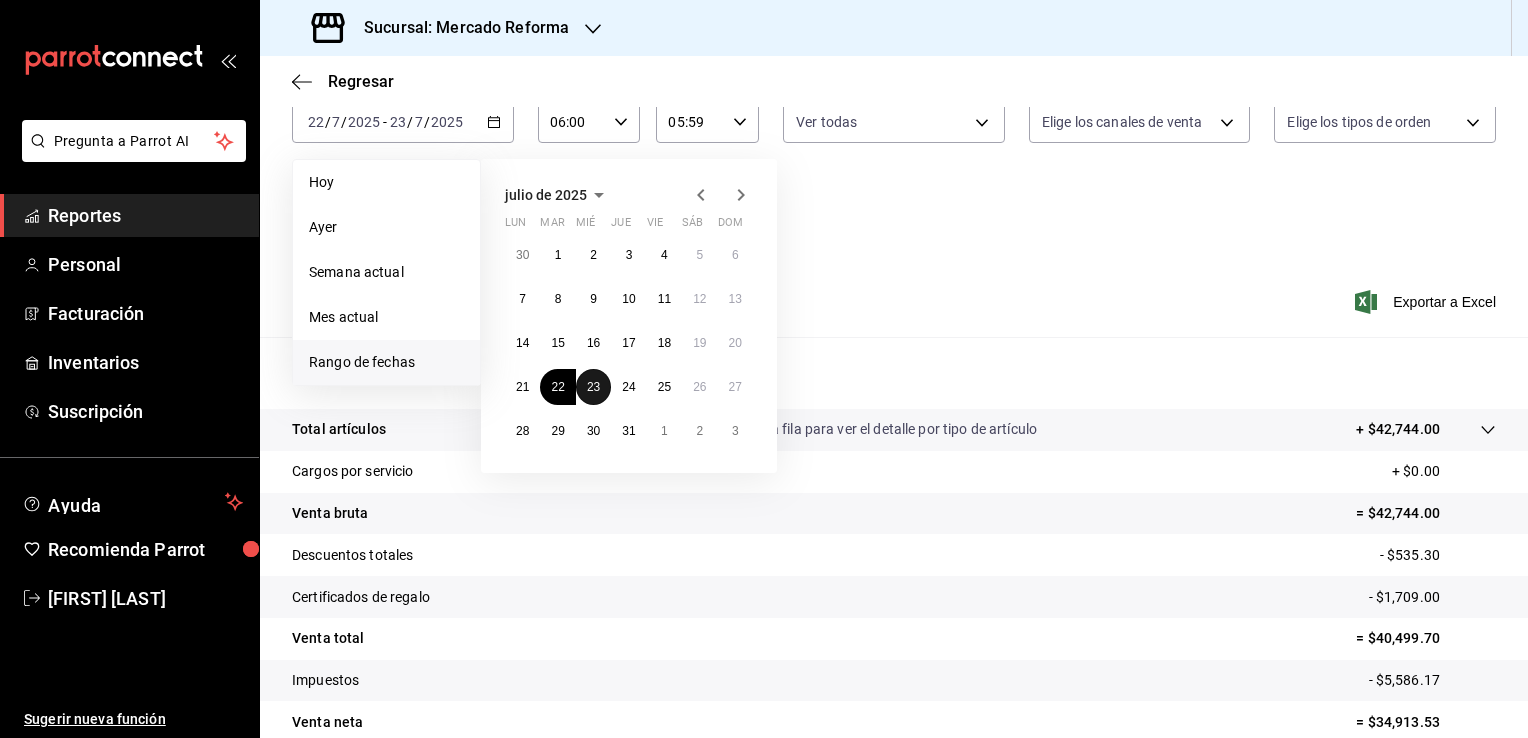 click on "23" at bounding box center [593, 387] 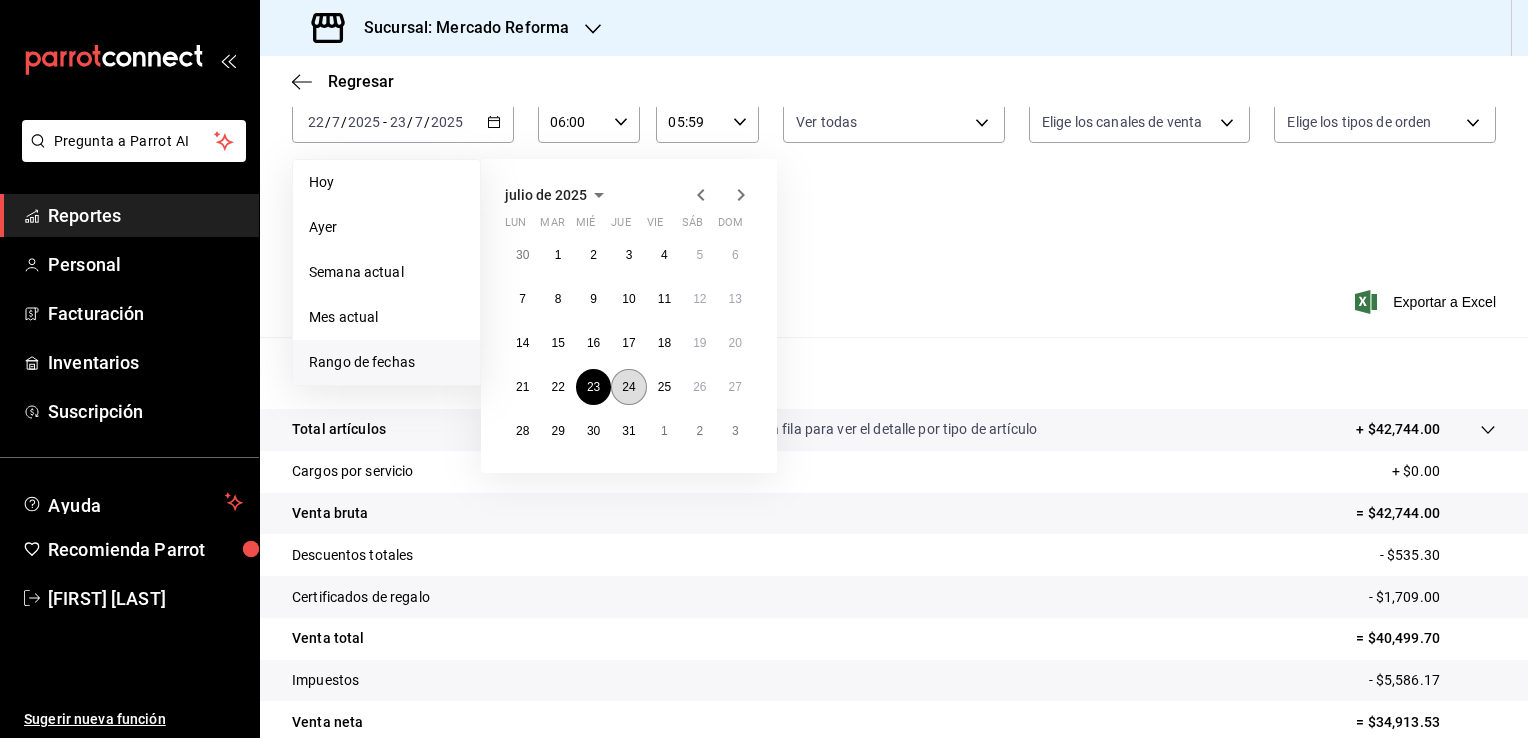 click on "24" at bounding box center [628, 387] 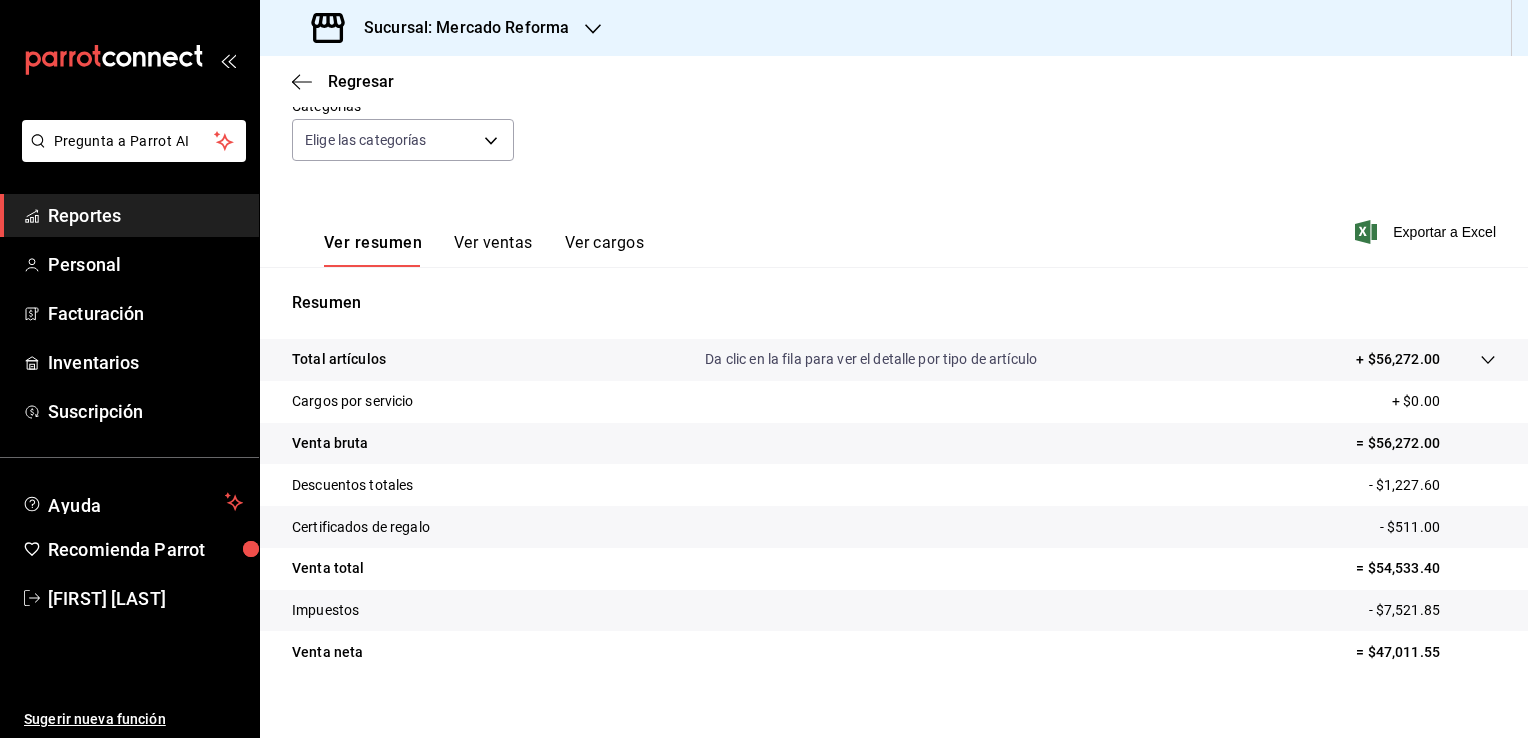 scroll, scrollTop: 220, scrollLeft: 0, axis: vertical 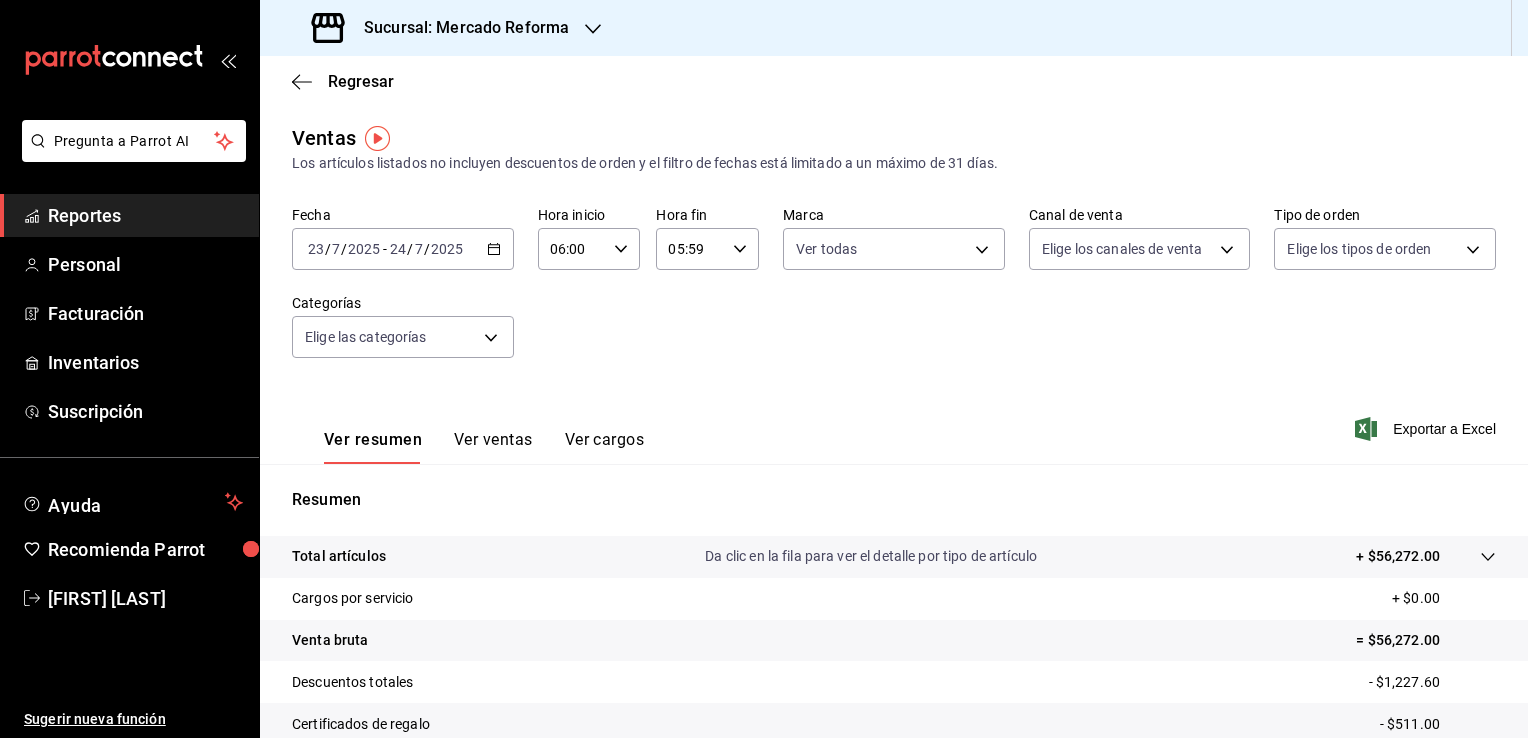 click 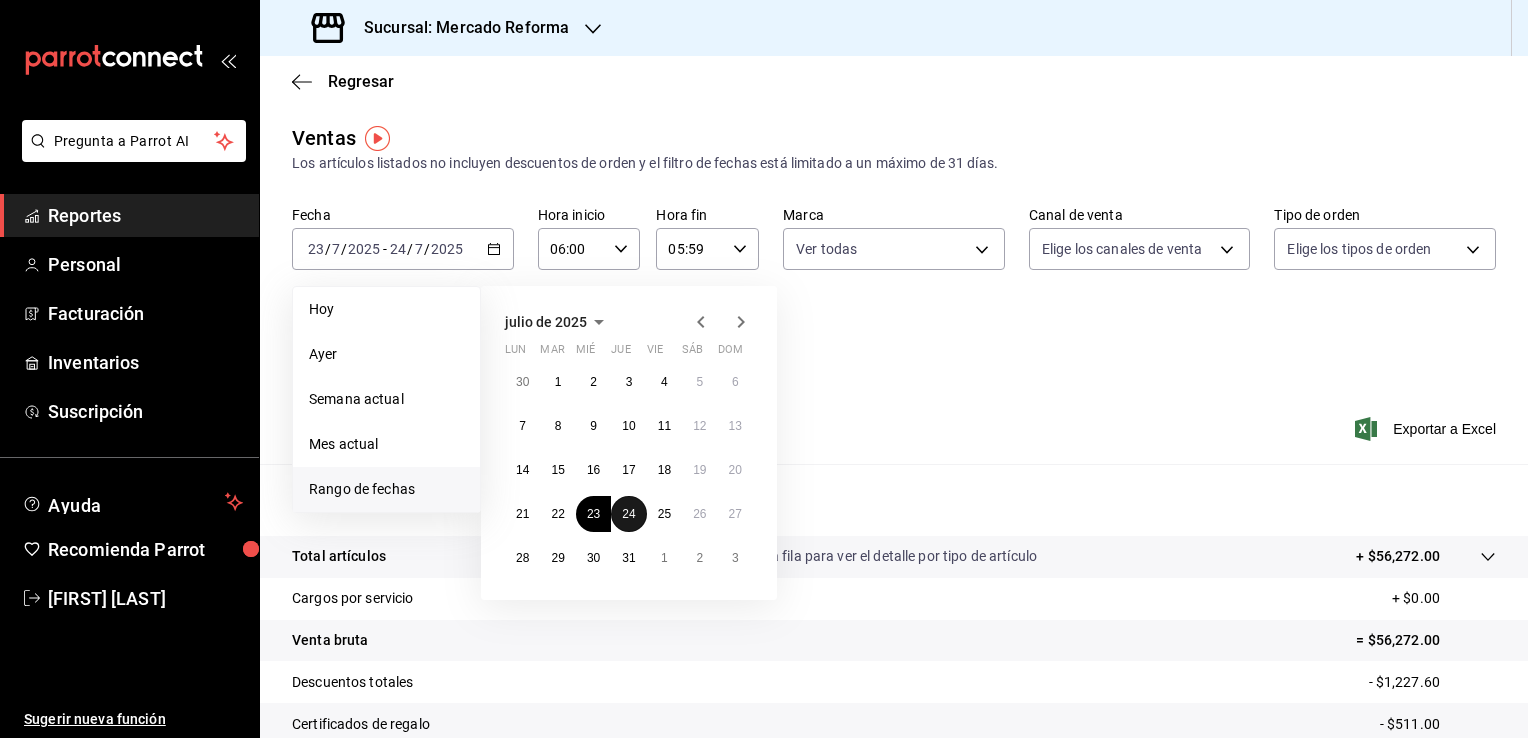click on "24" at bounding box center (628, 514) 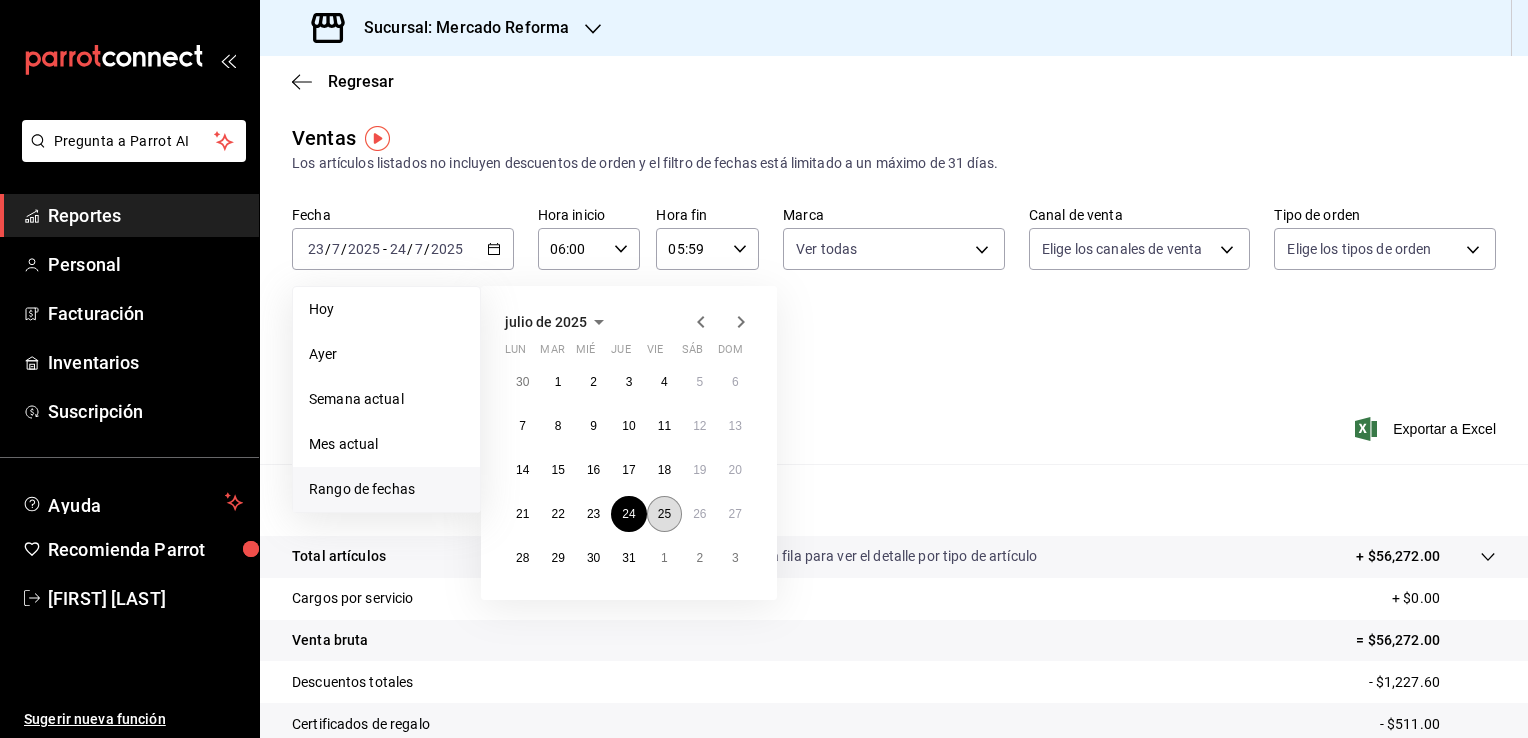 click on "25" at bounding box center [664, 514] 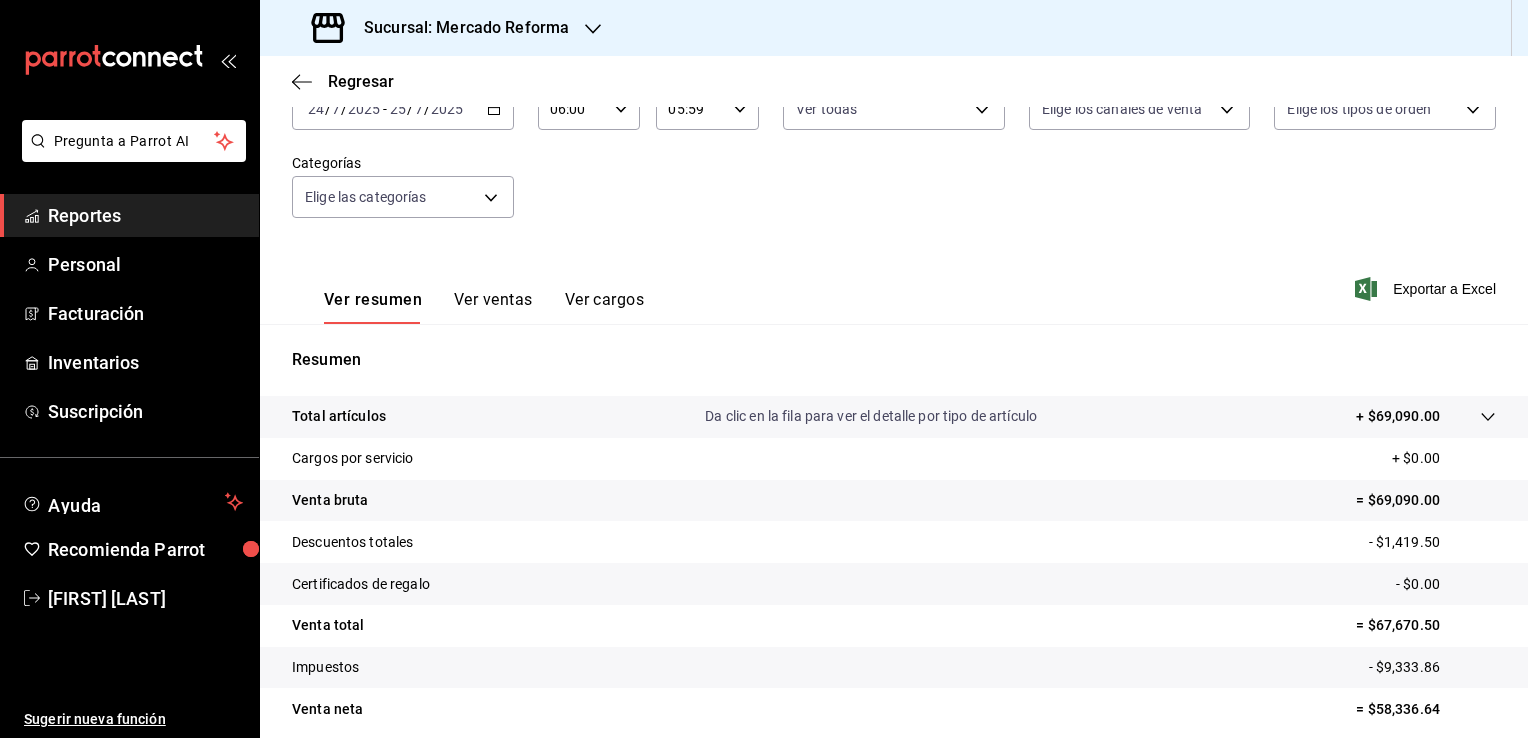 scroll, scrollTop: 145, scrollLeft: 0, axis: vertical 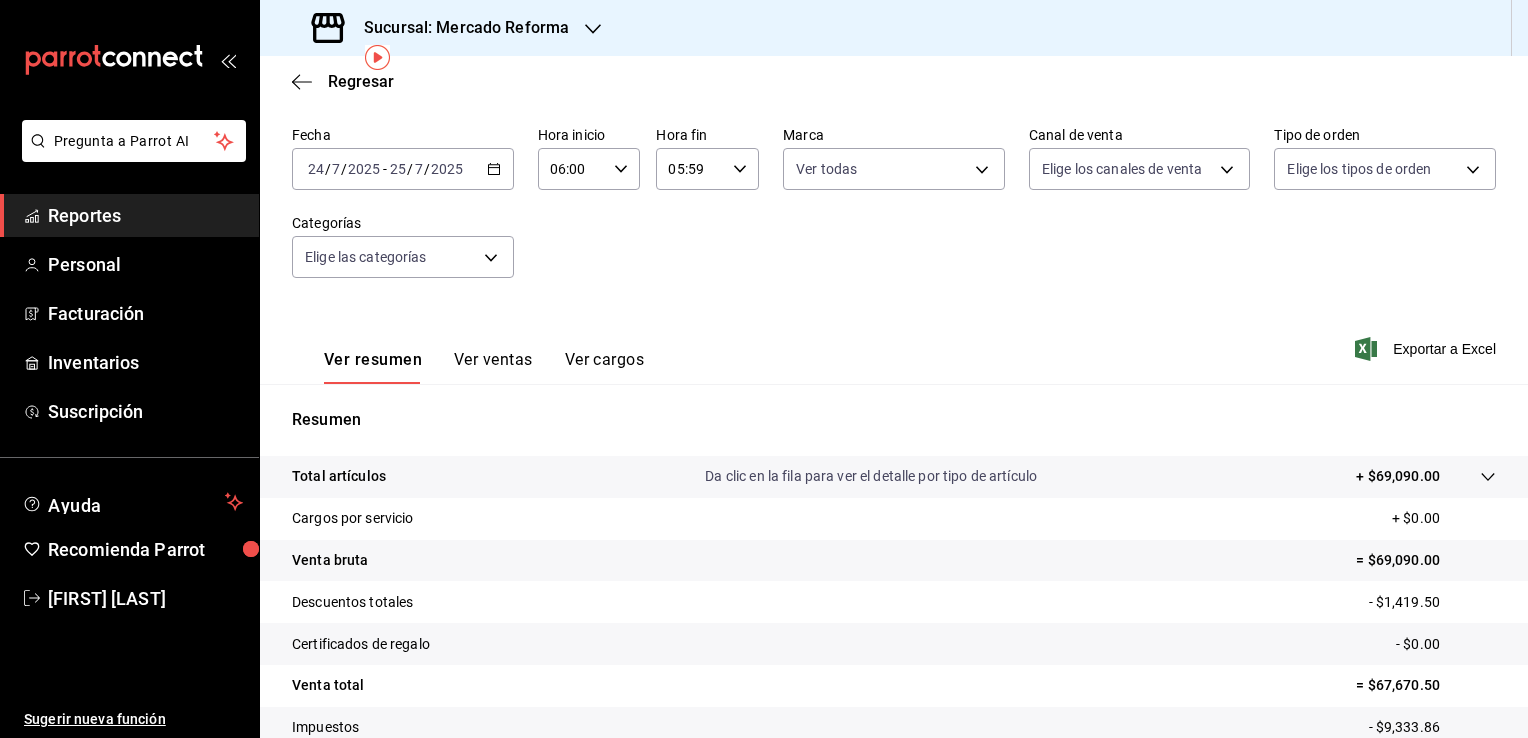 click 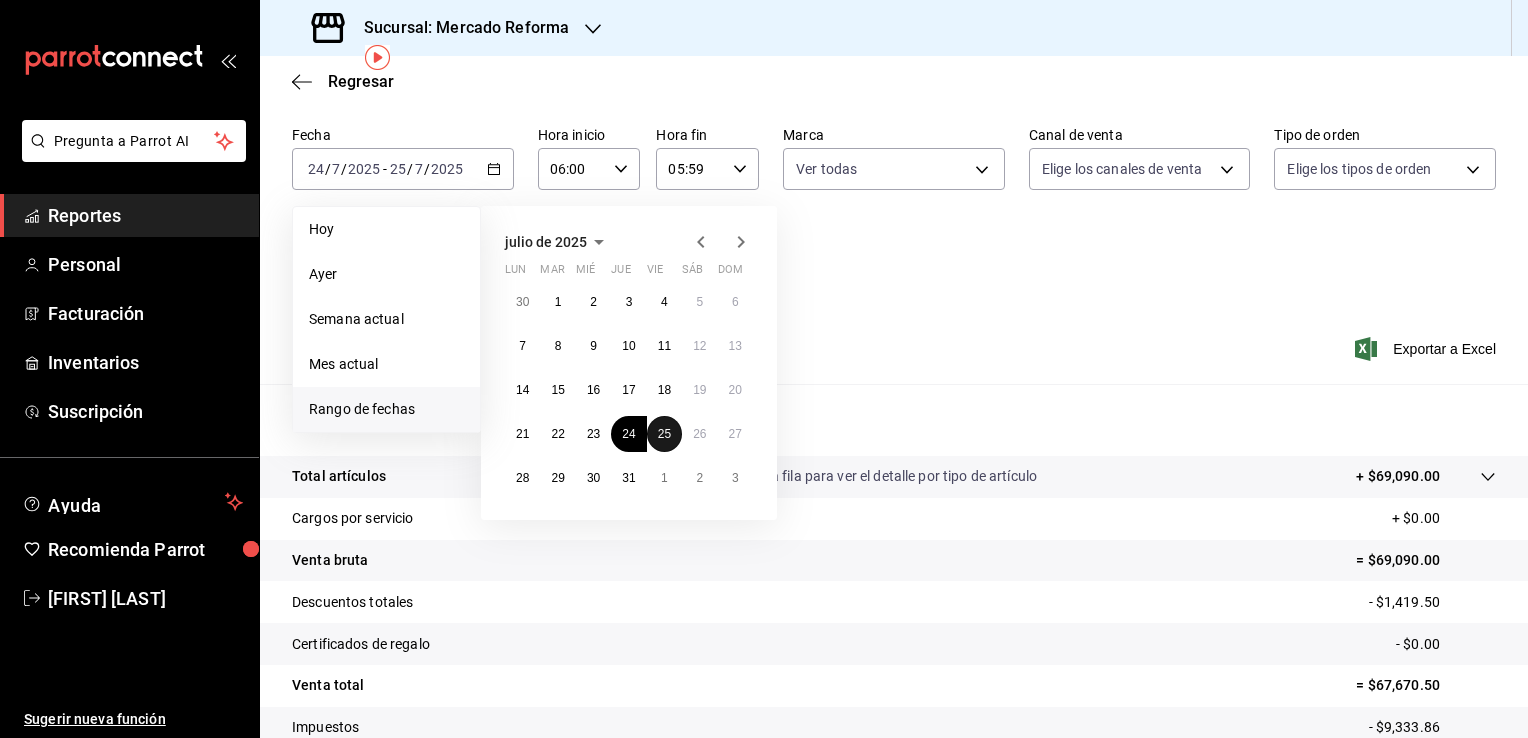 click on "25" at bounding box center (664, 434) 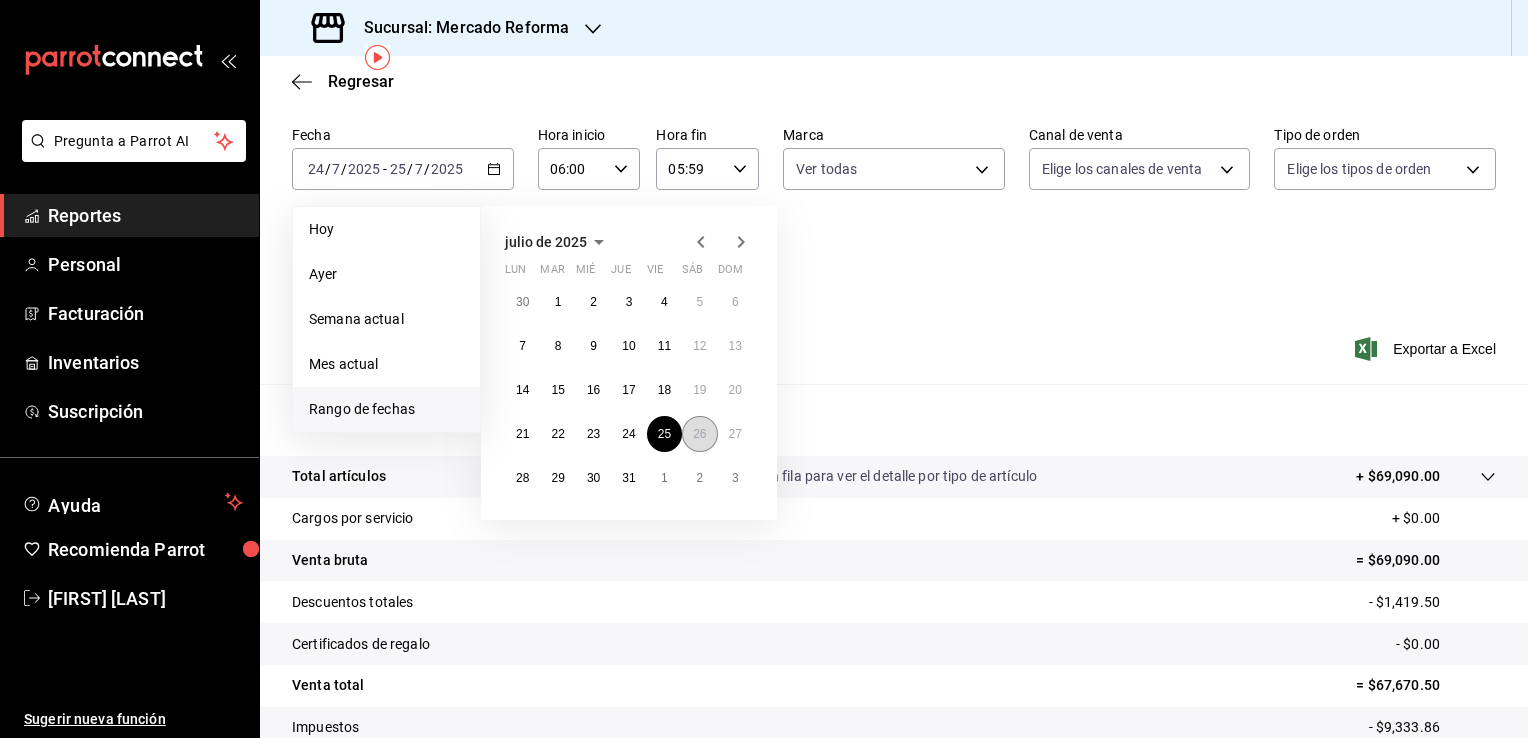 click on "26" at bounding box center (699, 434) 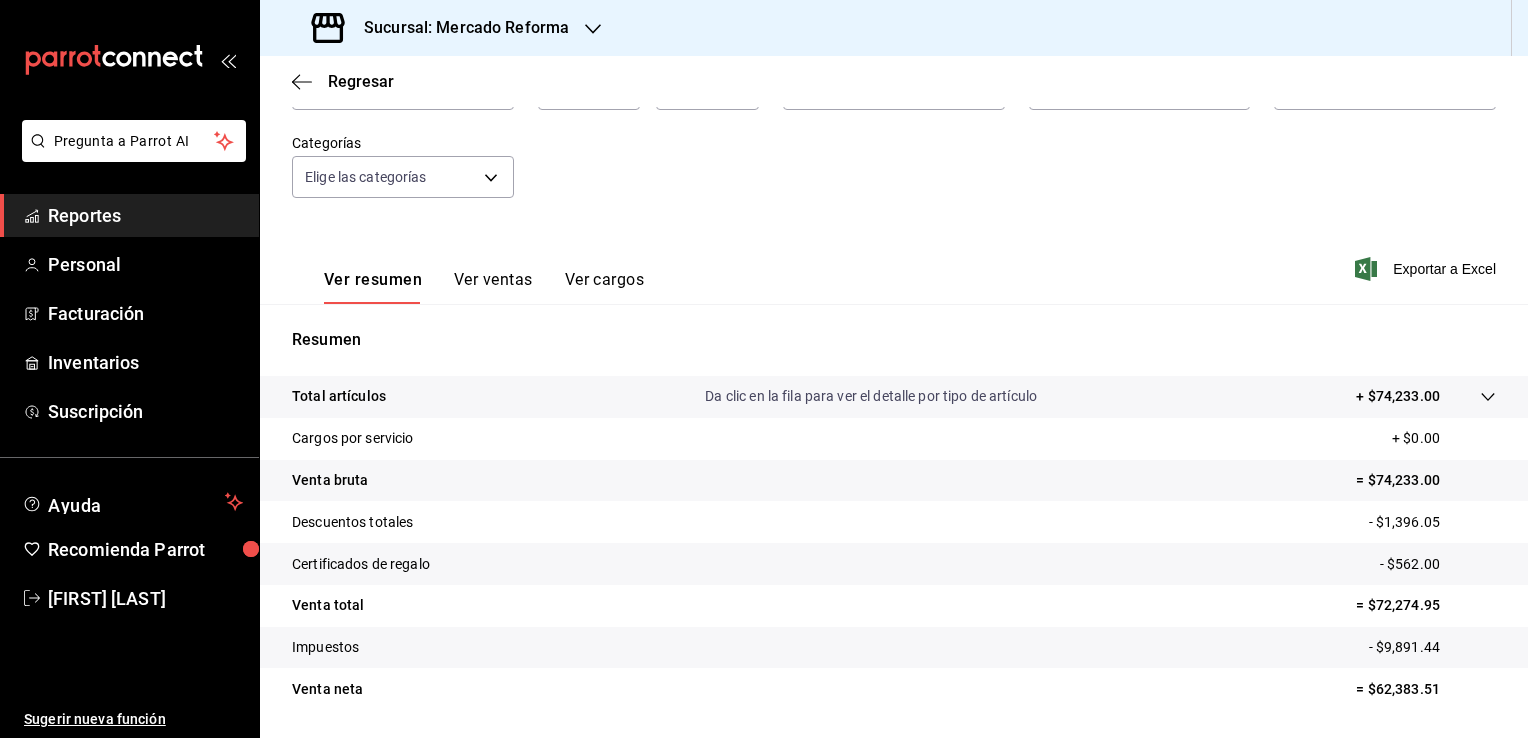 scroll, scrollTop: 185, scrollLeft: 0, axis: vertical 